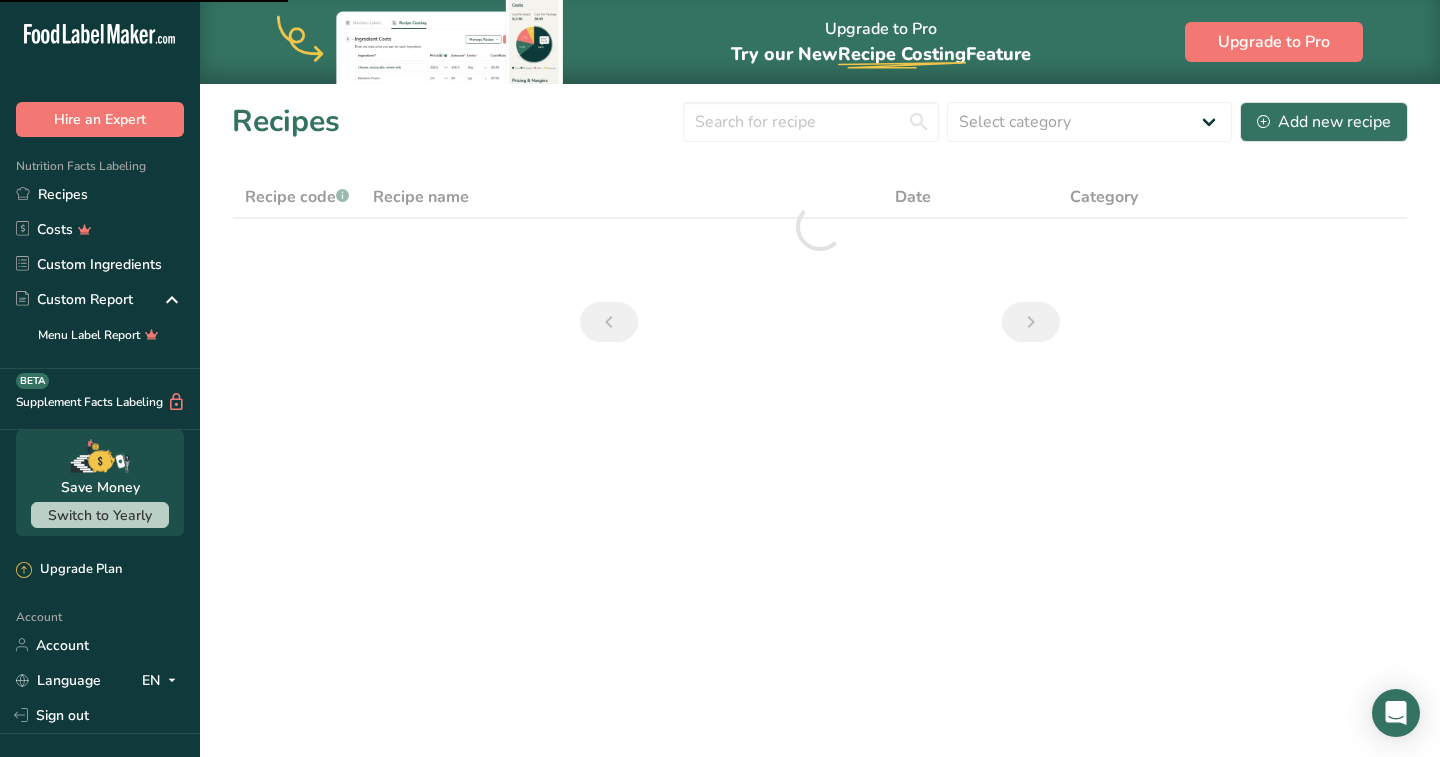 scroll, scrollTop: 0, scrollLeft: 0, axis: both 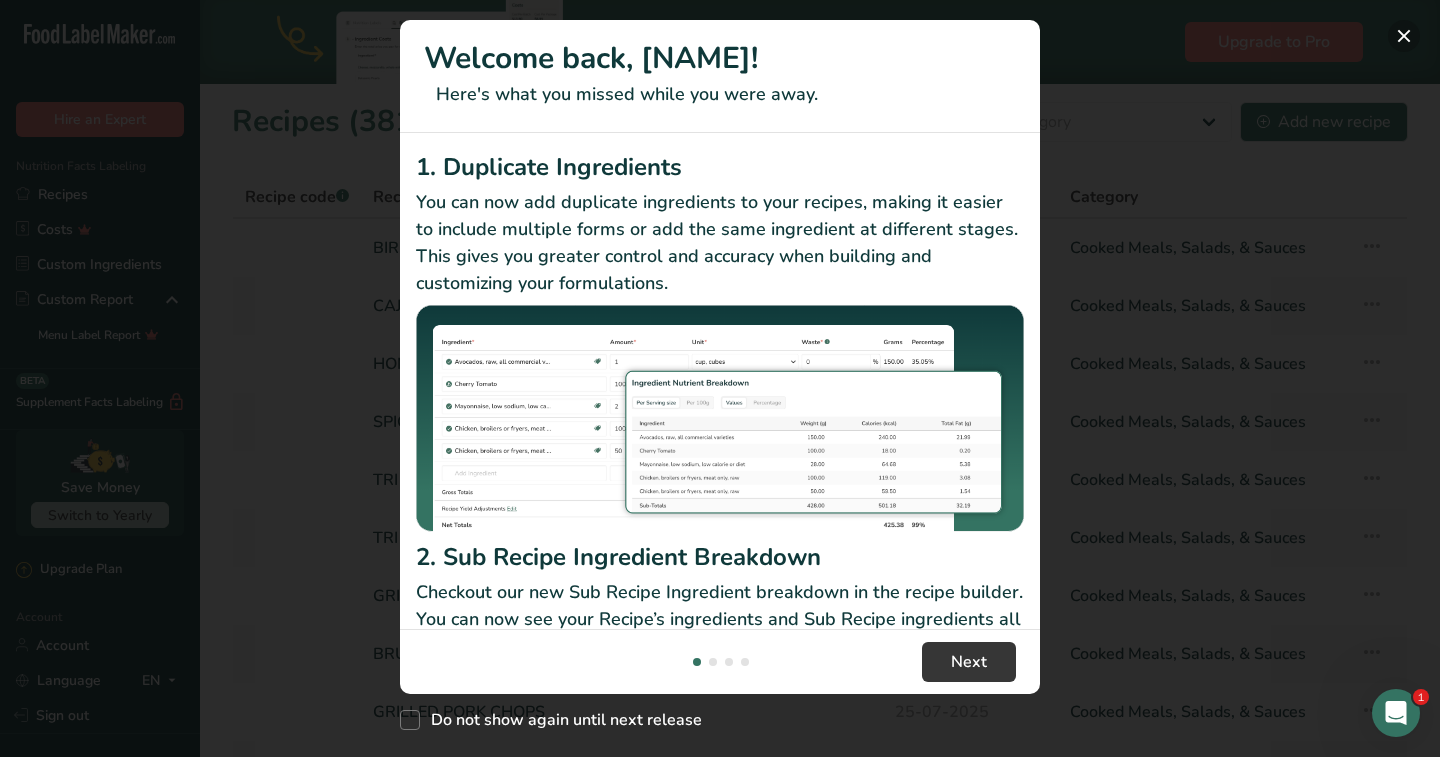 click at bounding box center (1404, 36) 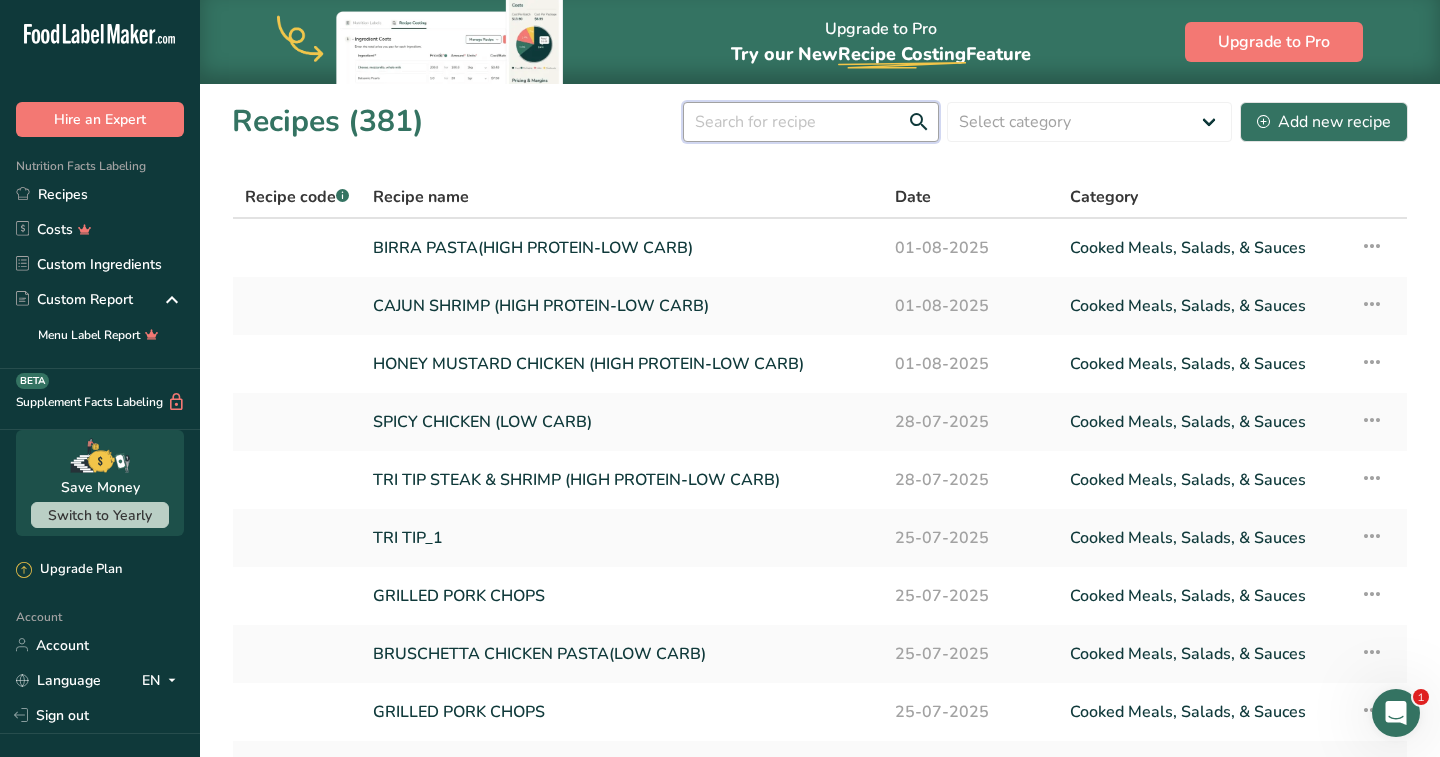 click at bounding box center (811, 122) 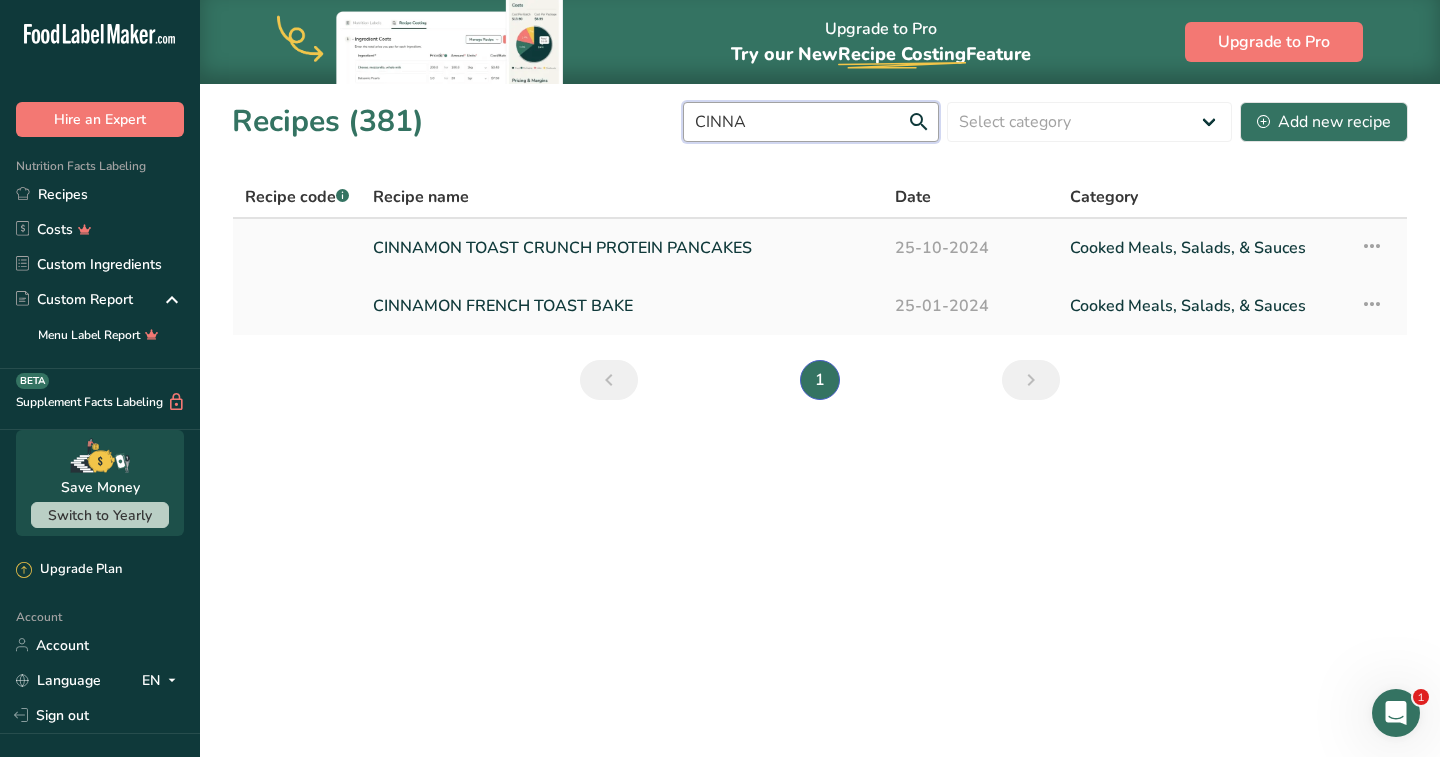 type on "CINNA" 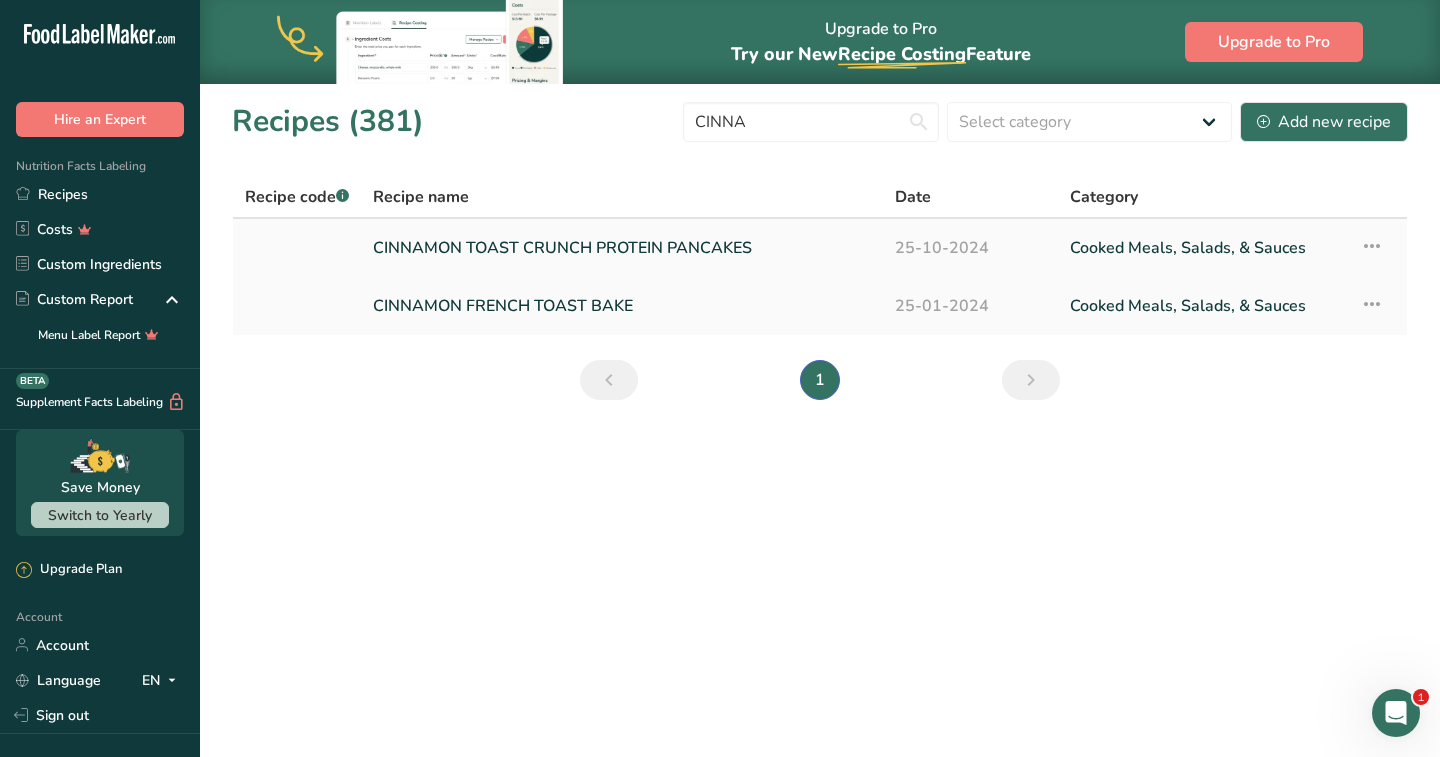 click on "CINNAMON TOAST CRUNCH PROTEIN PANCAKES" at bounding box center (622, 248) 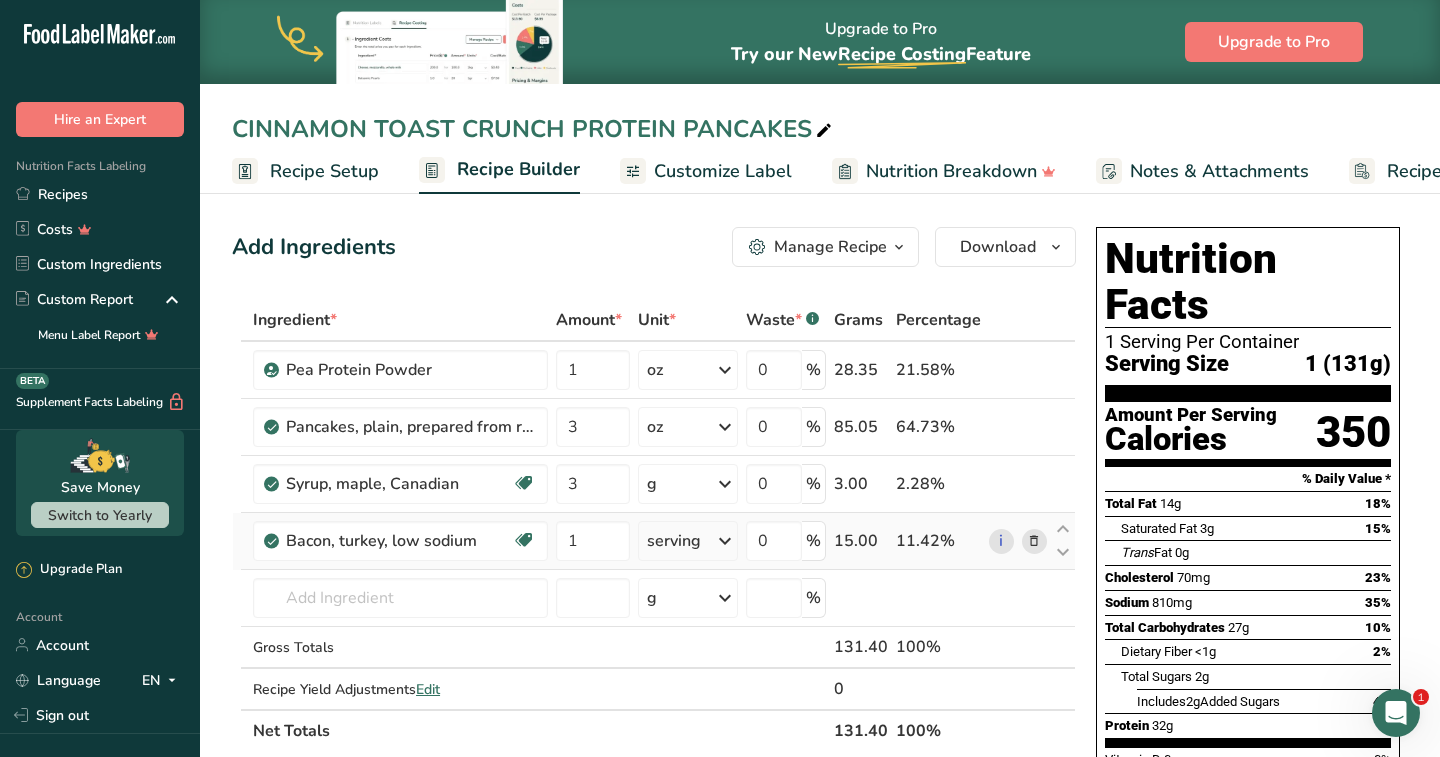 click at bounding box center [1034, 541] 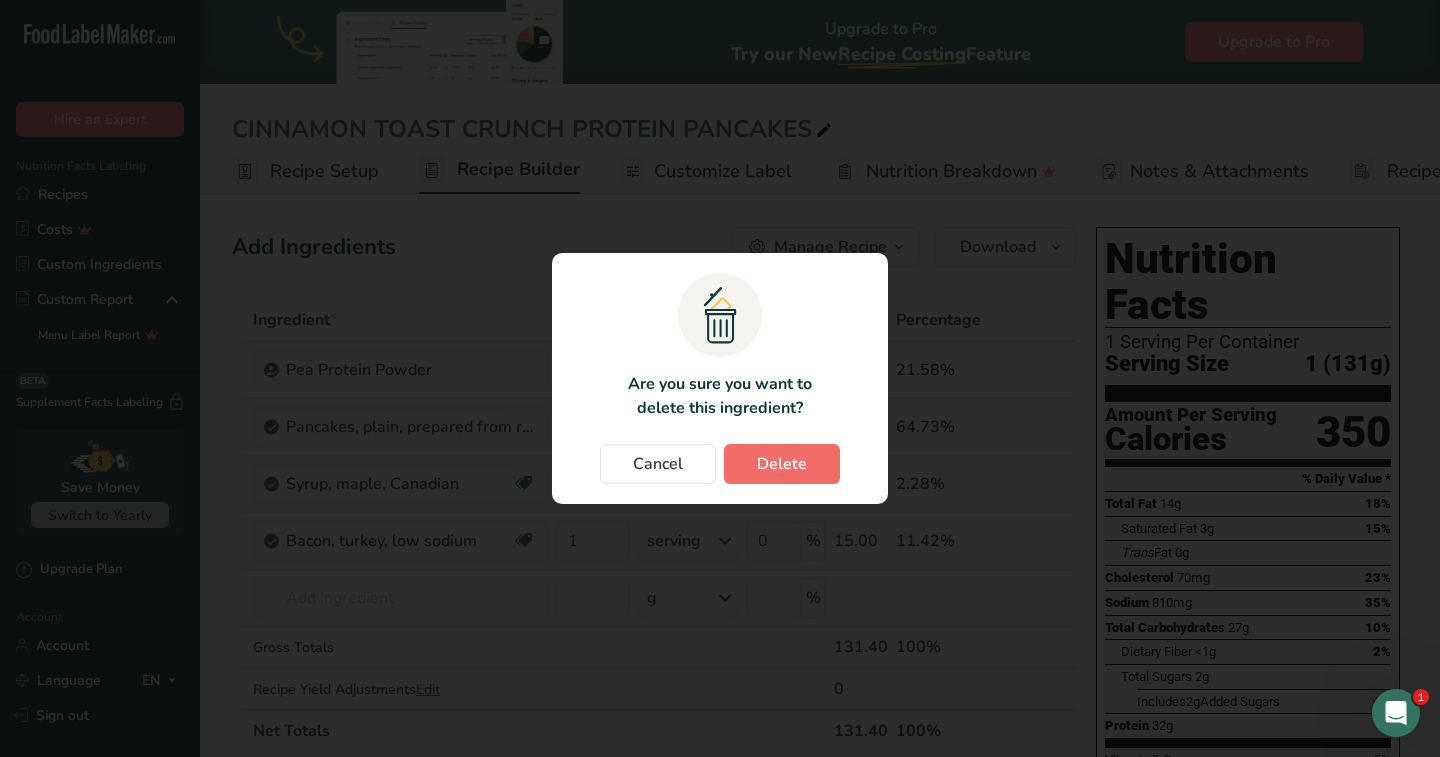 click on "Delete" at bounding box center (782, 464) 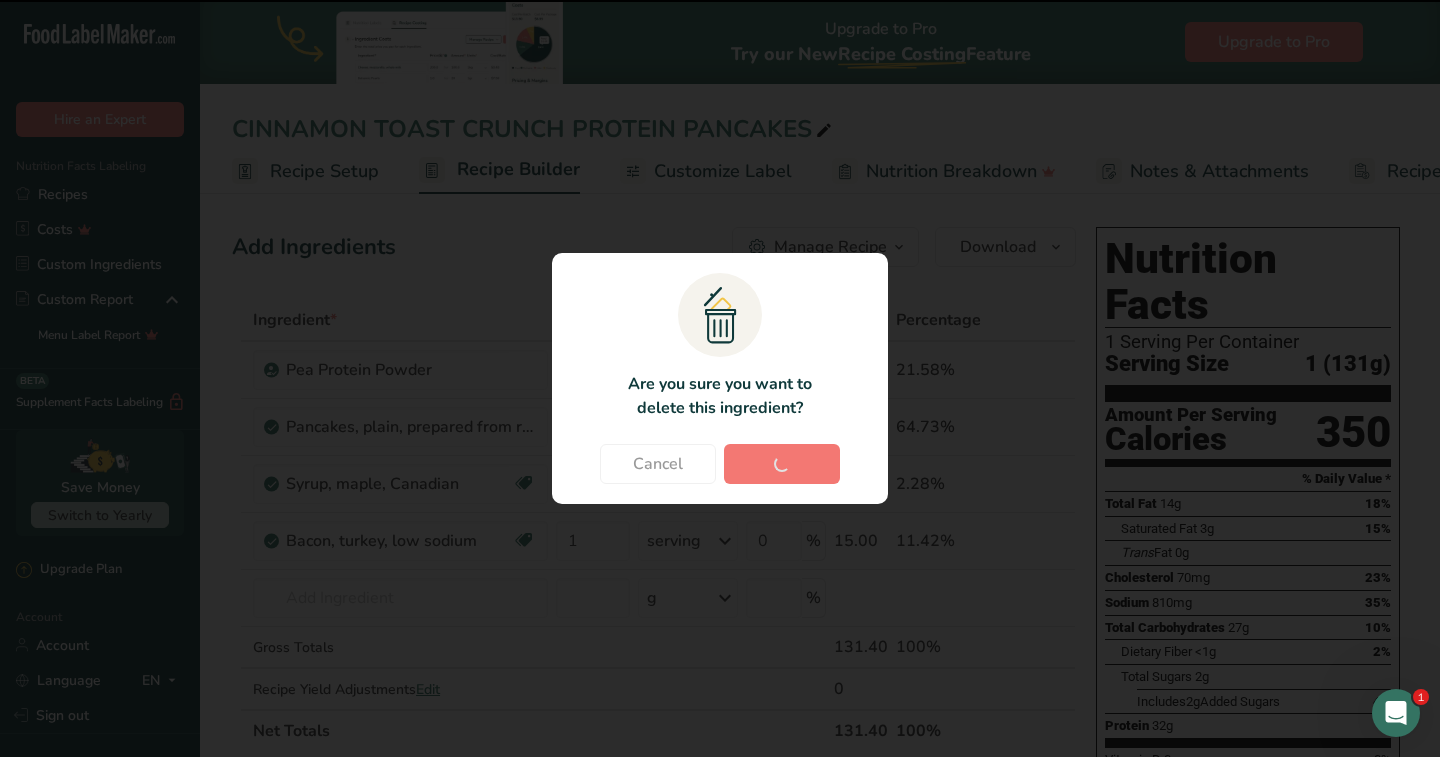type 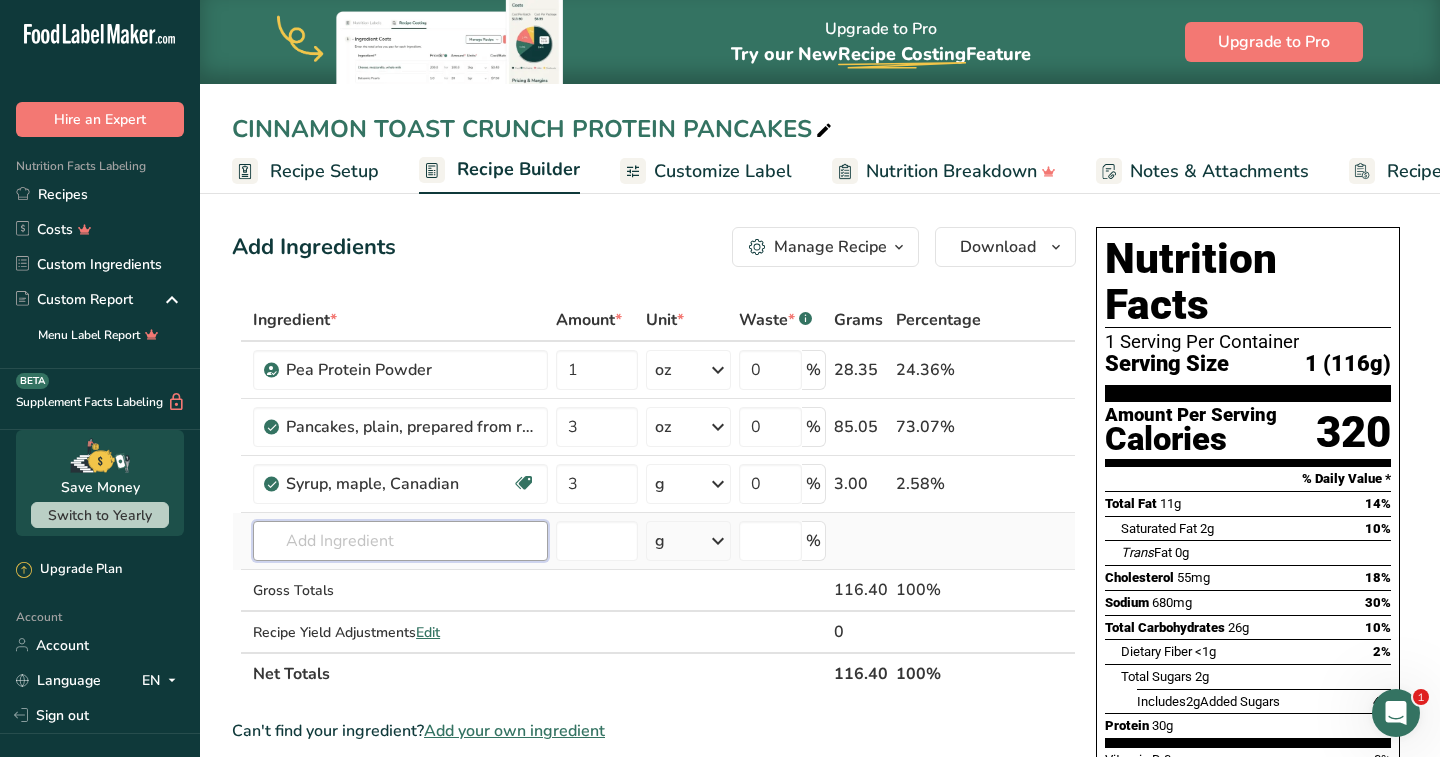 click at bounding box center [400, 541] 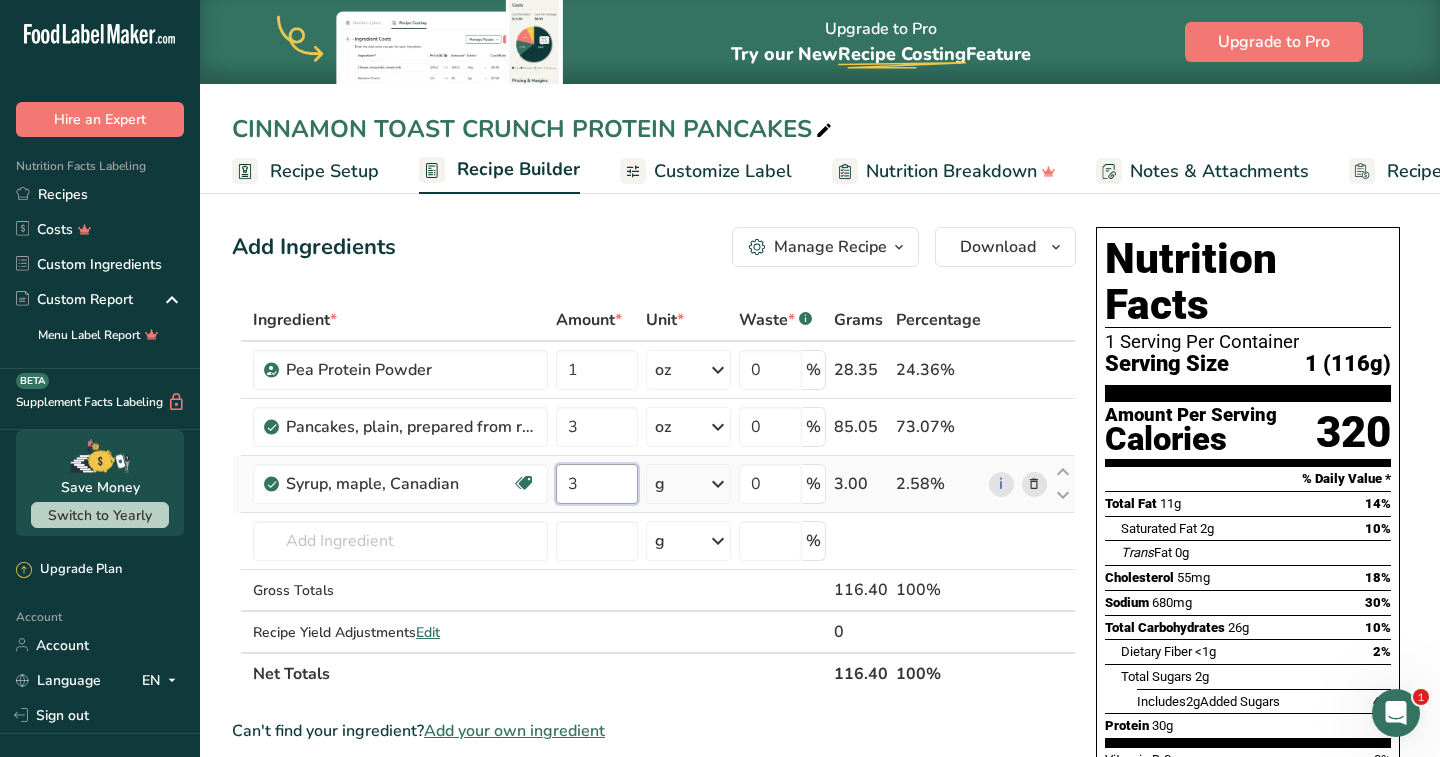 click on "3" at bounding box center (597, 484) 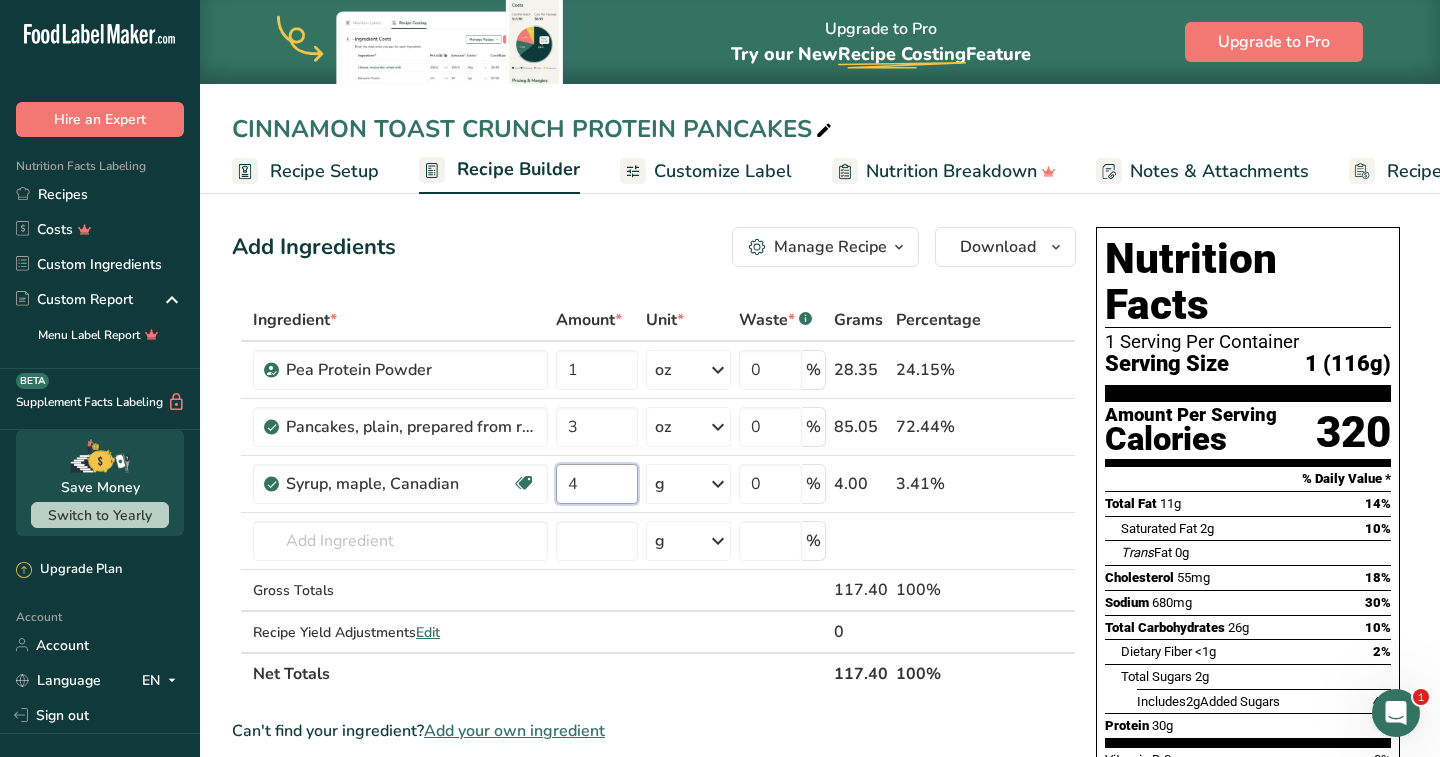 type on "4" 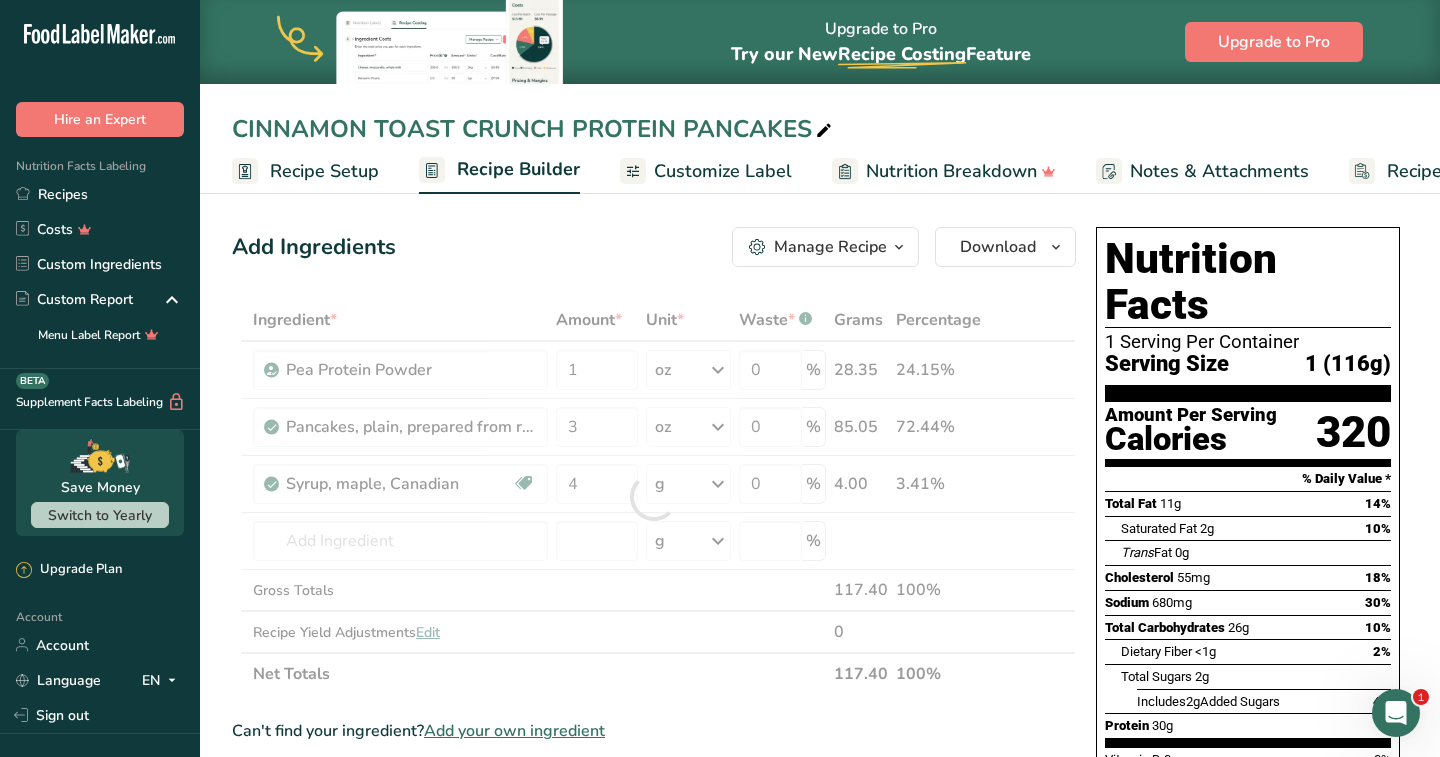 click on "Add Ingredients
Manage Recipe         Delete Recipe           Duplicate Recipe             Scale Recipe             Save as Sub-Recipe   .a-a{fill:#347362;}.b-a{fill:#fff;}                               Nutrition Breakdown                   Recipe Card
NEW
Amino Acids Pattern Report             Activity History
Download
Choose your preferred label style
Standard FDA label
Standard FDA label
The most common format for nutrition facts labels in compliance with the FDA's typeface, style and requirements
Tabular FDA label
A label format compliant with the FDA regulations presented in a tabular (horizontal) display.
Linear FDA label
A simple linear display for small sized packages.
Simplified FDA label" at bounding box center [660, 775] 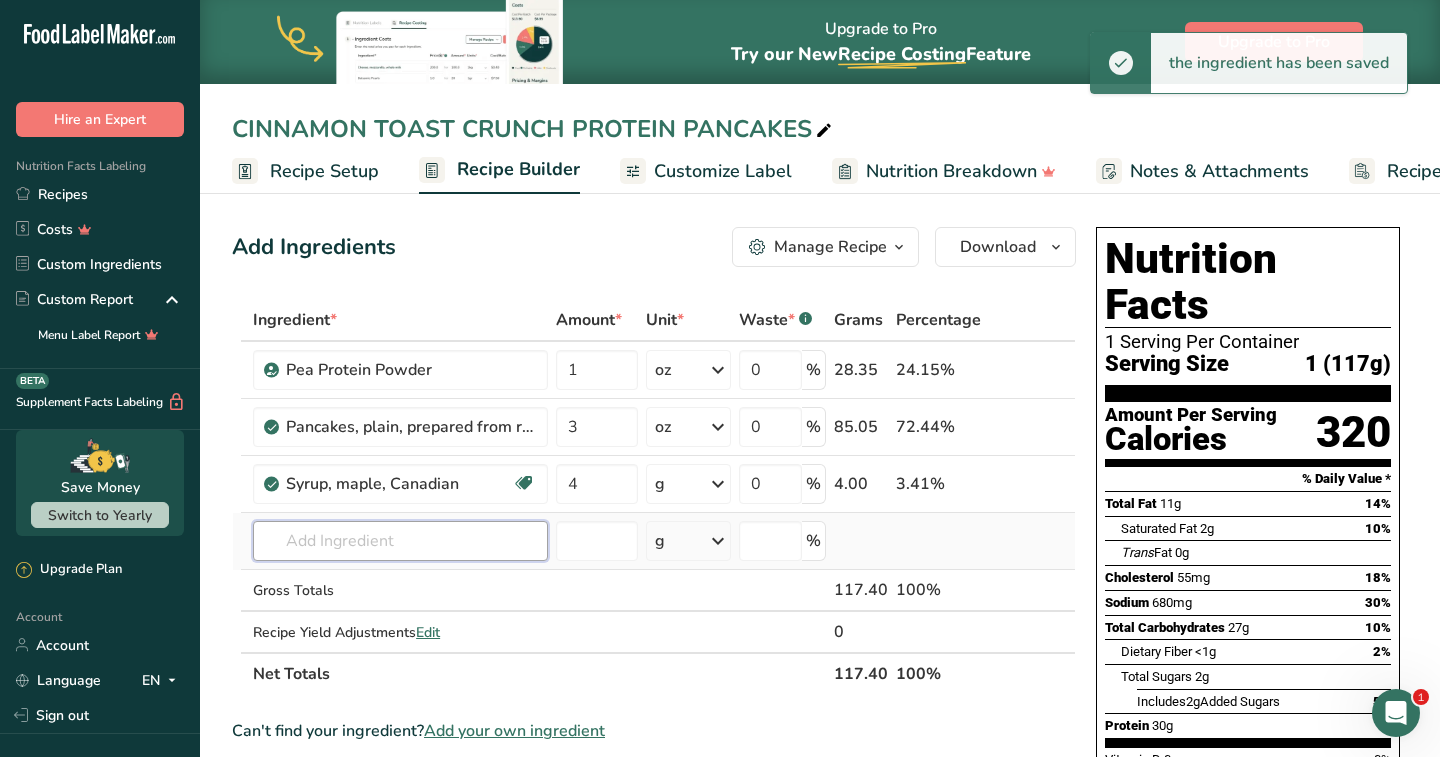 click at bounding box center (400, 541) 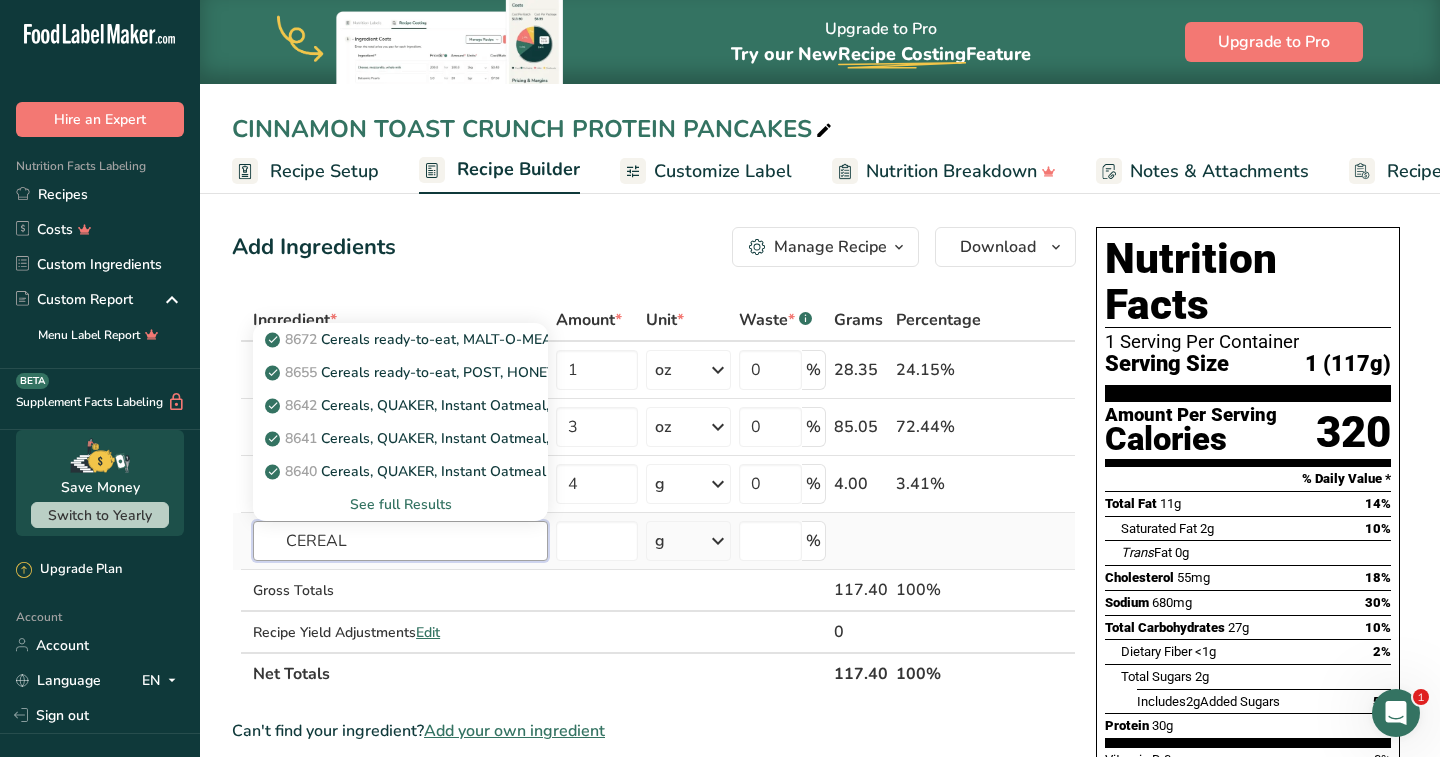 type on "CEREAL" 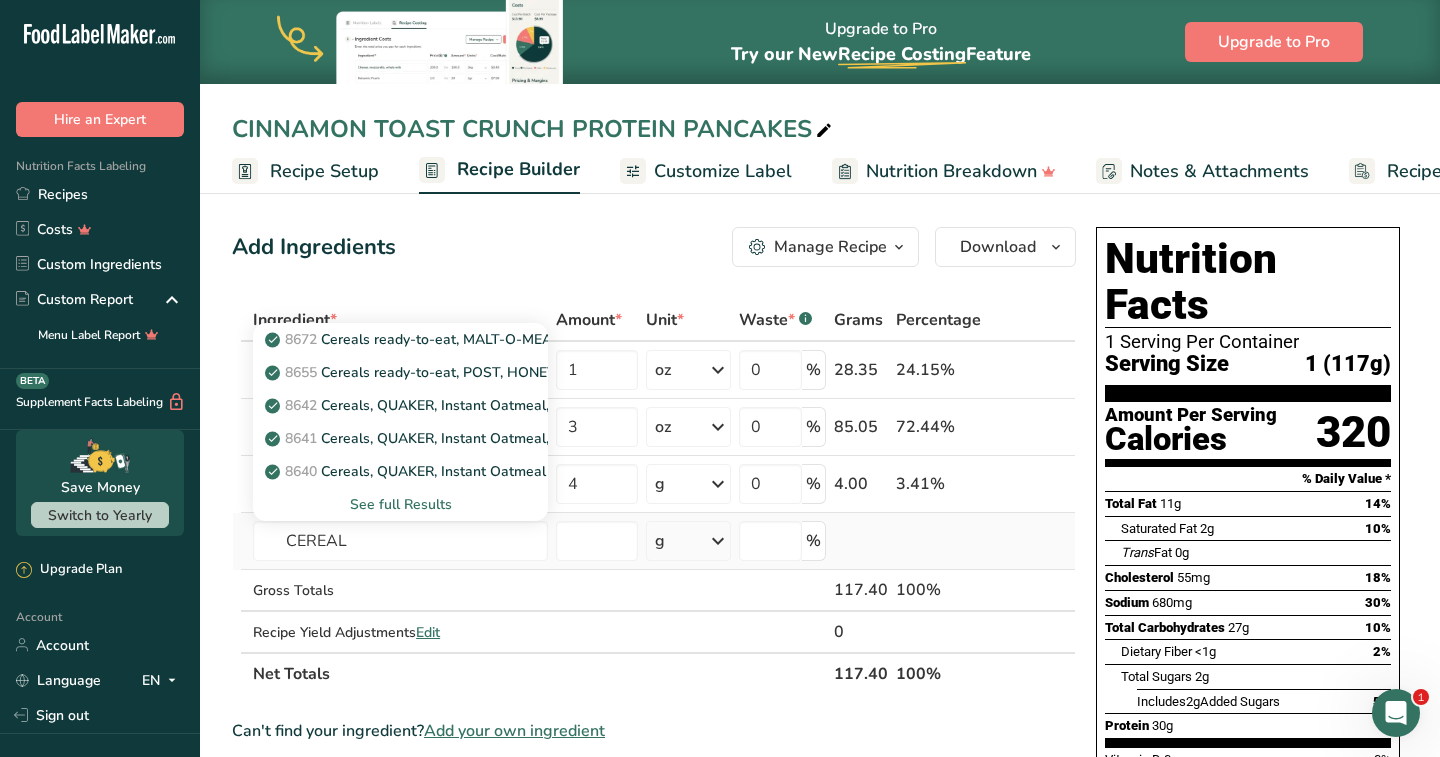 type 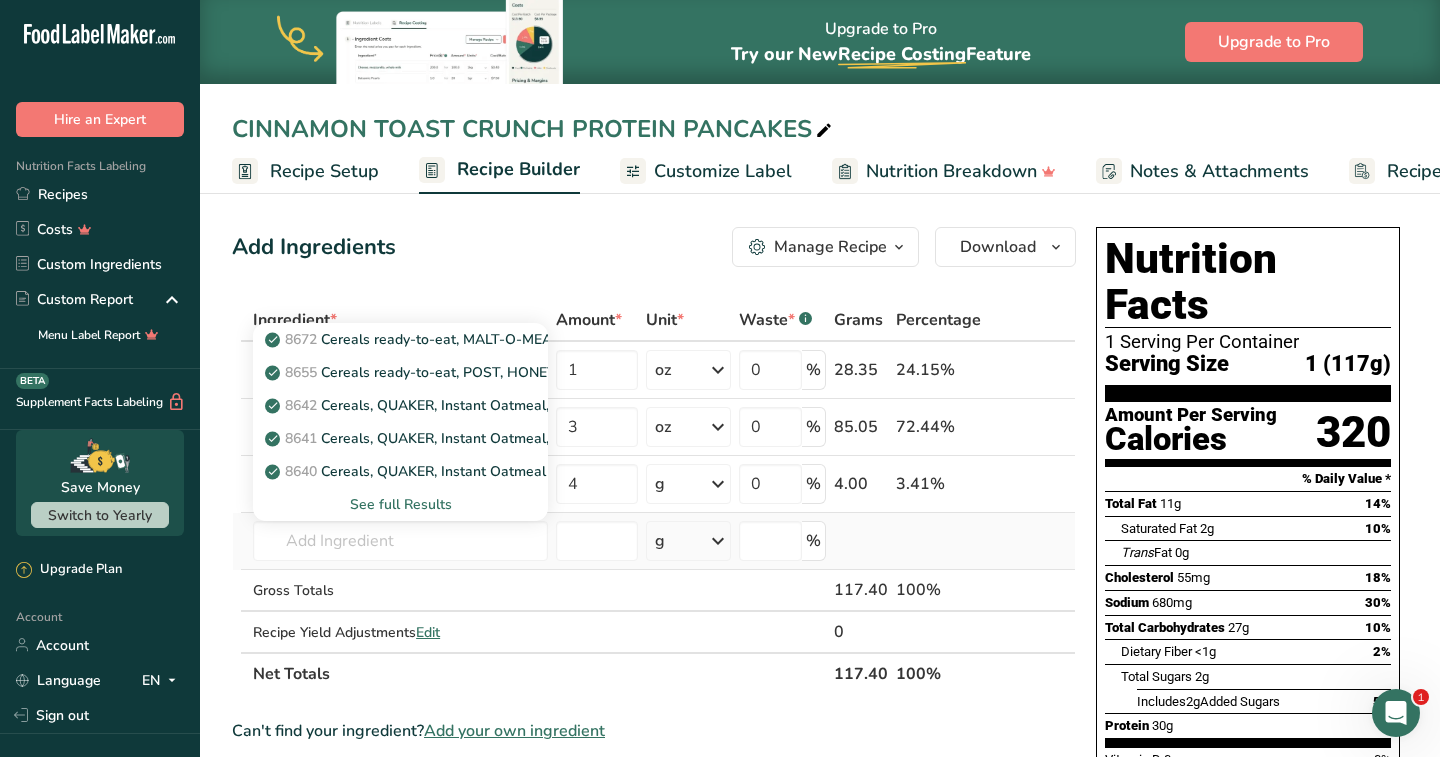 click on "See full Results" at bounding box center [400, 504] 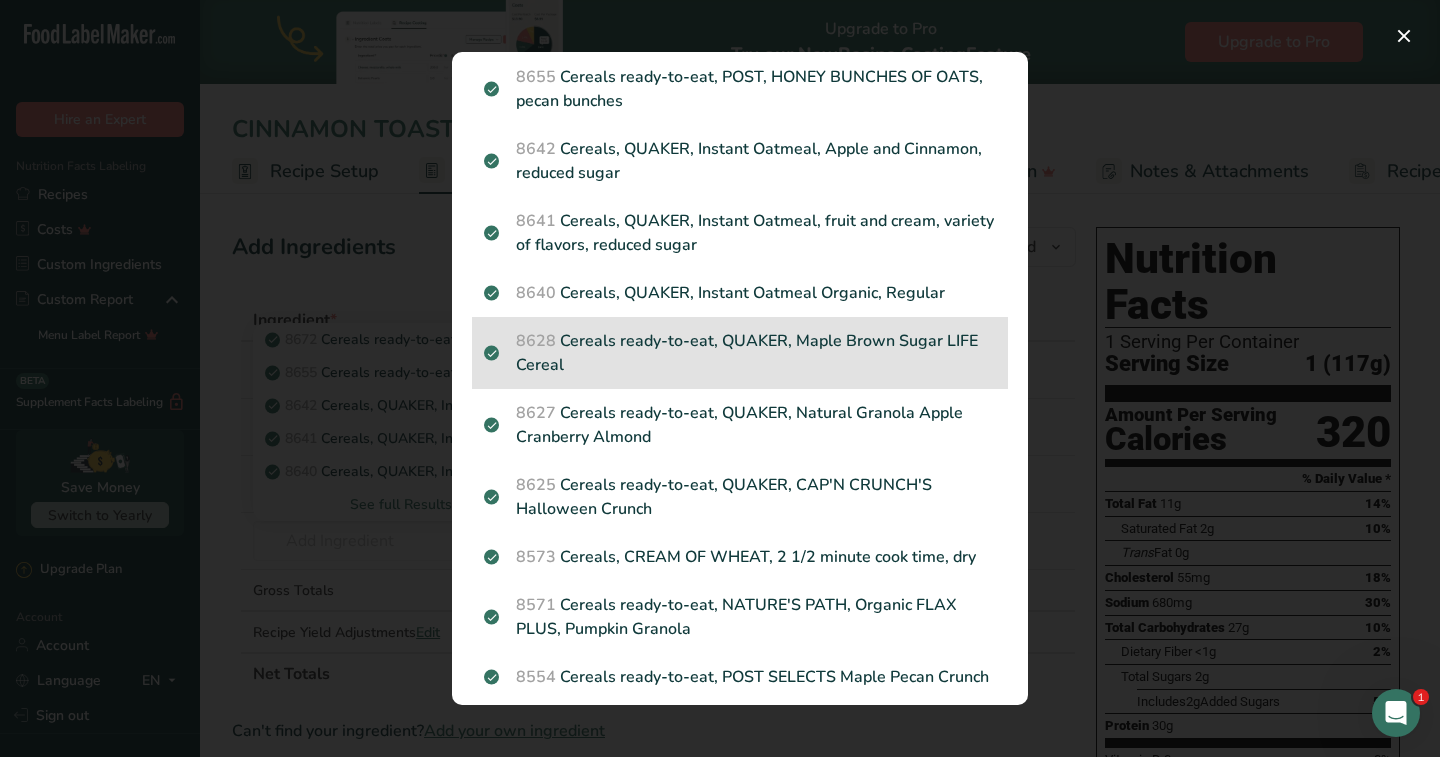 scroll, scrollTop: 135, scrollLeft: 0, axis: vertical 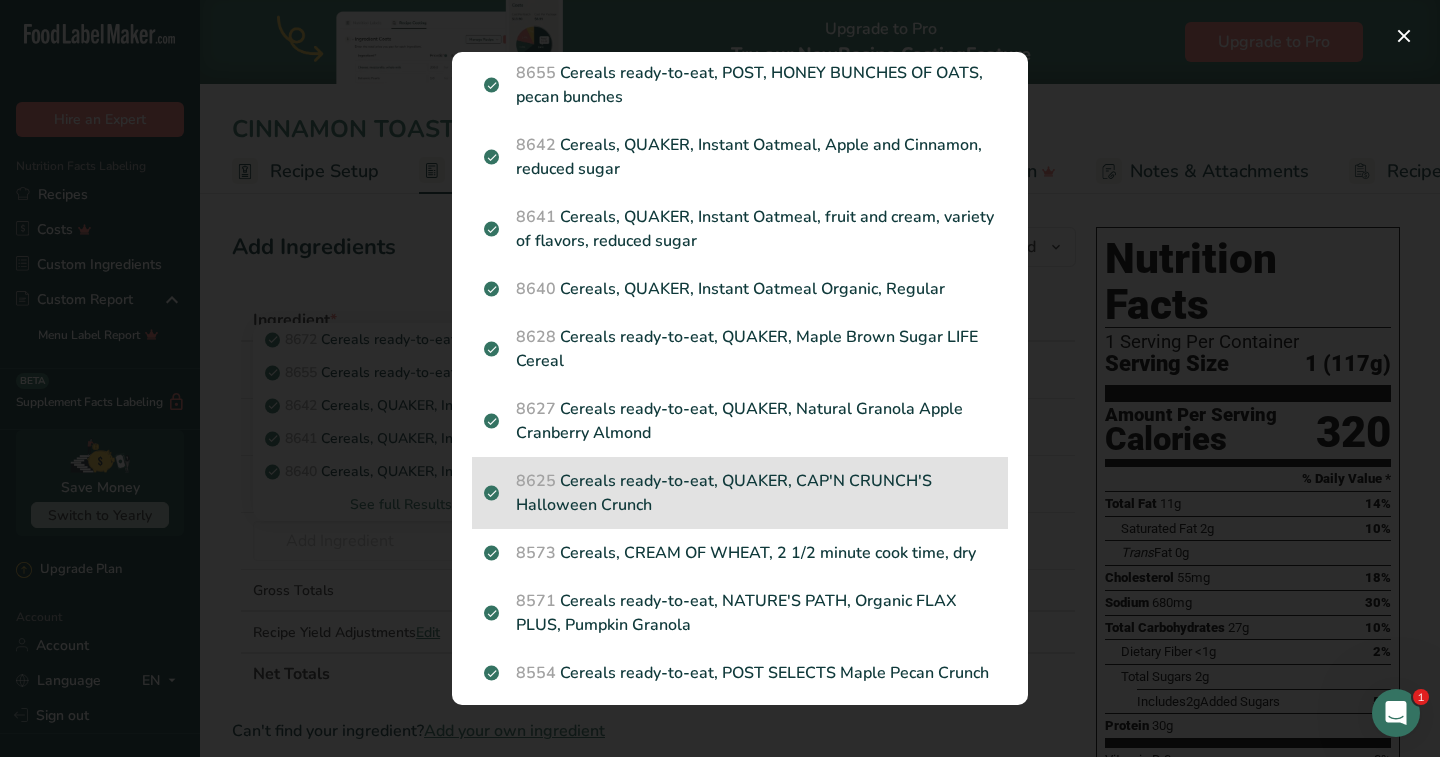 click on "8625
Cereals ready-to-eat, QUAKER, CAP'N CRUNCH'S Halloween Crunch" at bounding box center [740, 493] 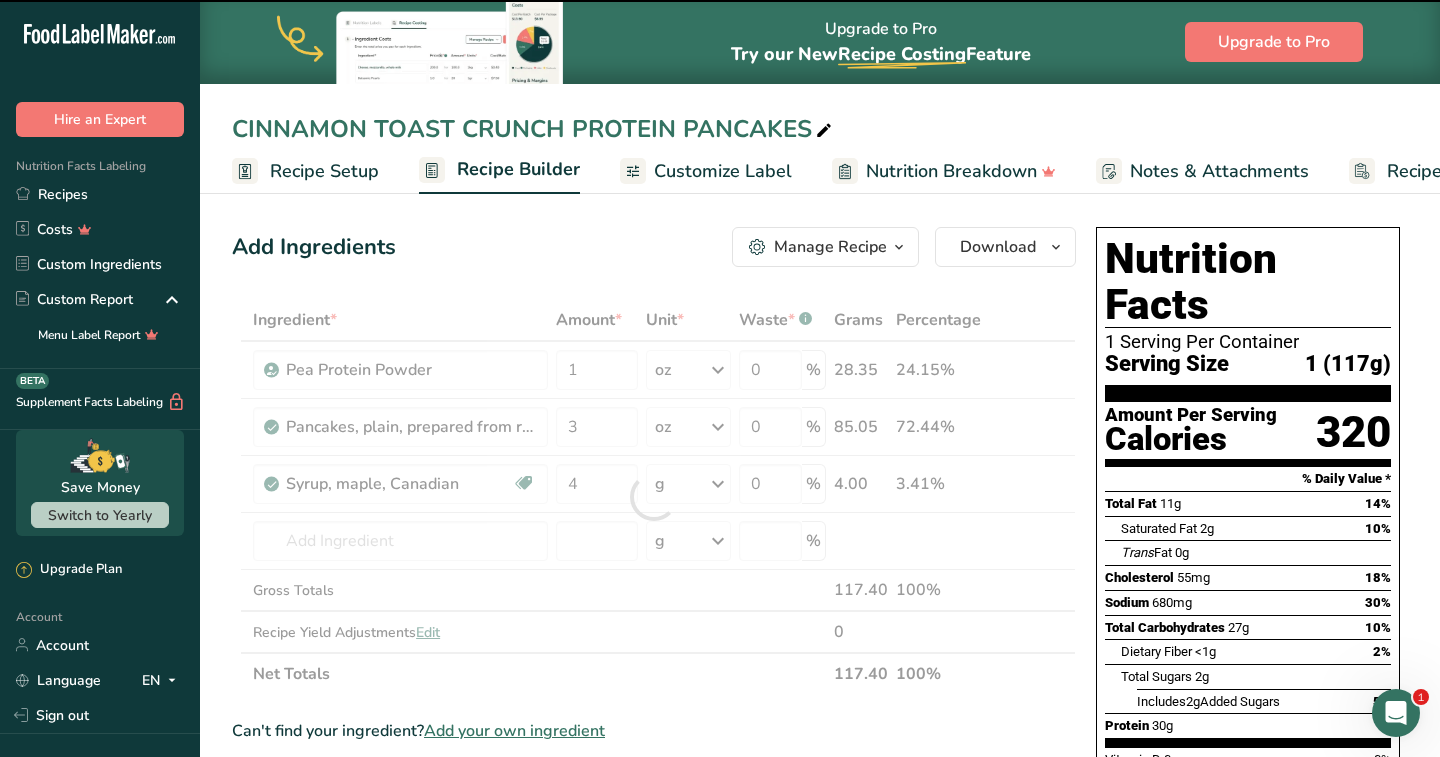 type on "0" 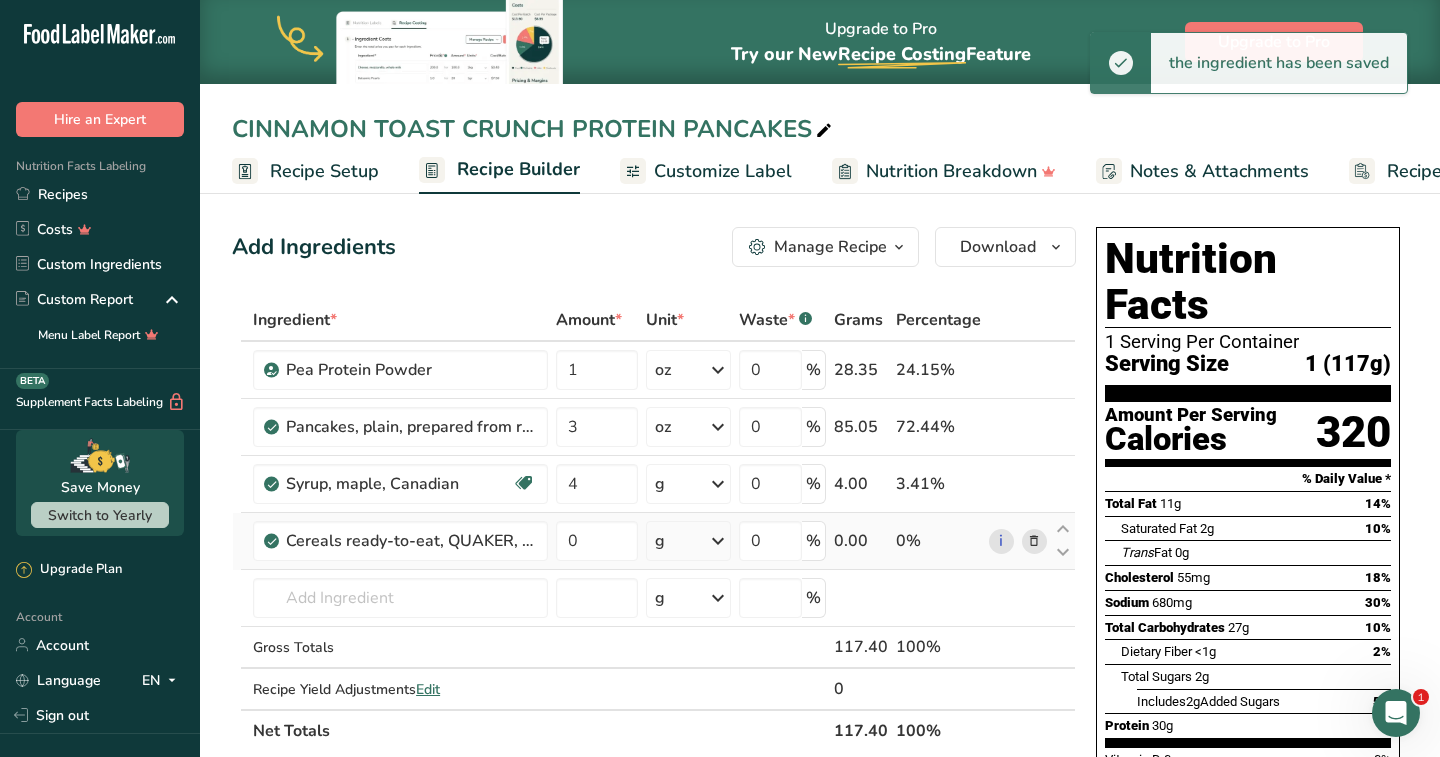 click on "g" at bounding box center [688, 541] 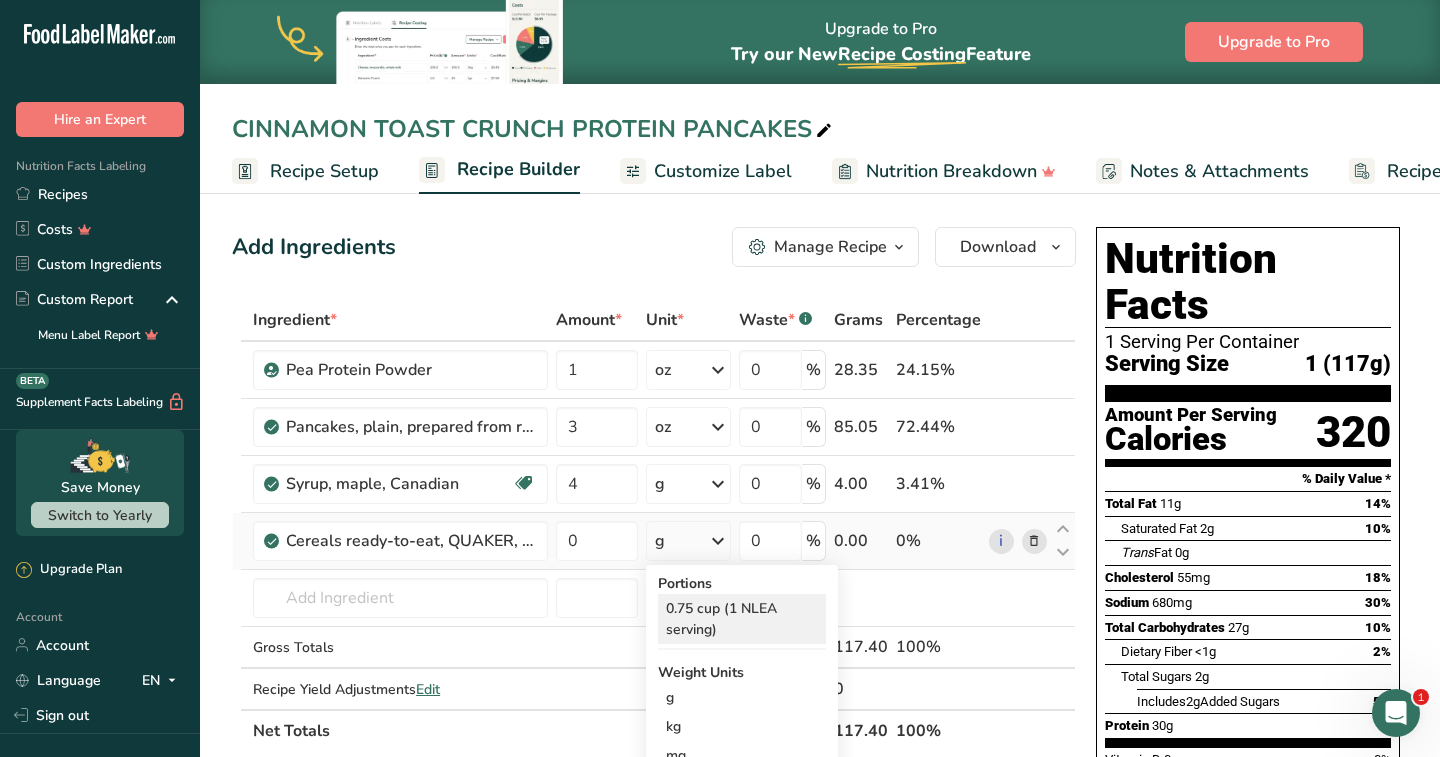 click on "0.75 cup (1 NLEA serving)" at bounding box center (742, 619) 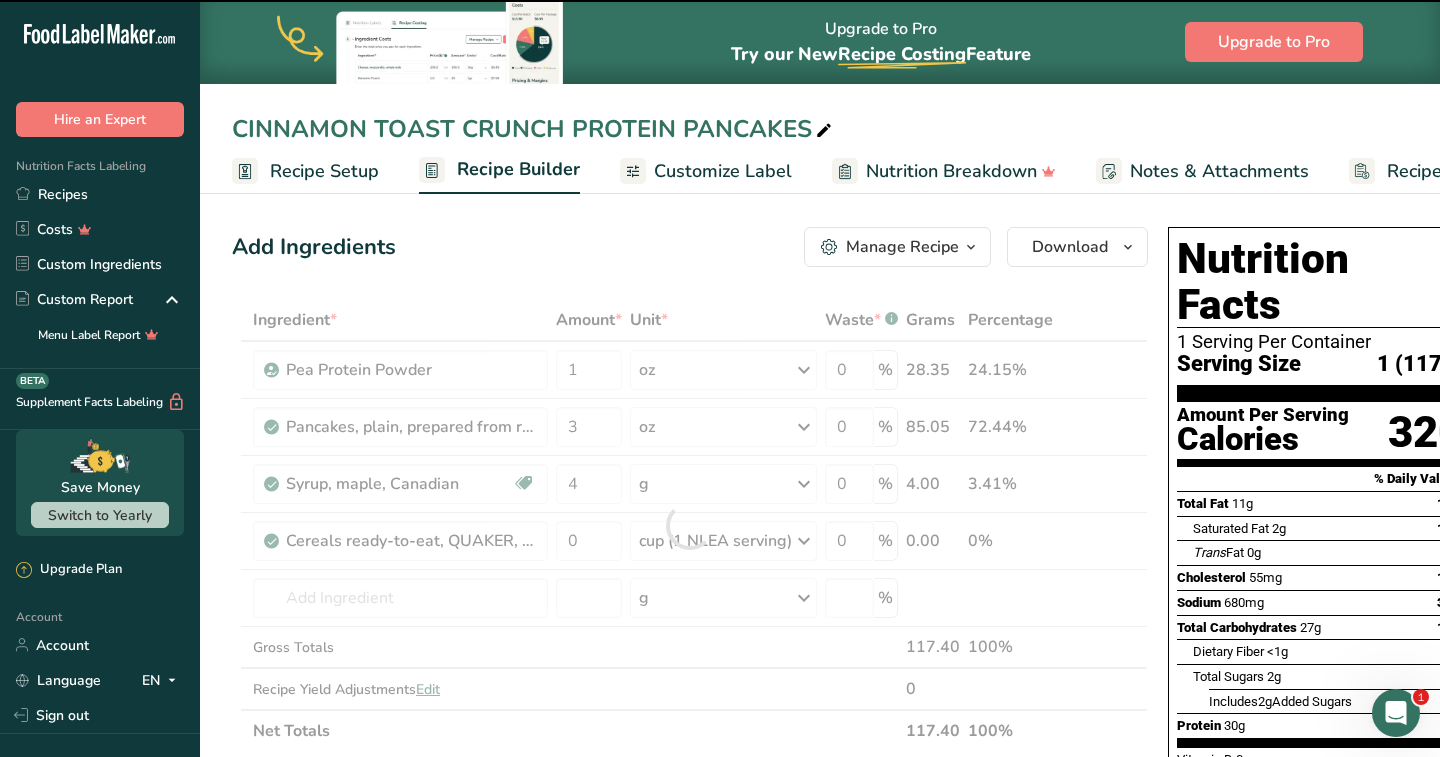 click at bounding box center [690, 525] 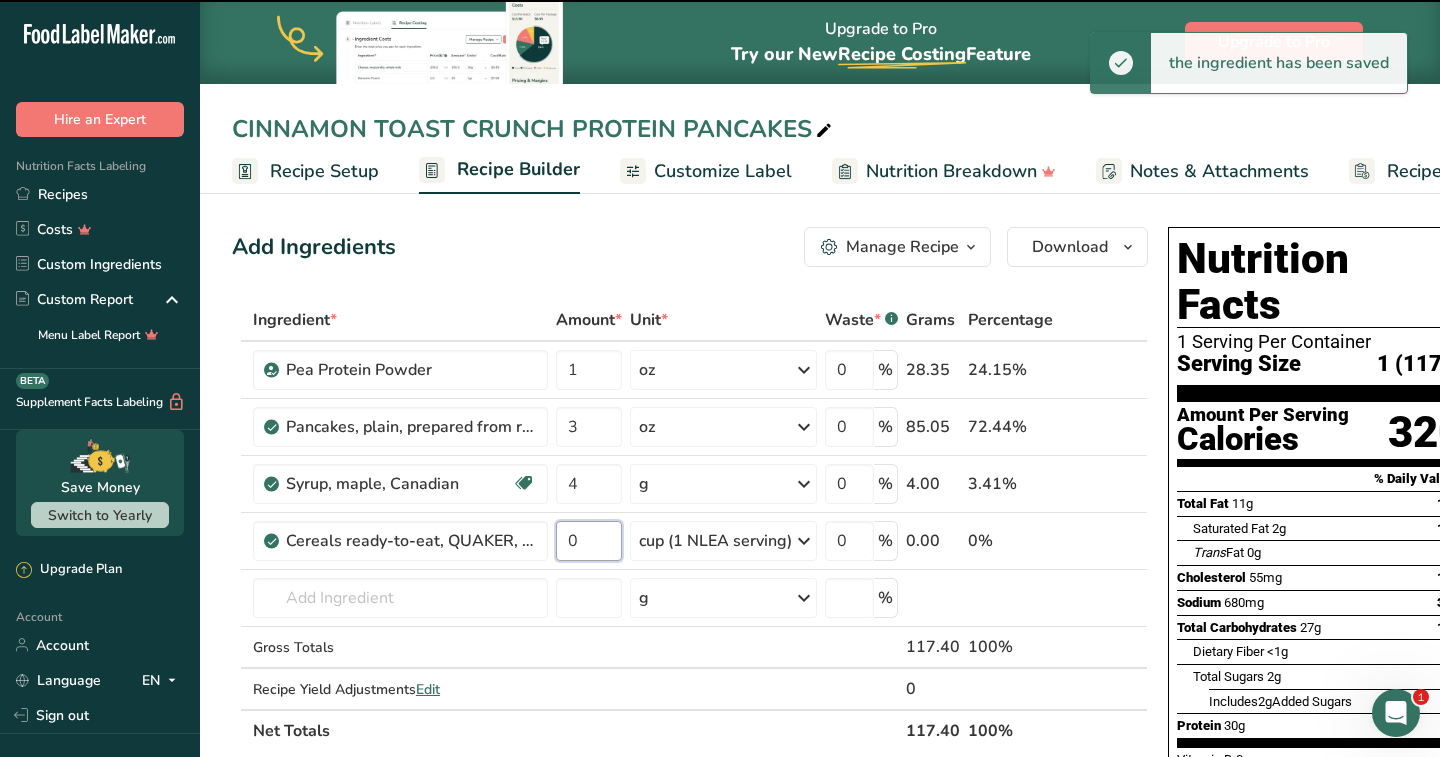 click on "0" at bounding box center [589, 541] 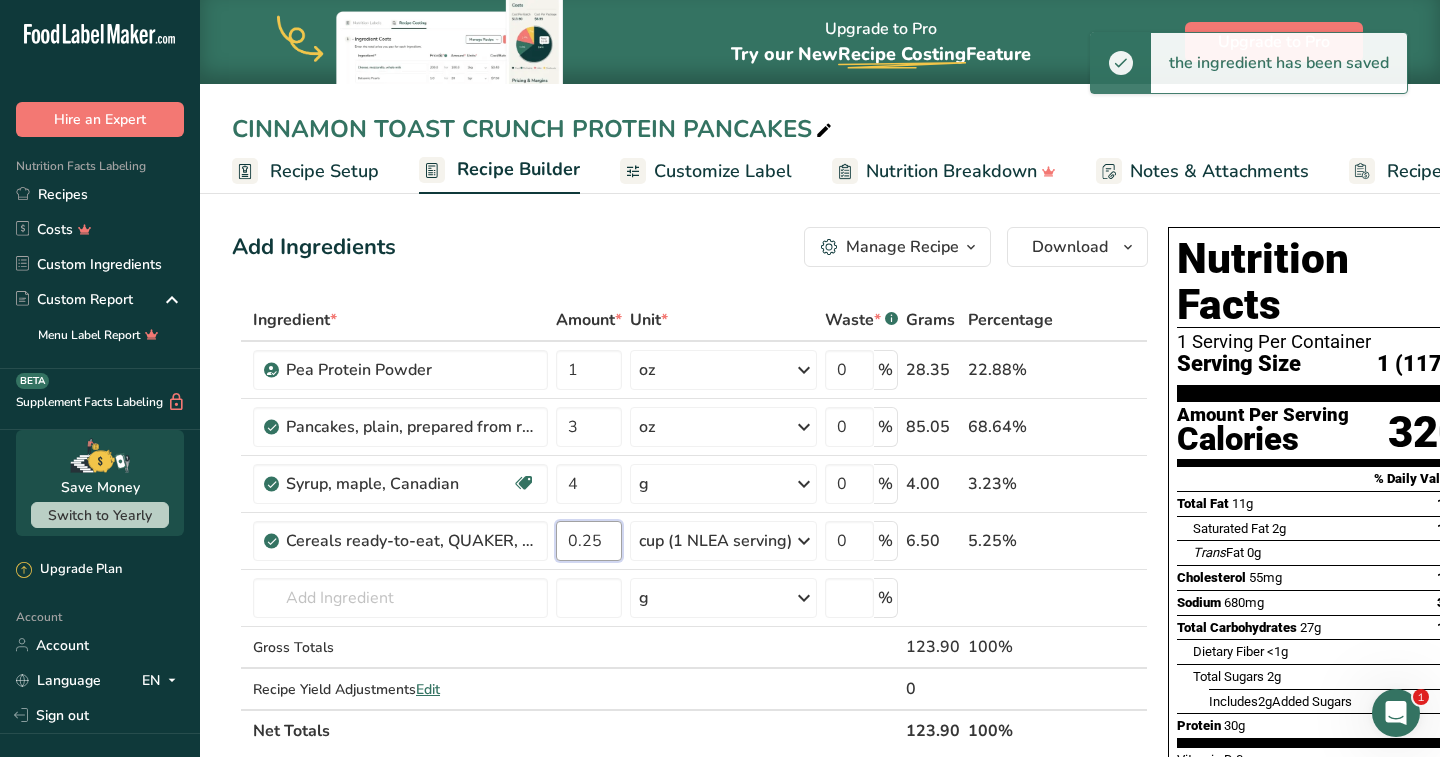 type on "0.25" 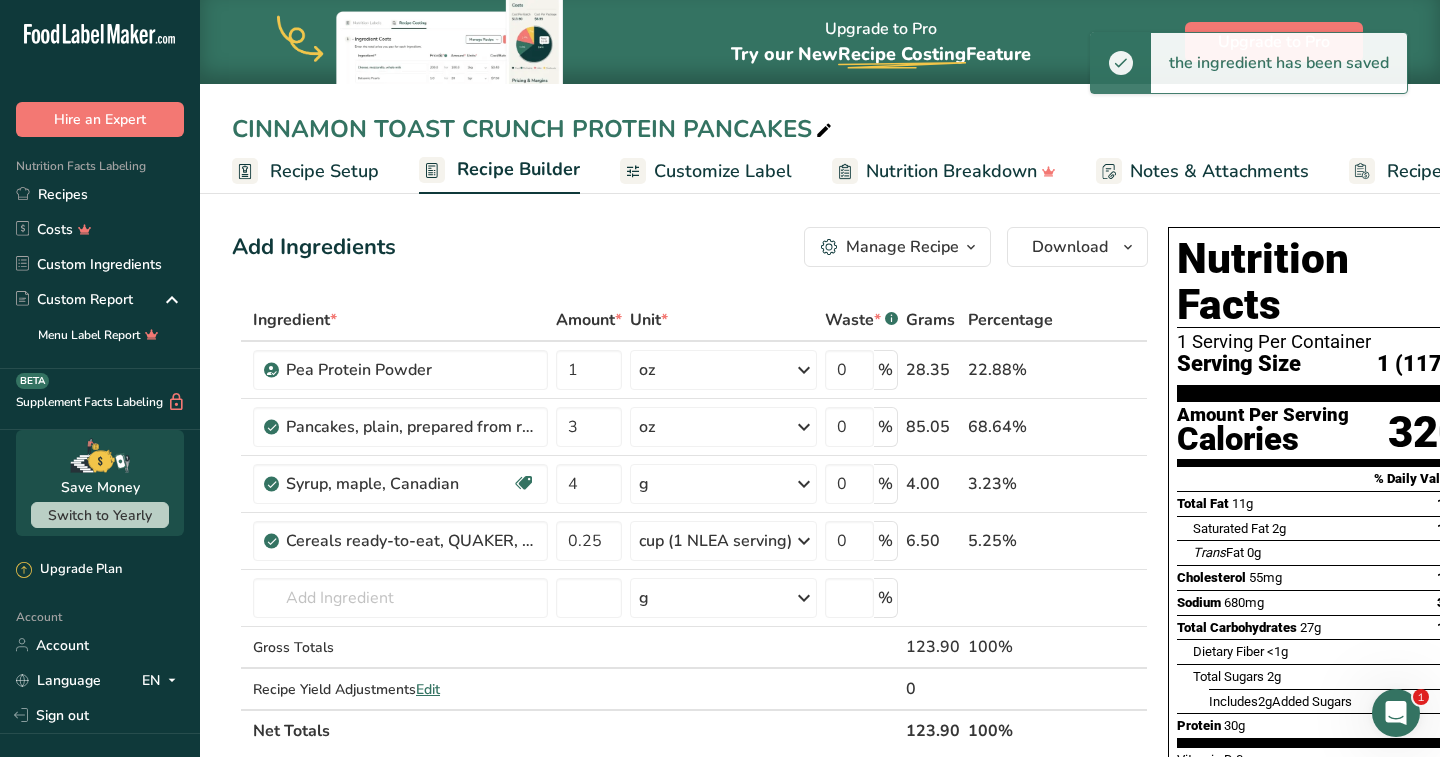 click on "Add Ingredients
Manage Recipe         Delete Recipe           Duplicate Recipe             Scale Recipe             Save as Sub-Recipe   .a-a{fill:#347362;}.b-a{fill:#fff;}                               Nutrition Breakdown                   Recipe Card
NEW
Amino Acids Pattern Report             Activity History
Download
Choose your preferred label style
Standard FDA label
Standard FDA label
The most common format for nutrition facts labels in compliance with the FDA's typeface, style and requirements
Tabular FDA label
A label format compliant with the FDA regulations presented in a tabular (horizontal) display.
Linear FDA label
A simple linear display for small sized packages.
Simplified FDA label" at bounding box center (696, 803) 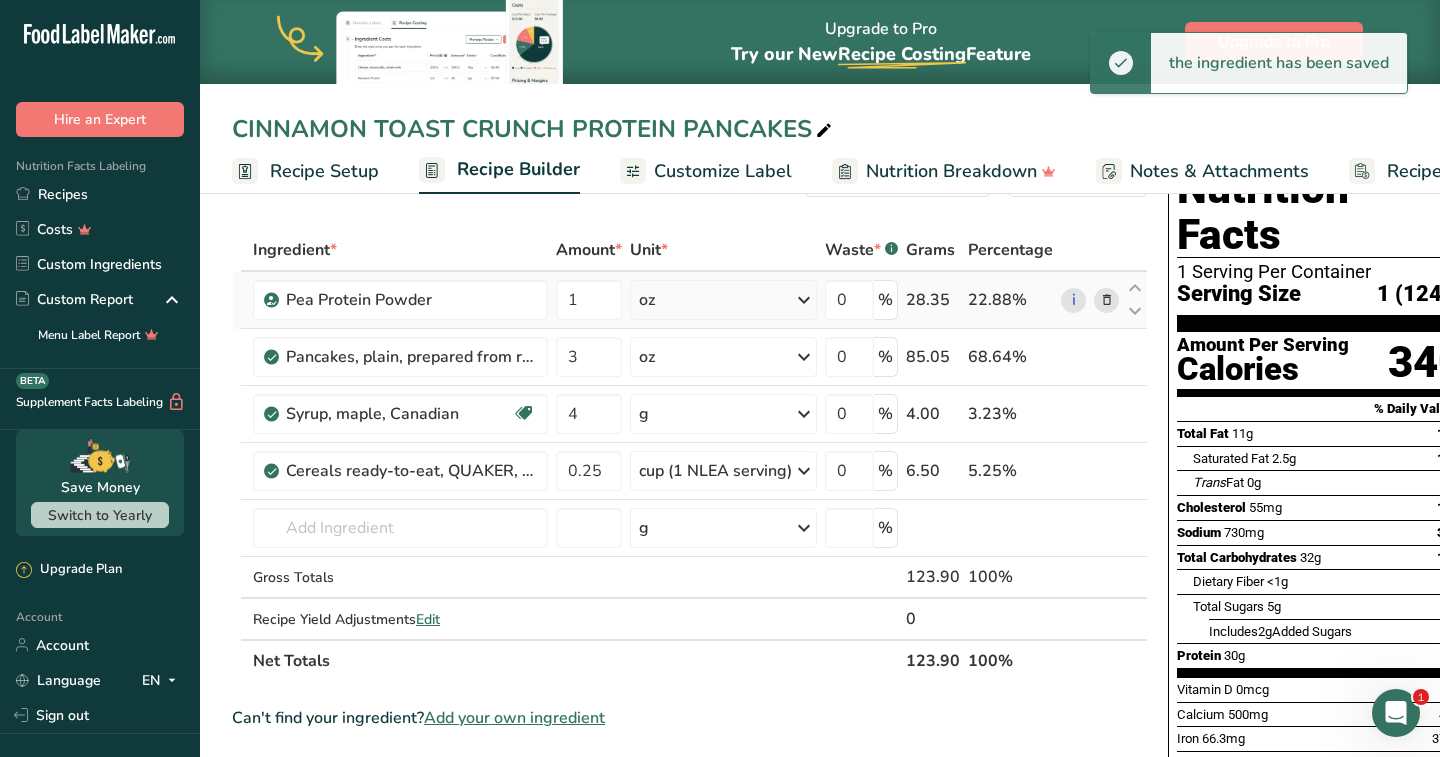 scroll, scrollTop: 131, scrollLeft: 0, axis: vertical 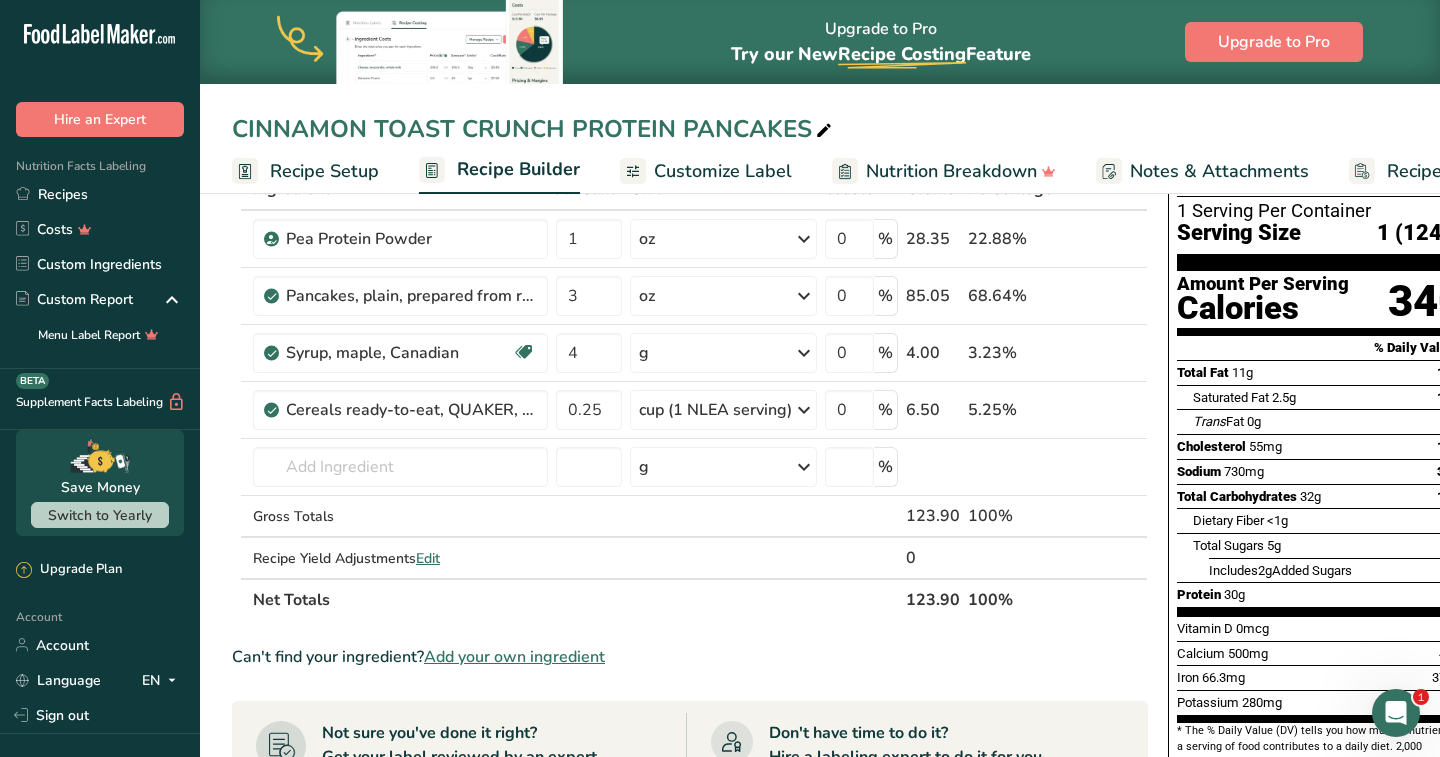 click on "Customize Label" at bounding box center [723, 171] 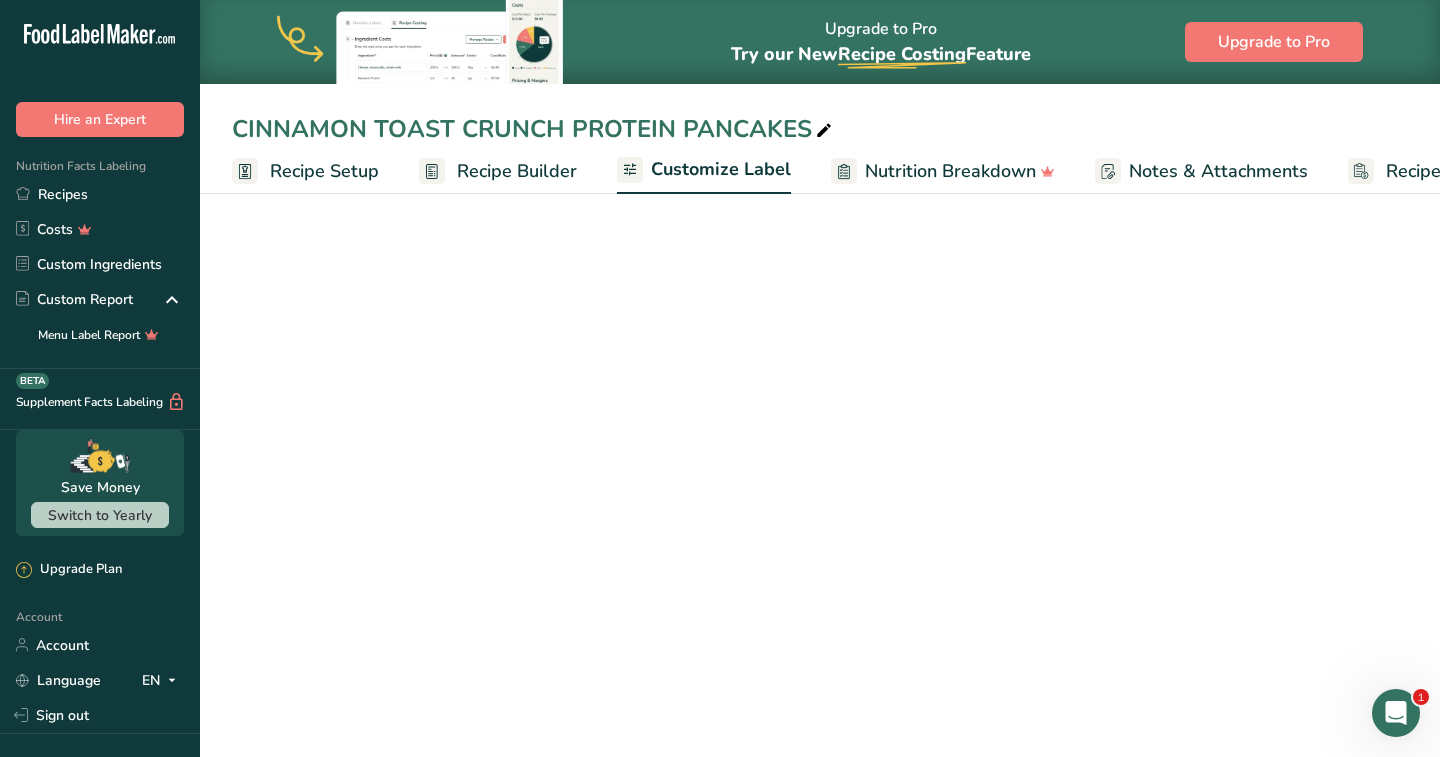 scroll, scrollTop: 0, scrollLeft: 119, axis: horizontal 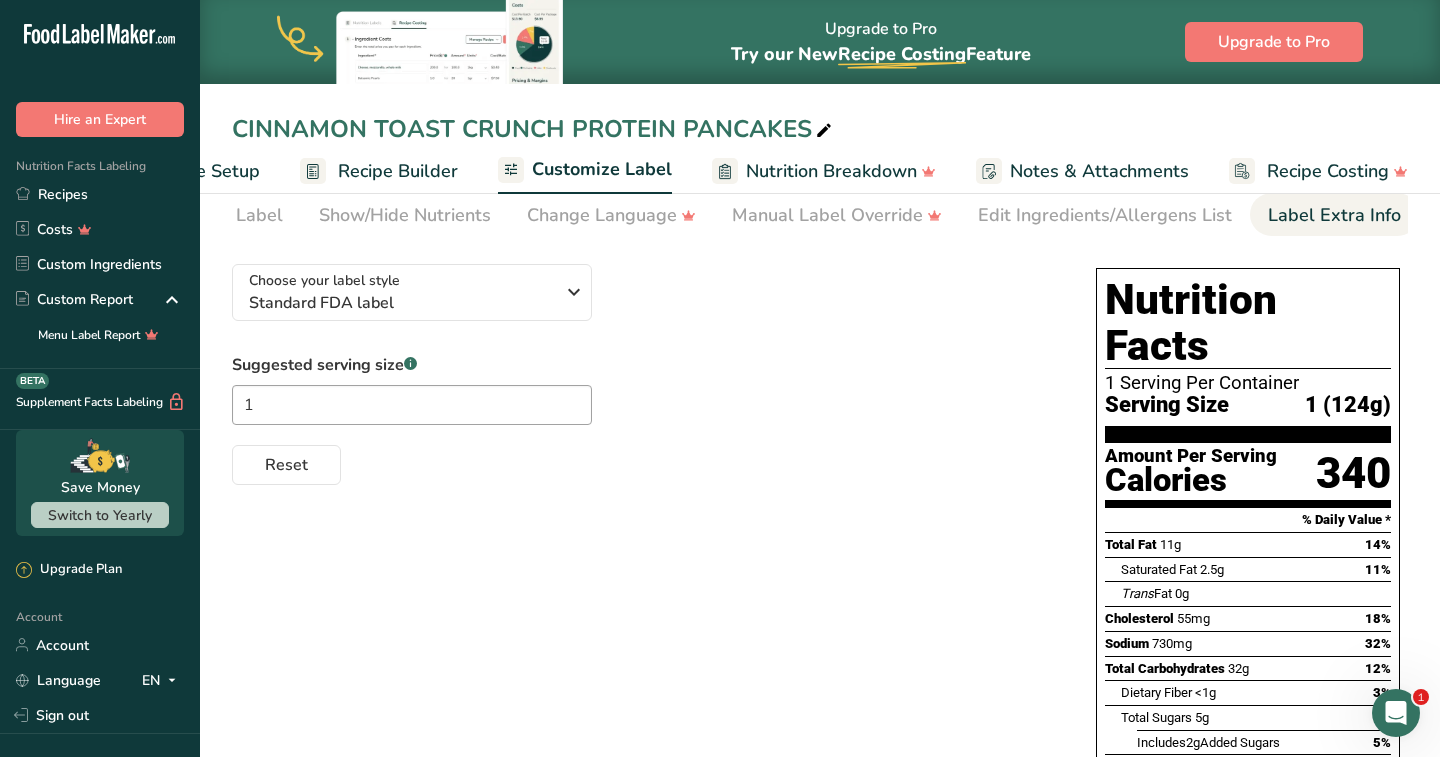 click on "Label Extra Info" at bounding box center (1334, 215) 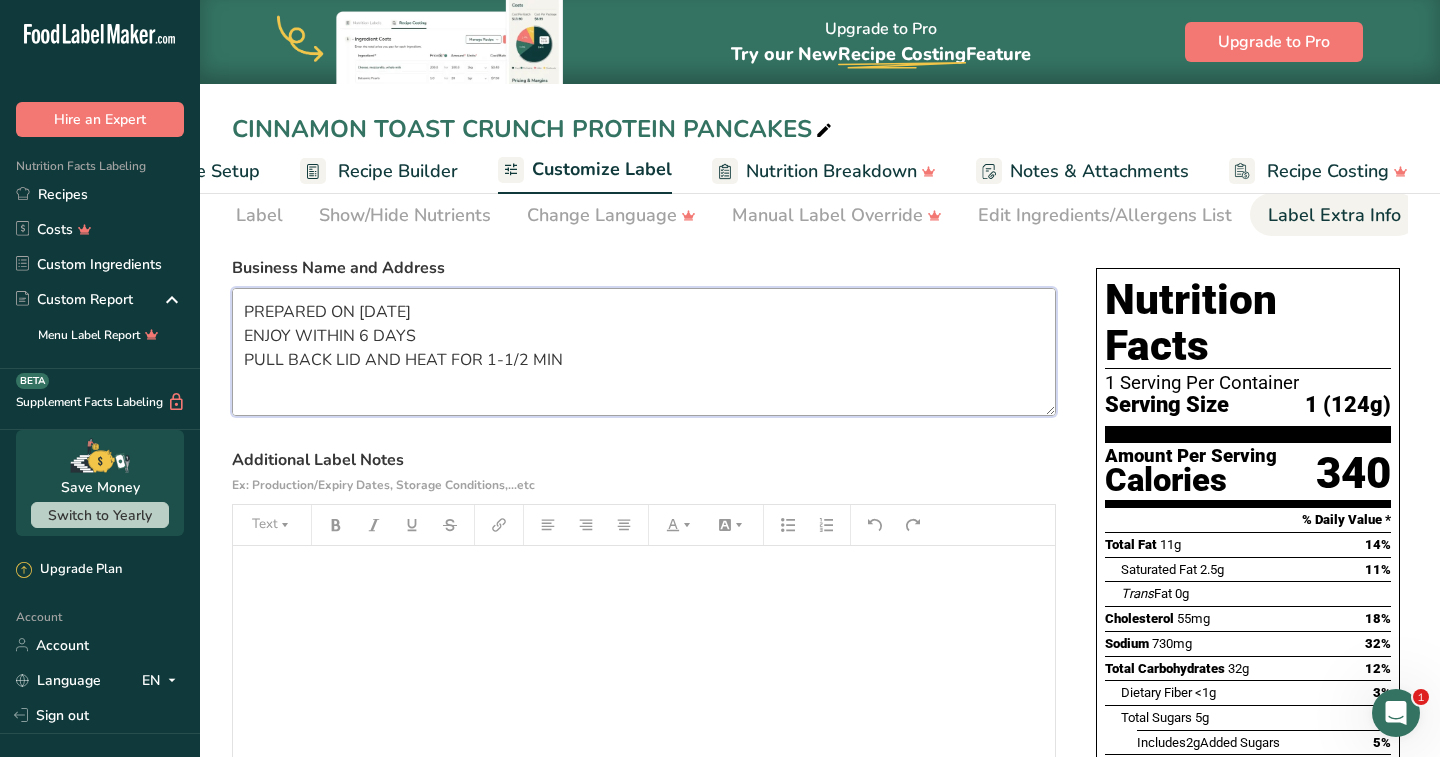 click on "PREPARED ON 3/22
ENJOY WITHIN 6 DAYS
PULL BACK LID AND HEAT FOR 1-1/2 MIN
CUSTOM PROVISIONS AZ
739 E DUNLAP AVE
PHOENIX, AZ 85020" at bounding box center (644, 352) 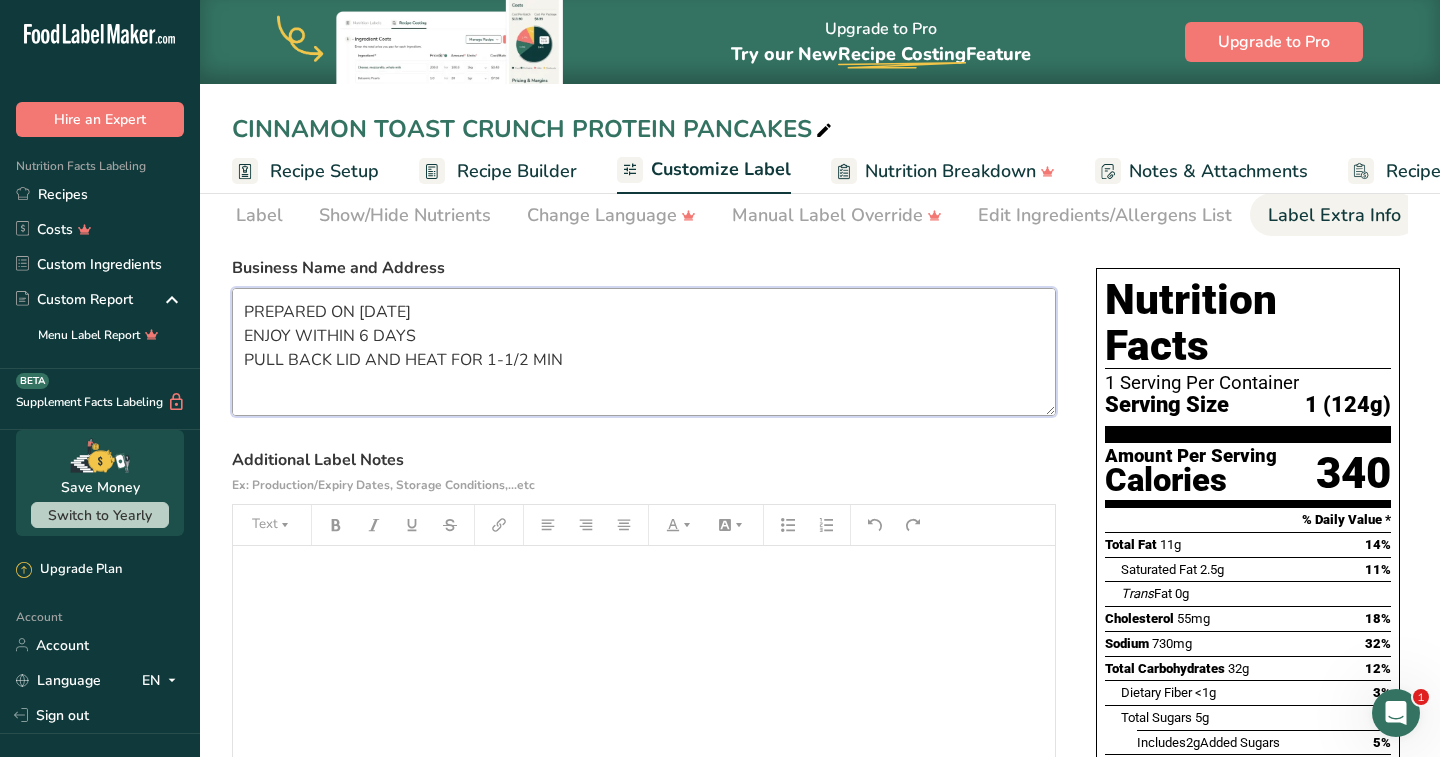 scroll, scrollTop: 0, scrollLeft: 0, axis: both 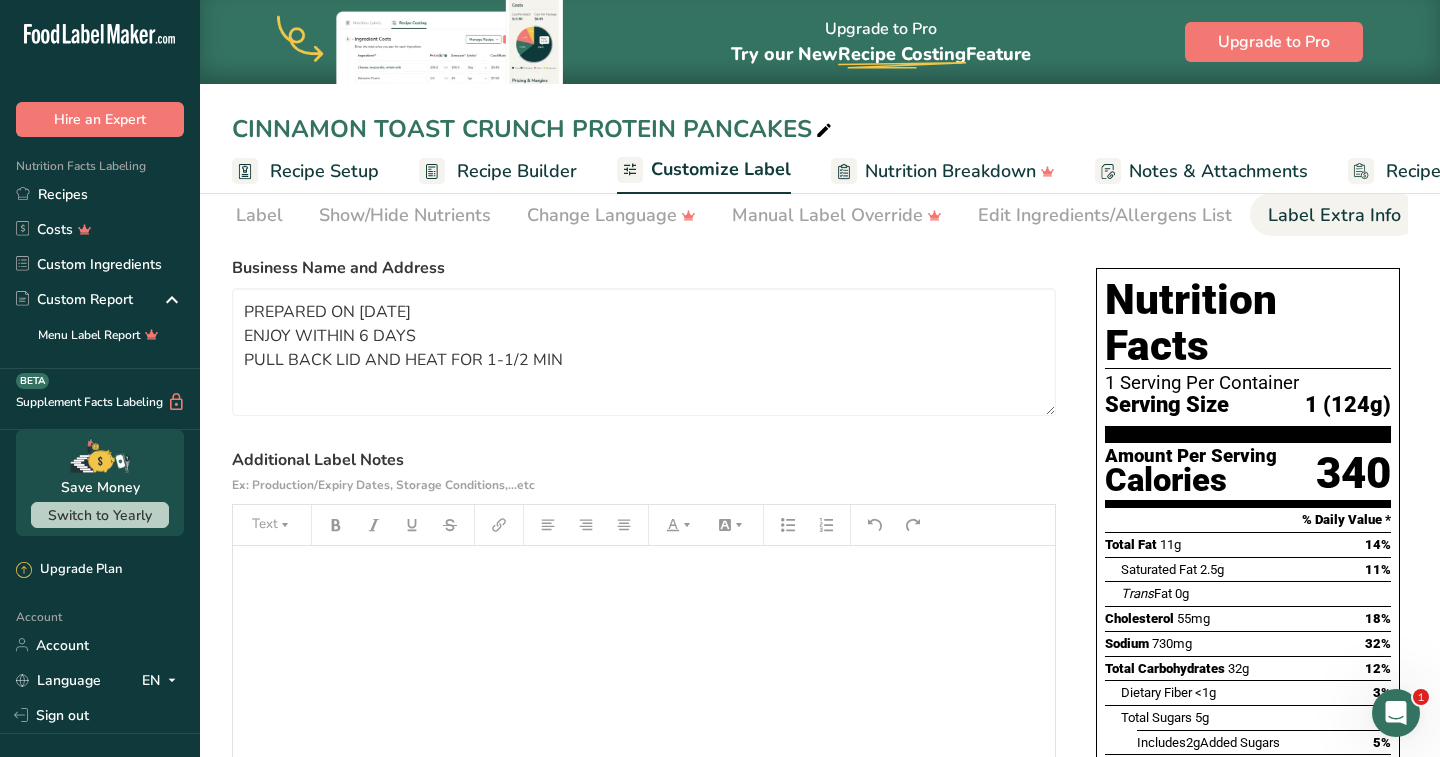 click on "Customize Label" at bounding box center [704, 171] 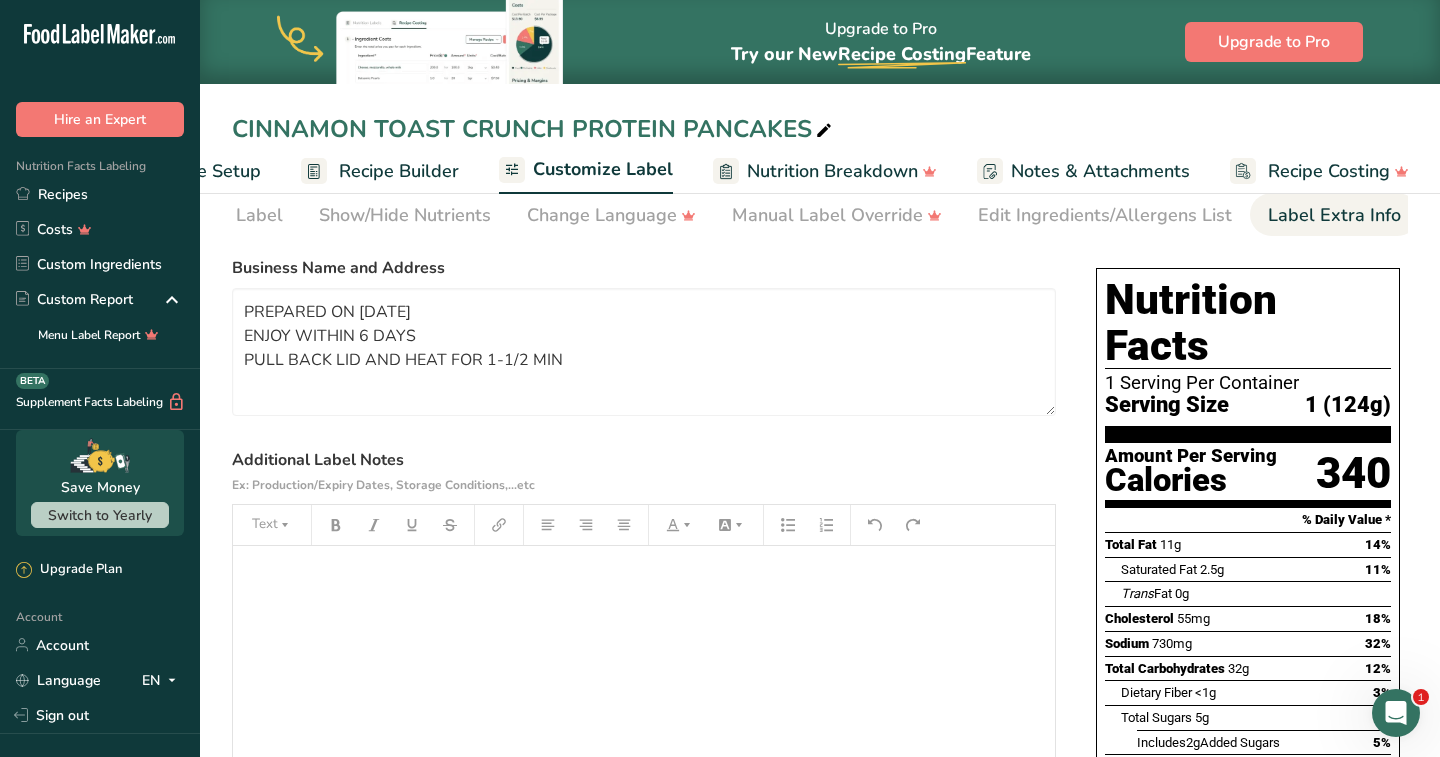 scroll, scrollTop: 0, scrollLeft: 119, axis: horizontal 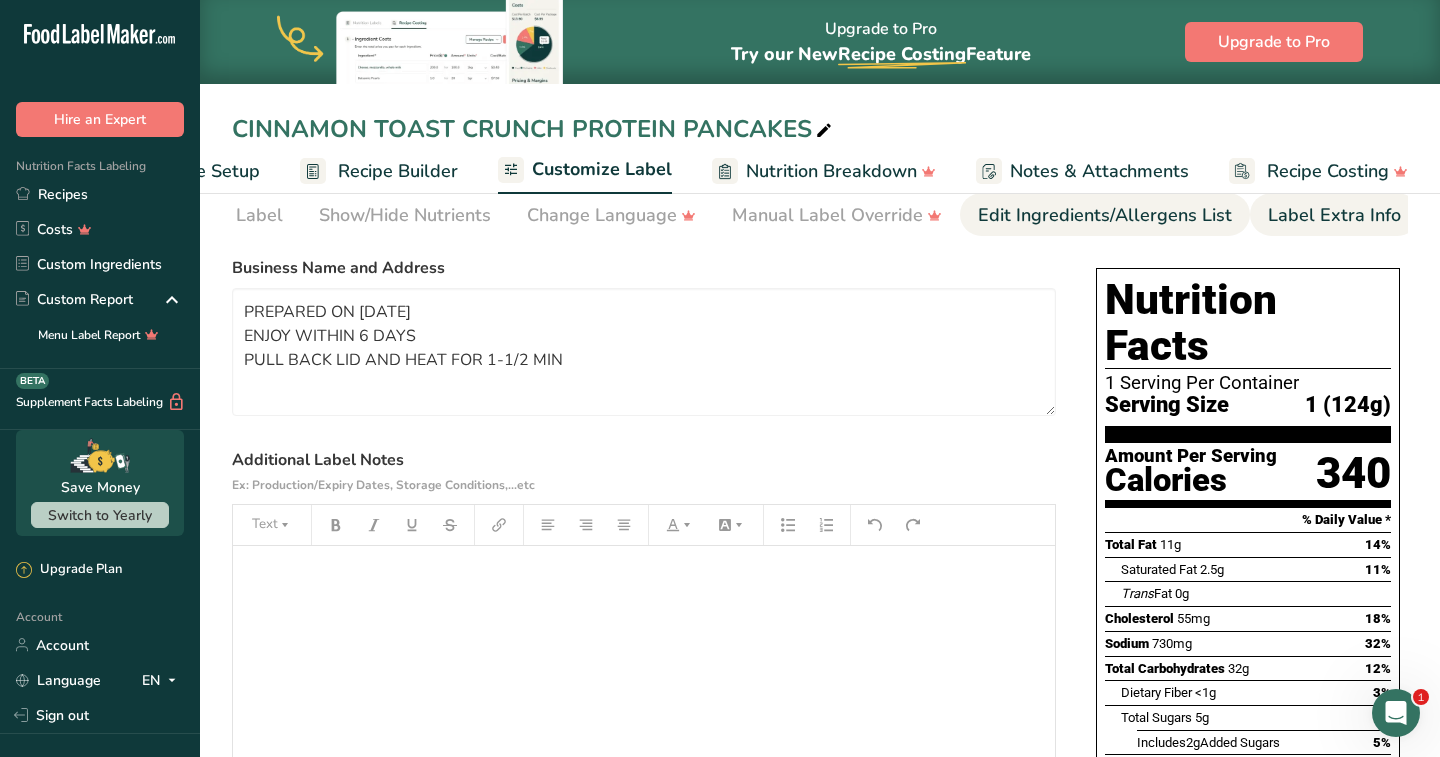click on "Edit Ingredients/Allergens List" at bounding box center (1105, 215) 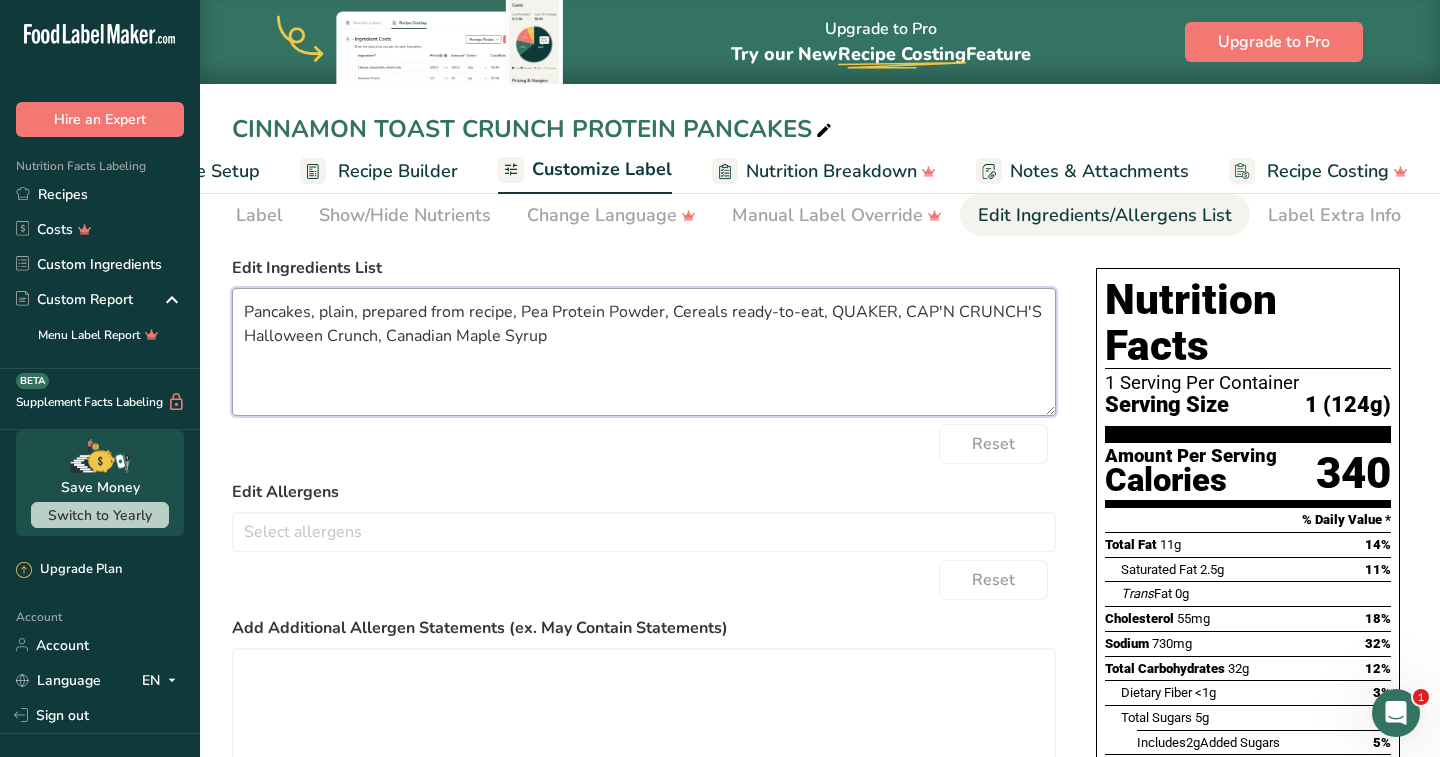 drag, startPoint x: 642, startPoint y: 363, endPoint x: 668, endPoint y: 314, distance: 55.470715 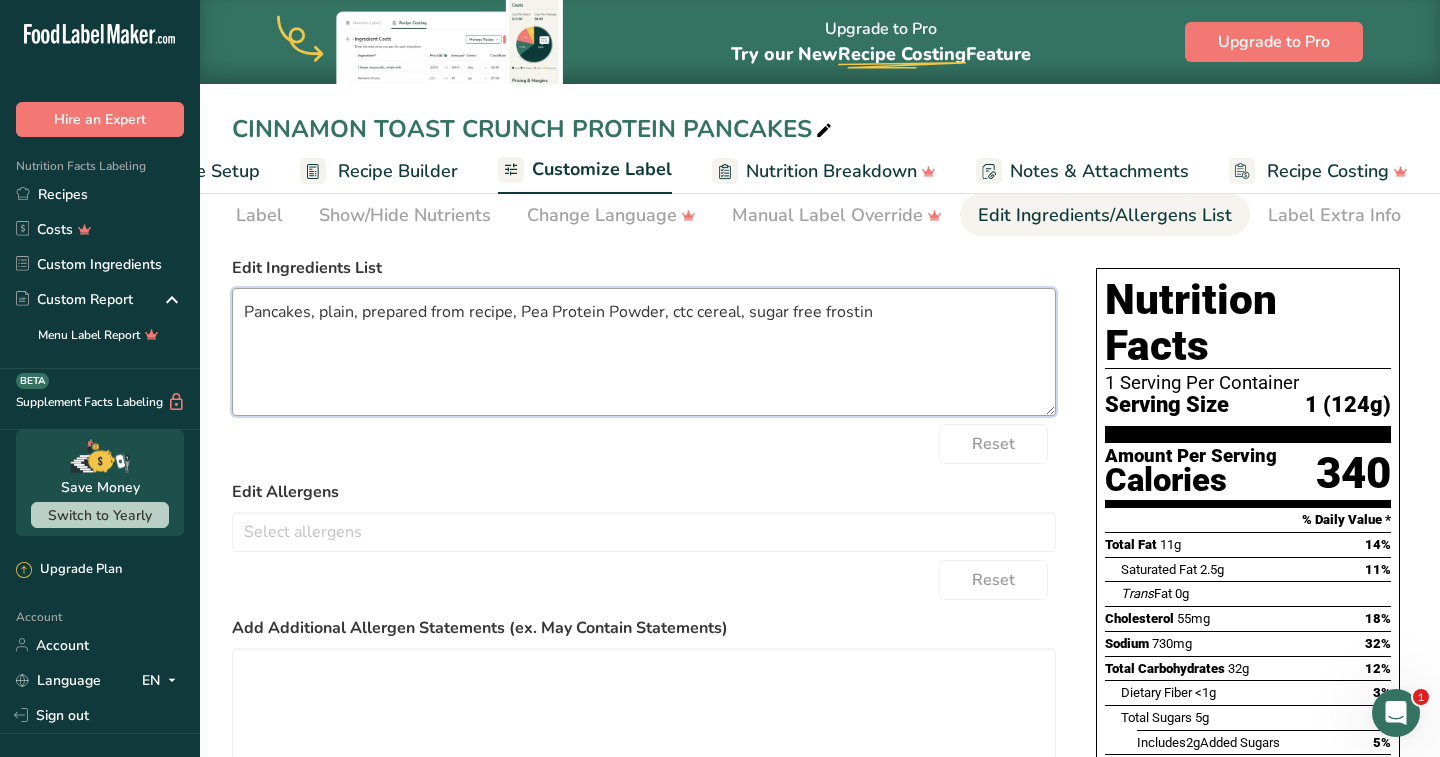 type on "Pancakes, plain, prepared from recipe, Pea Protein Powder, ctc cereal, sugar free frosting" 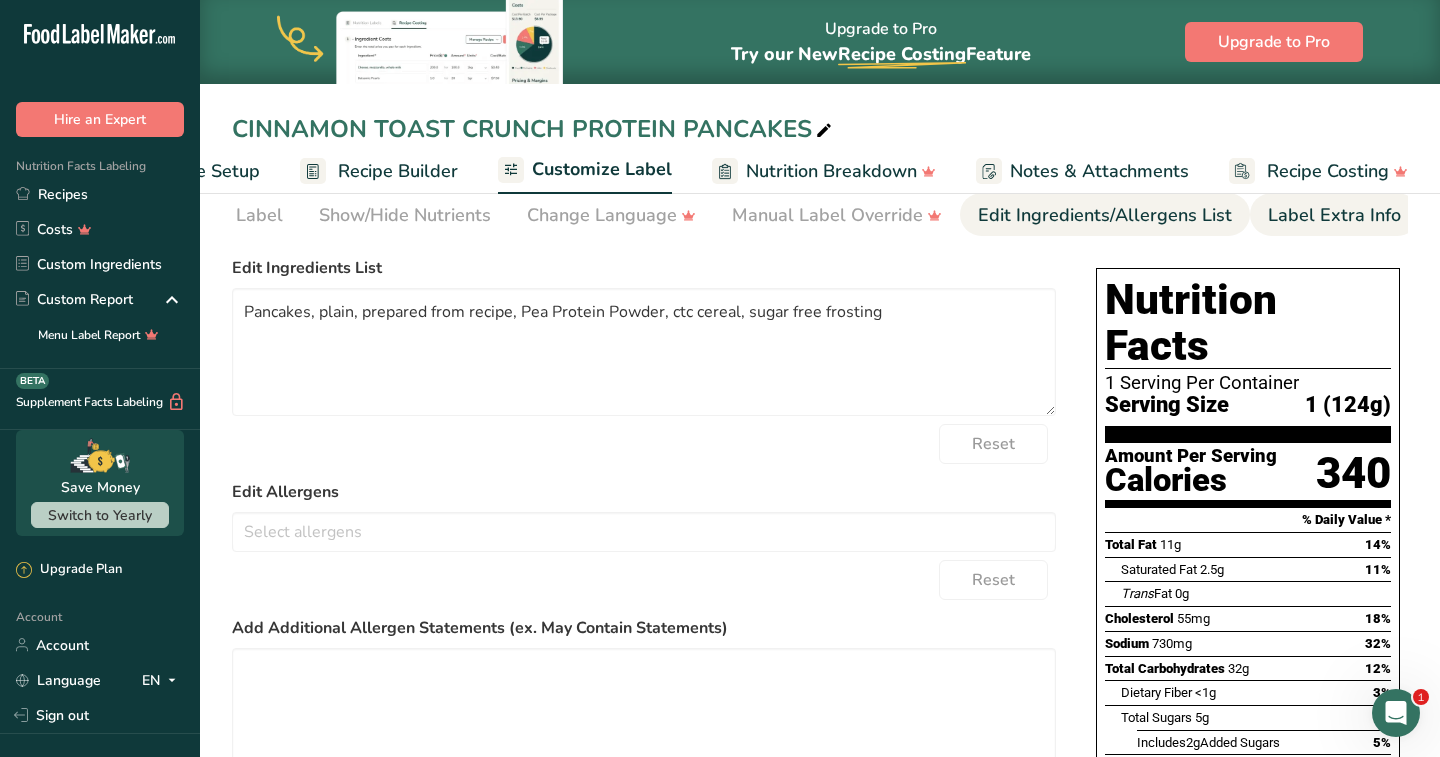 click on "Label Extra Info" at bounding box center [1334, 215] 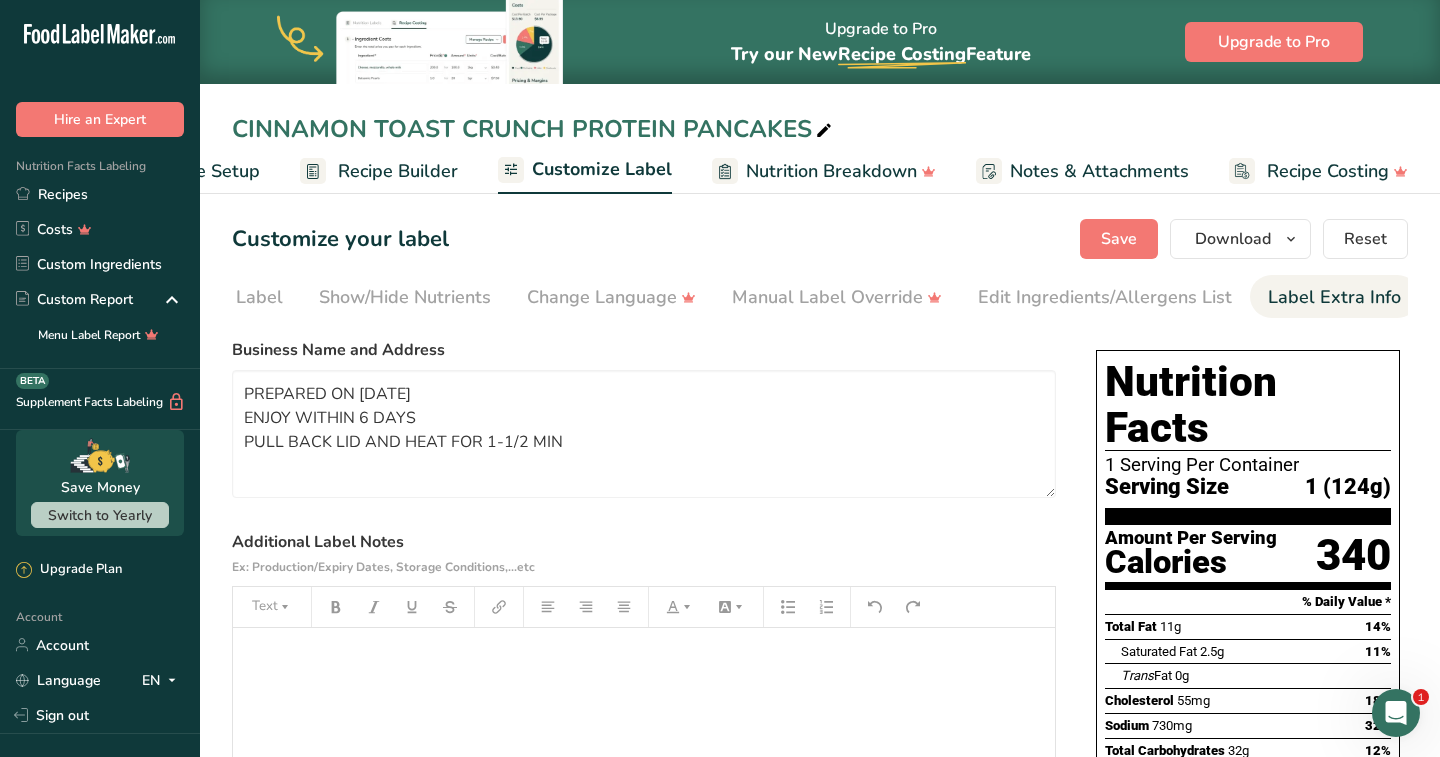 scroll, scrollTop: 0, scrollLeft: 0, axis: both 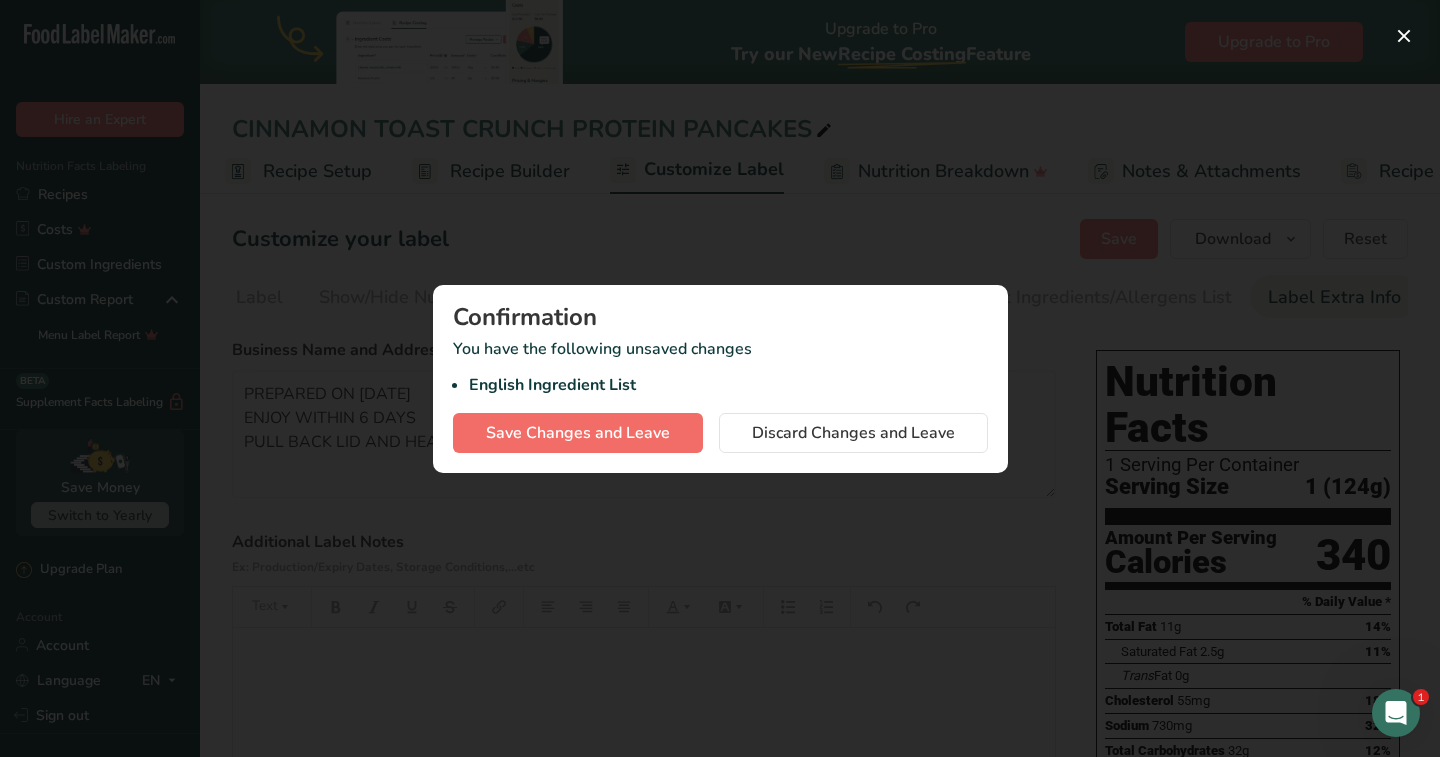 click on "Save Changes and Leave" at bounding box center (578, 433) 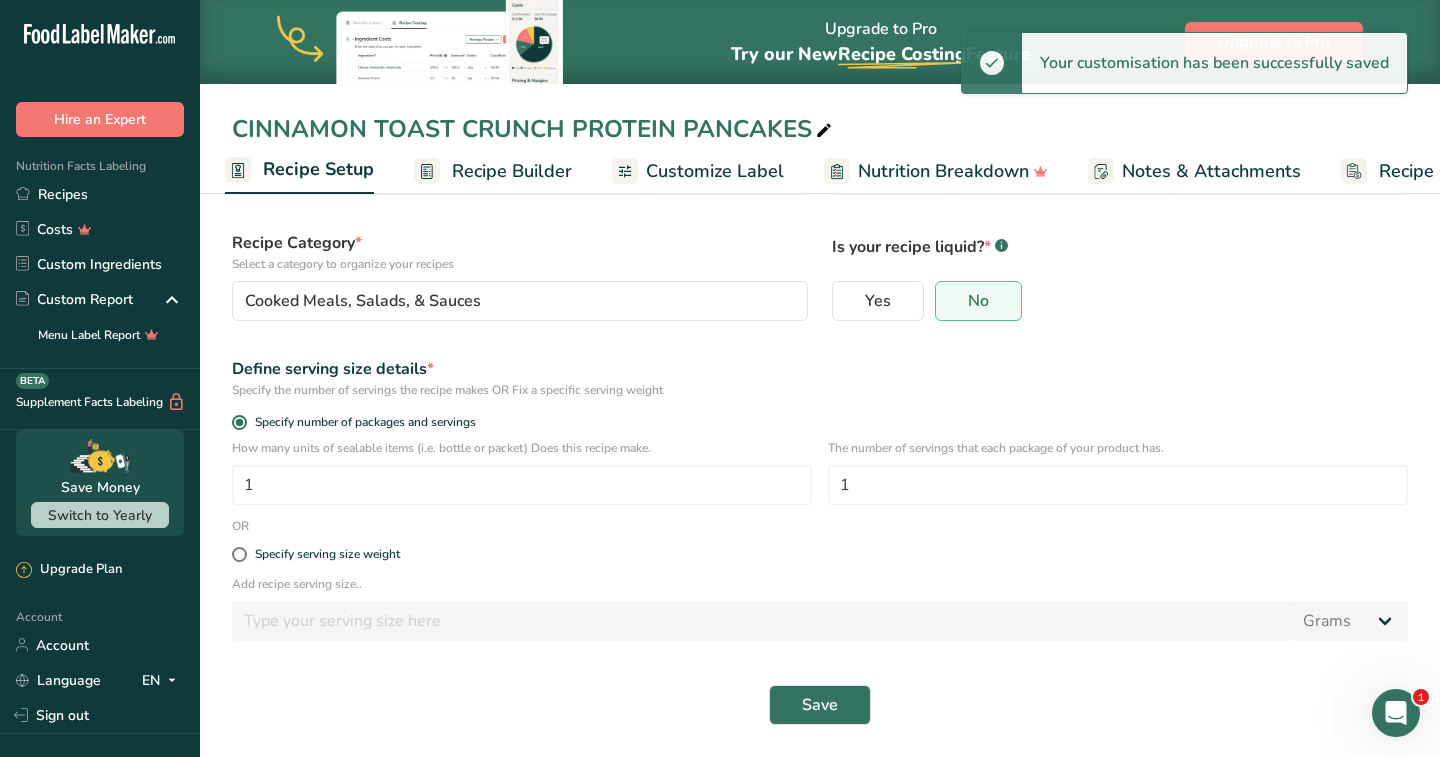 scroll, scrollTop: 116, scrollLeft: 0, axis: vertical 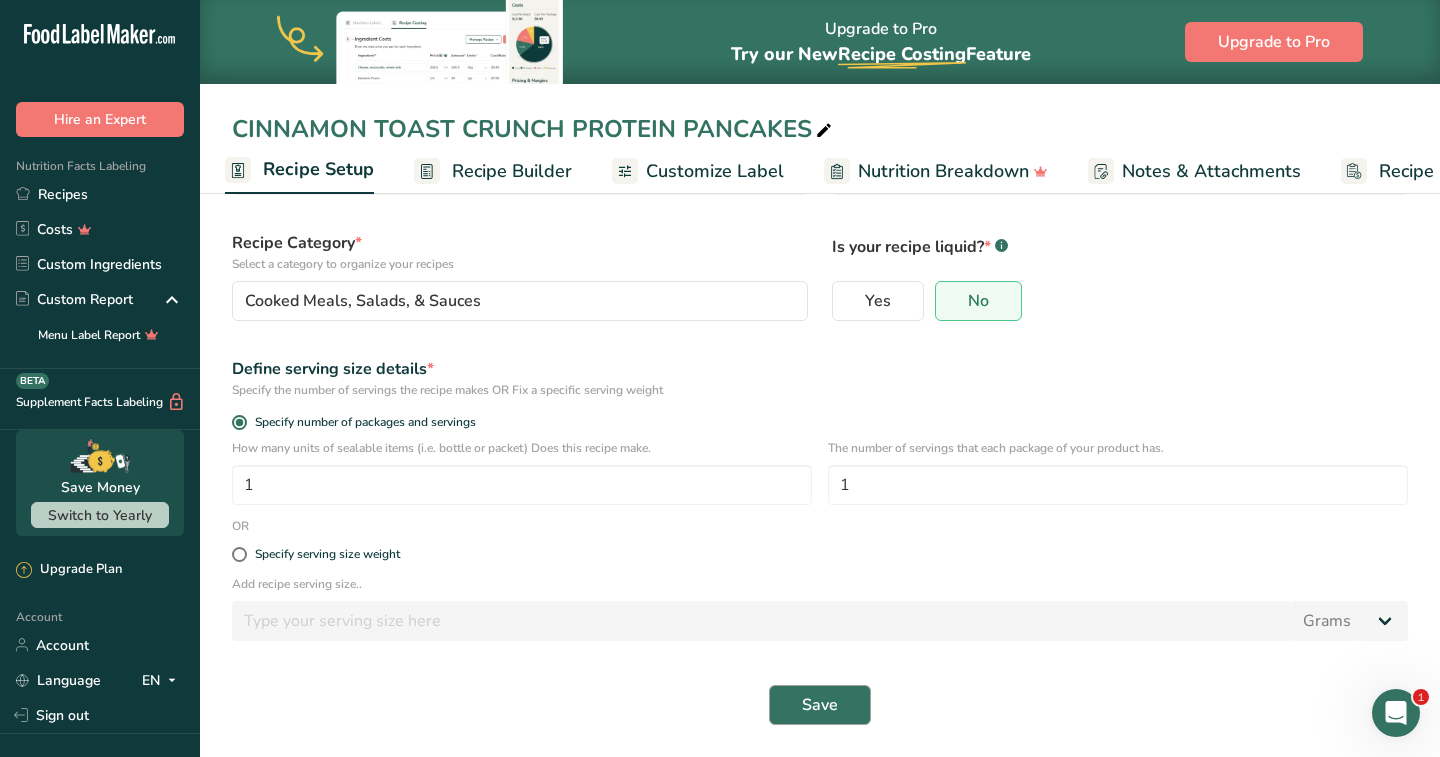 click on "Save" at bounding box center [820, 705] 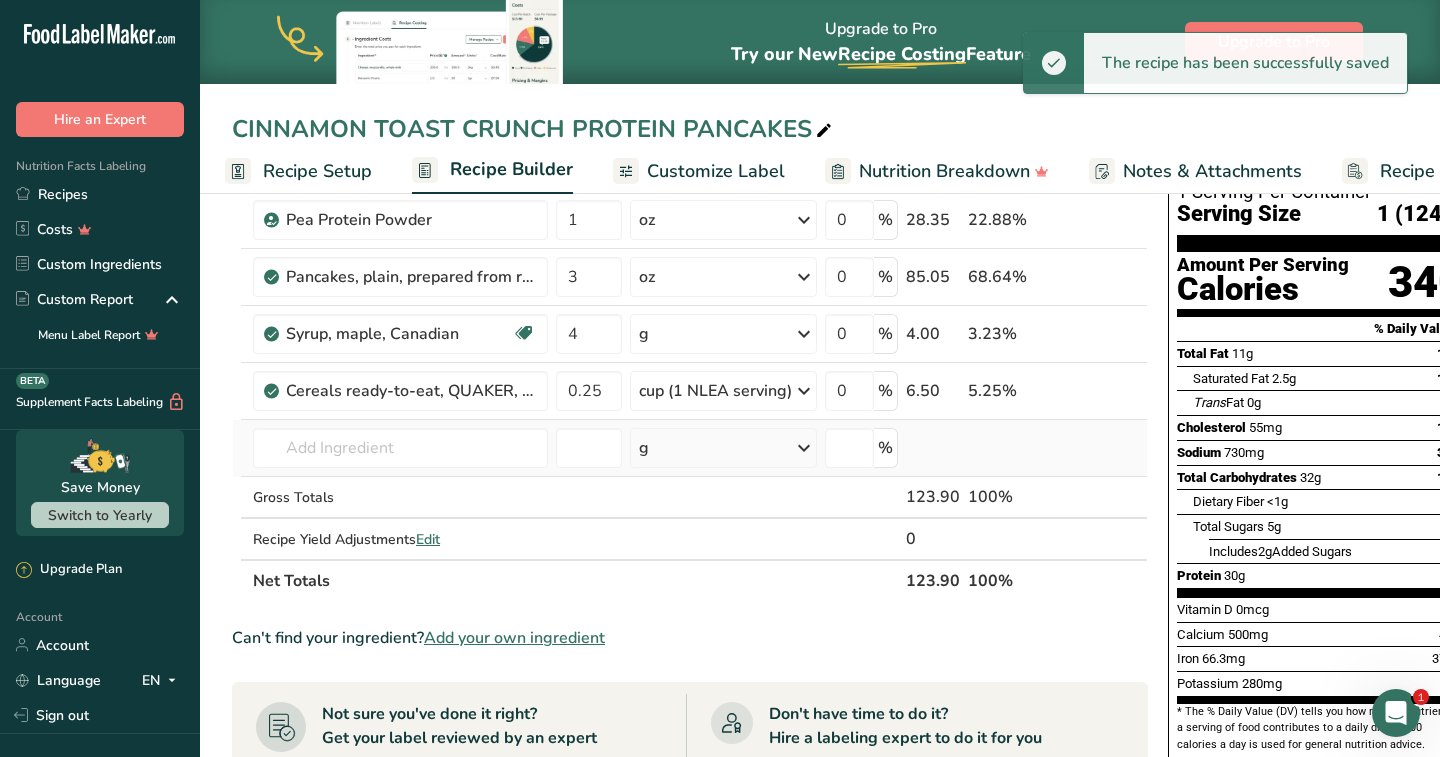 scroll, scrollTop: 153, scrollLeft: 0, axis: vertical 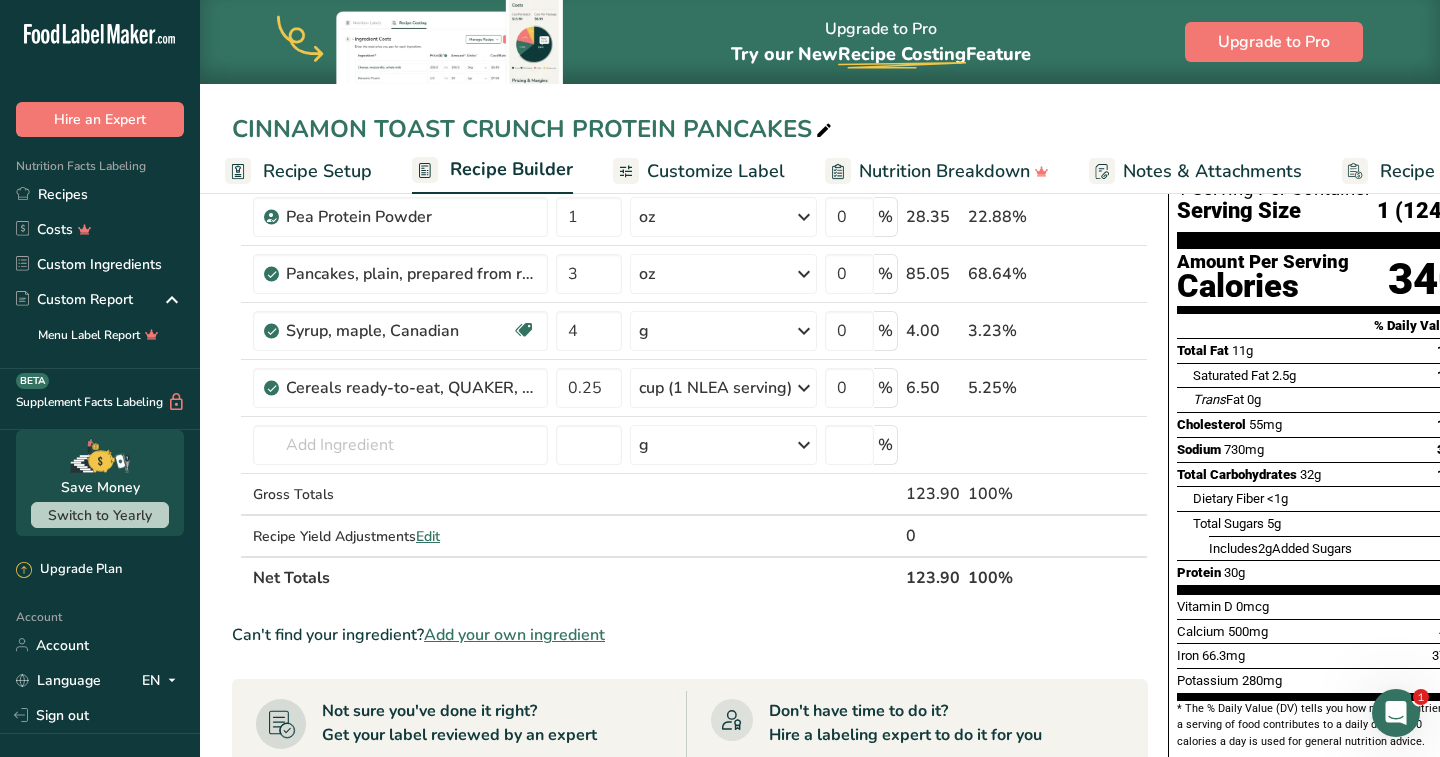 click on "Recipe Setup" at bounding box center (317, 171) 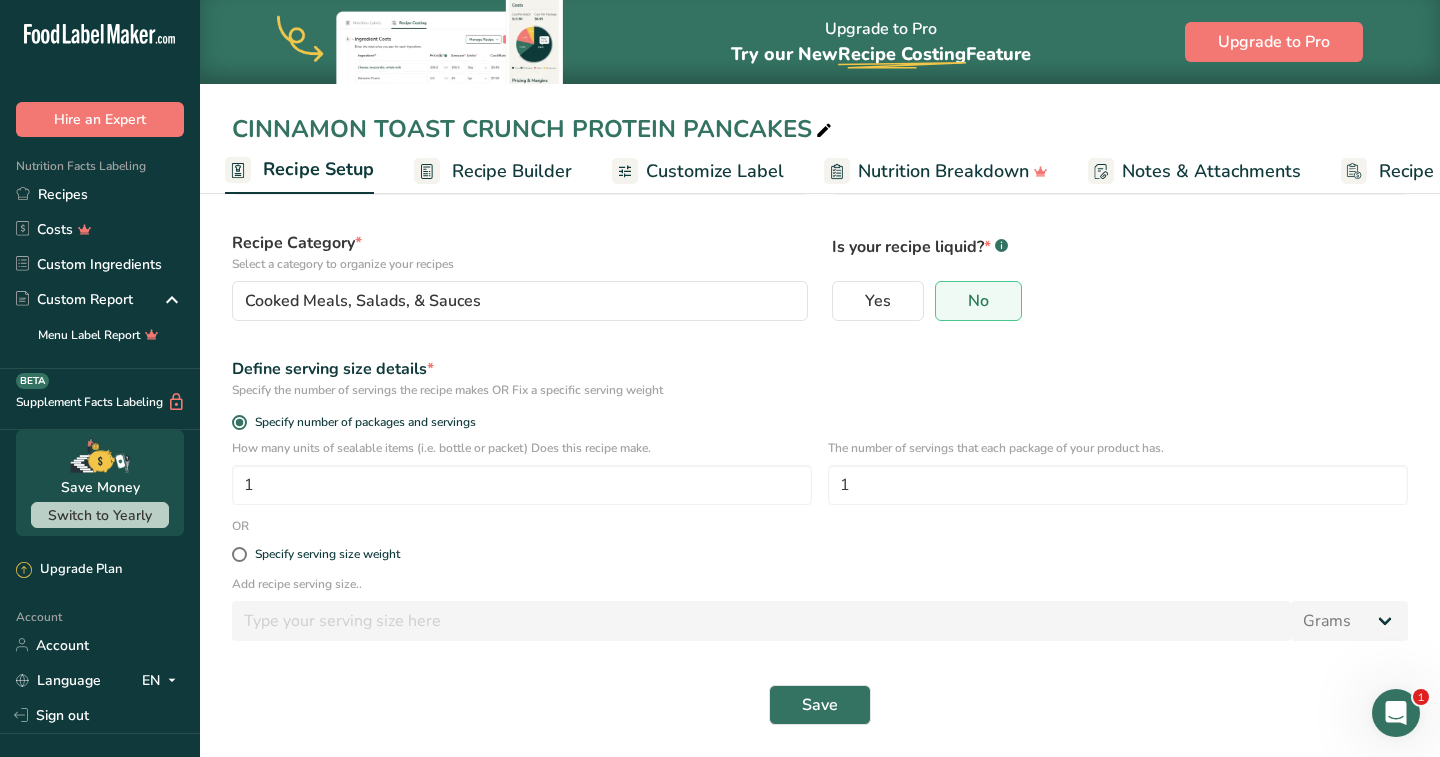 scroll, scrollTop: 116, scrollLeft: 0, axis: vertical 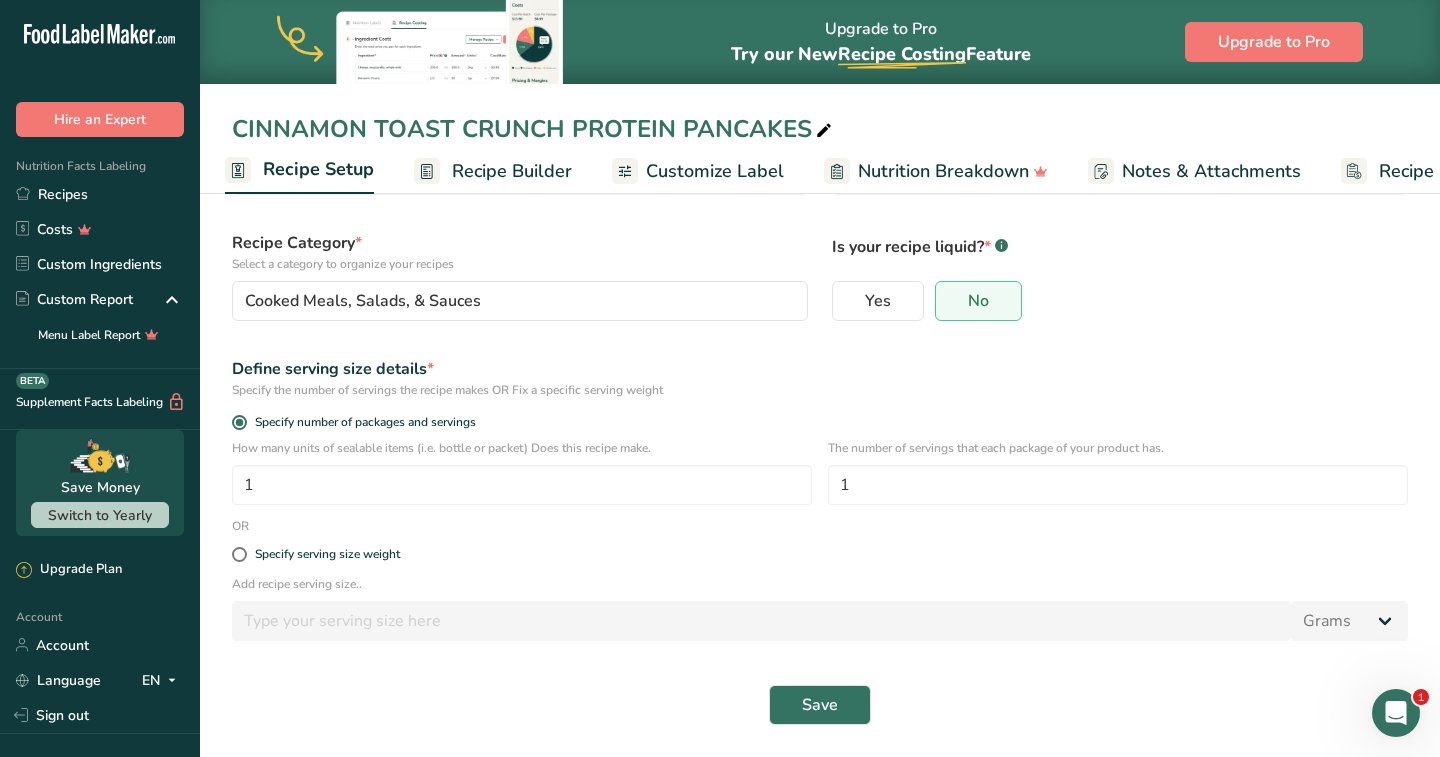 click on "Recipe Builder" at bounding box center [512, 171] 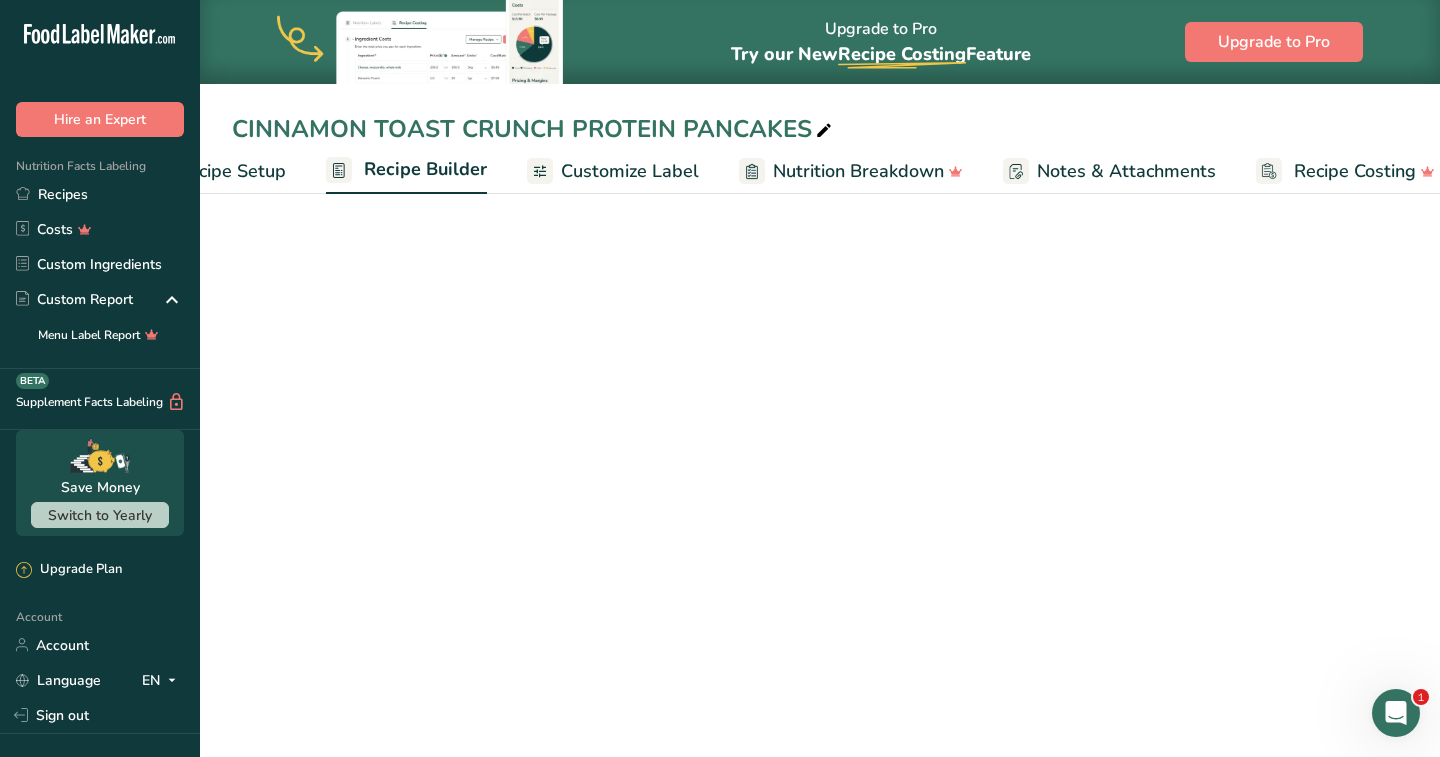 scroll, scrollTop: 0, scrollLeft: 119, axis: horizontal 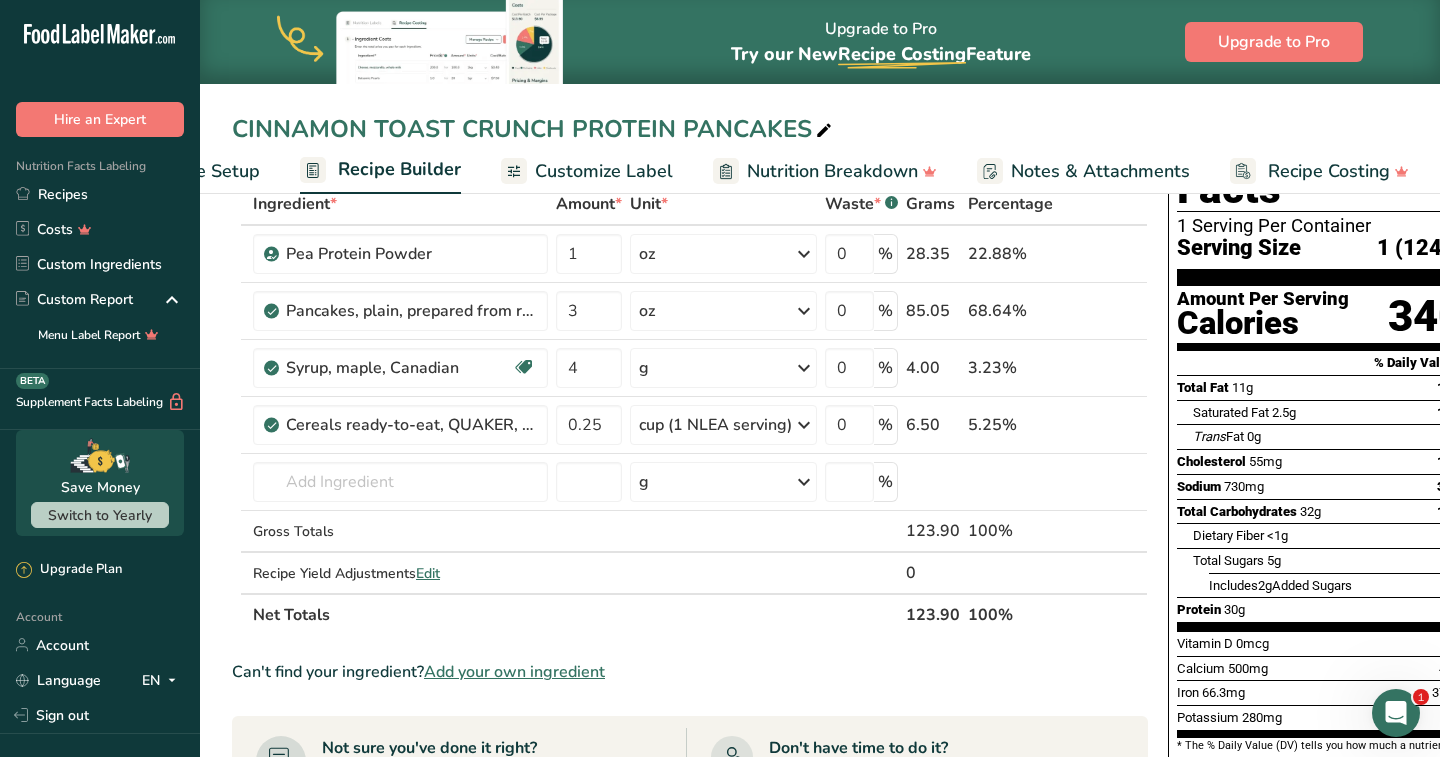 click on "Customize Label" at bounding box center [604, 171] 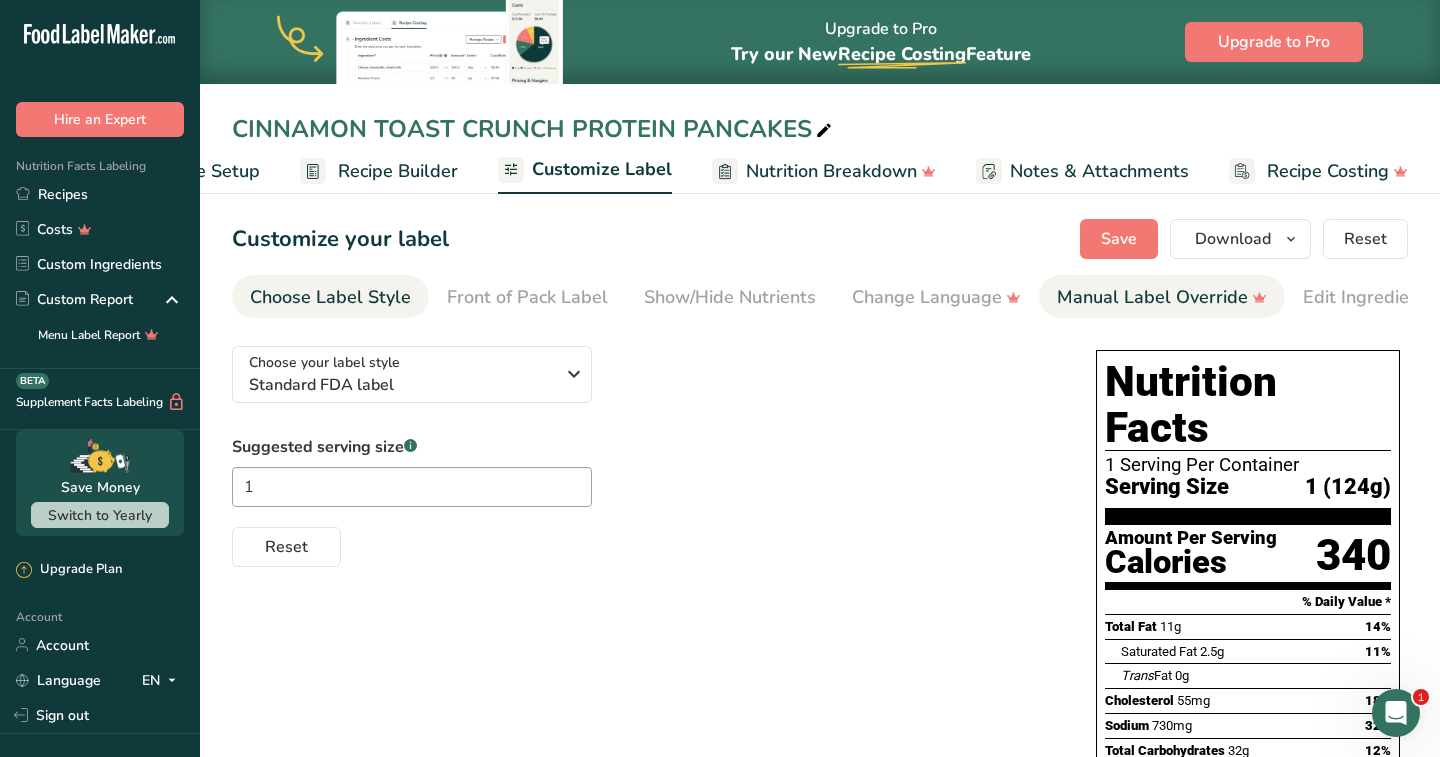 scroll, scrollTop: 0, scrollLeft: 0, axis: both 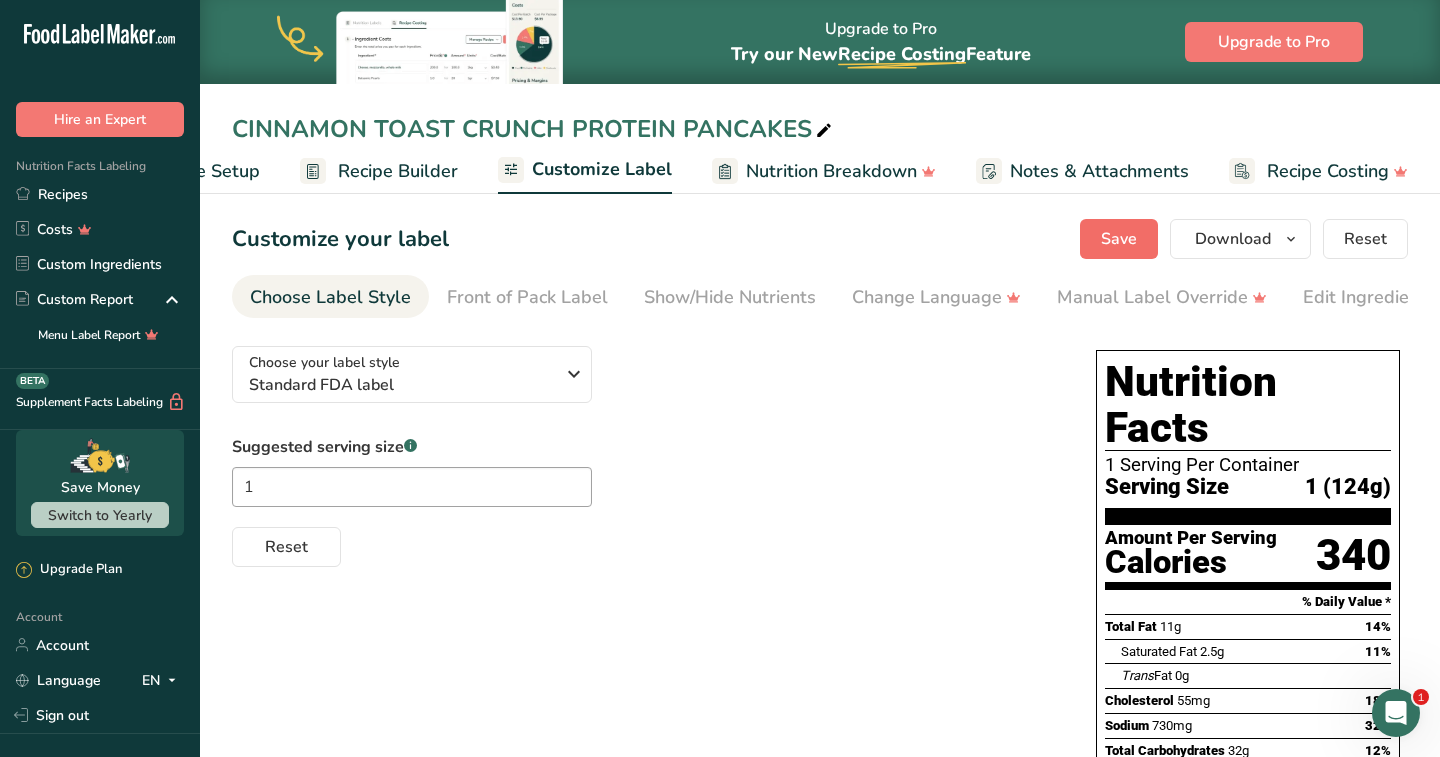 click on "Save" at bounding box center (1119, 239) 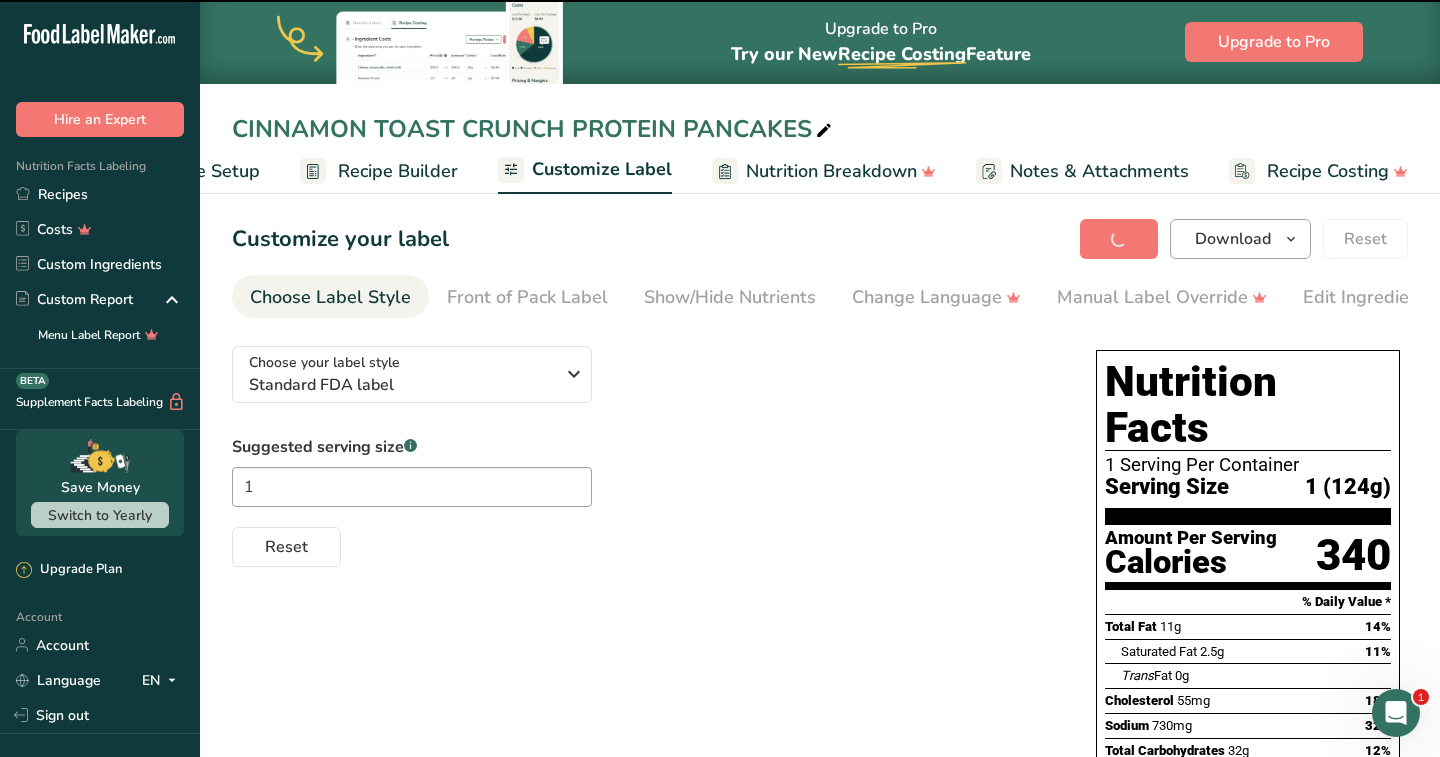 click on "Download" at bounding box center (1240, 239) 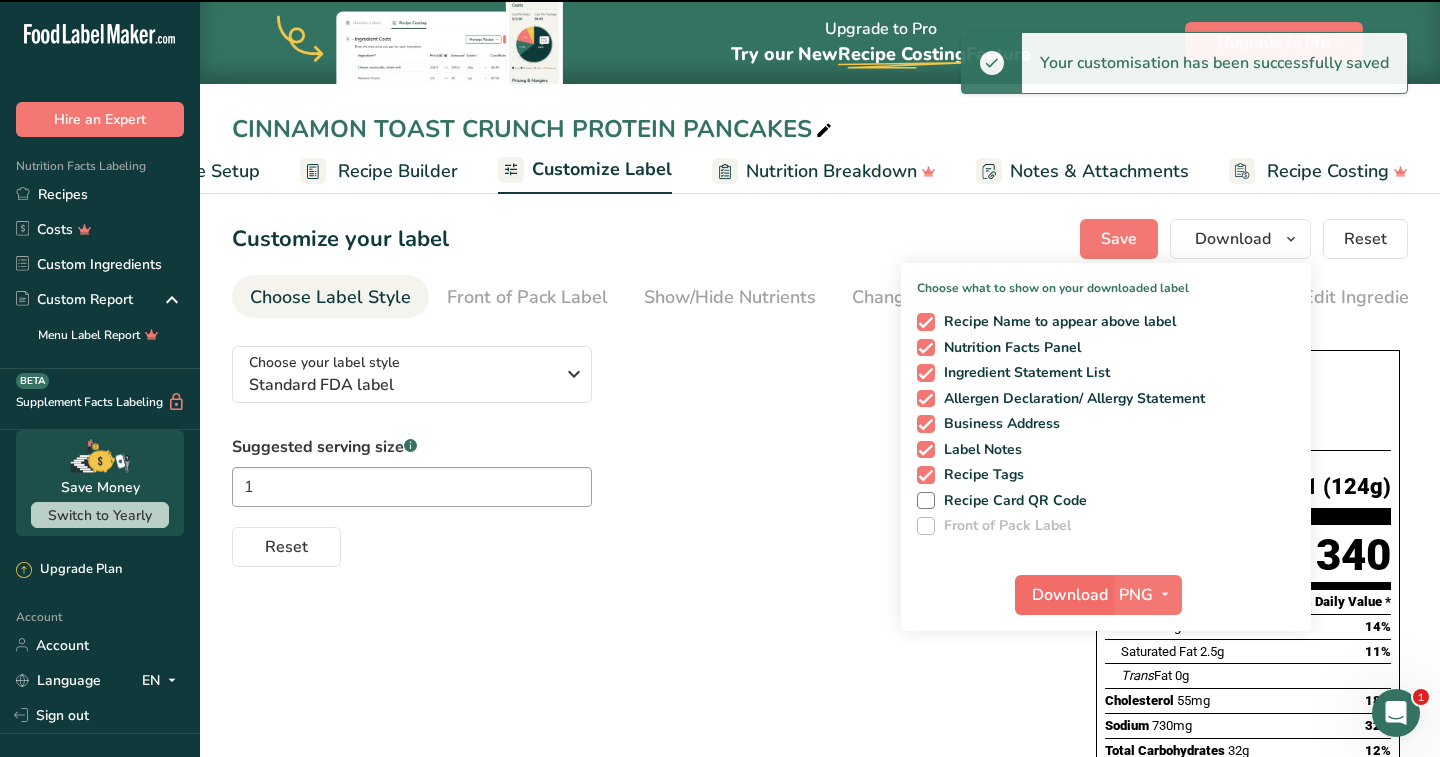 click on "Download" at bounding box center [1070, 595] 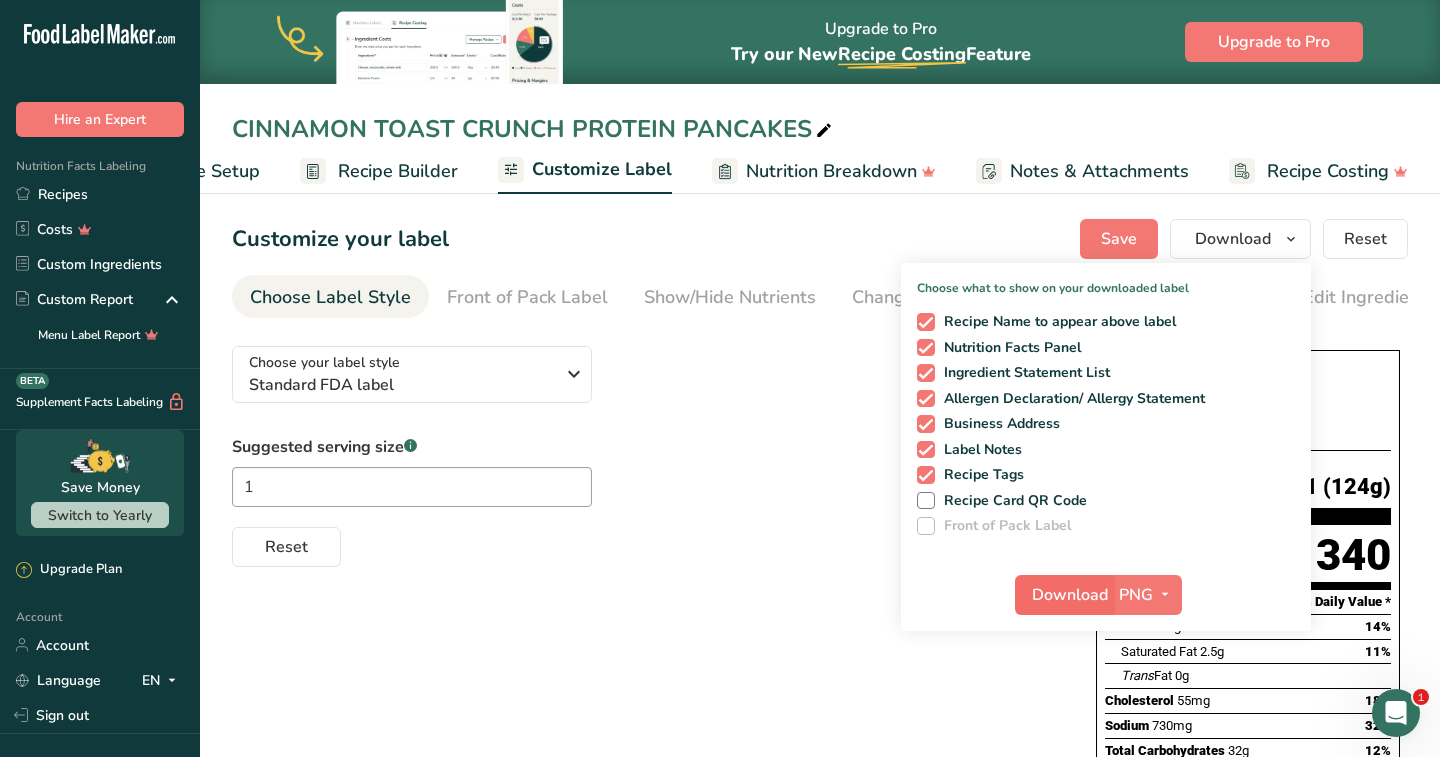 click on "Download" at bounding box center (1070, 595) 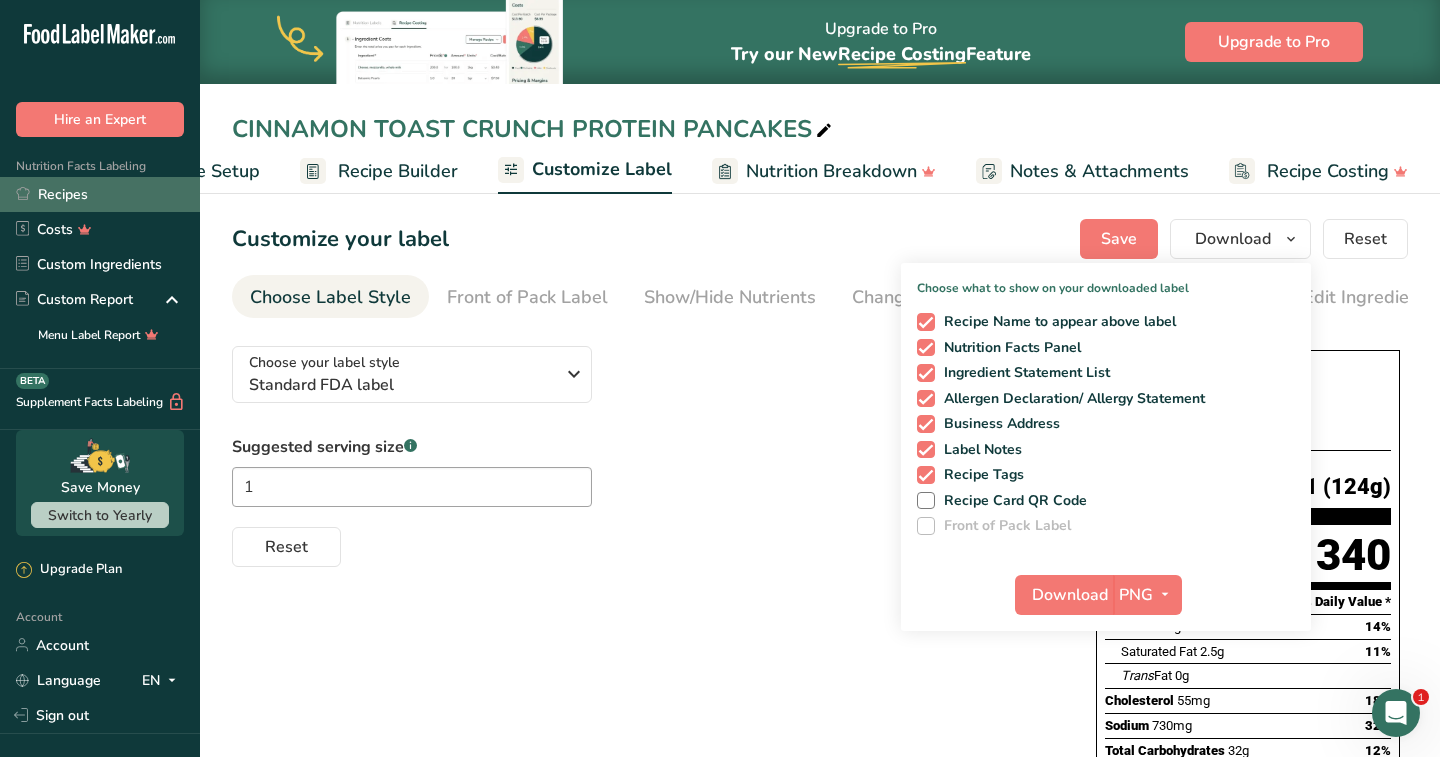 click on "Recipes" at bounding box center (100, 194) 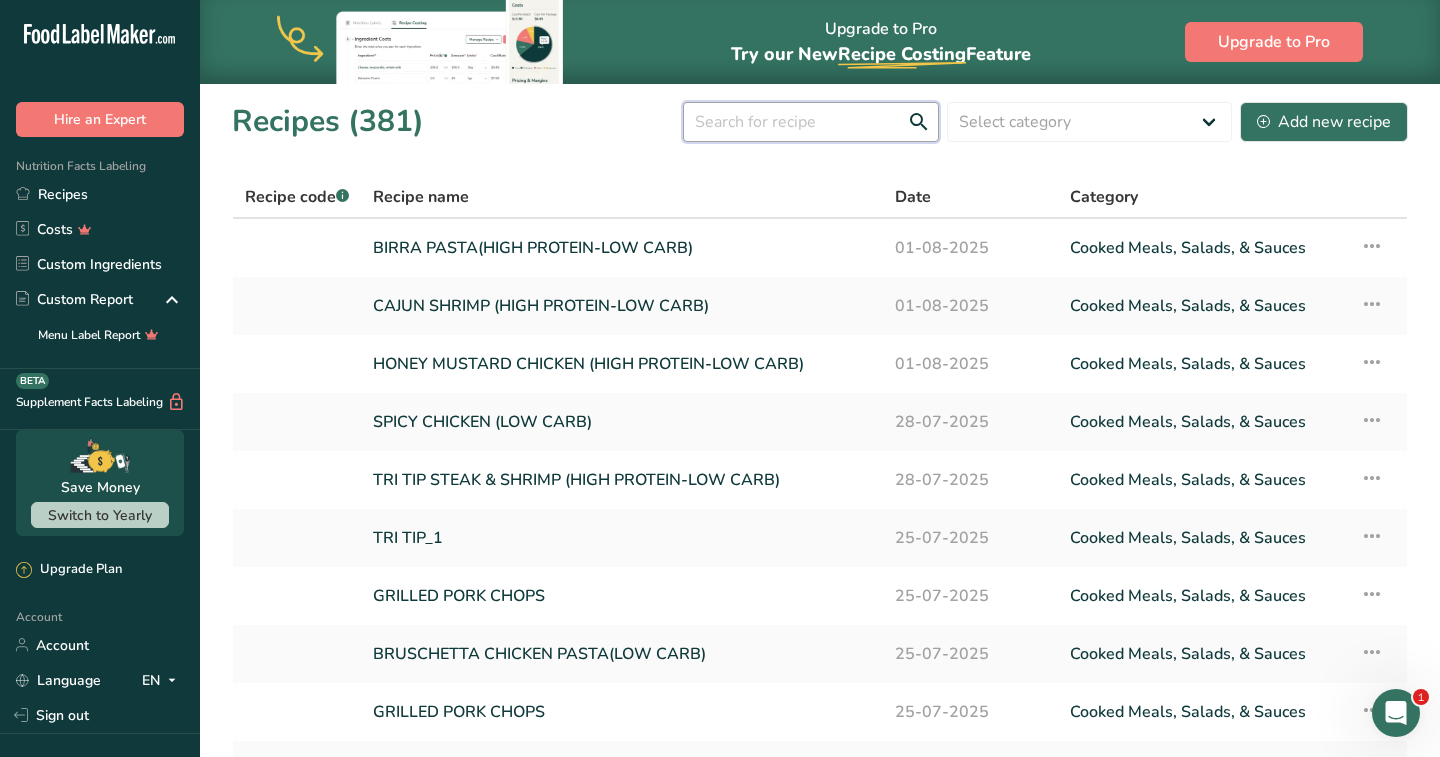 click at bounding box center (811, 122) 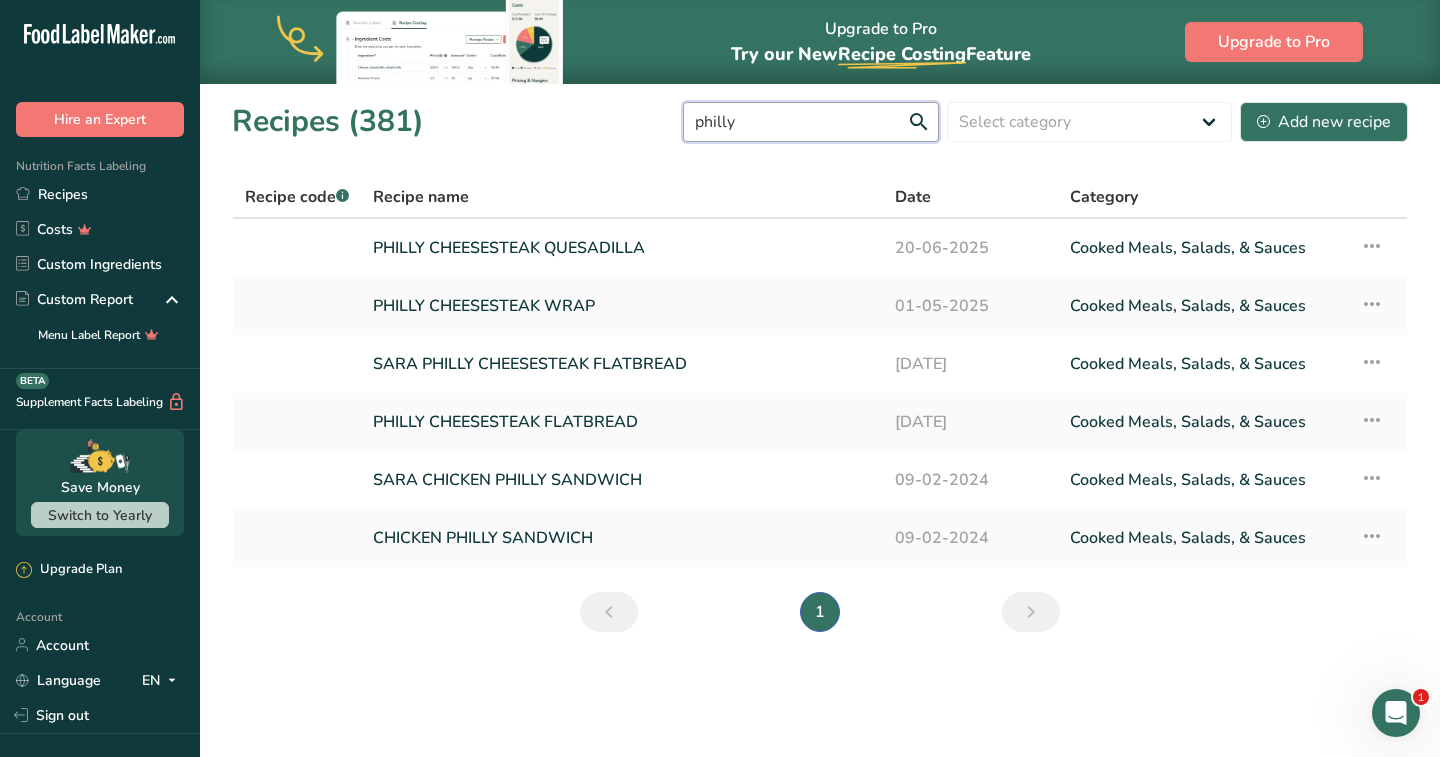 type on "Philly" 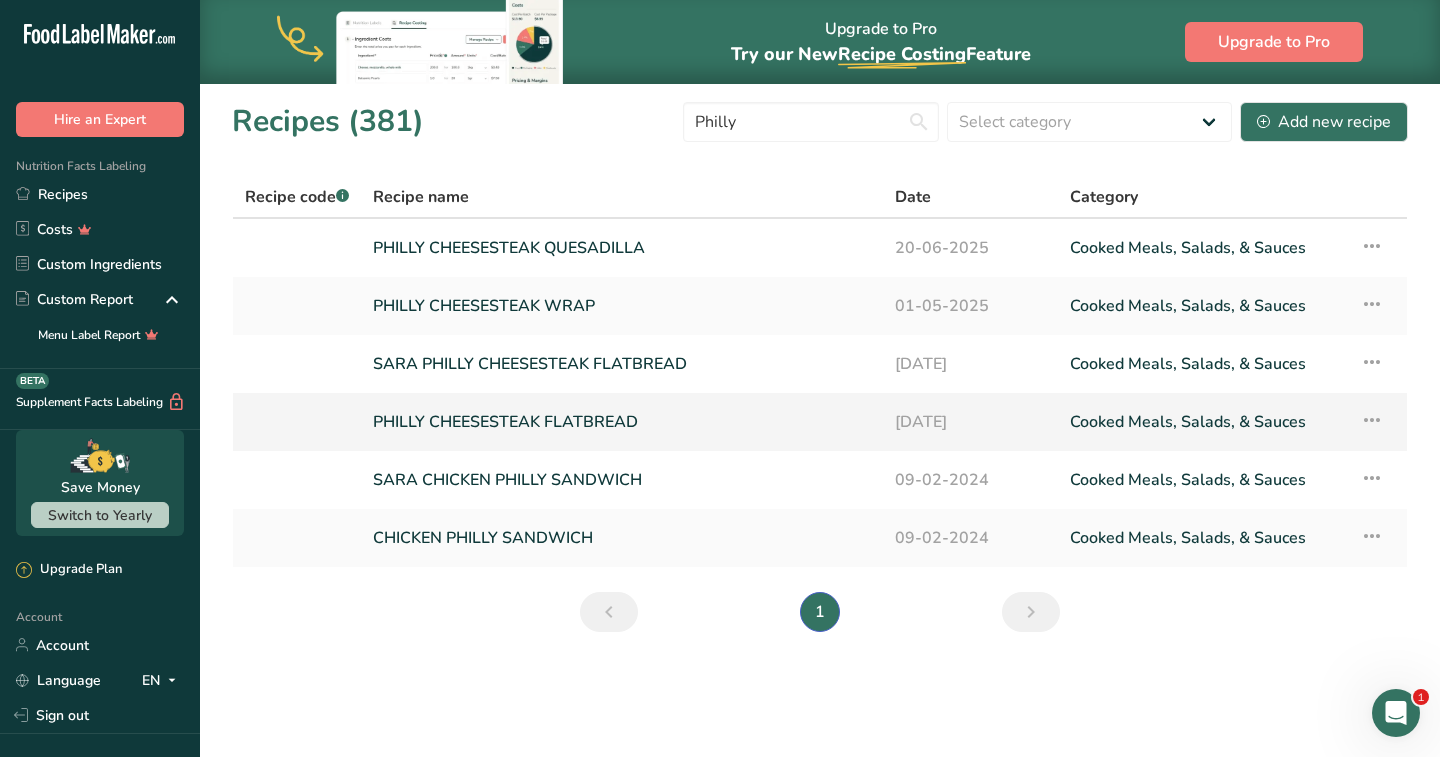drag, startPoint x: 751, startPoint y: 161, endPoint x: 624, endPoint y: 437, distance: 303.81738 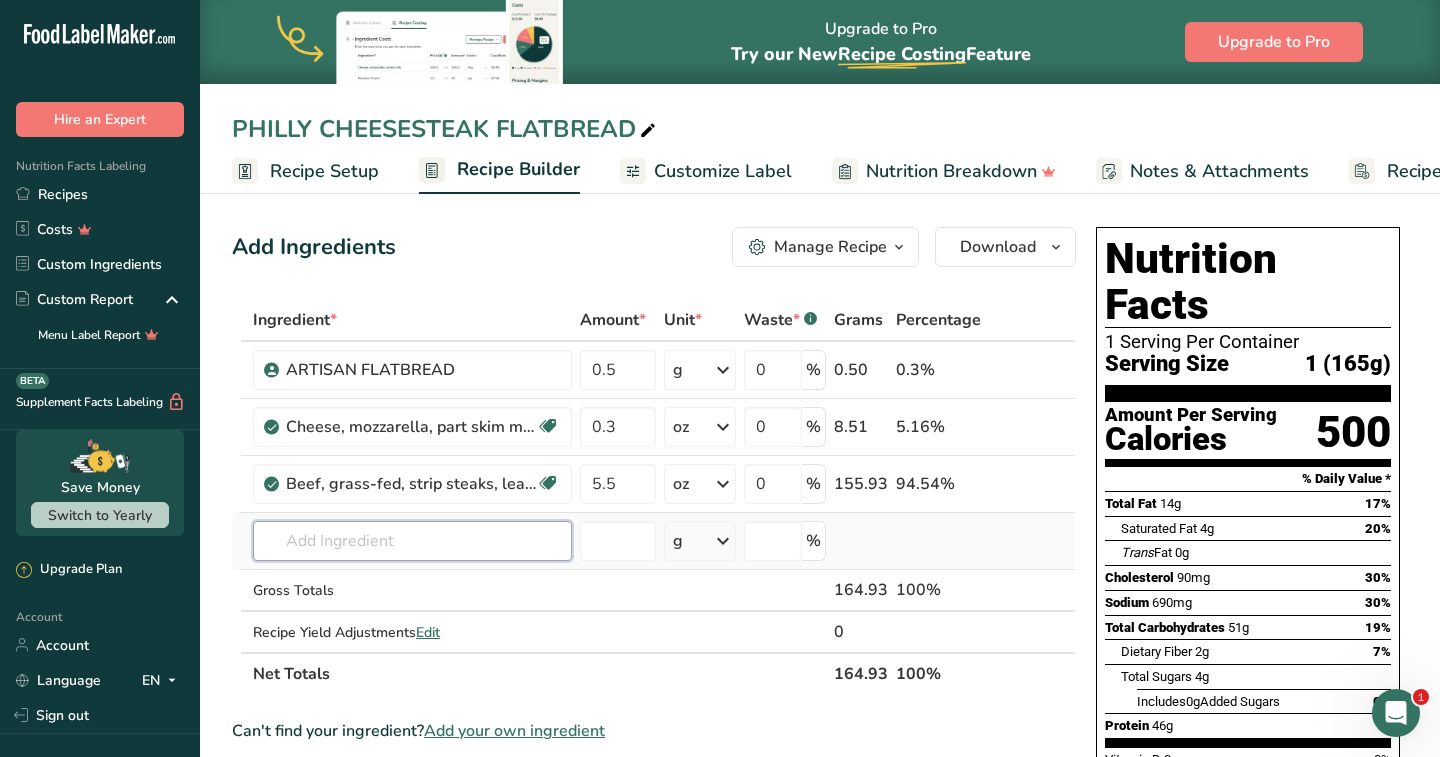 click at bounding box center [412, 541] 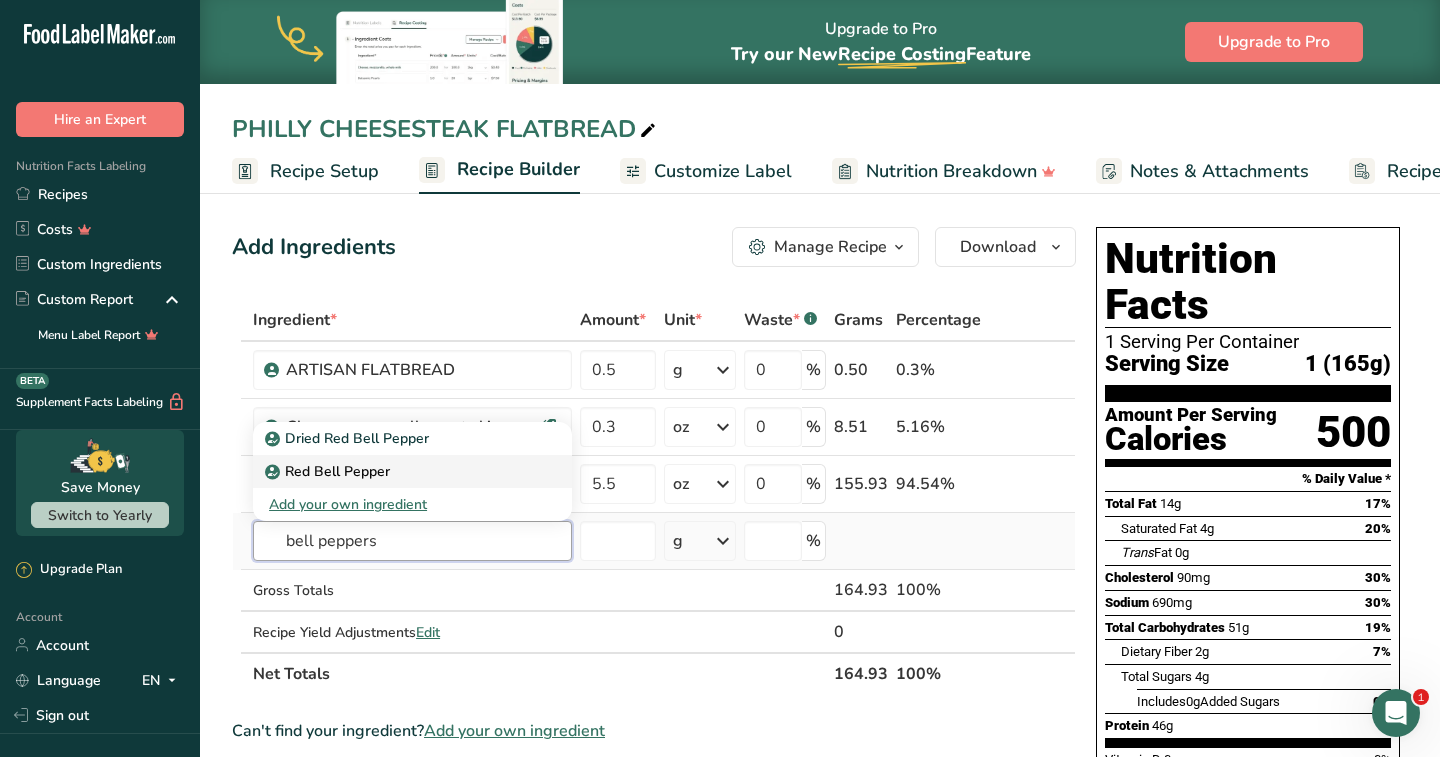 type on "bell peppers" 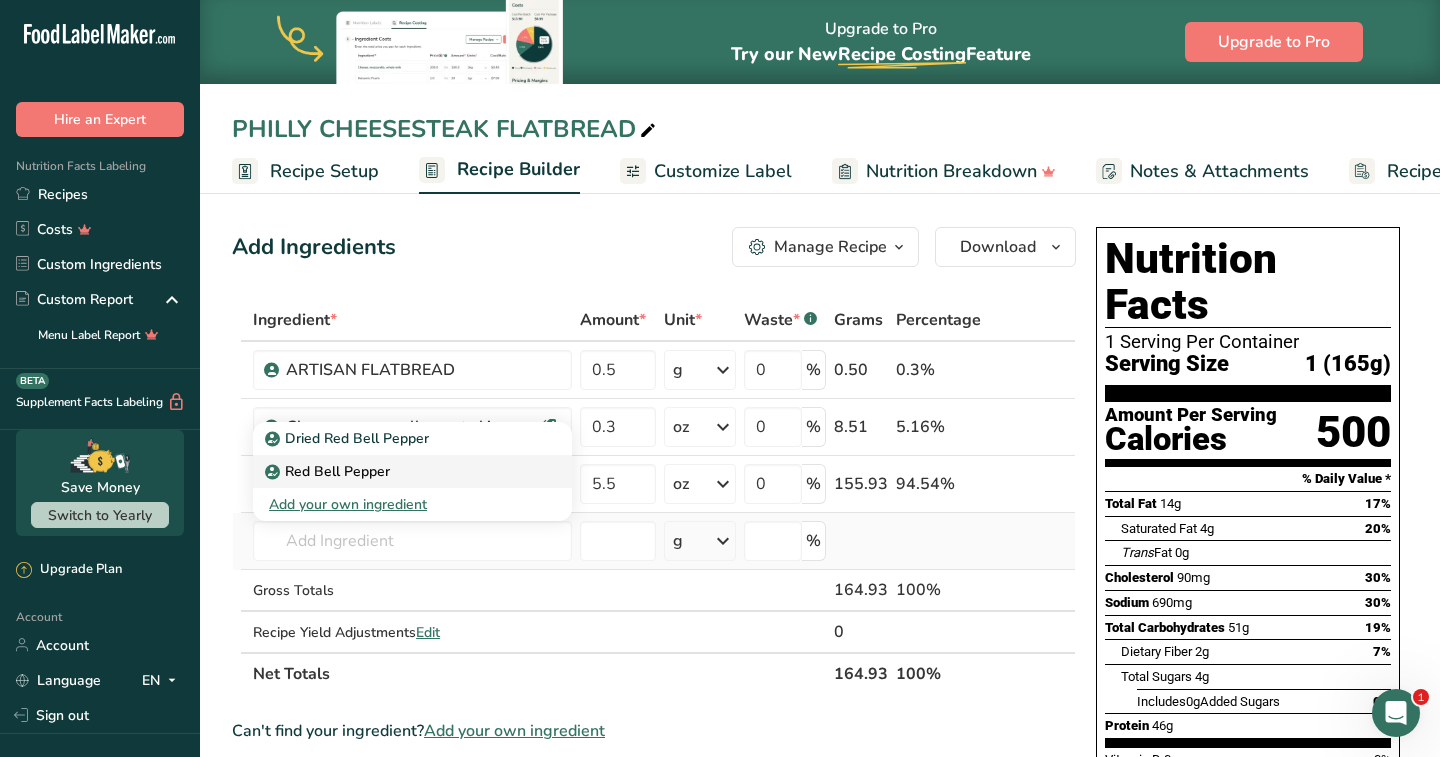 click on "Red Bell Pepper" at bounding box center [329, 471] 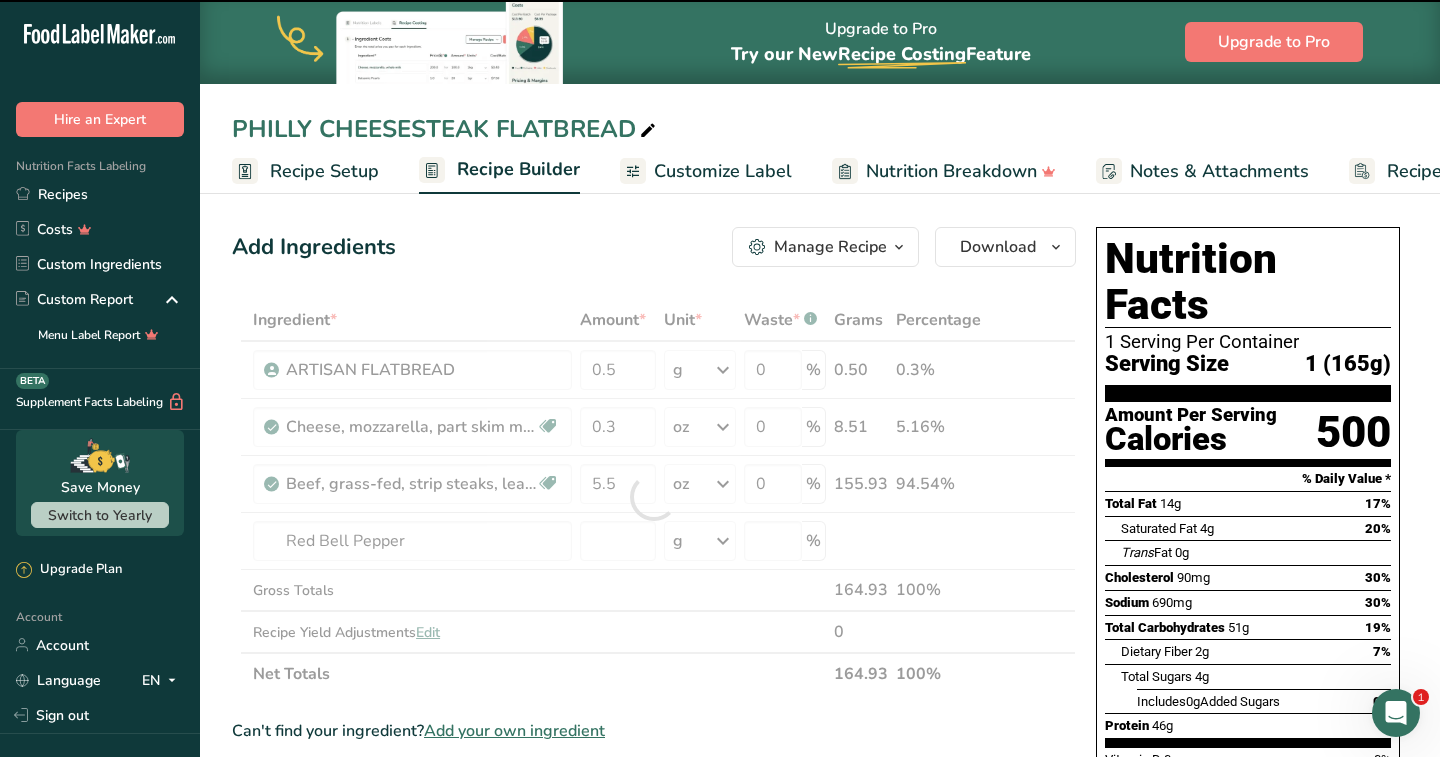 type on "0" 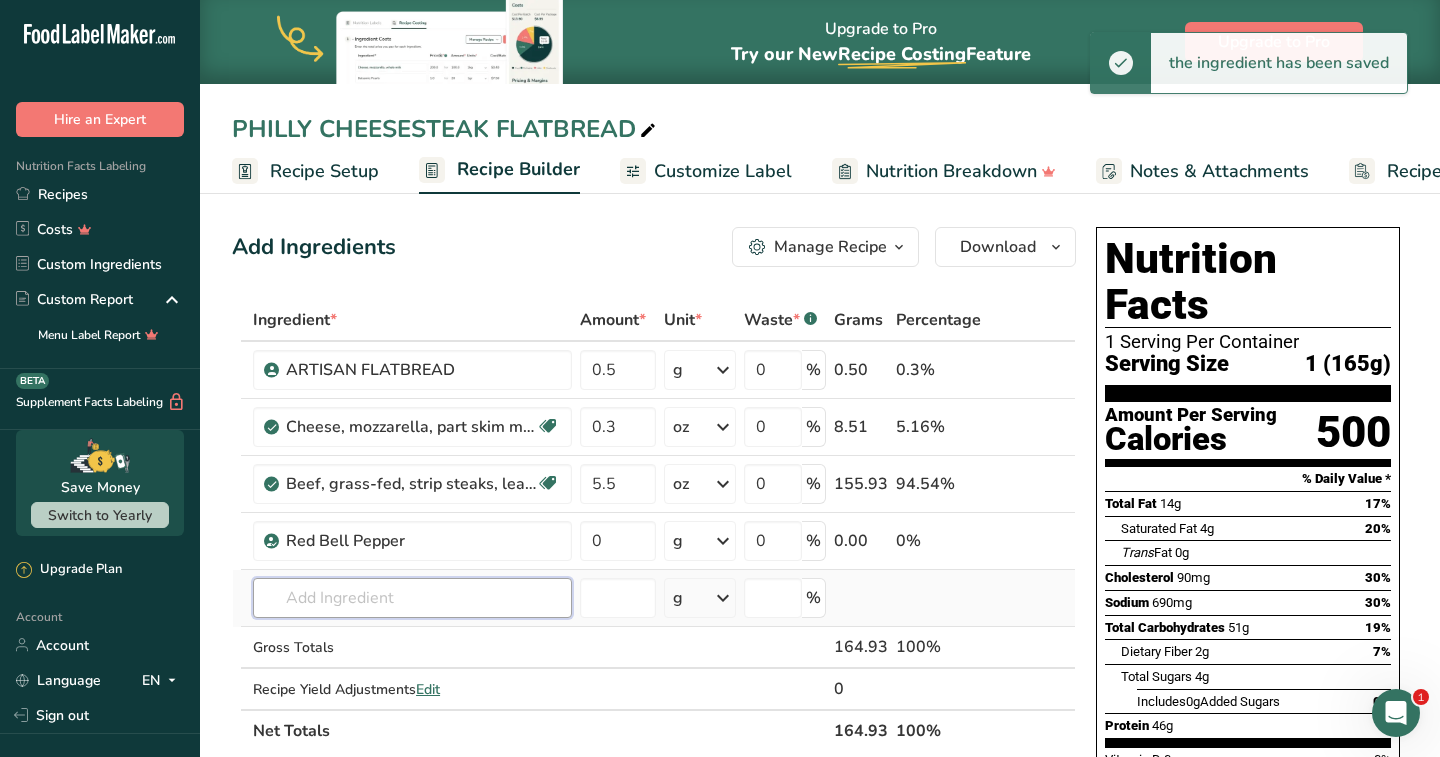 click at bounding box center (412, 598) 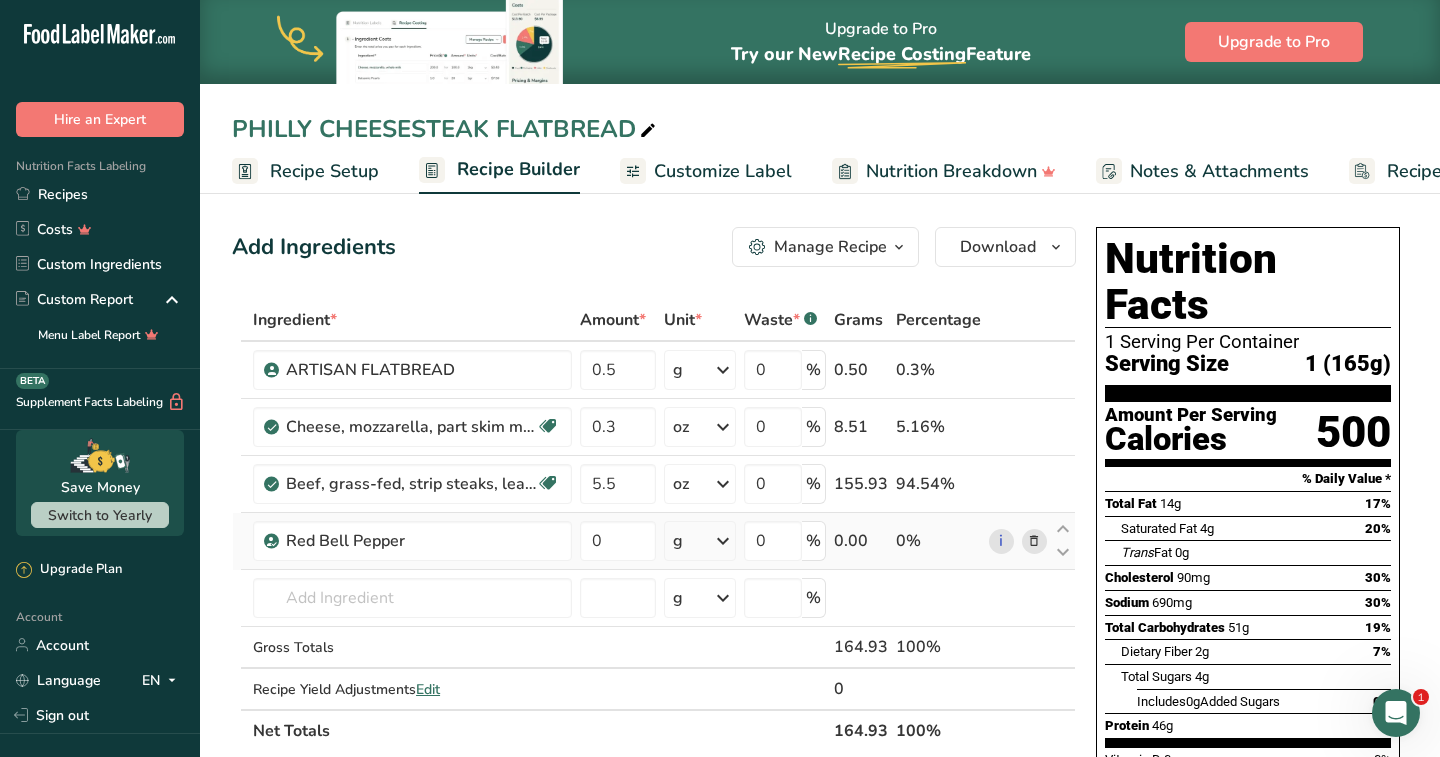 click on "g" at bounding box center (700, 541) 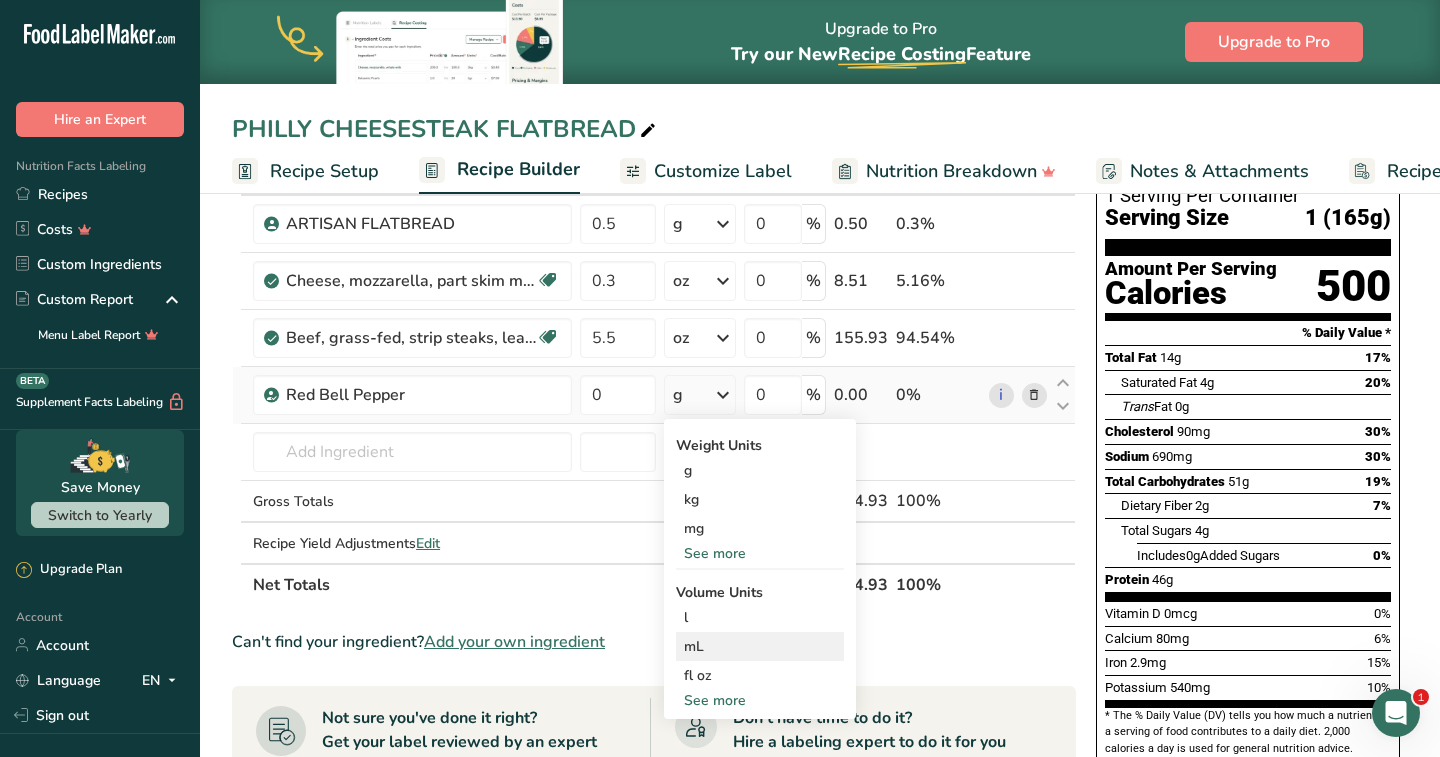 scroll, scrollTop: 145, scrollLeft: 0, axis: vertical 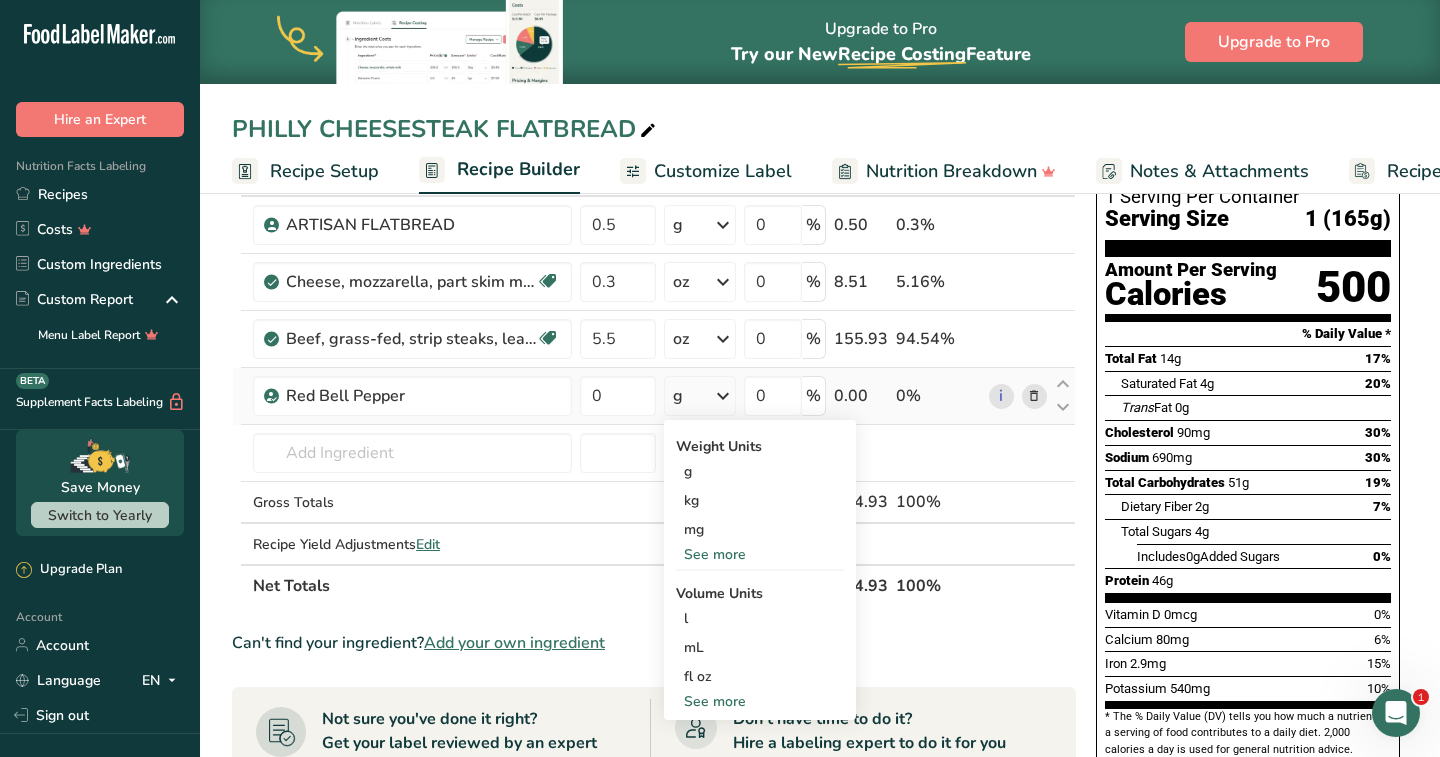 click on "See more" at bounding box center (760, 554) 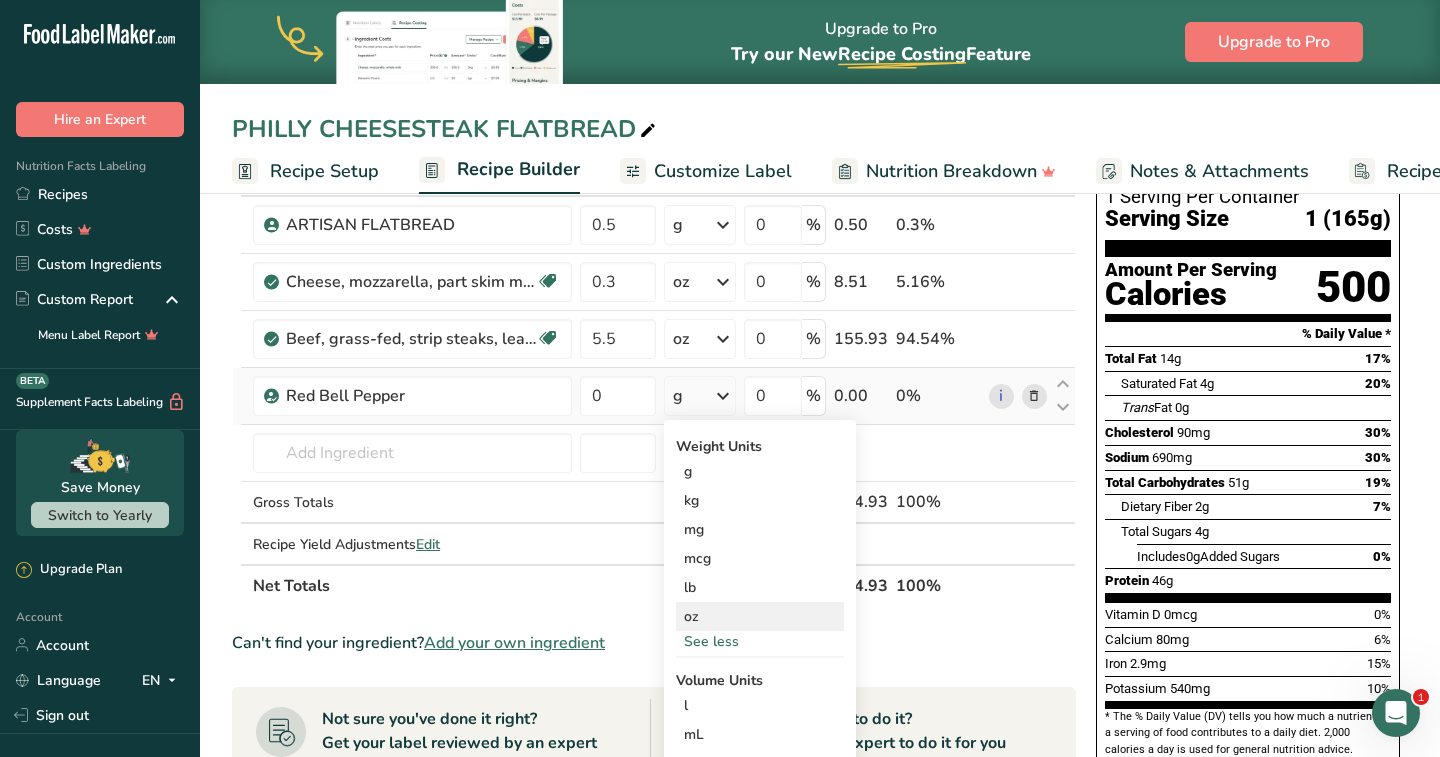 click on "oz" at bounding box center (760, 616) 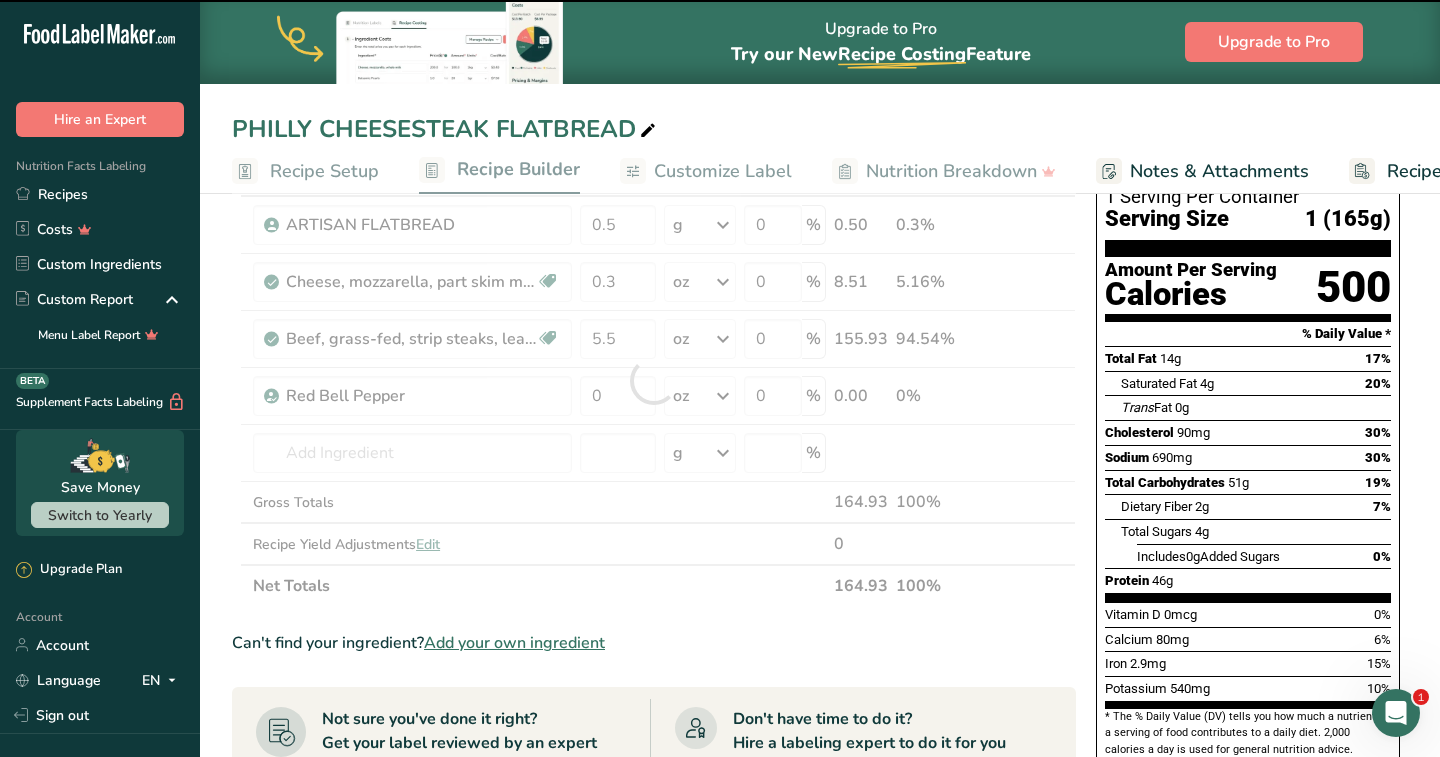 click at bounding box center [654, 380] 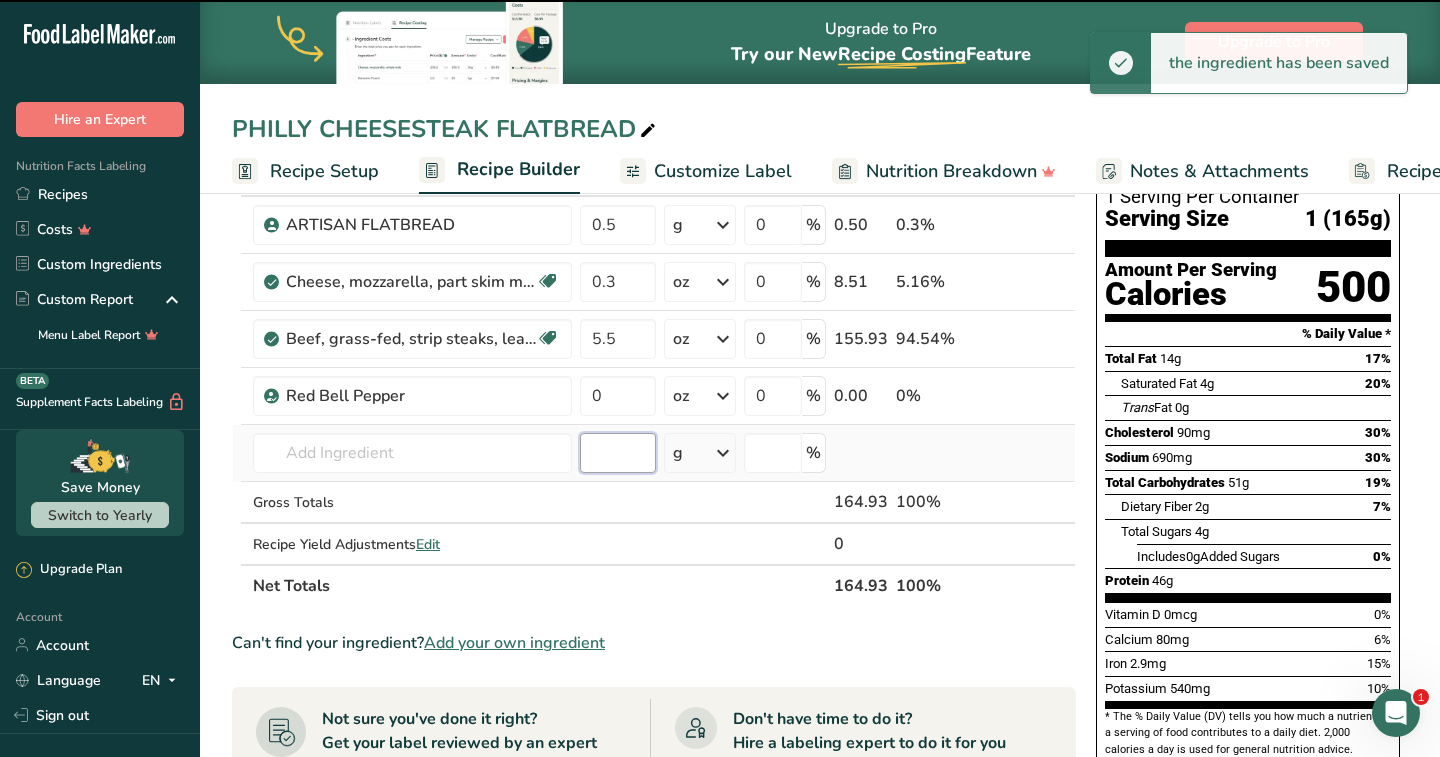 click at bounding box center [618, 453] 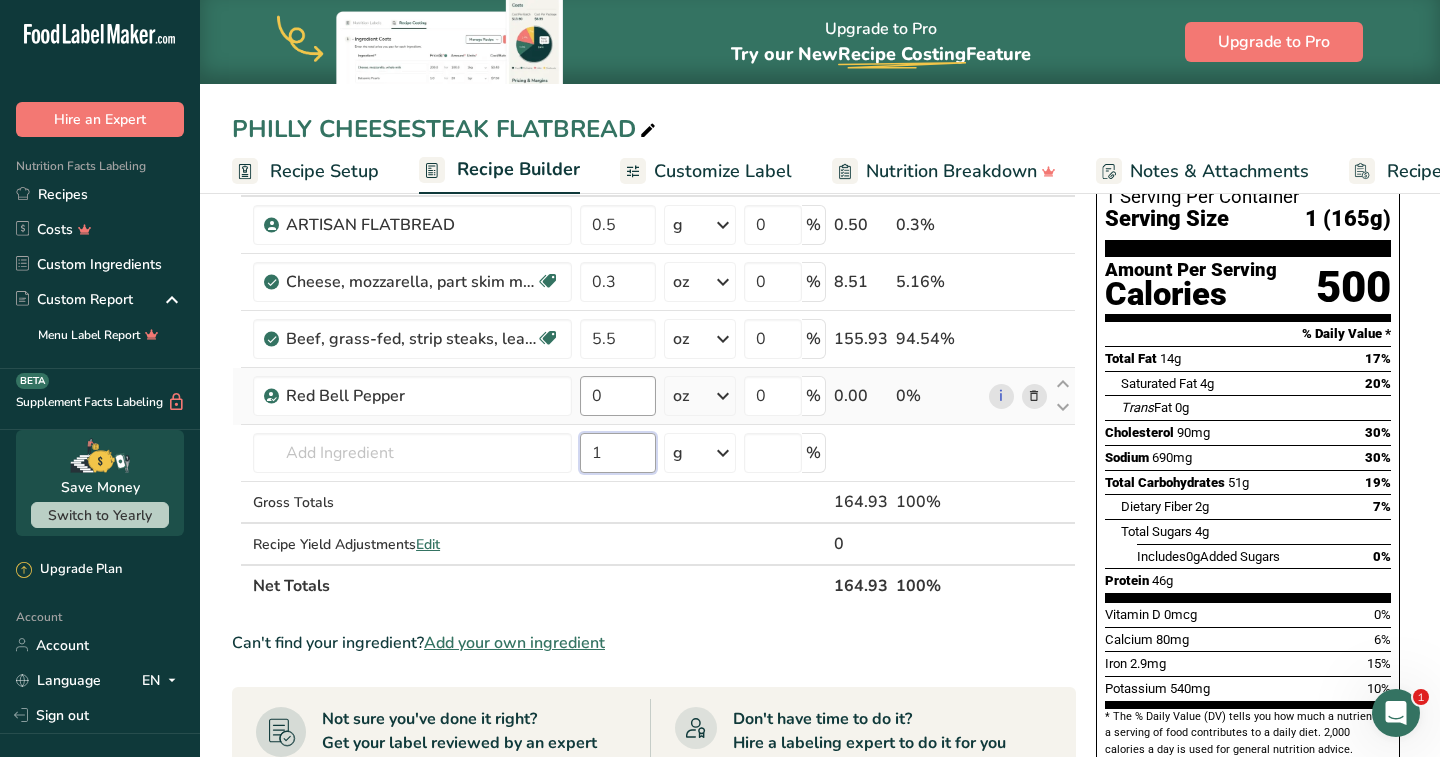 type on "1" 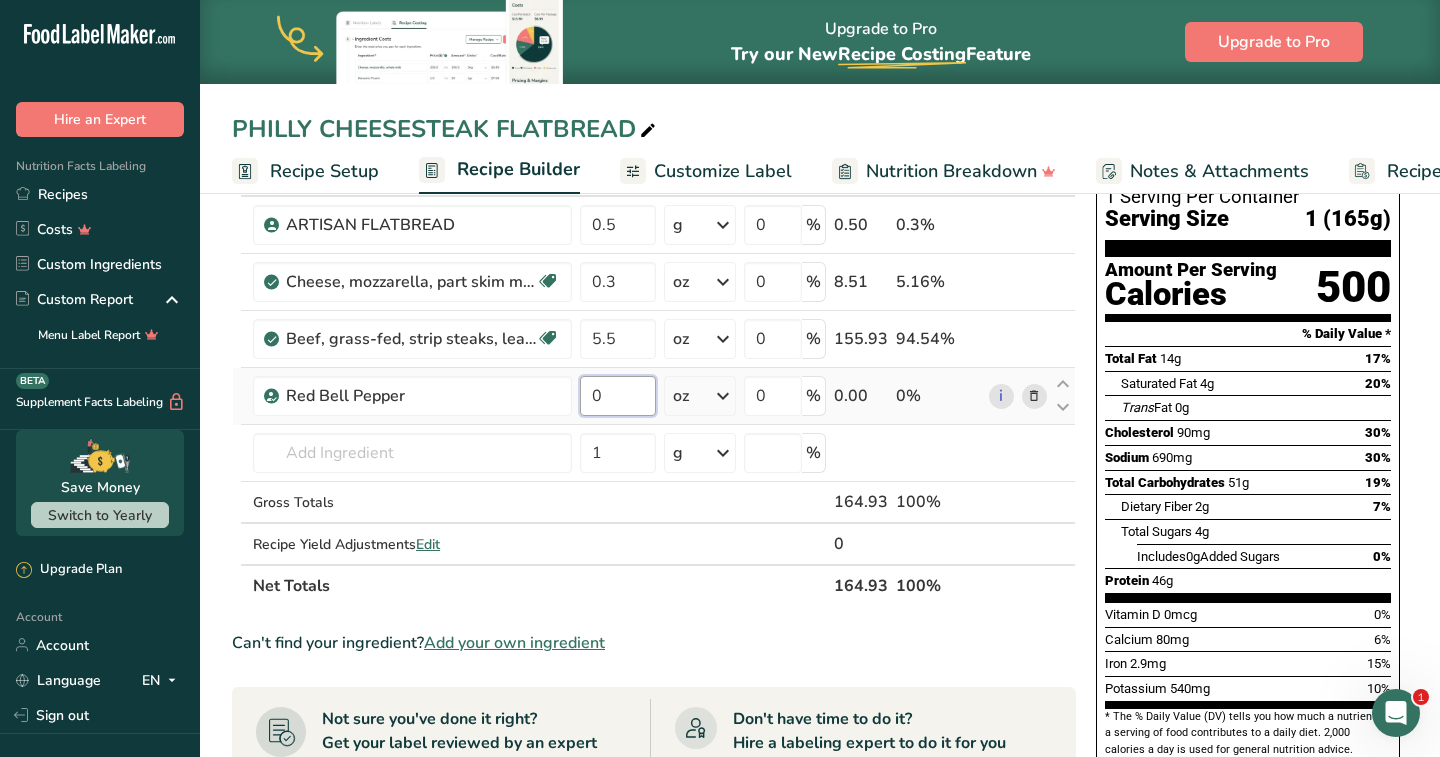 click on "0" at bounding box center [618, 396] 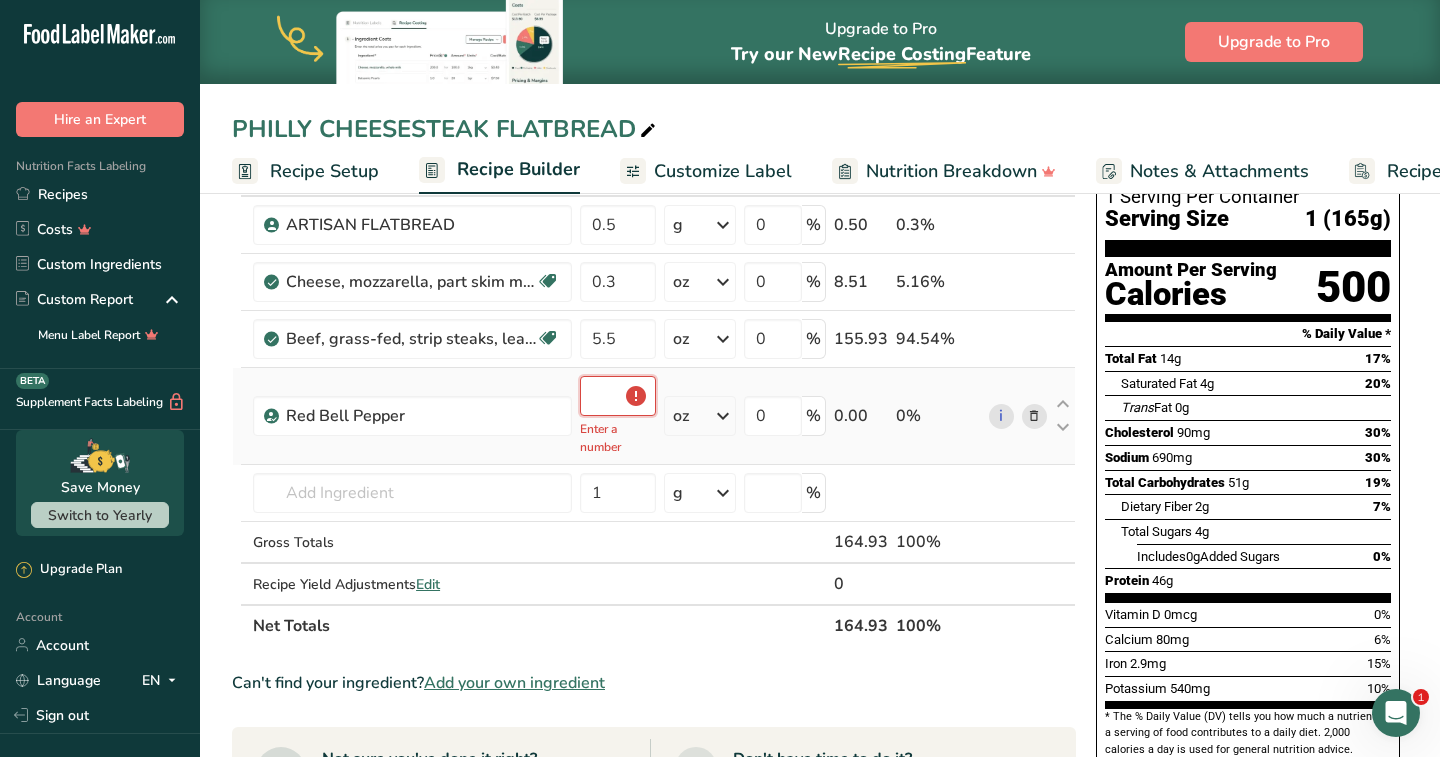 type on "0.5" 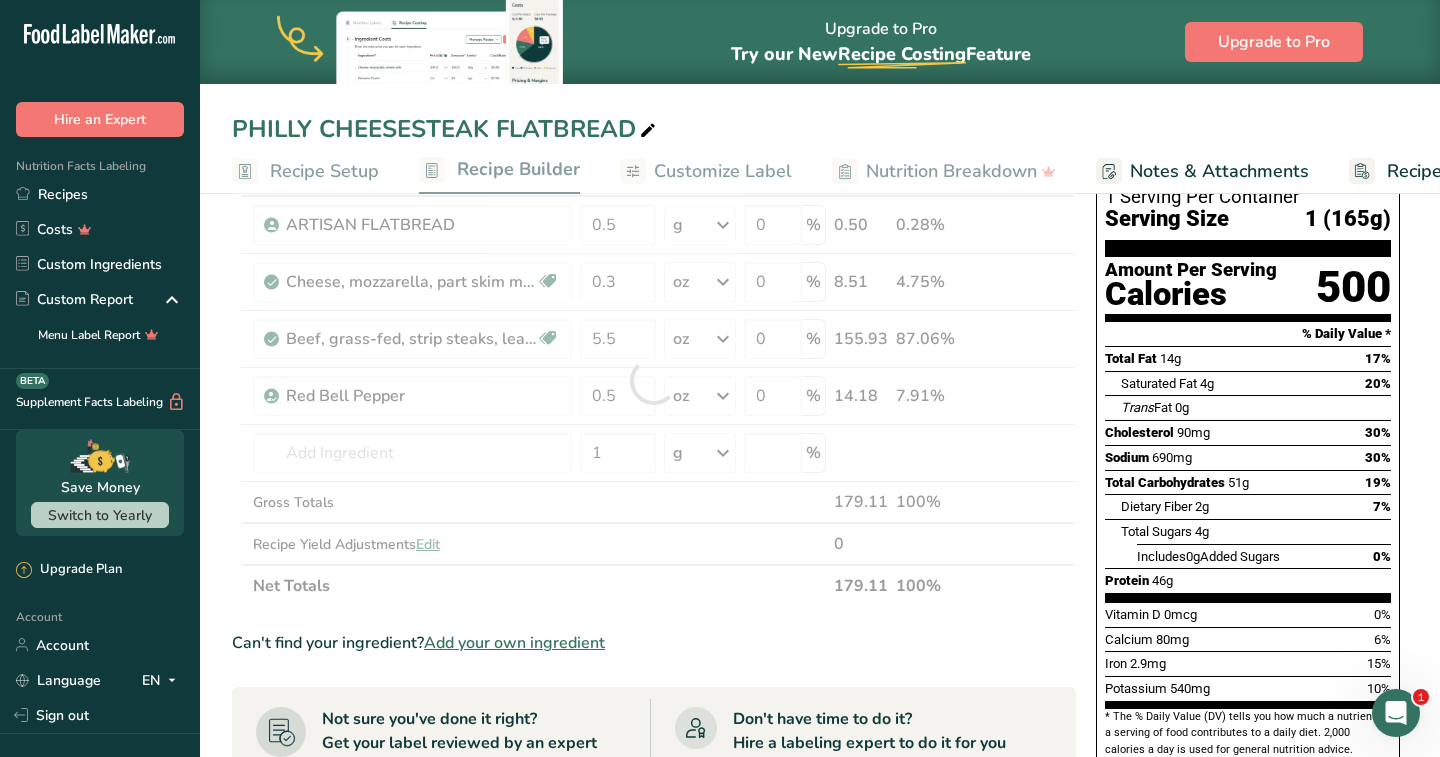 click on "PHILLY CHEESESTEAK FLATBREAD" at bounding box center [820, 129] 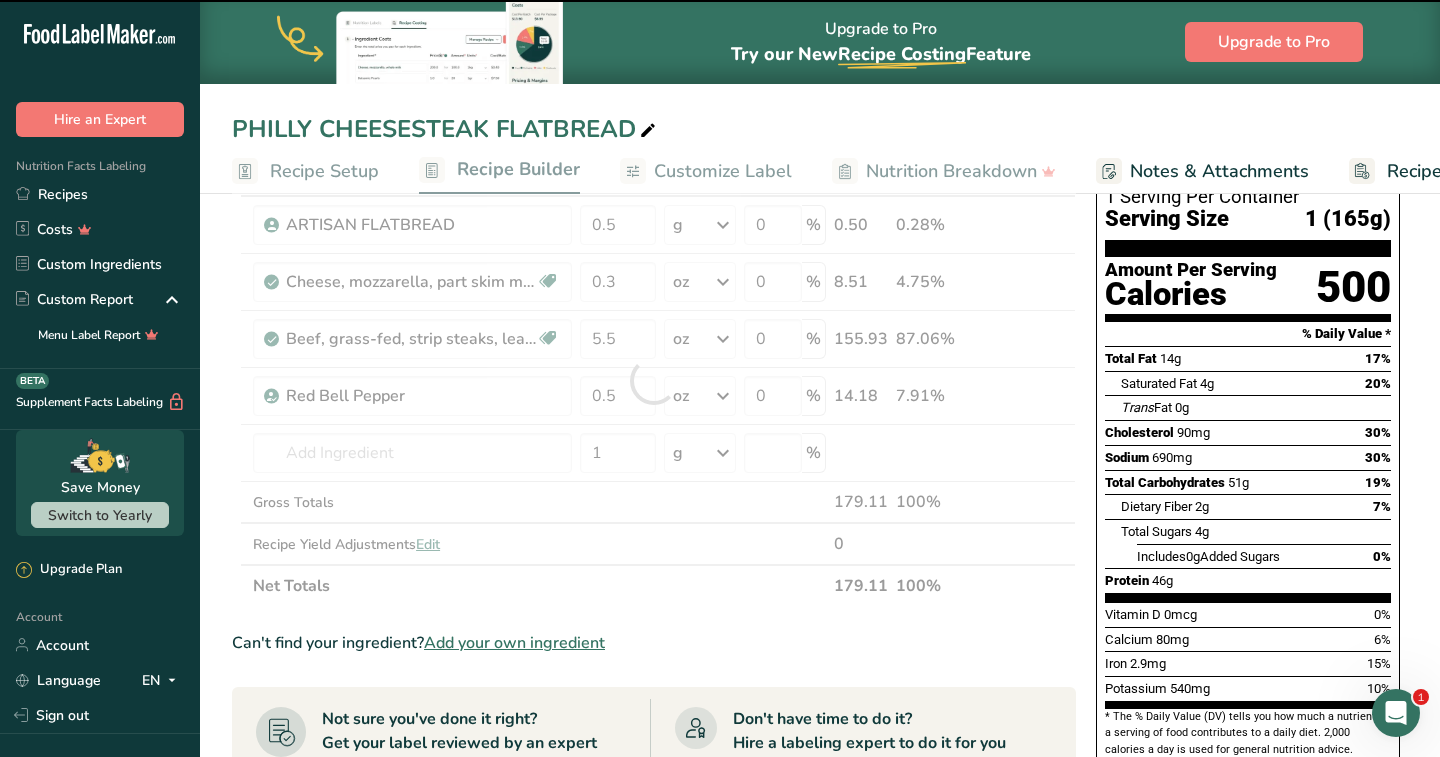 type 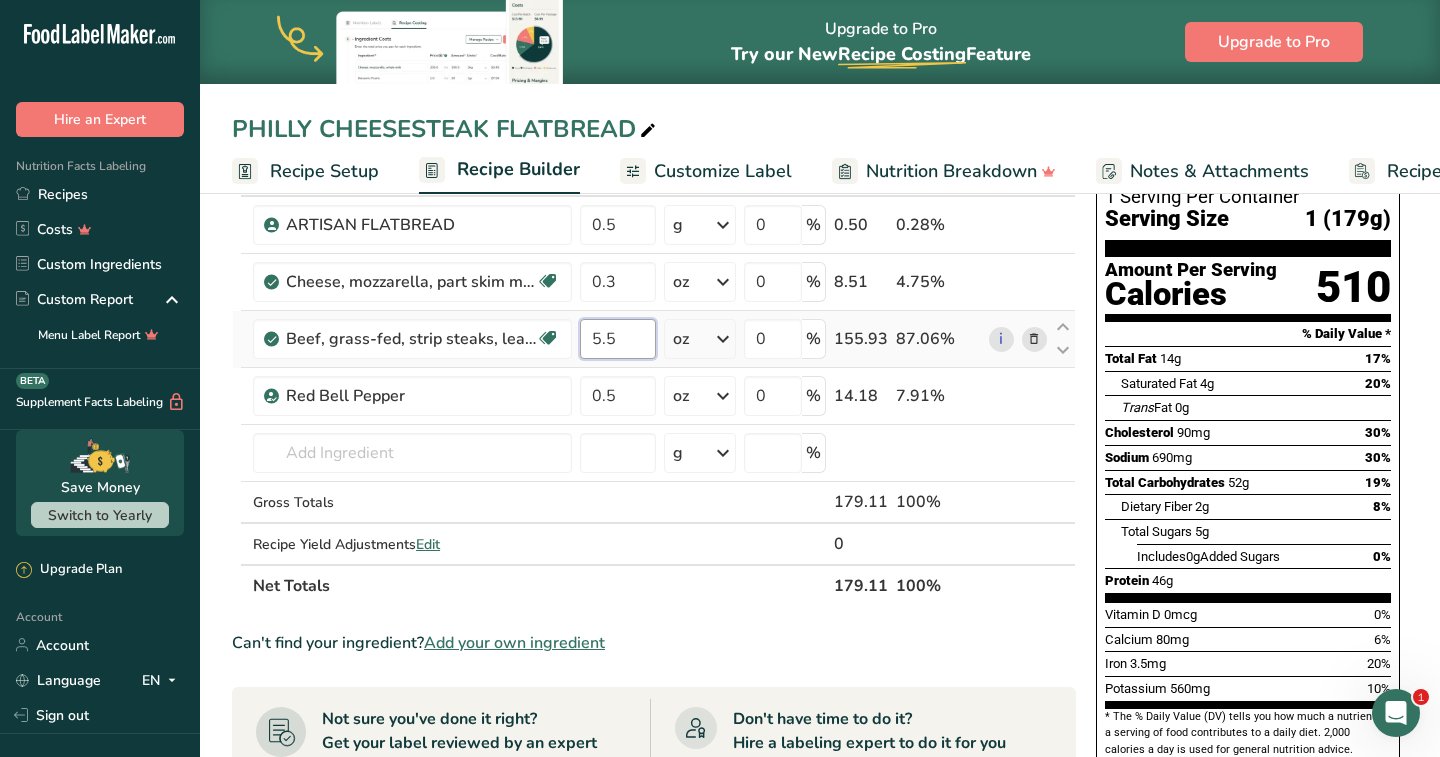 click on "5.5" at bounding box center [618, 339] 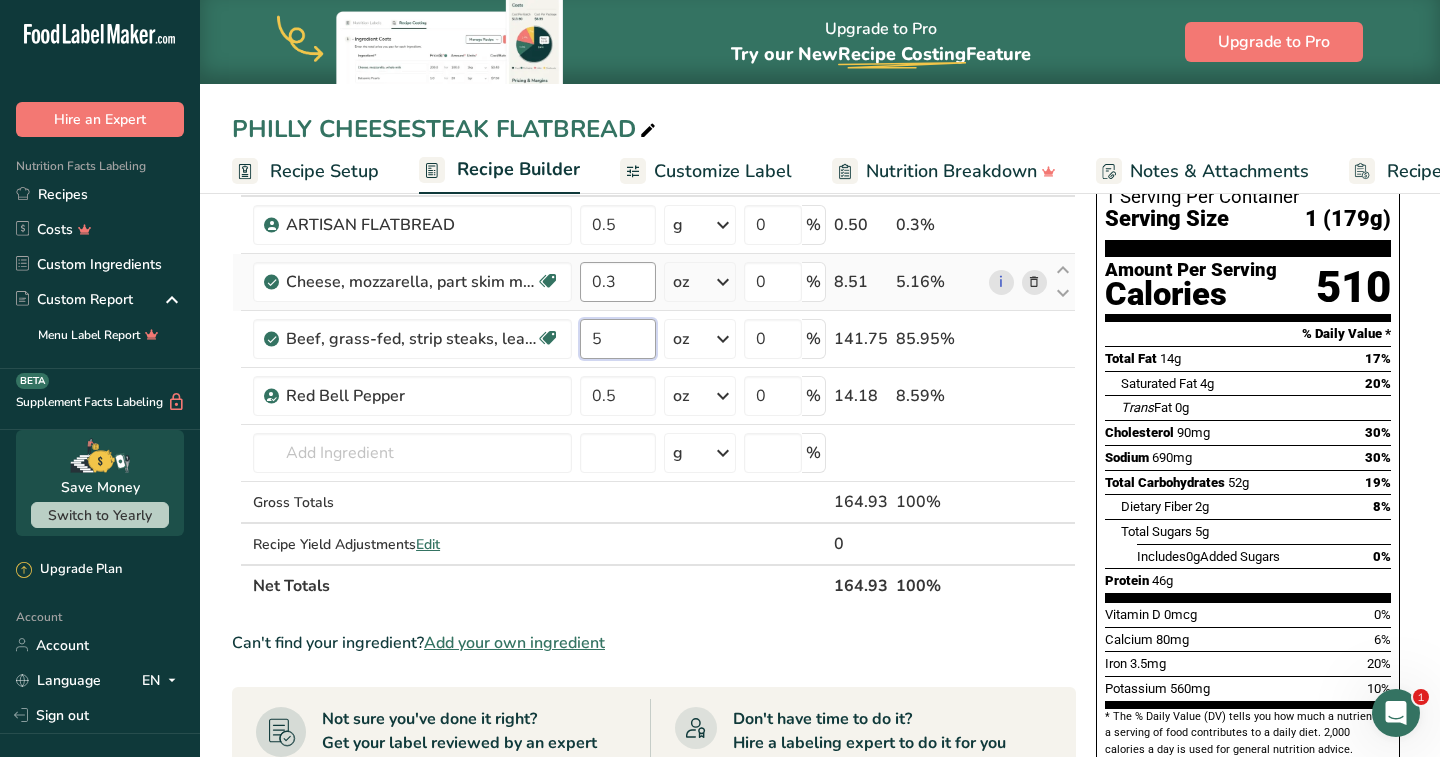 type on "5" 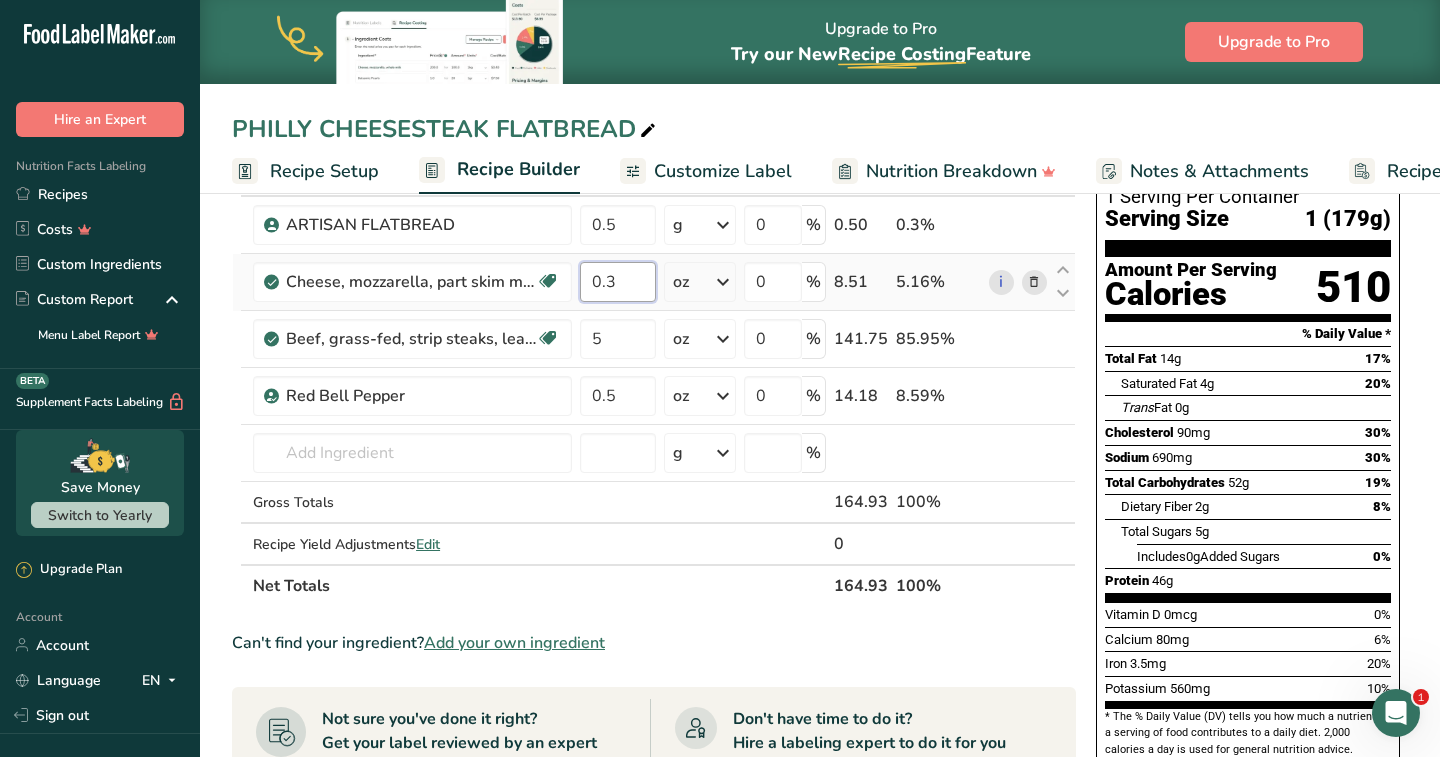 click on "Ingredient *
Amount *
Unit *
Waste *   .a-a{fill:#347362;}.b-a{fill:#fff;}          Grams
Percentage
ARTISAN FLATBREAD
0.5
g
Weight Units
g
kg
mg
See more
Volume Units
l
mL
fl oz
See more
0
%
0.50
0.3%
Cheese, mozzarella, part skim milk
Gluten free
Vegetarian
Soy free
0.3
oz
Portions
1 oz
Weight Units
g
kg
mg
See more
Volume Units
l
lb/ft3
g/cm3" at bounding box center [654, 380] 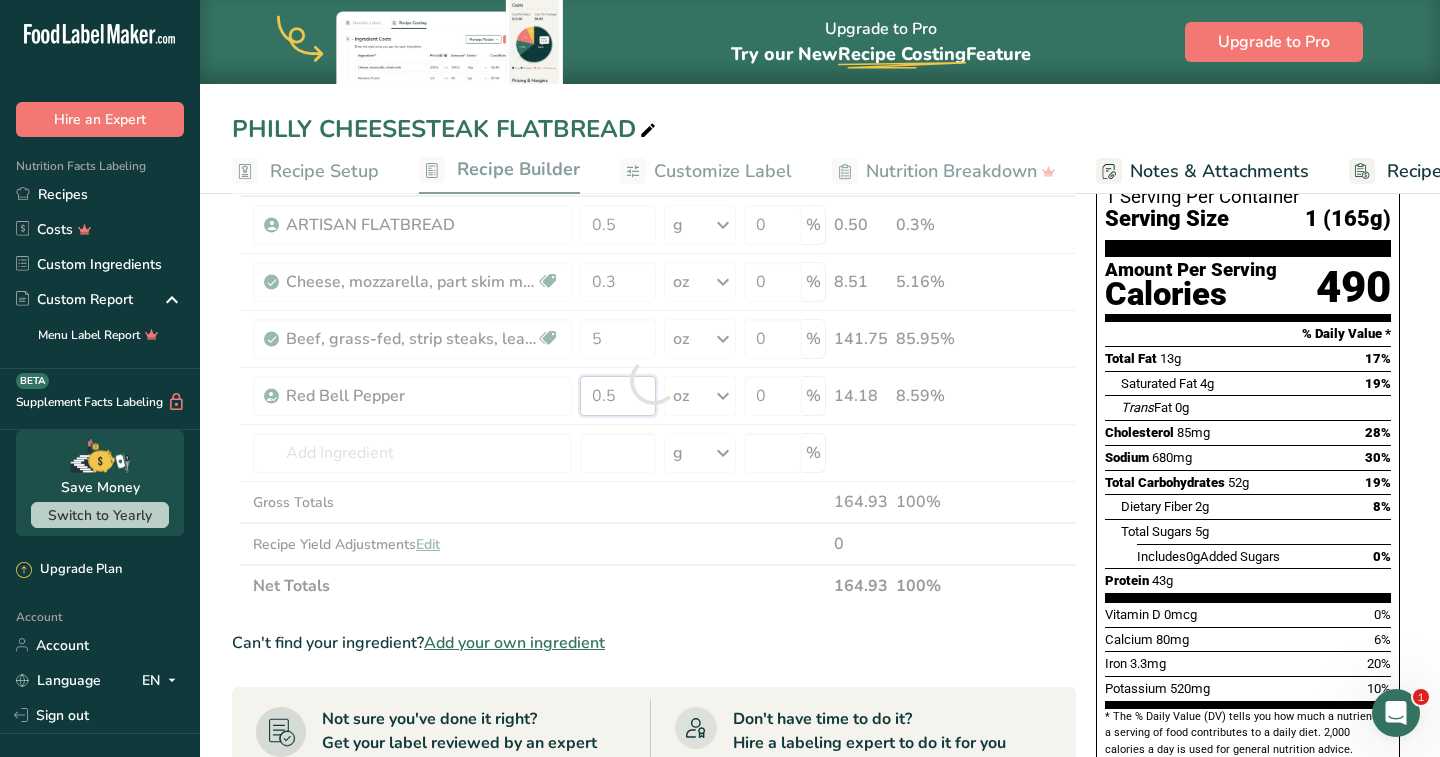 click on "Ingredient *
Amount *
Unit *
Waste *   .a-a{fill:#347362;}.b-a{fill:#fff;}          Grams
Percentage
ARTISAN FLATBREAD
0.5
g
Weight Units
g
kg
mg
See more
Volume Units
l
mL
fl oz
See more
0
%
0.50
0.3%
Cheese, mozzarella, part skim milk
Gluten free
Vegetarian
Soy free
0.3
oz
Portions
1 oz
Weight Units
g
kg
mg
See more
Volume Units
l
lb/ft3
g/cm3" at bounding box center [654, 380] 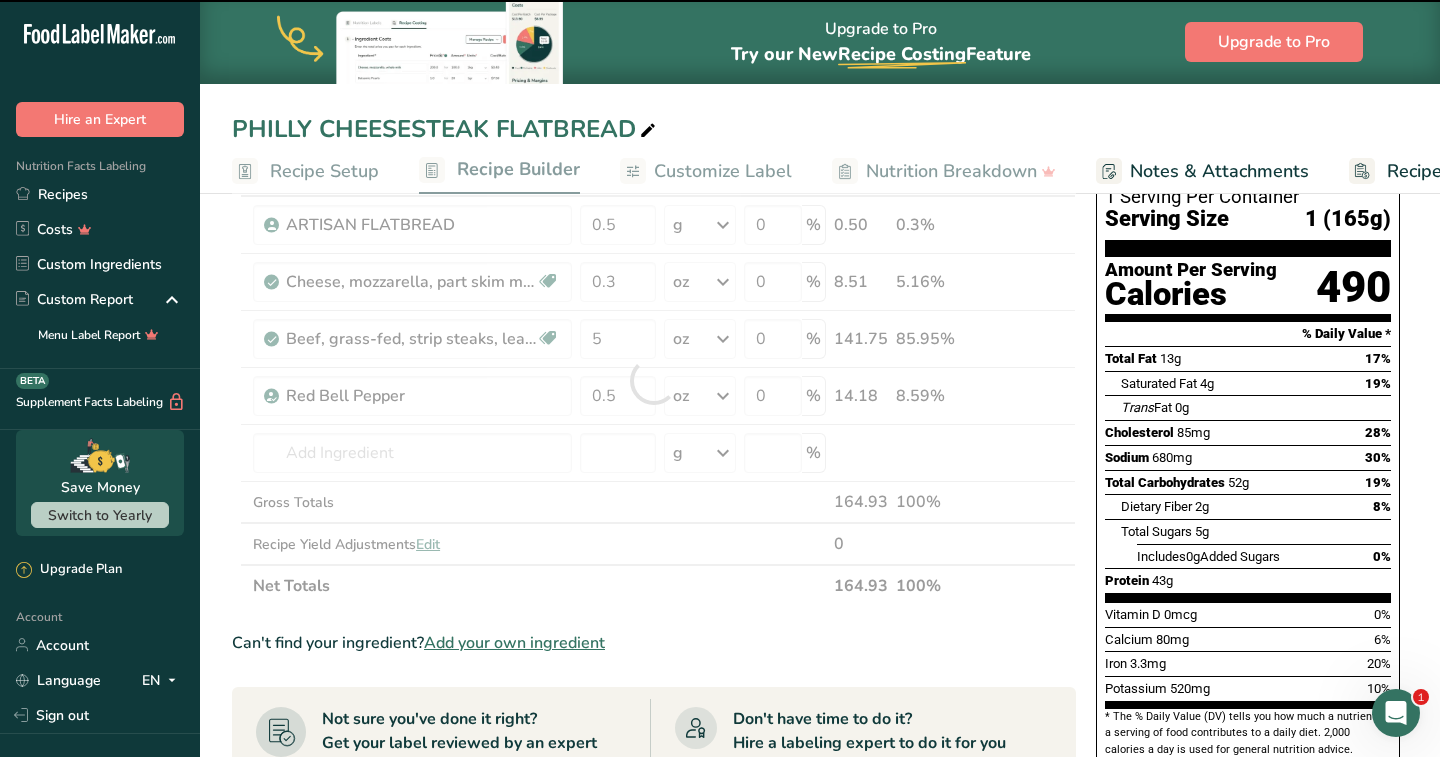 click at bounding box center (654, 381) 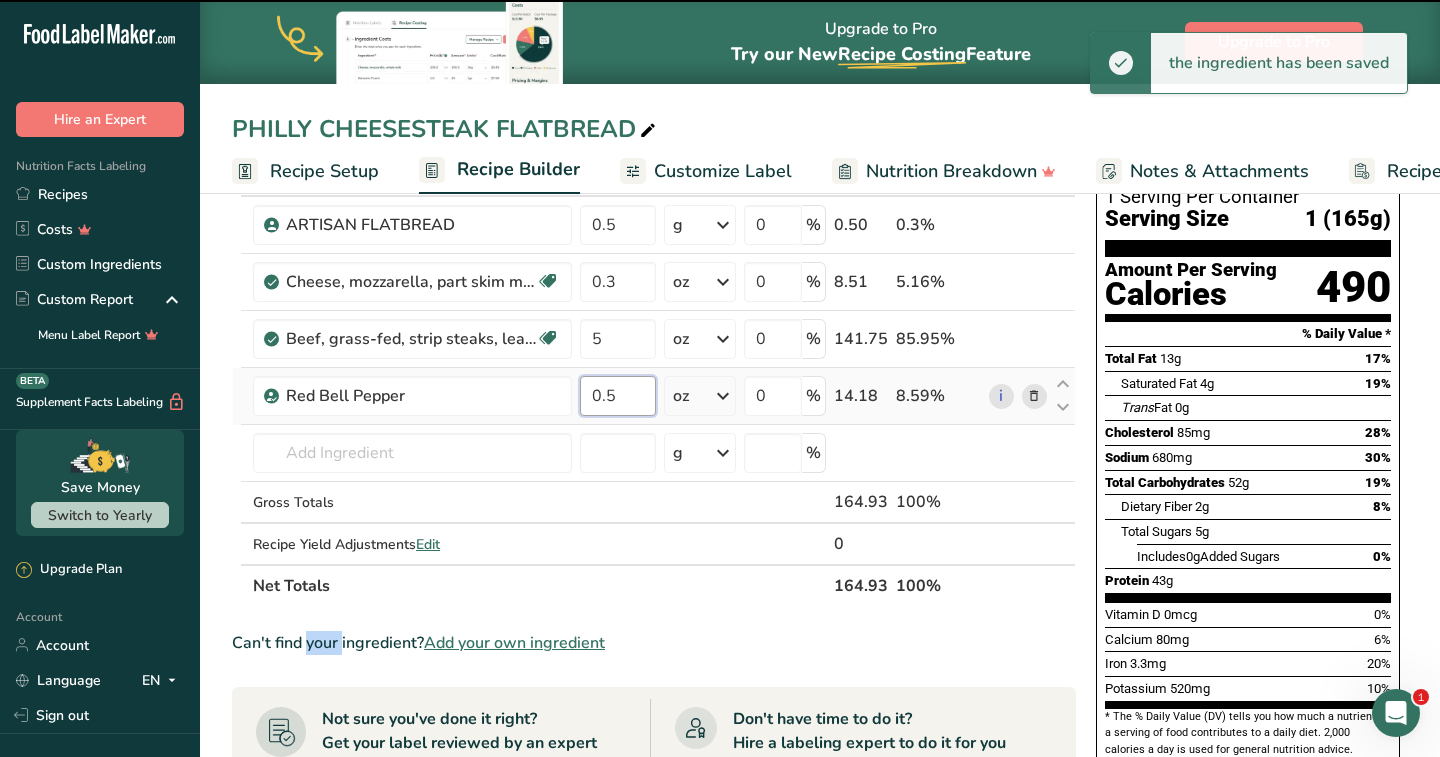 click on "0.5" at bounding box center (618, 396) 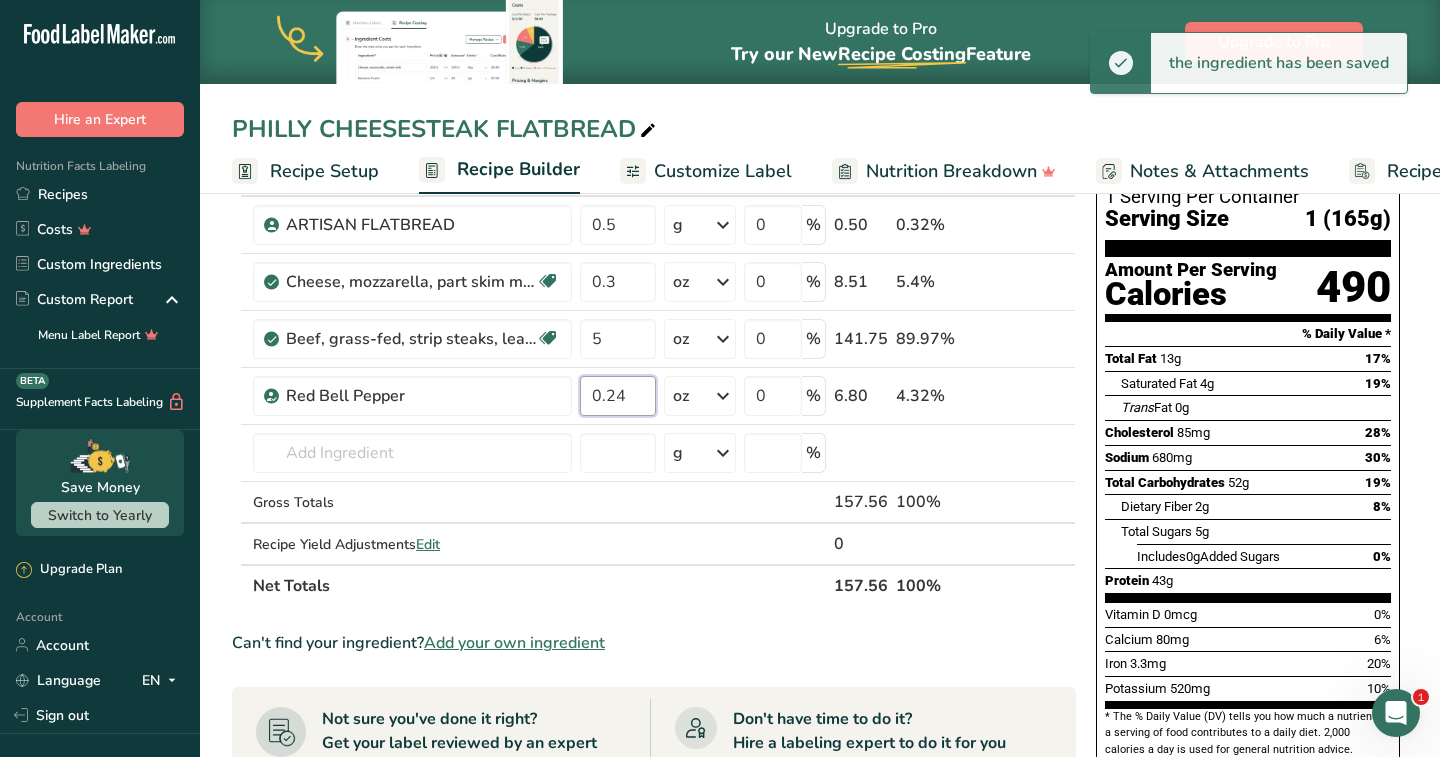 type on "0.24" 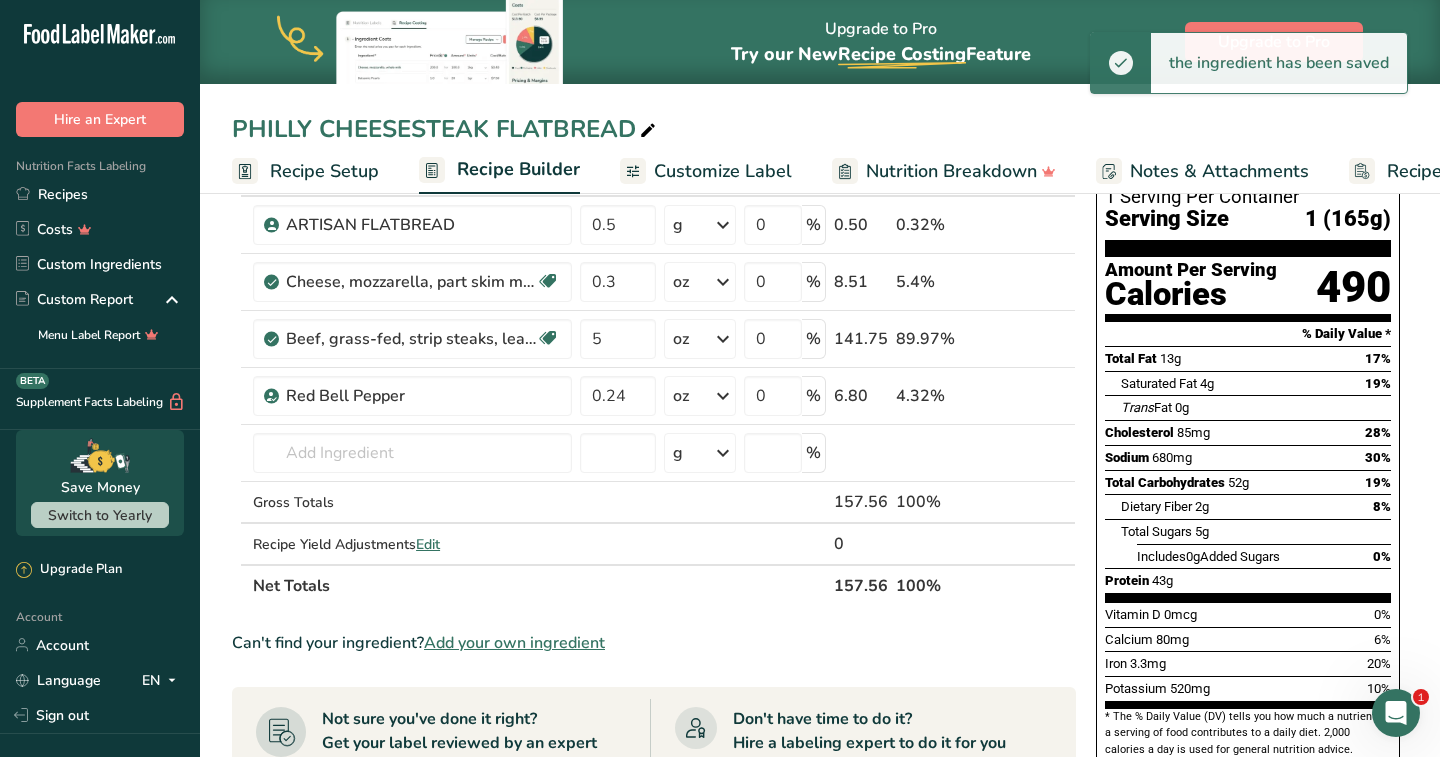 click on "PHILLY CHEESESTEAK FLATBREAD" at bounding box center (820, 129) 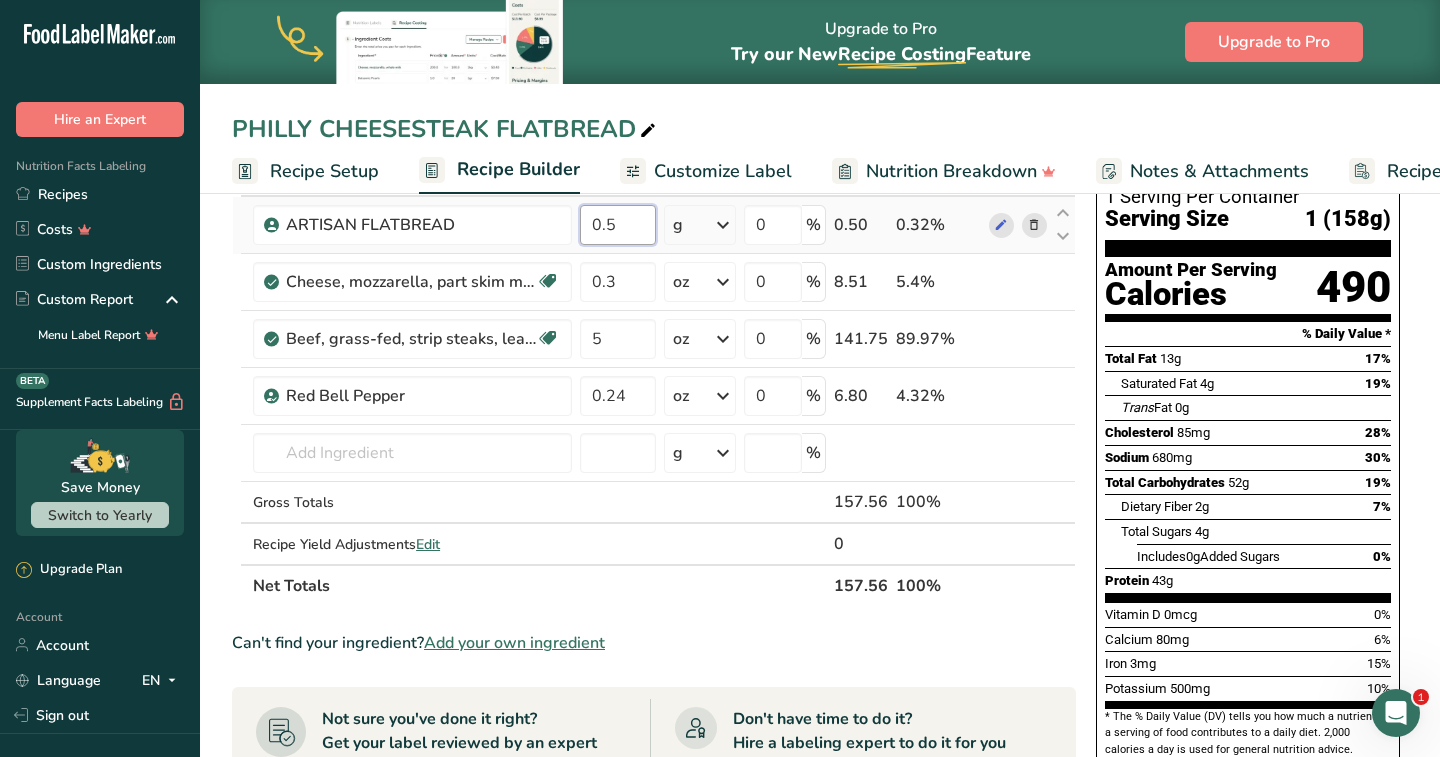 click on "0.5" at bounding box center (618, 225) 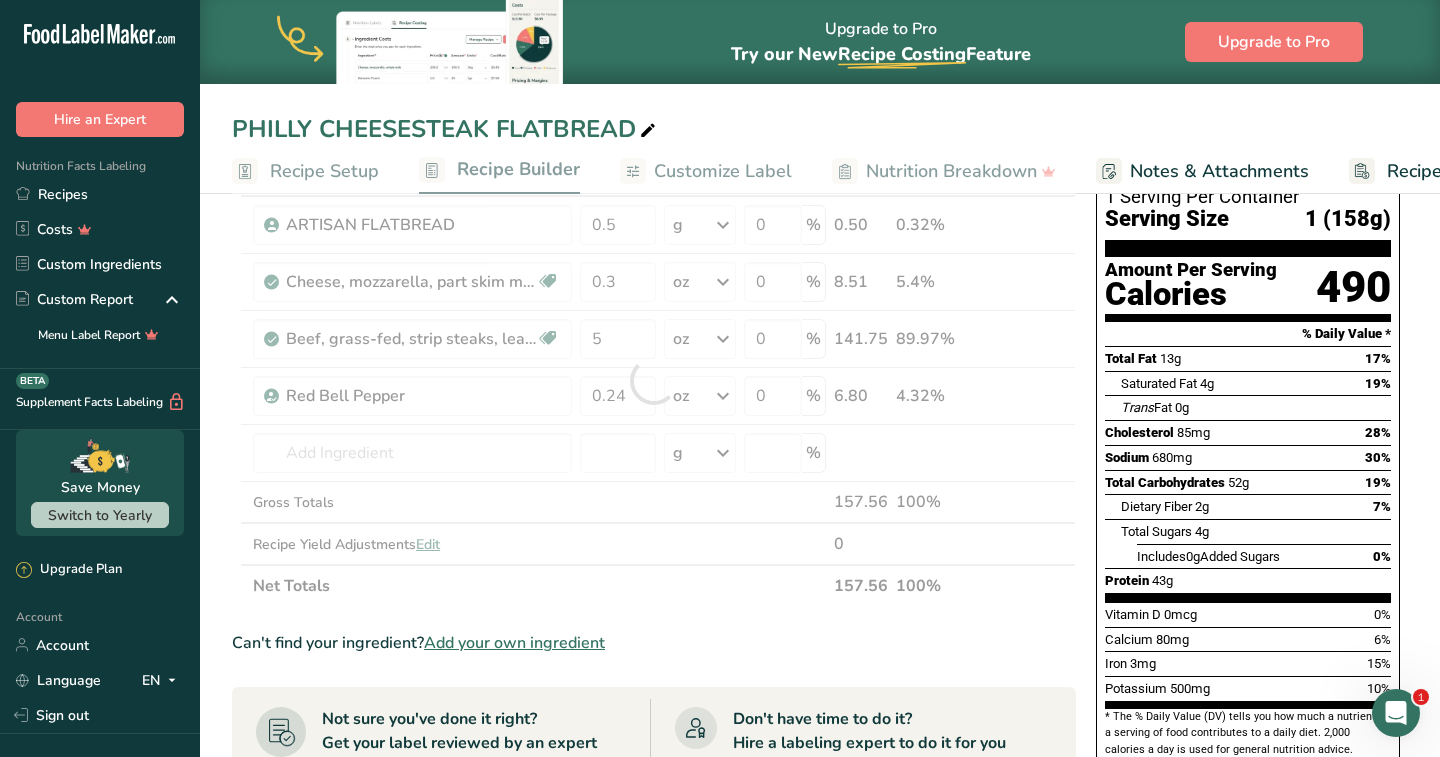 click on "Ingredient *
Amount *
Unit *
Waste *   .a-a{fill:#347362;}.b-a{fill:#fff;}          Grams
Percentage
ARTISAN FLATBREAD
0.5
g
Weight Units
g
kg
mg
See more
Volume Units
l
mL
fl oz
See more
0
%
0.50
0.32%
Cheese, mozzarella, part skim milk
Gluten free
Vegetarian
Soy free
0.3
oz
Portions
1 oz
Weight Units
g
kg
mg
See more
Volume Units
l
lb/ft3
g/cm3" at bounding box center [654, 380] 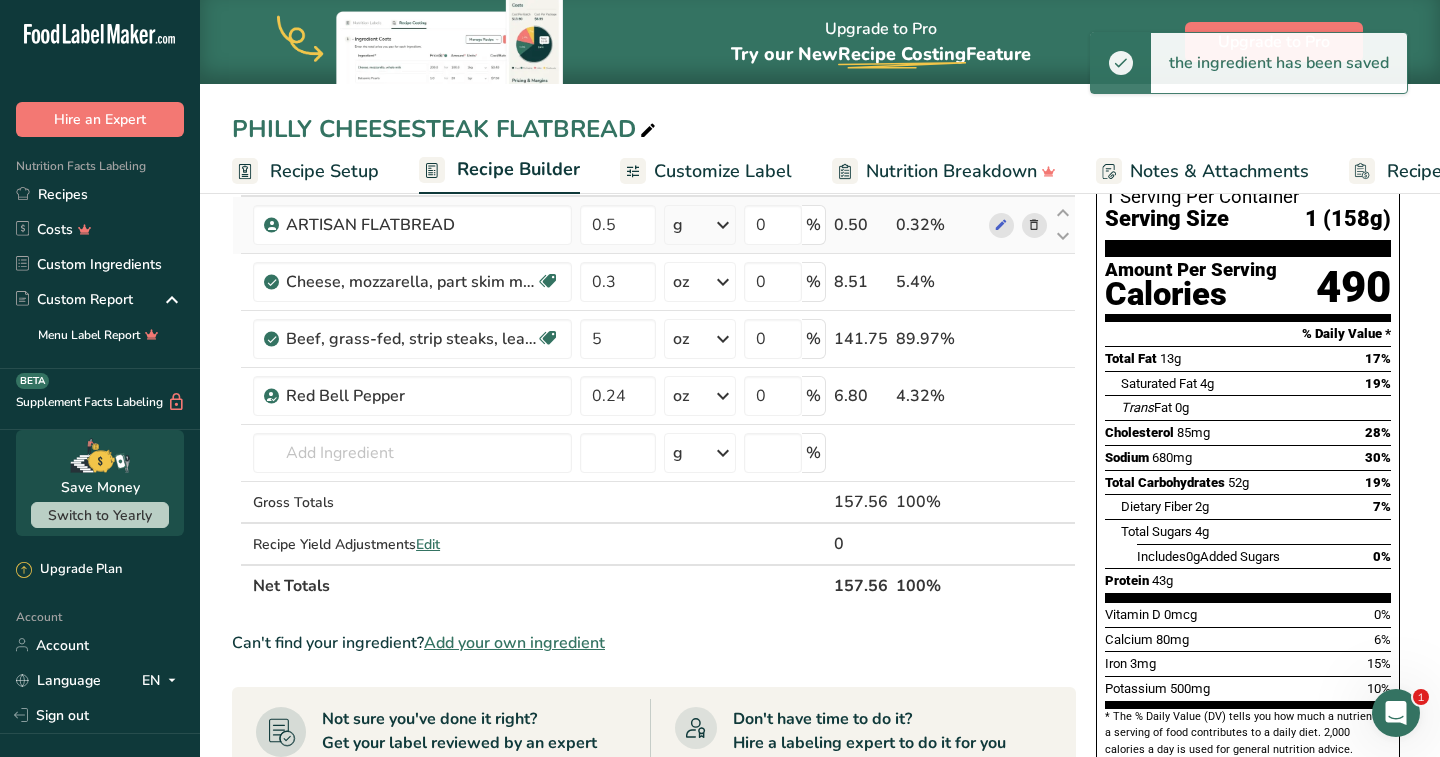 click on "g" at bounding box center [678, 225] 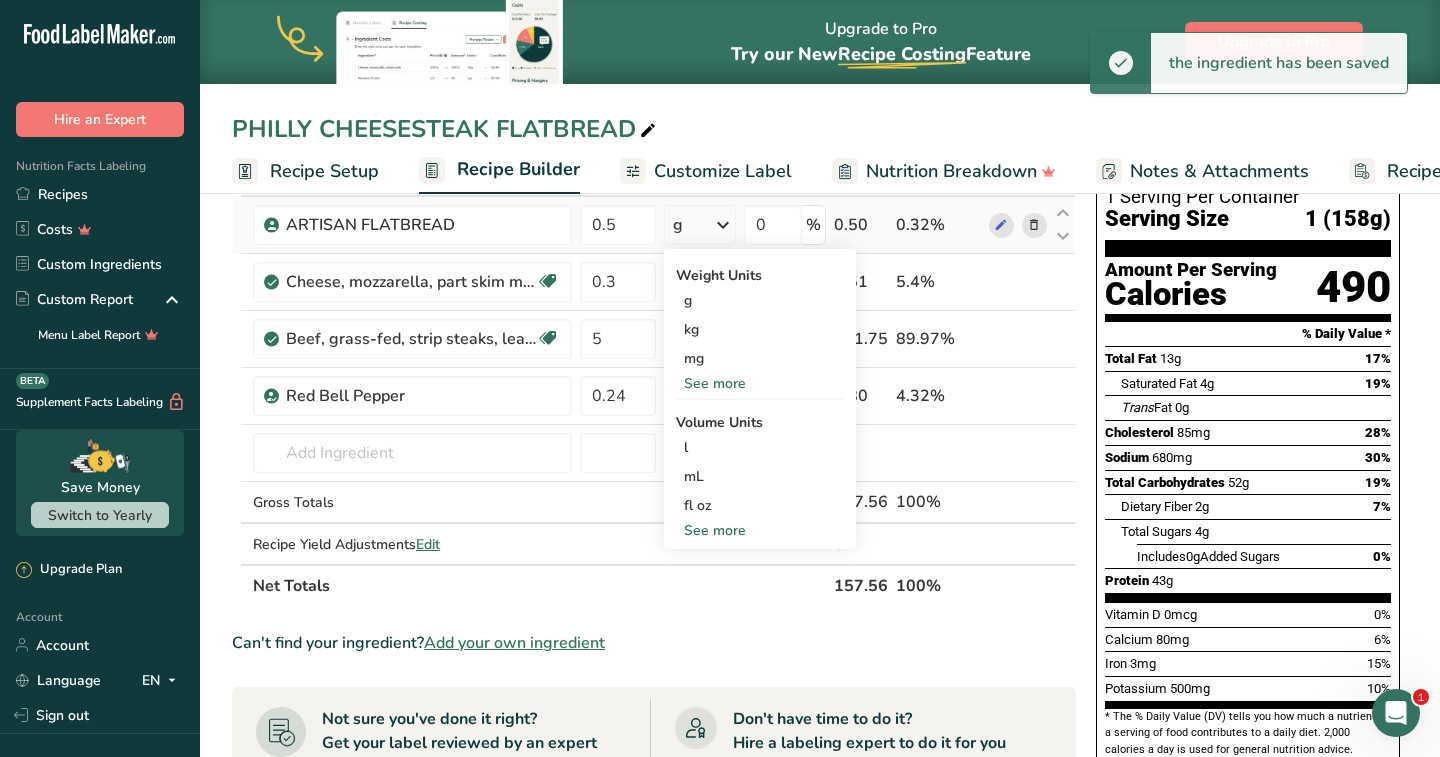 click on "See more" at bounding box center [760, 383] 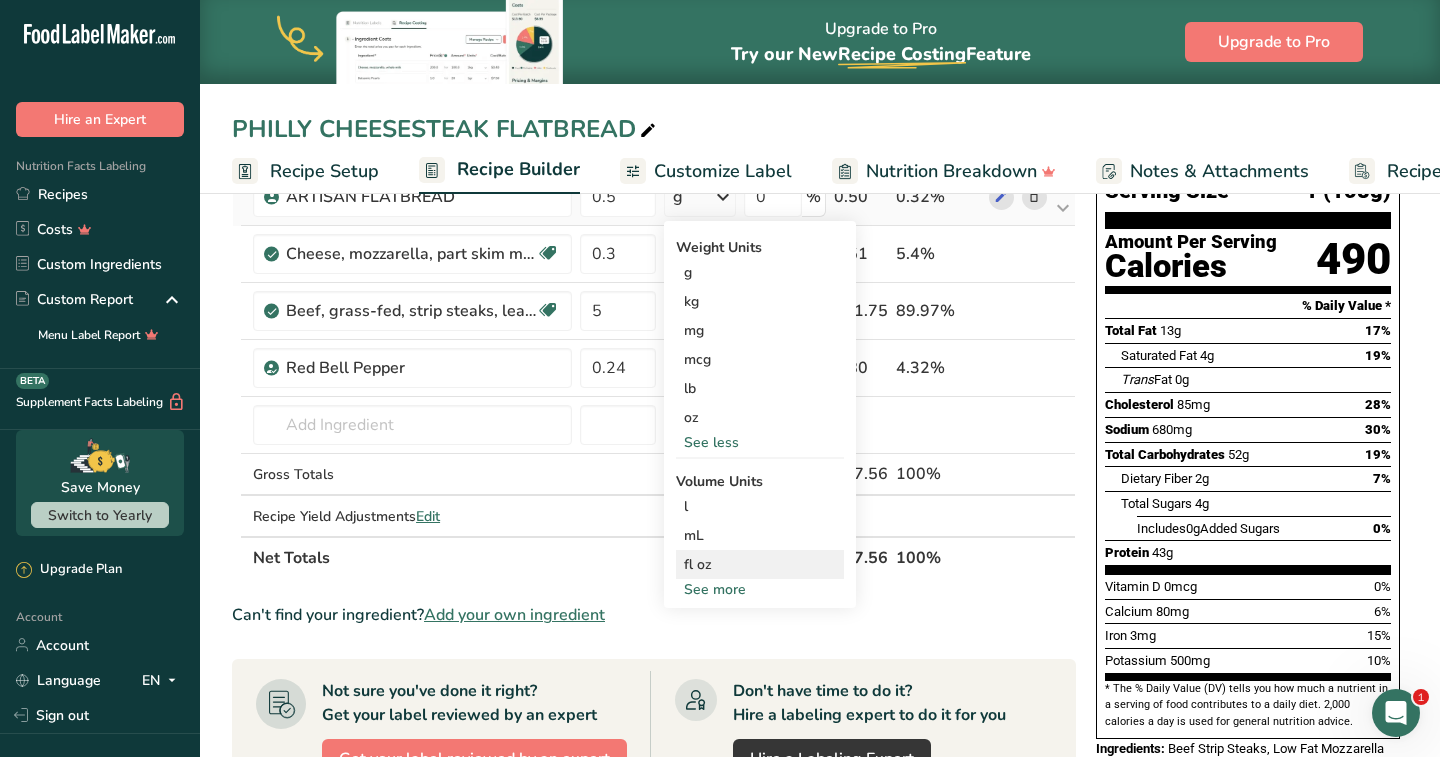 scroll, scrollTop: 115, scrollLeft: 0, axis: vertical 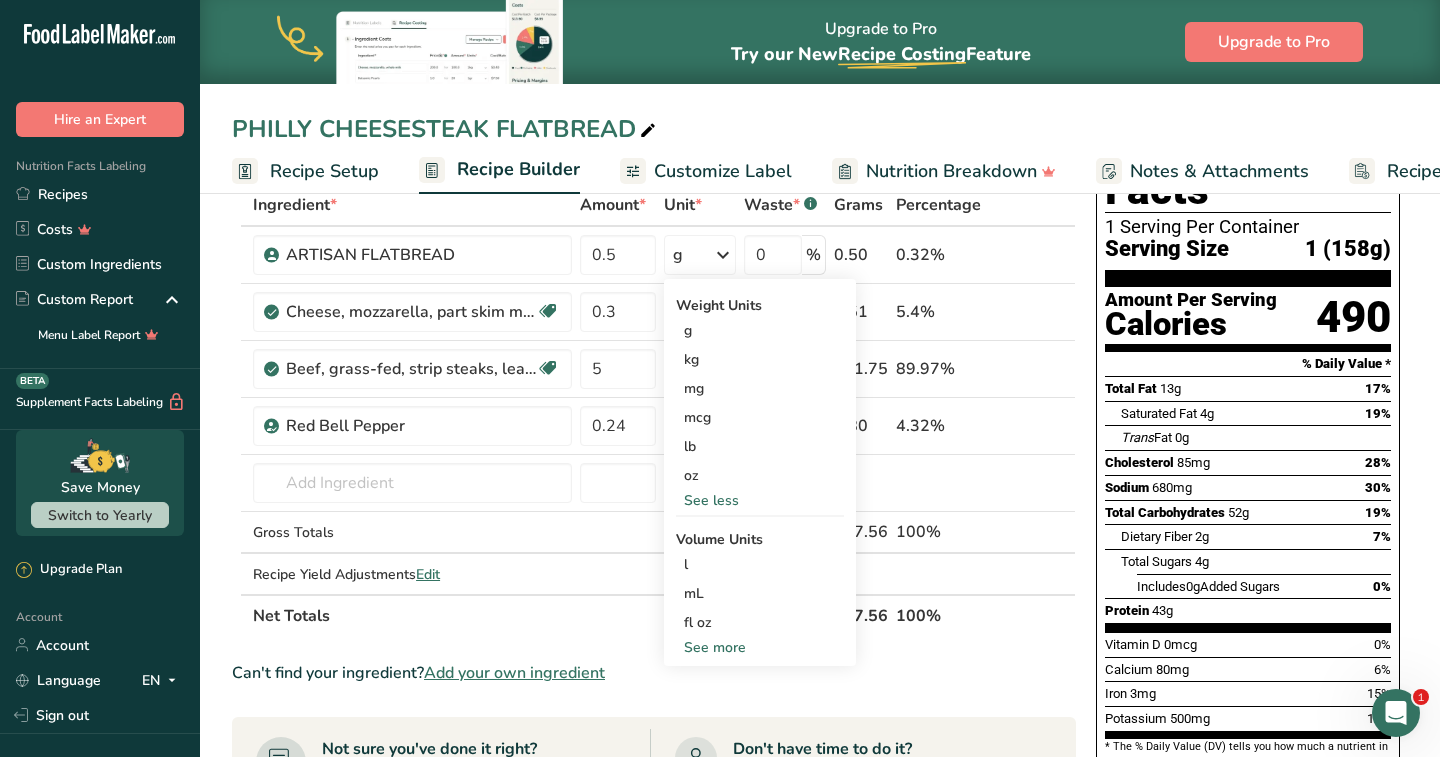 click on "PHILLY CHEESESTEAK FLATBREAD" at bounding box center (820, 129) 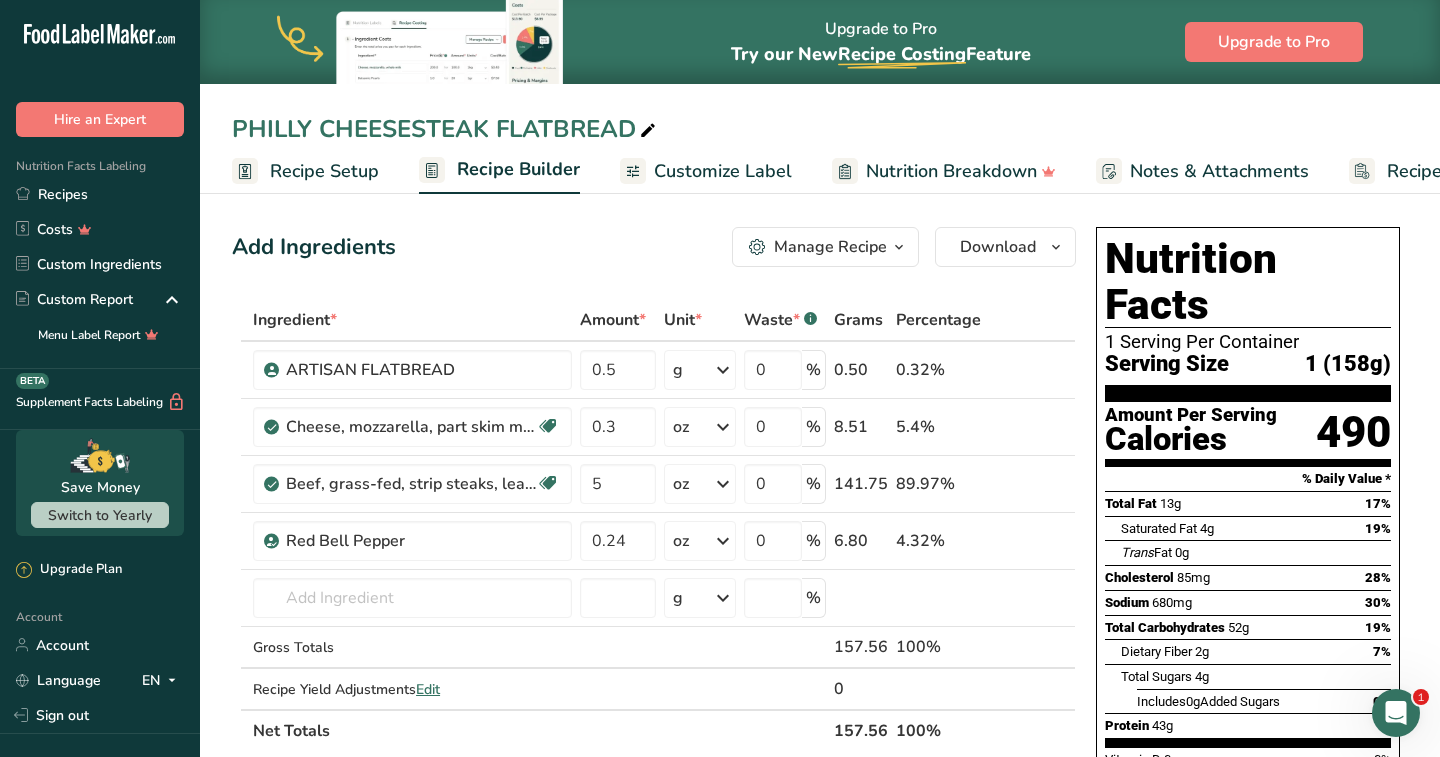 scroll, scrollTop: 0, scrollLeft: 0, axis: both 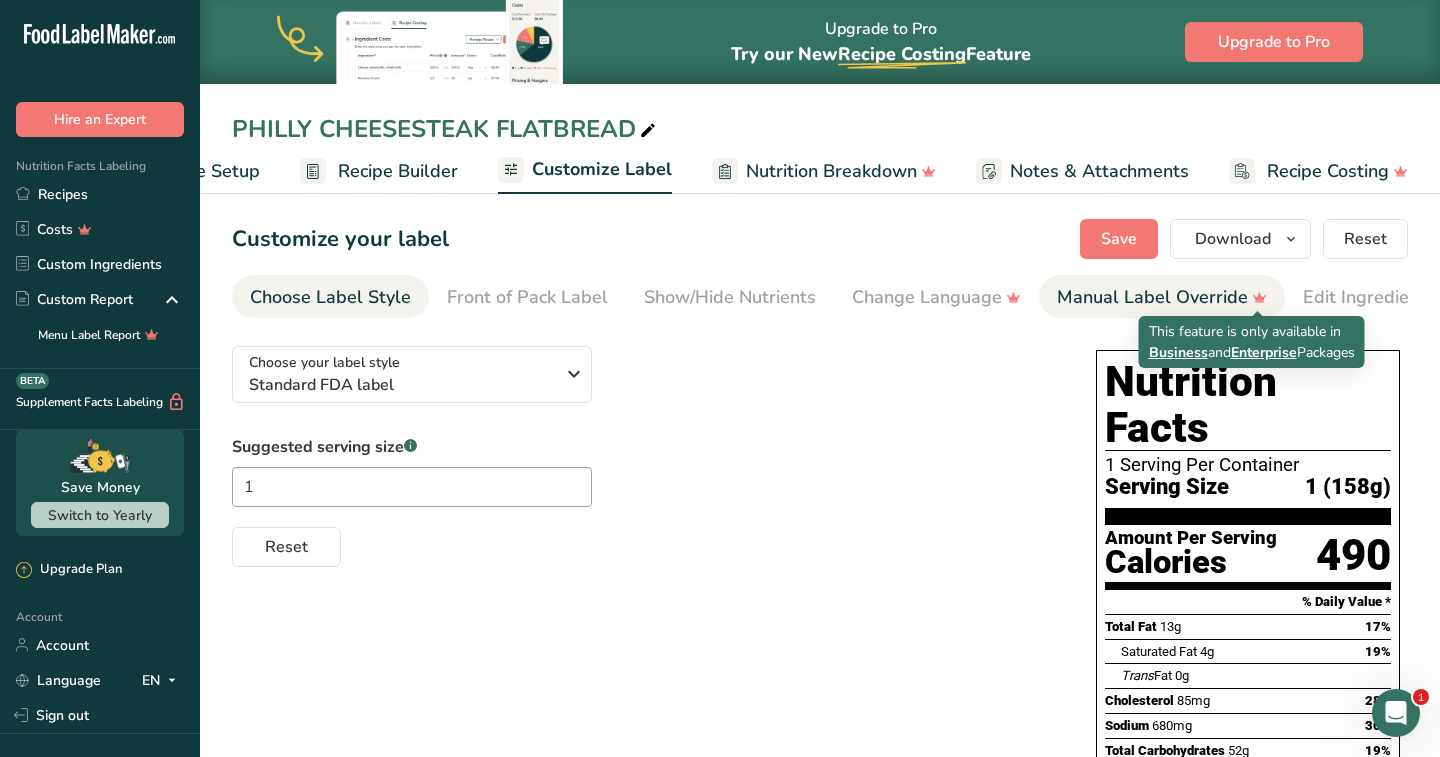 click 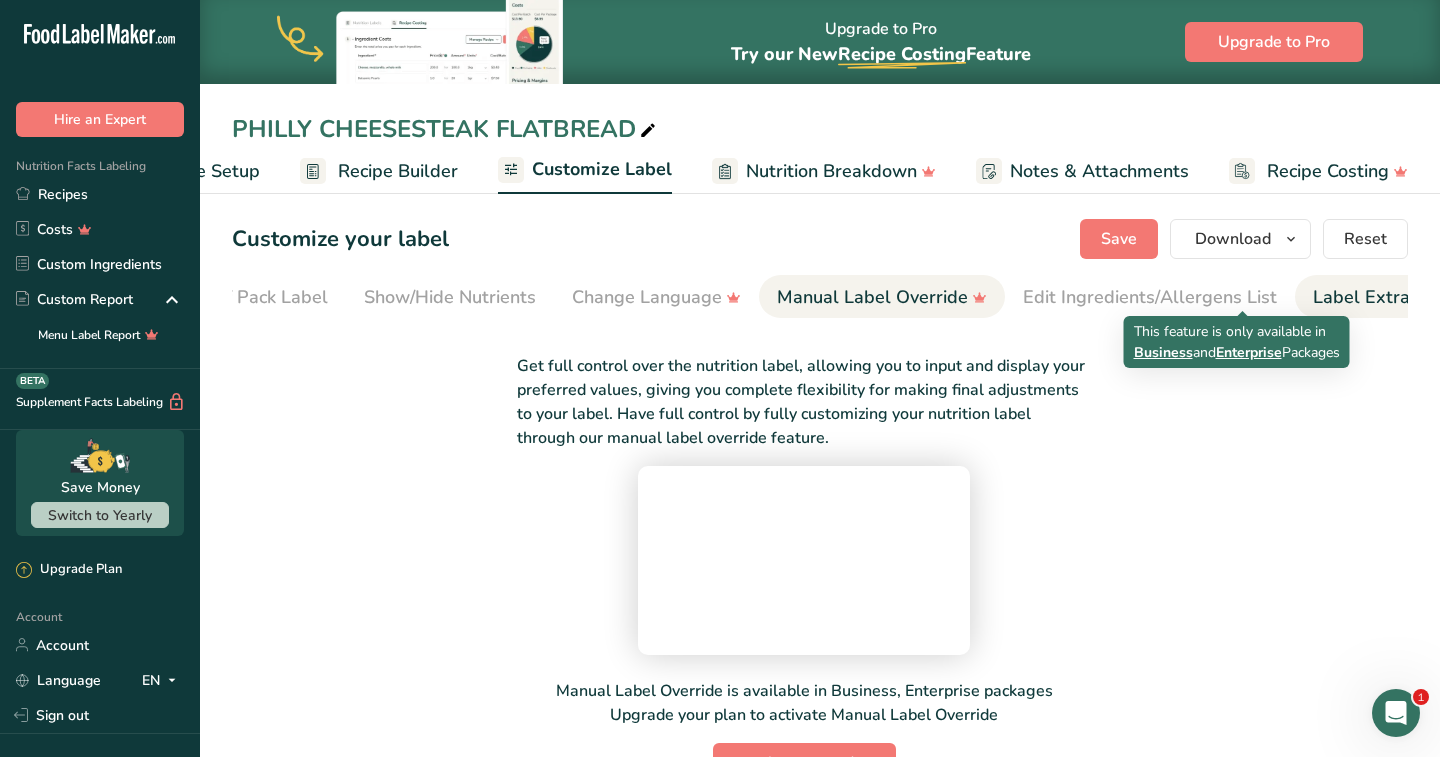 scroll, scrollTop: 0, scrollLeft: 325, axis: horizontal 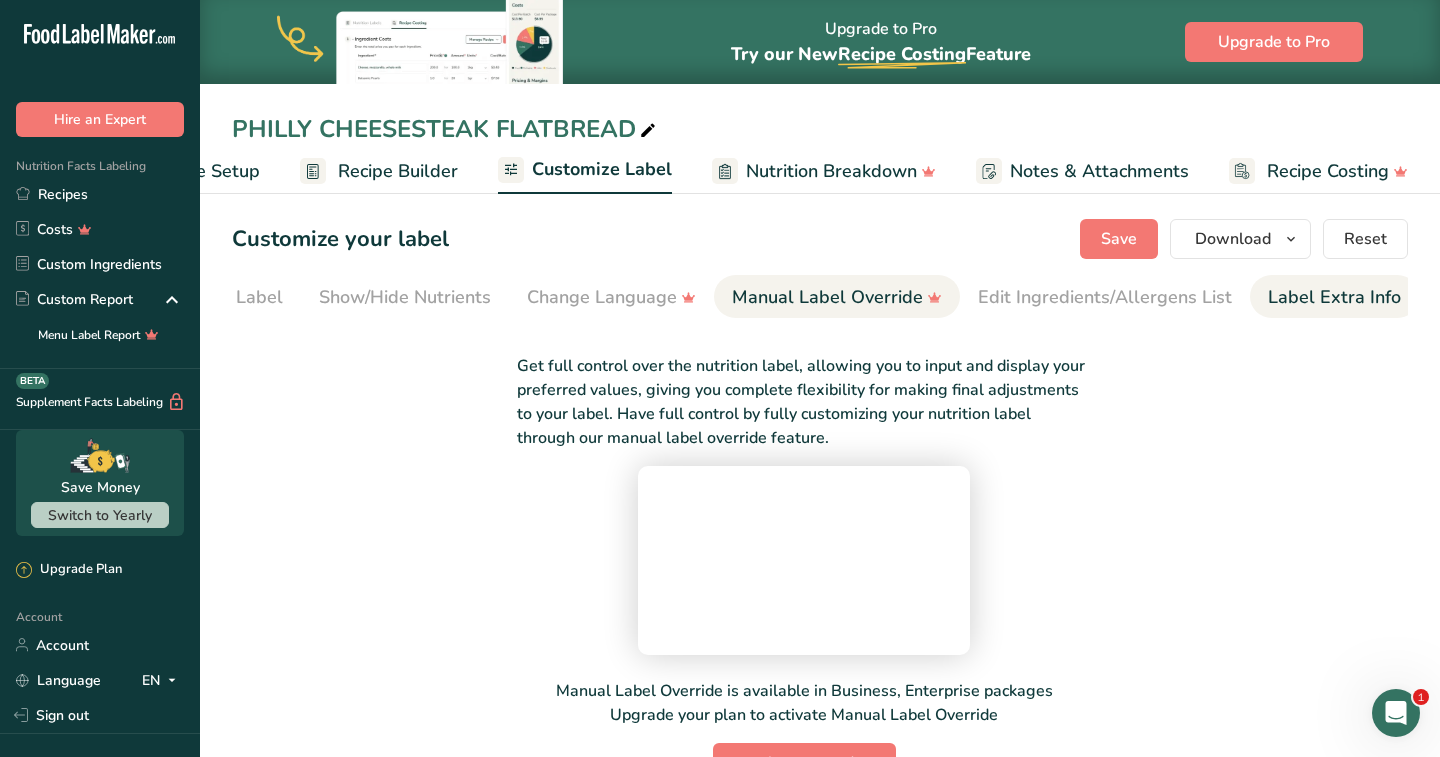click on "Label Extra Info" at bounding box center [1334, 297] 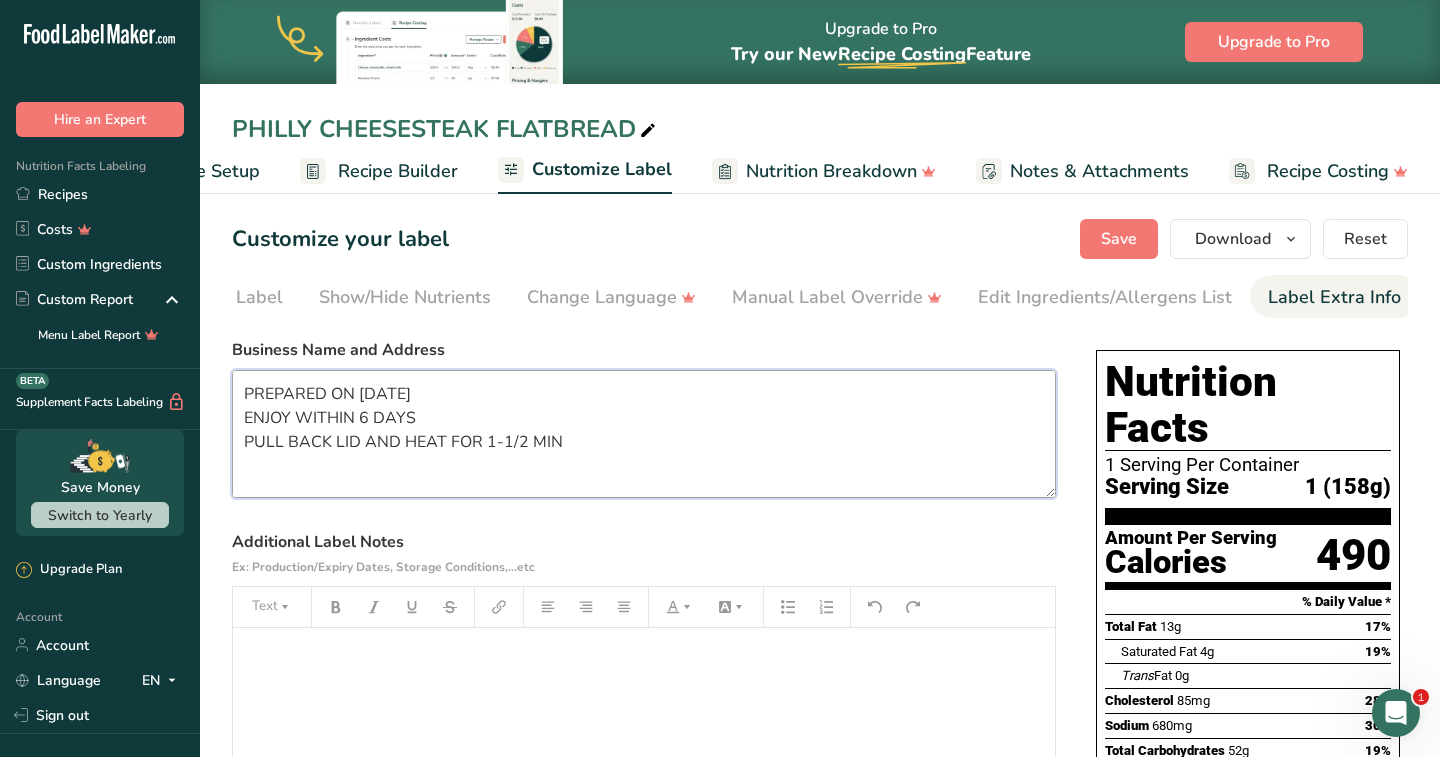 click on "PREPARED ON 3/22
ENJOY WITHIN 6 DAYS
PULL BACK LID AND HEAT FOR 1-1/2 MIN
CUSTOM PROVISIONS AZ
739 E DUNLAP AVE
PHOENIX, AZ 85020" at bounding box center [644, 434] 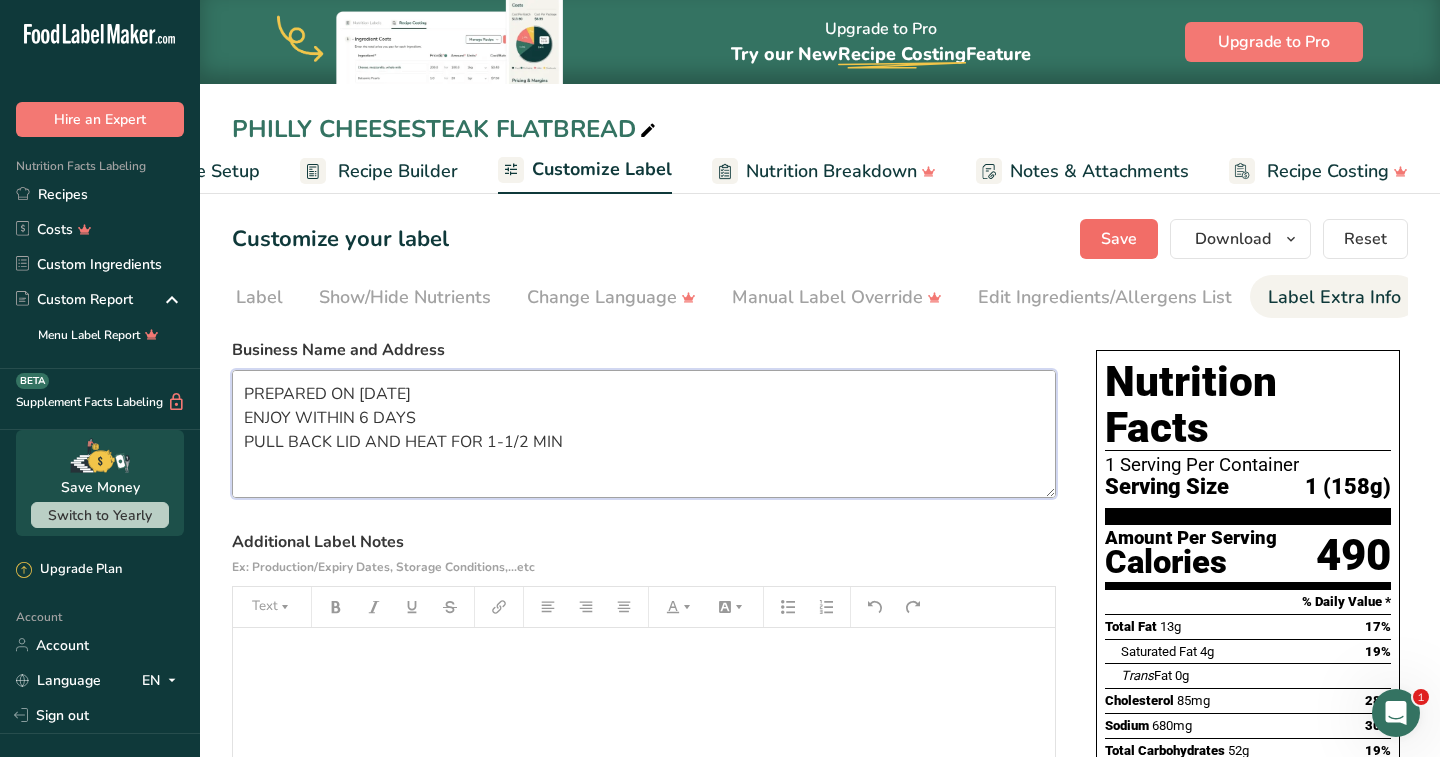 type on "PREPARED ON [DATE]
ENJOY WITHIN 6 DAYS
PULL BACK LID AND HEAT FOR 1-1/2 MIN
CUSTOM PROVISIONS AZ
[NUMBER] [STREET]
[CITY], [STATE] [ZIP]" 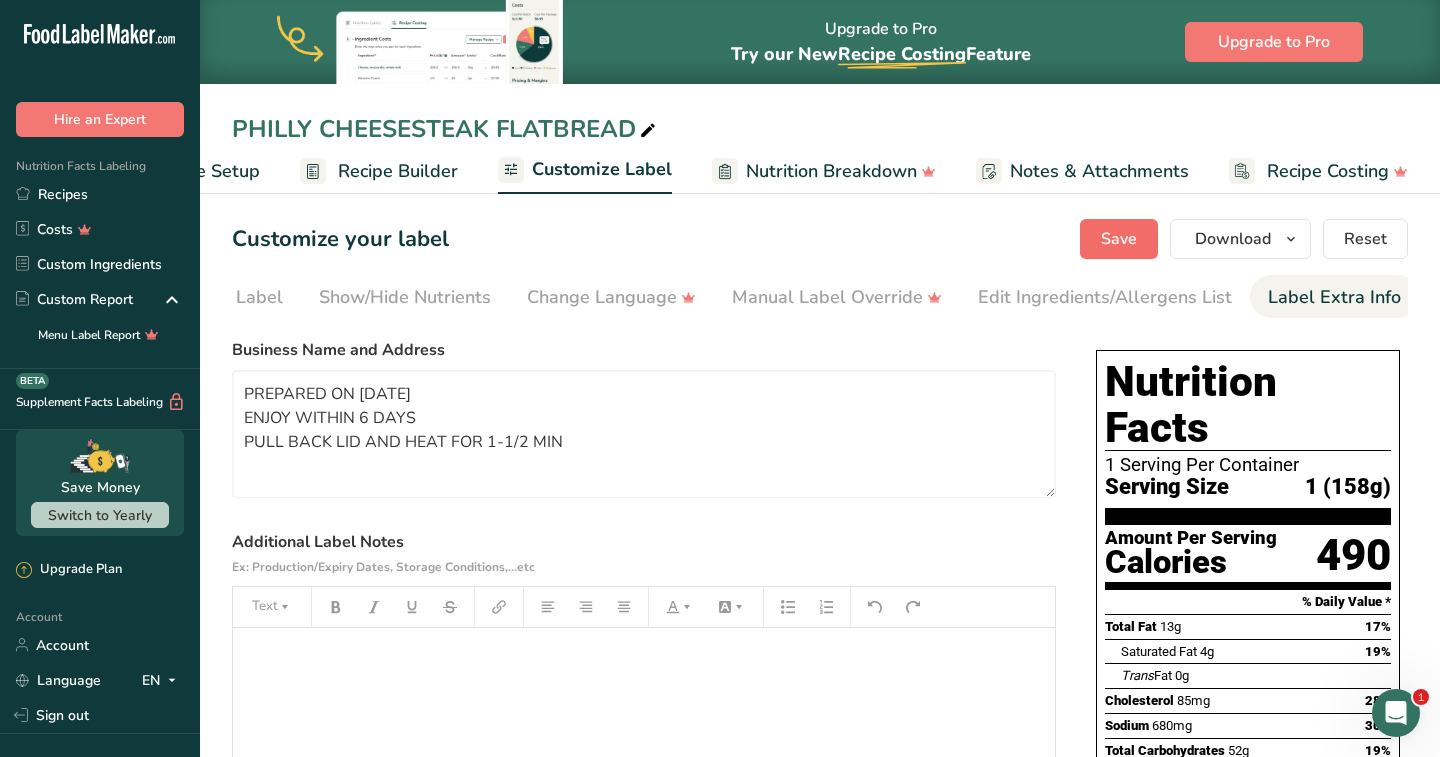 click on "Save" at bounding box center (1119, 239) 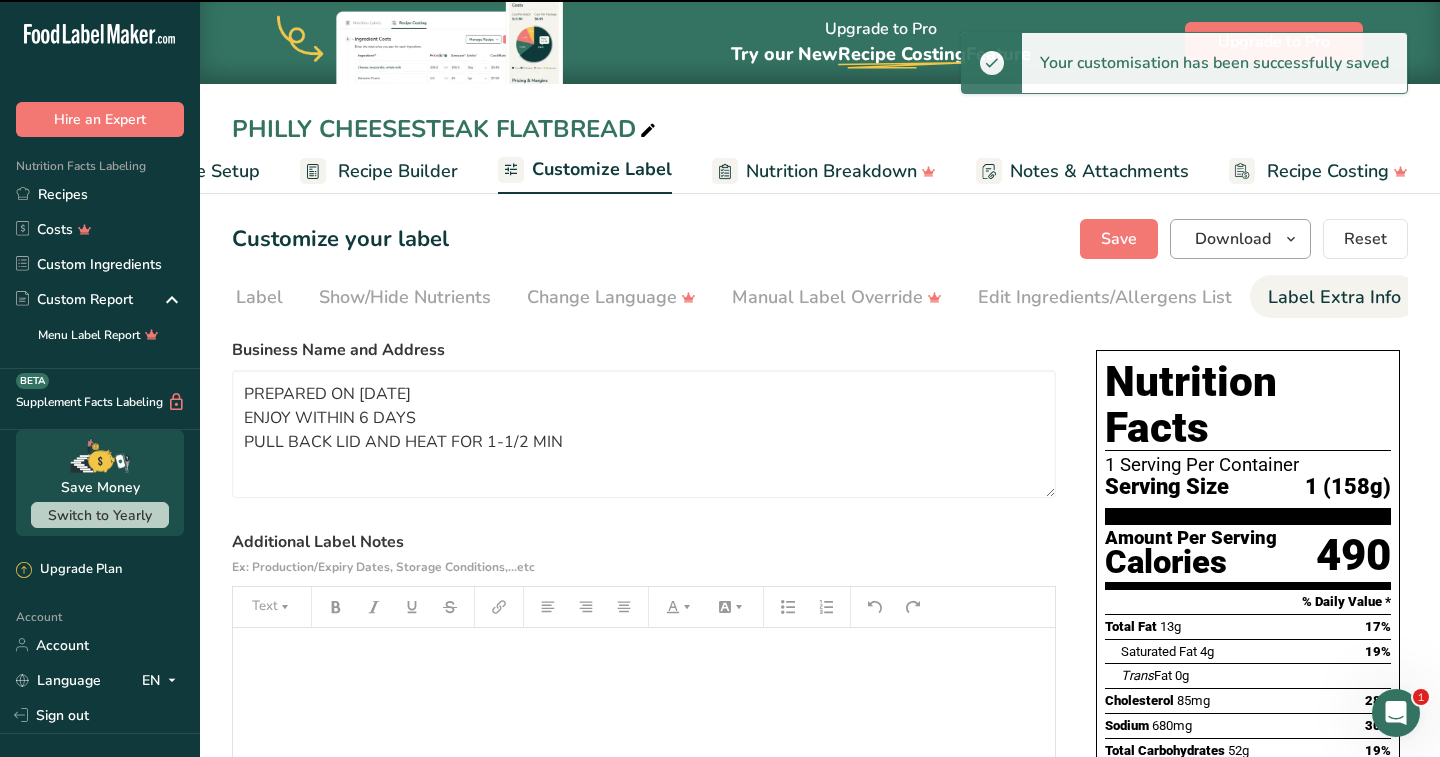 click on "Download" at bounding box center [1240, 239] 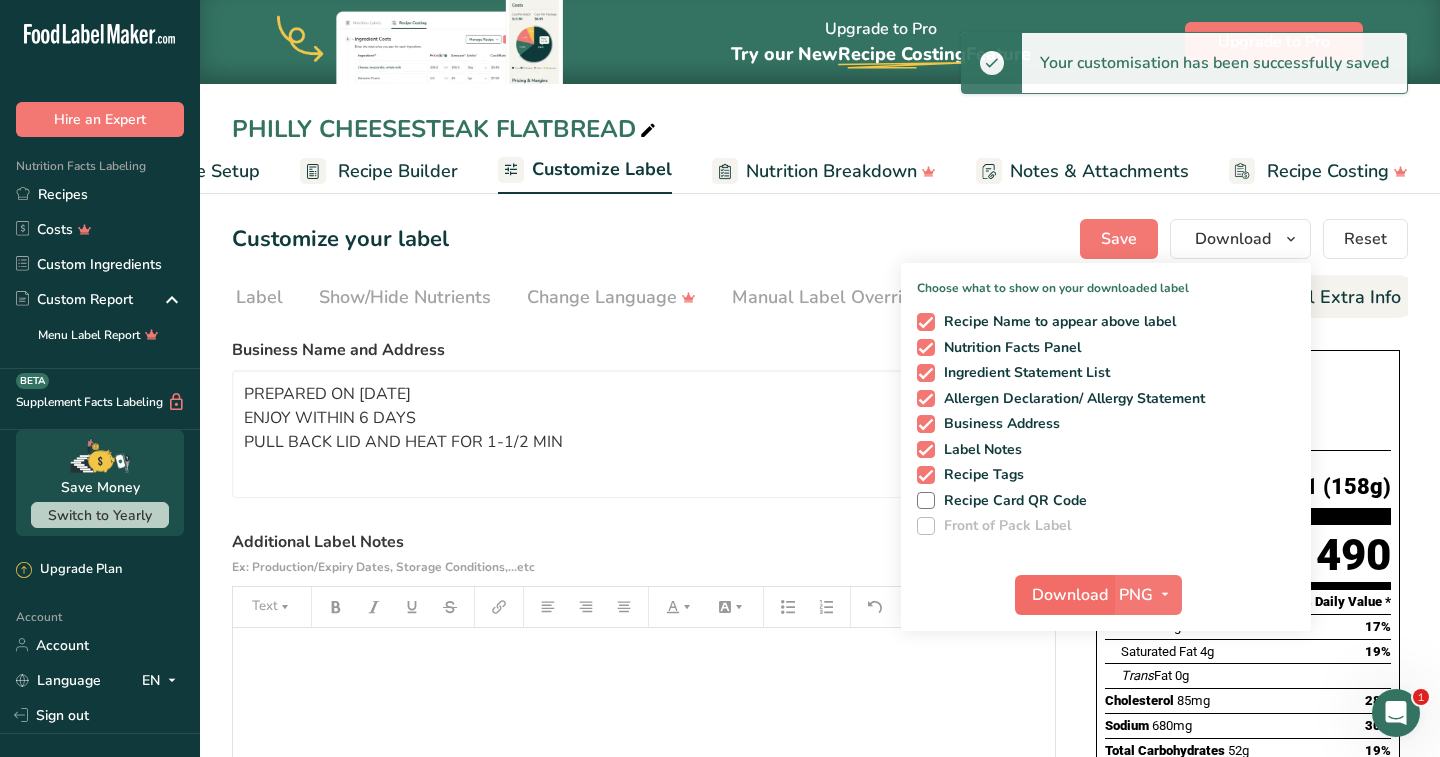 click on "Download" at bounding box center [1070, 595] 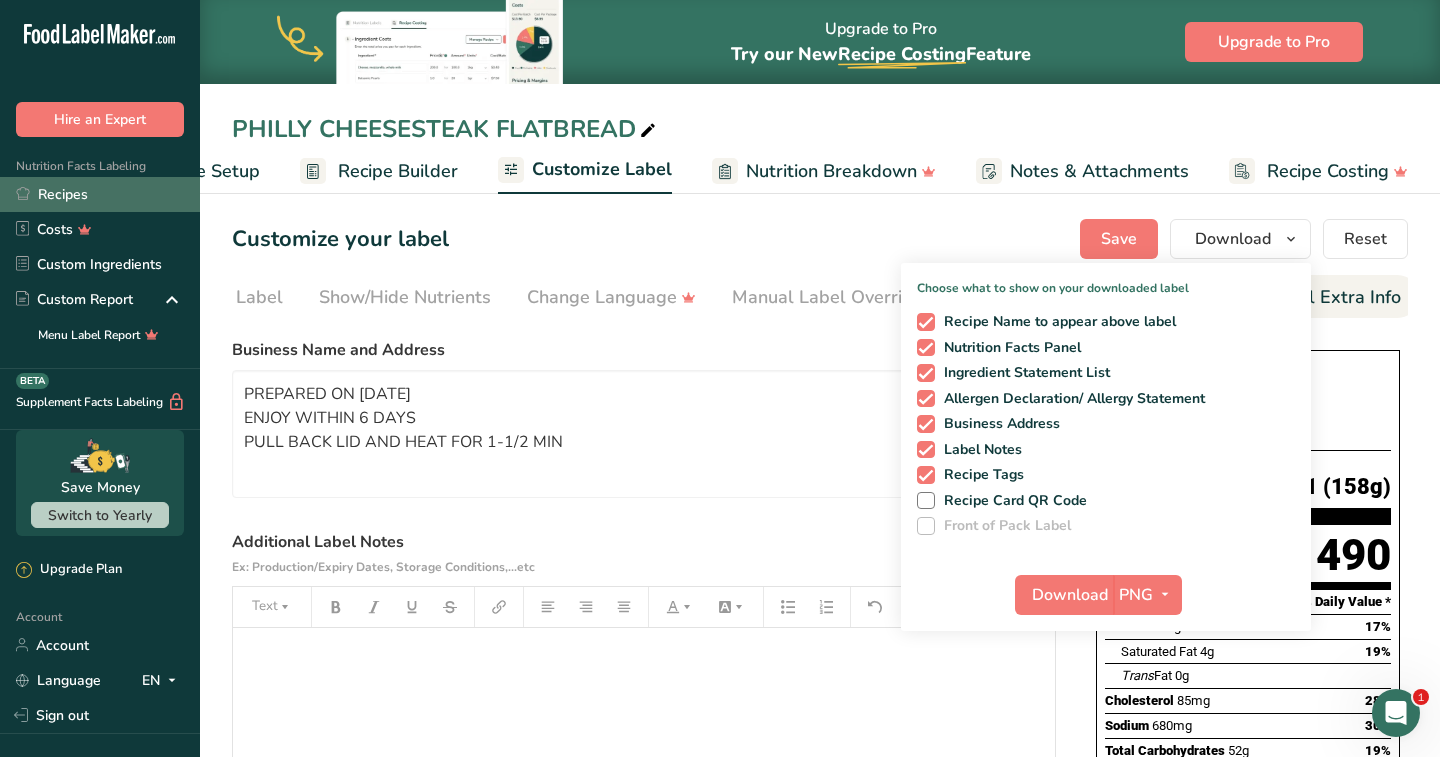 click on "Recipes" at bounding box center [100, 194] 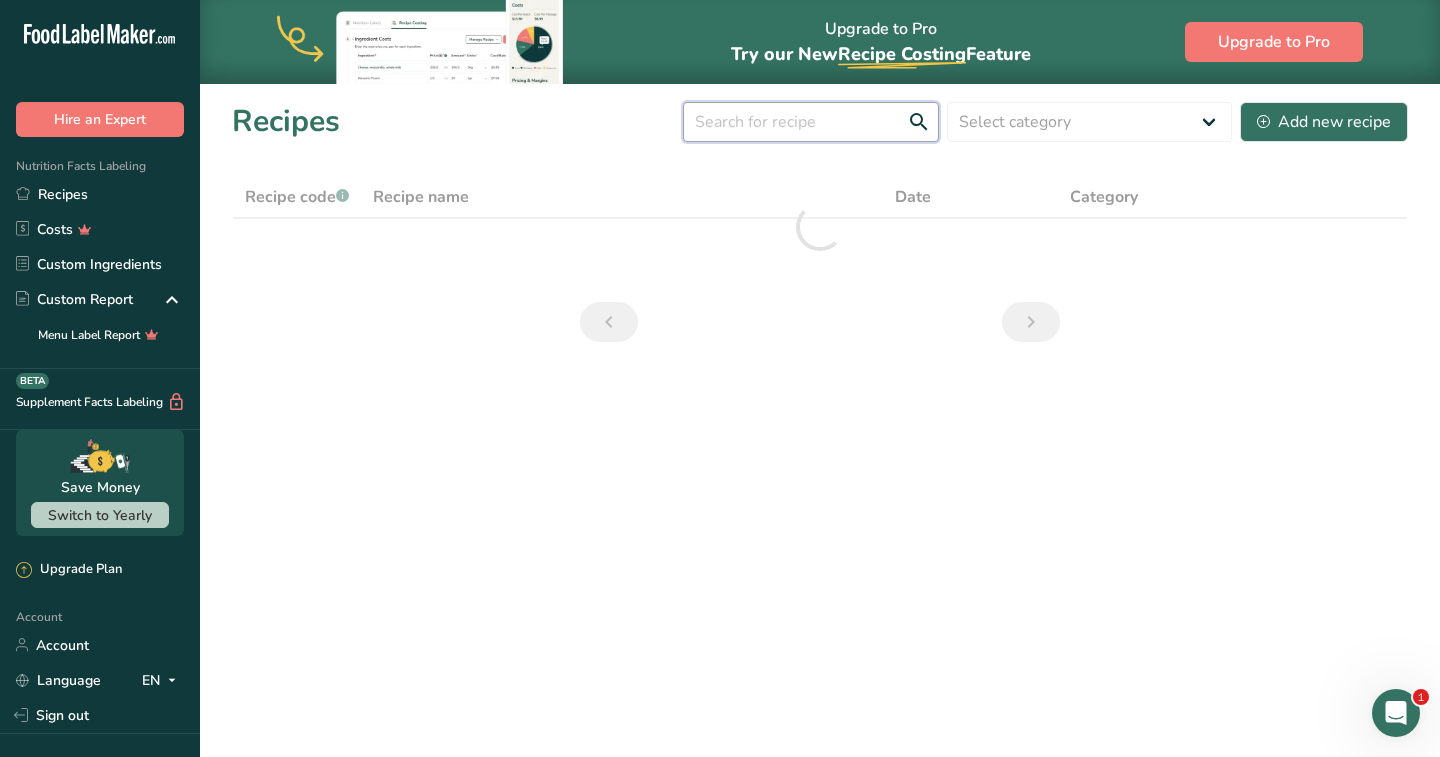 click at bounding box center [811, 122] 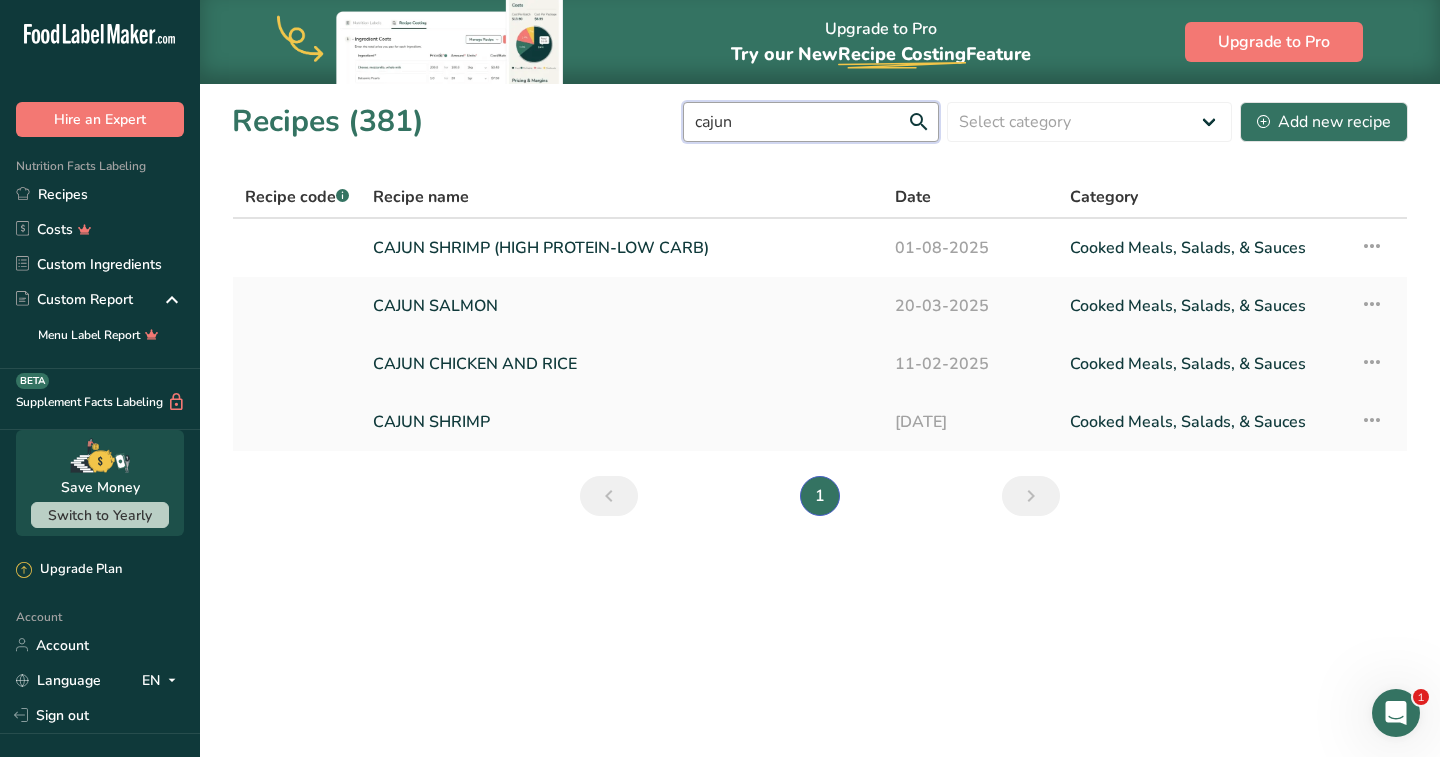 type on "cajun" 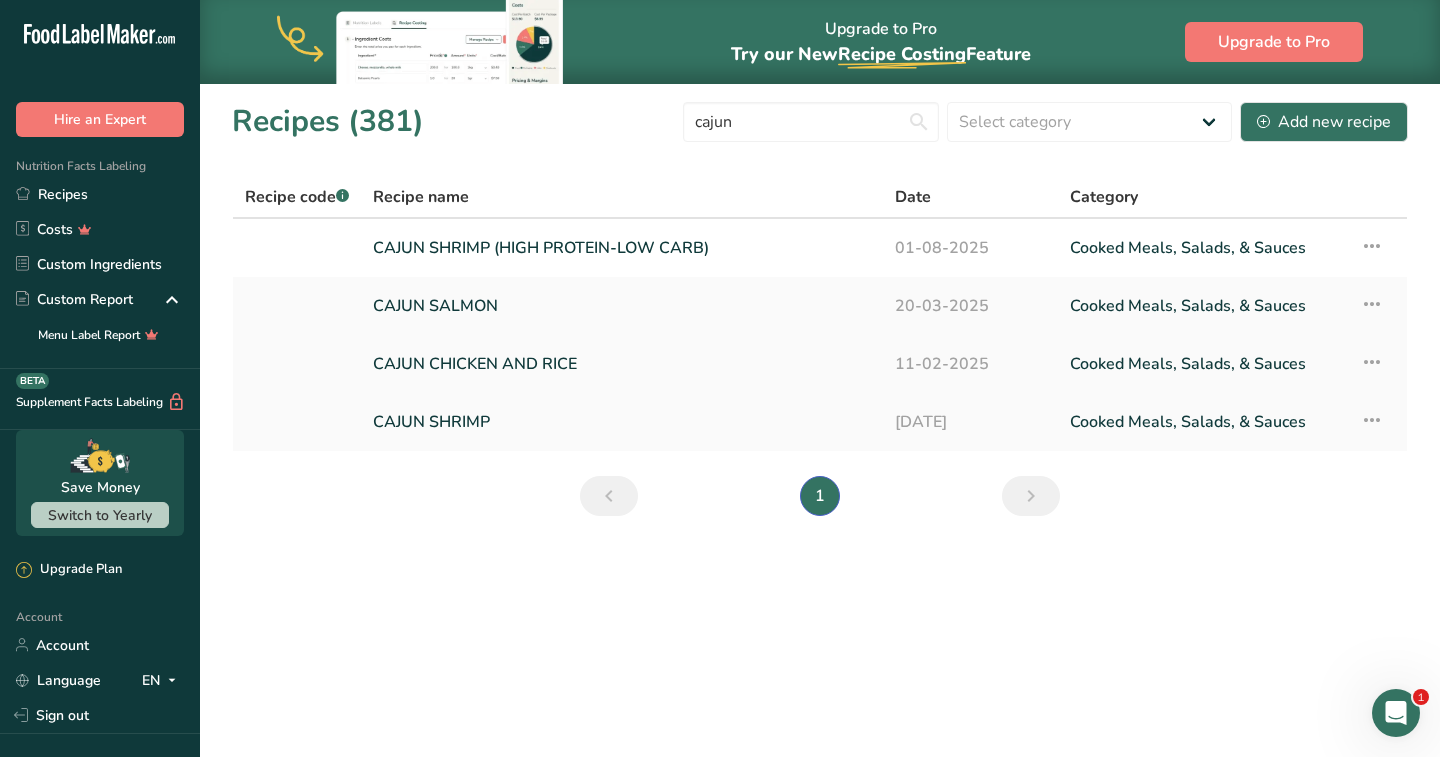 click on "CAJUN CHICKEN AND RICE" at bounding box center (622, 364) 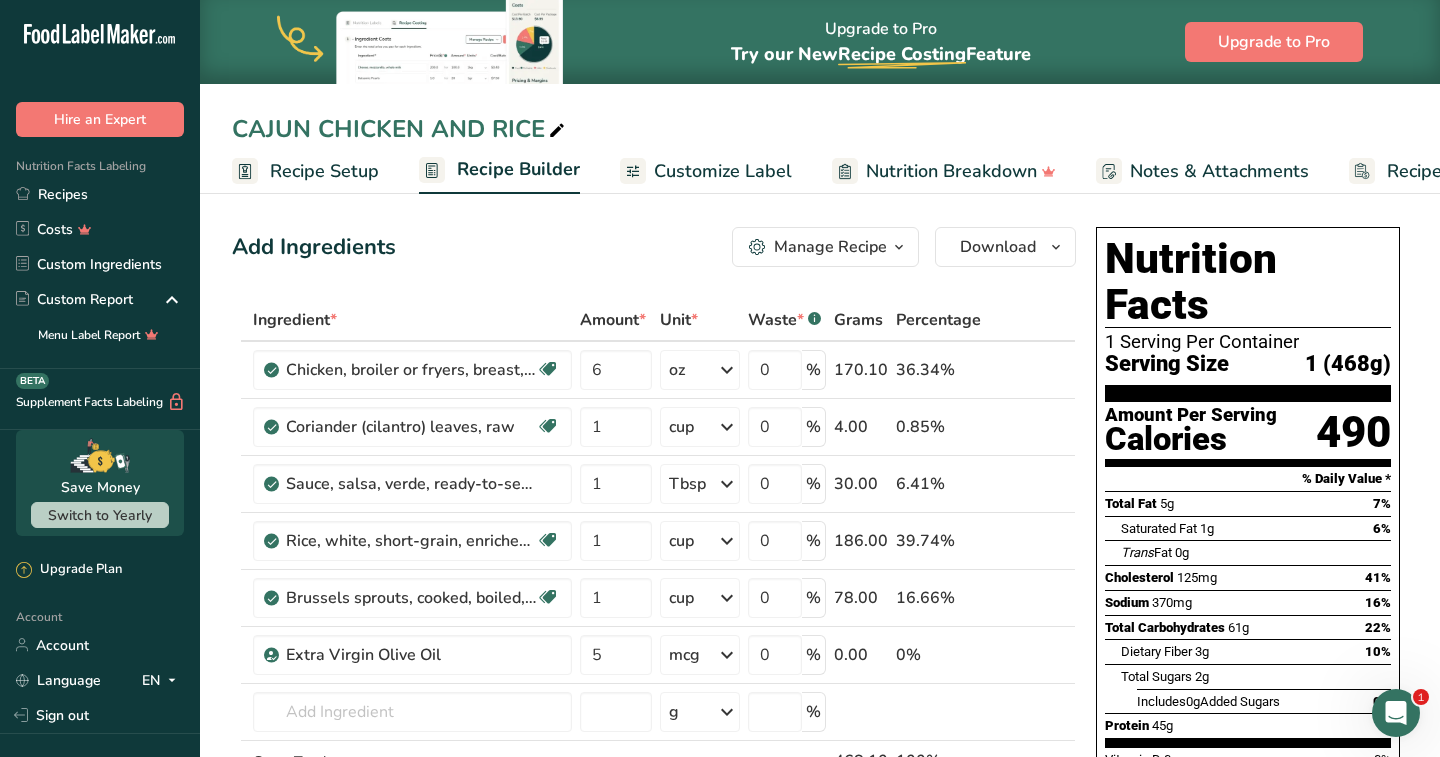 click on "Customize Label" at bounding box center [723, 171] 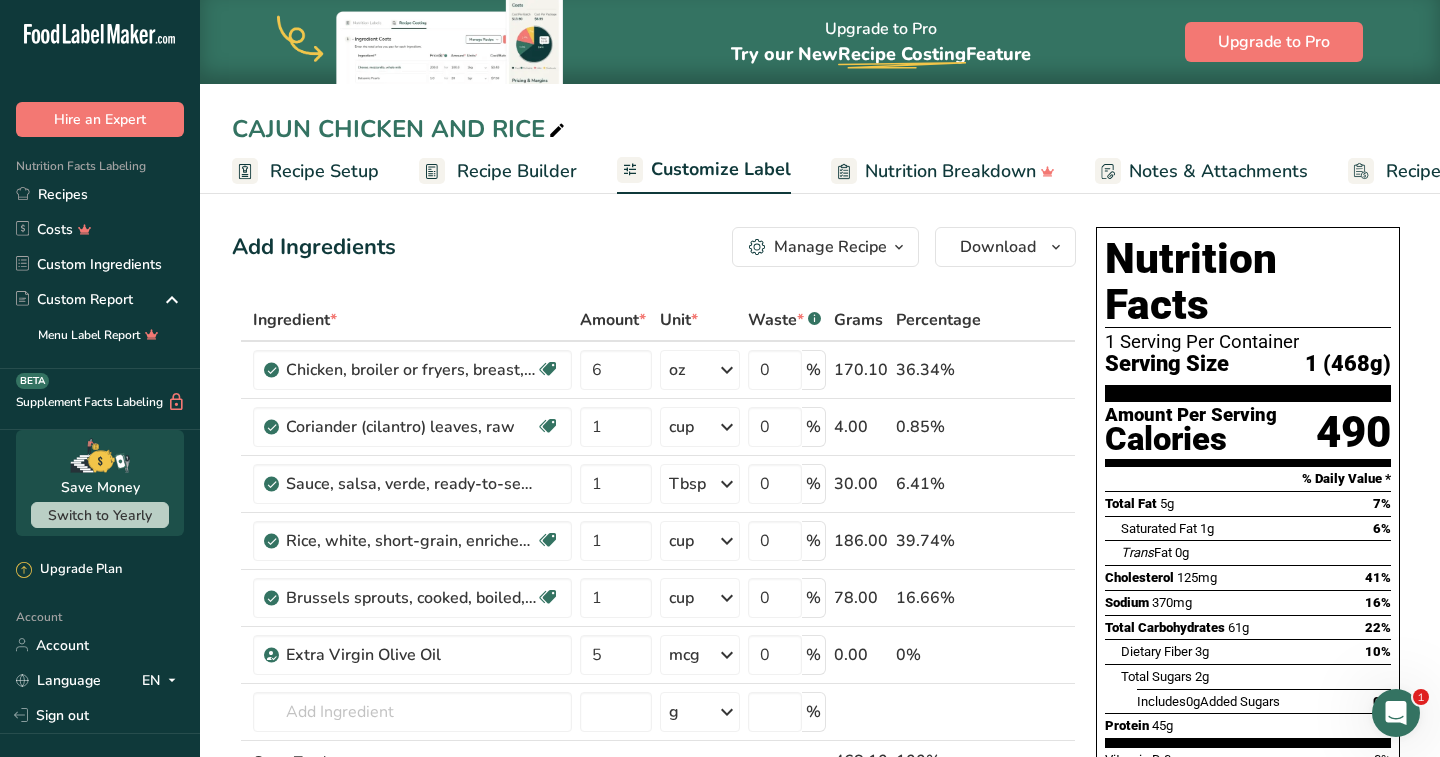scroll, scrollTop: 0, scrollLeft: 119, axis: horizontal 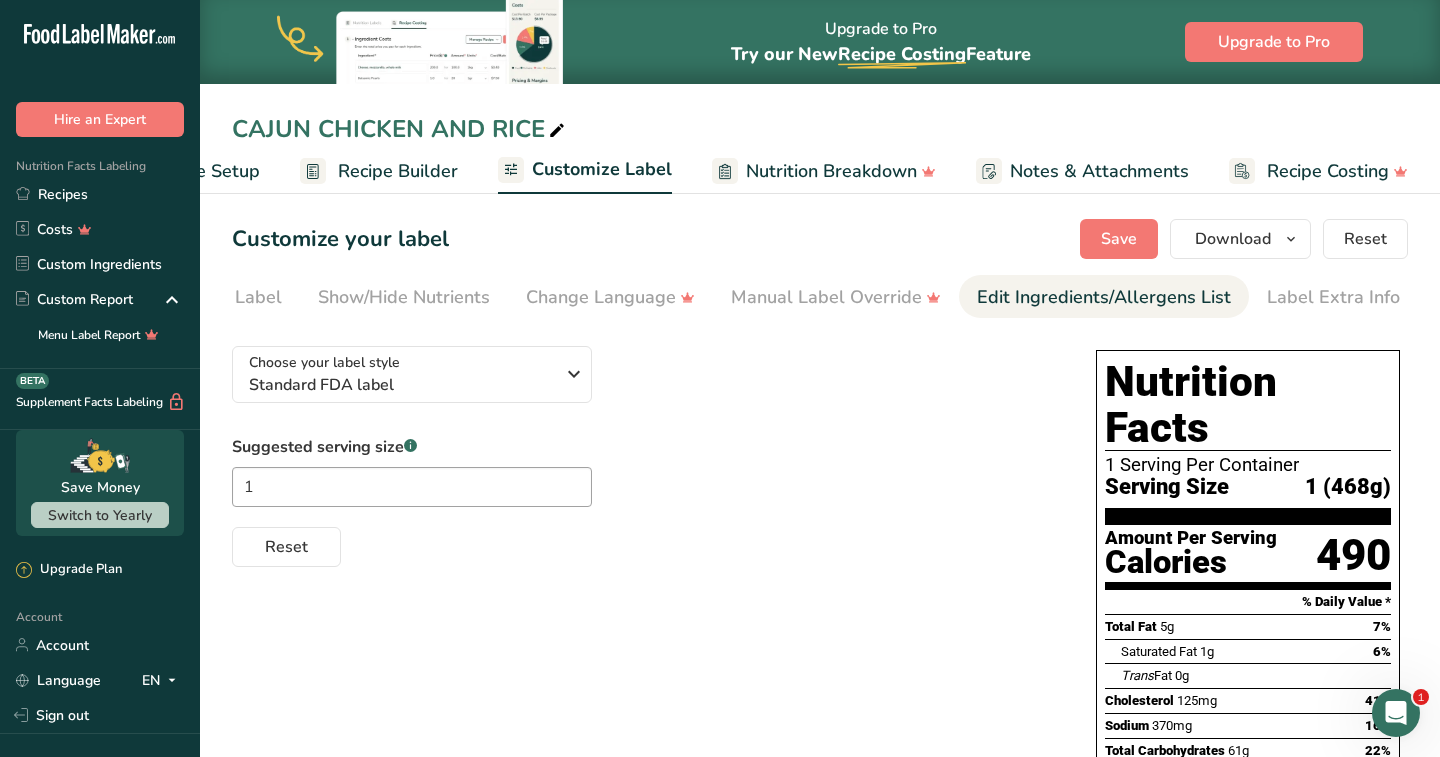 click on "Label Extra Info" at bounding box center (1333, 297) 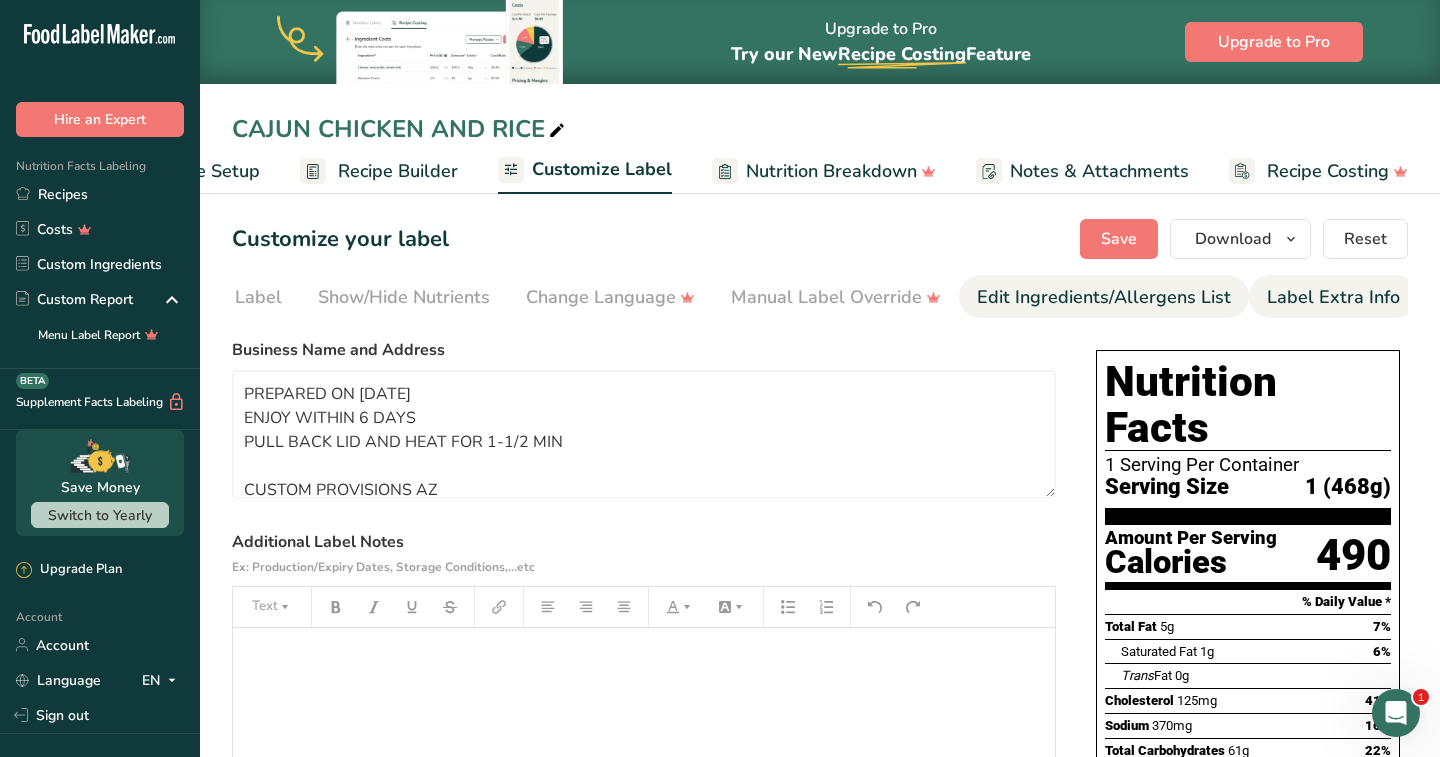 scroll, scrollTop: 0, scrollLeft: 325, axis: horizontal 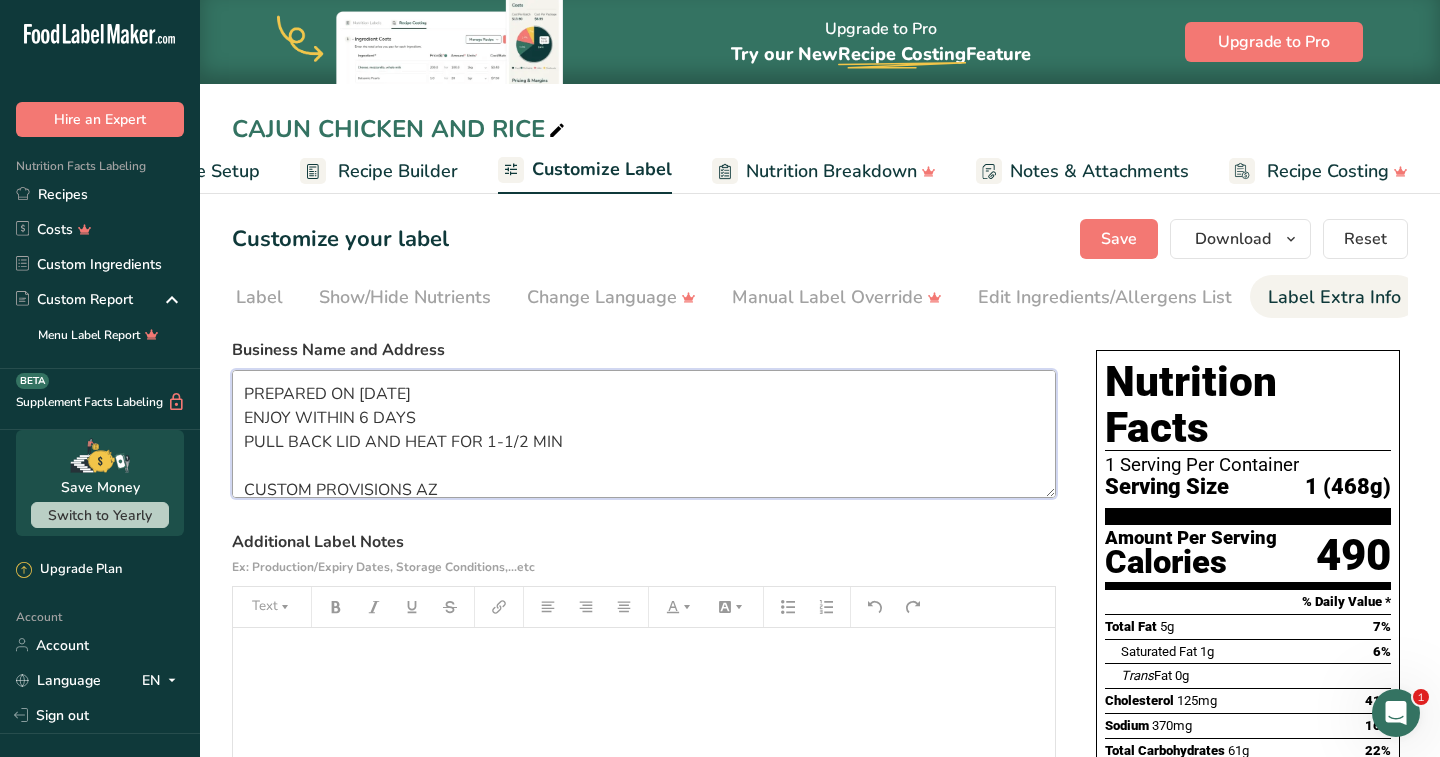 click on "PREPARED ON /17
ENJOY WITHIN 6 DAYS
PULL BACK LID AND HEAT FOR 1-1/2 MIN
CUSTOM PROVISIONS AZ
739 E DUNLAP AVE
PHOENIX, AZ 85020" at bounding box center [644, 434] 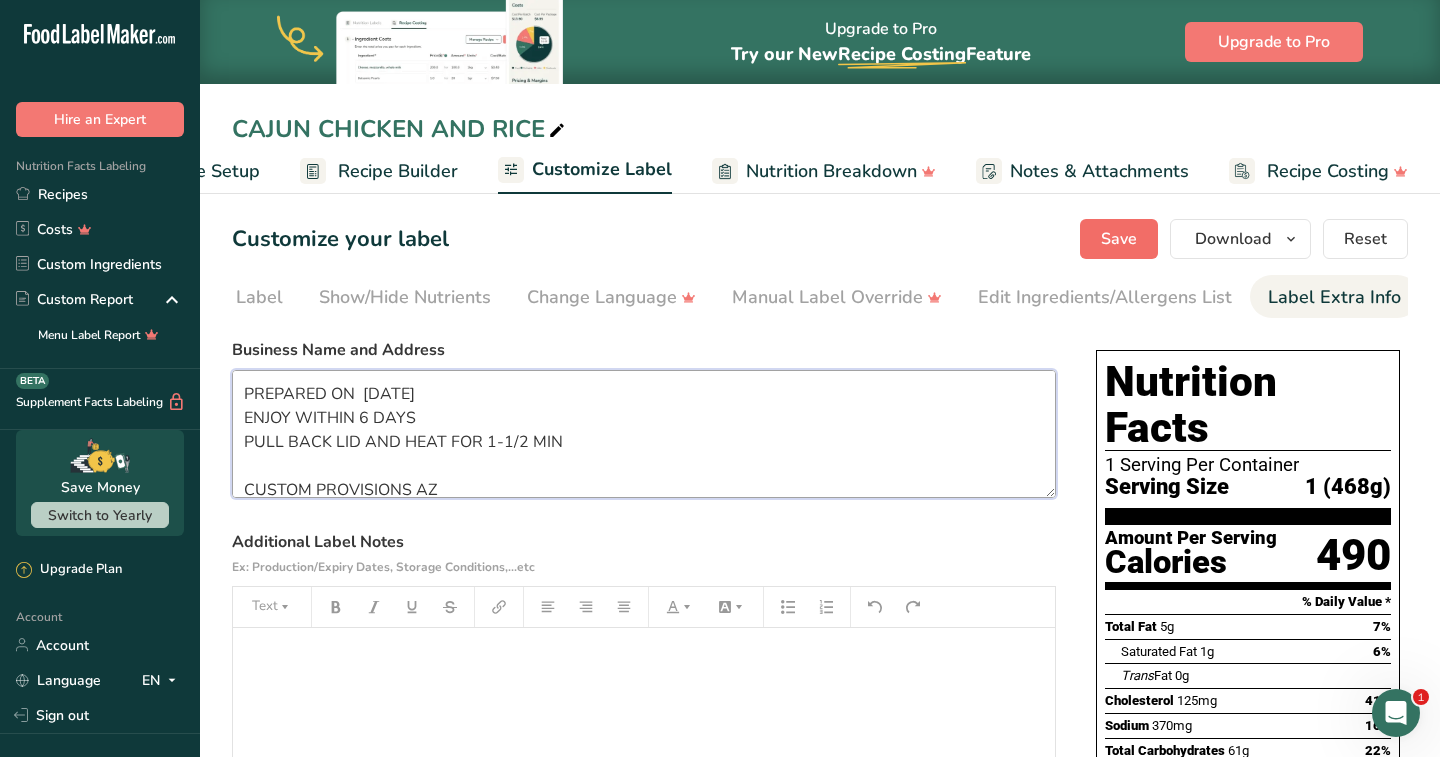 type on "PREPARED ON  8/9
ENJOY WITHIN 6 DAYS
PULL BACK LID AND HEAT FOR 1-1/2 MIN
CUSTOM PROVISIONS AZ
739 E DUNLAP AVE
PHOENIX, AZ 85020" 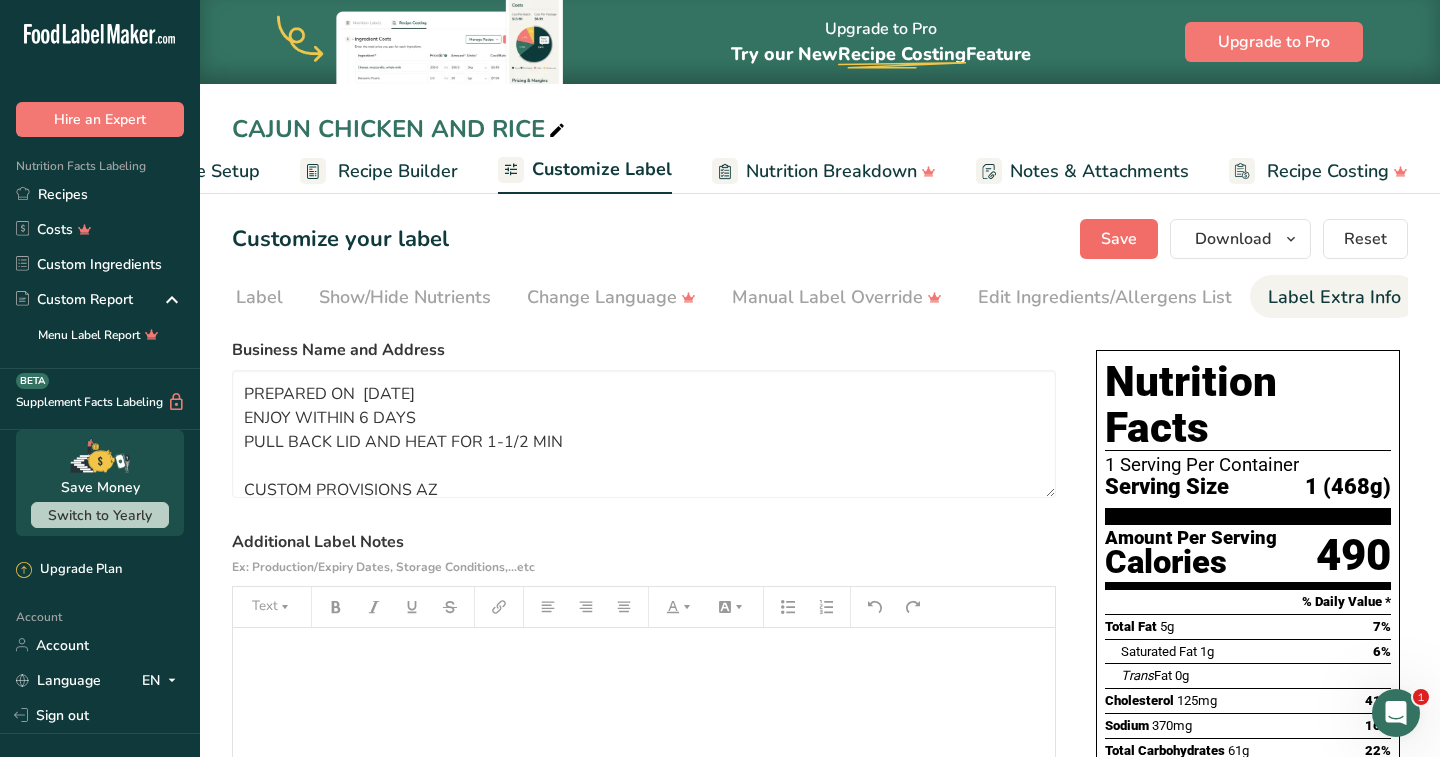 click on "Save" at bounding box center (1119, 239) 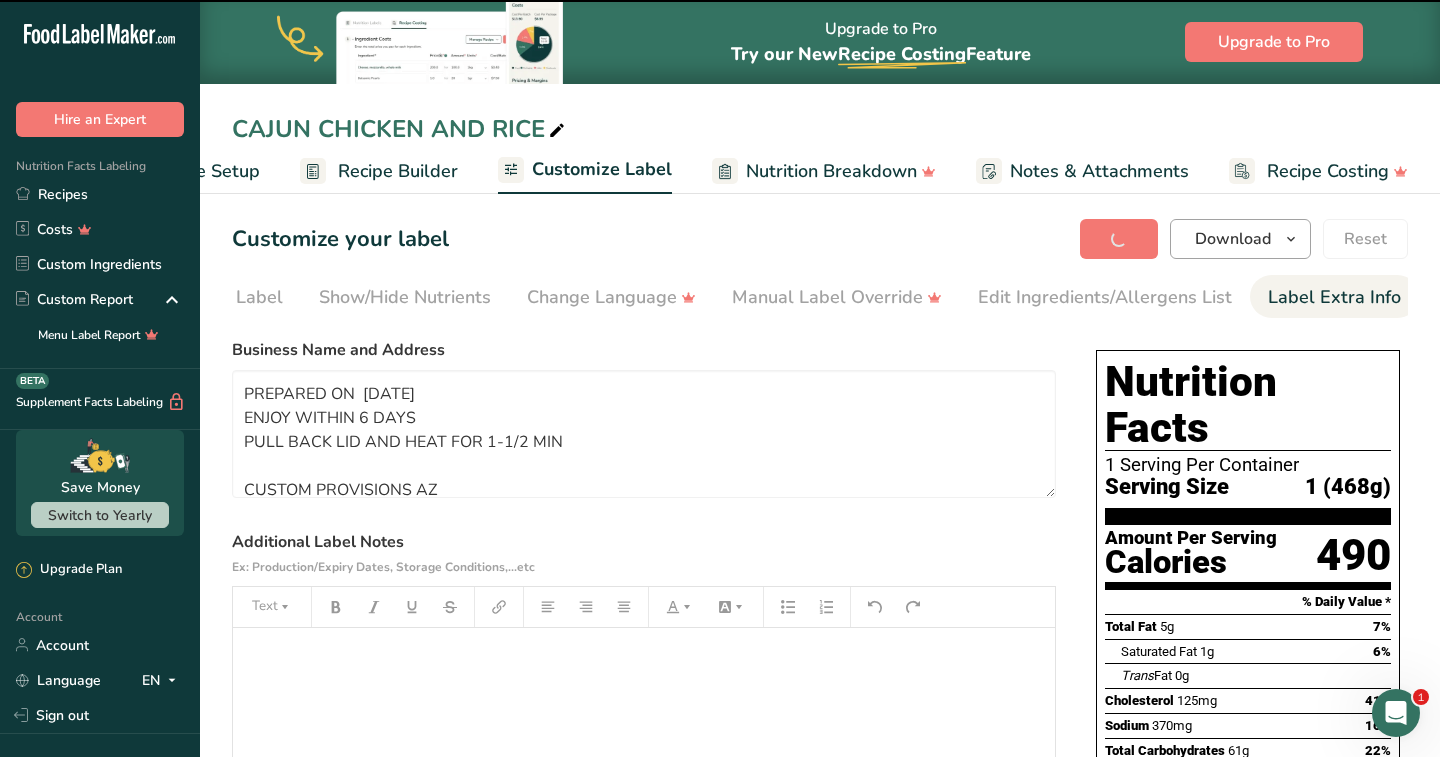 click on "Download" at bounding box center (1233, 239) 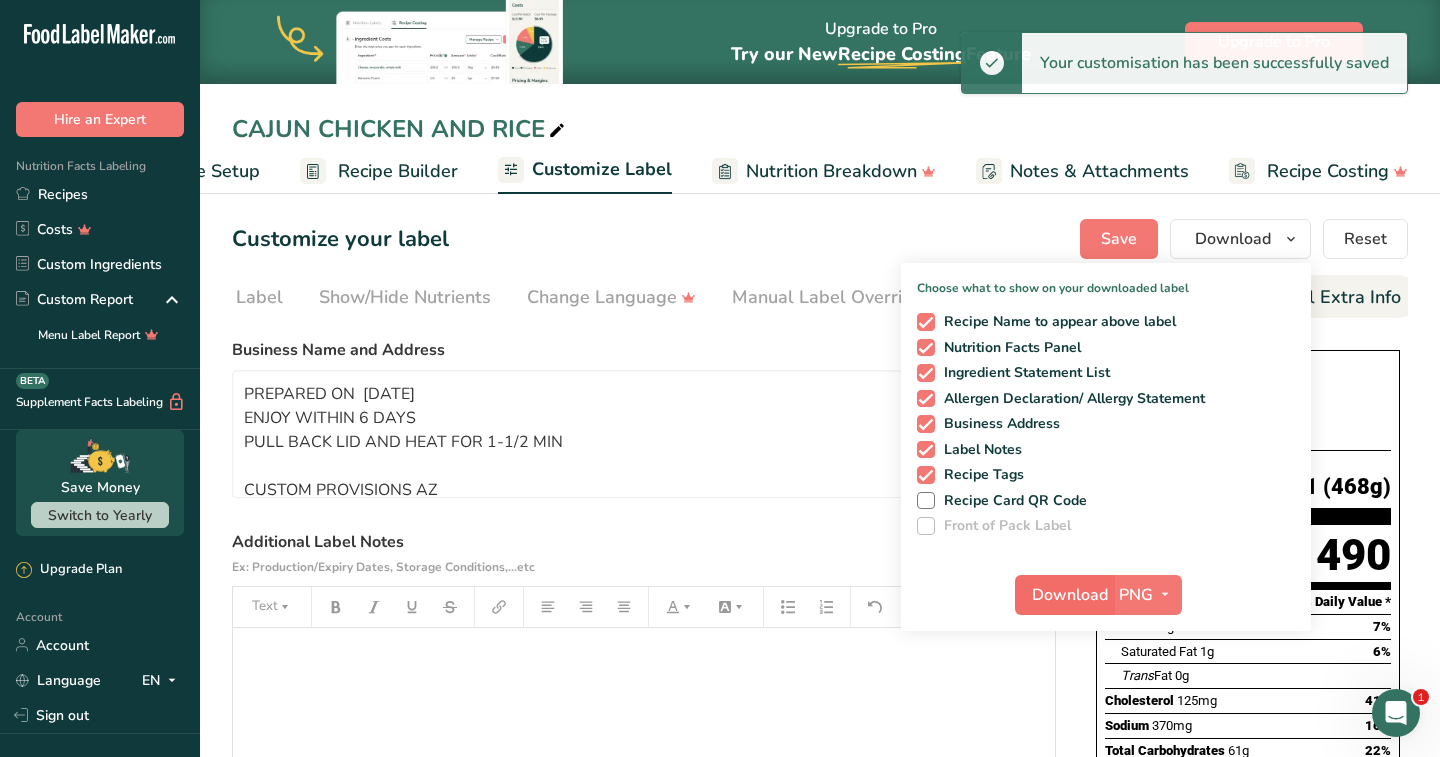 click on "Download" at bounding box center [1070, 595] 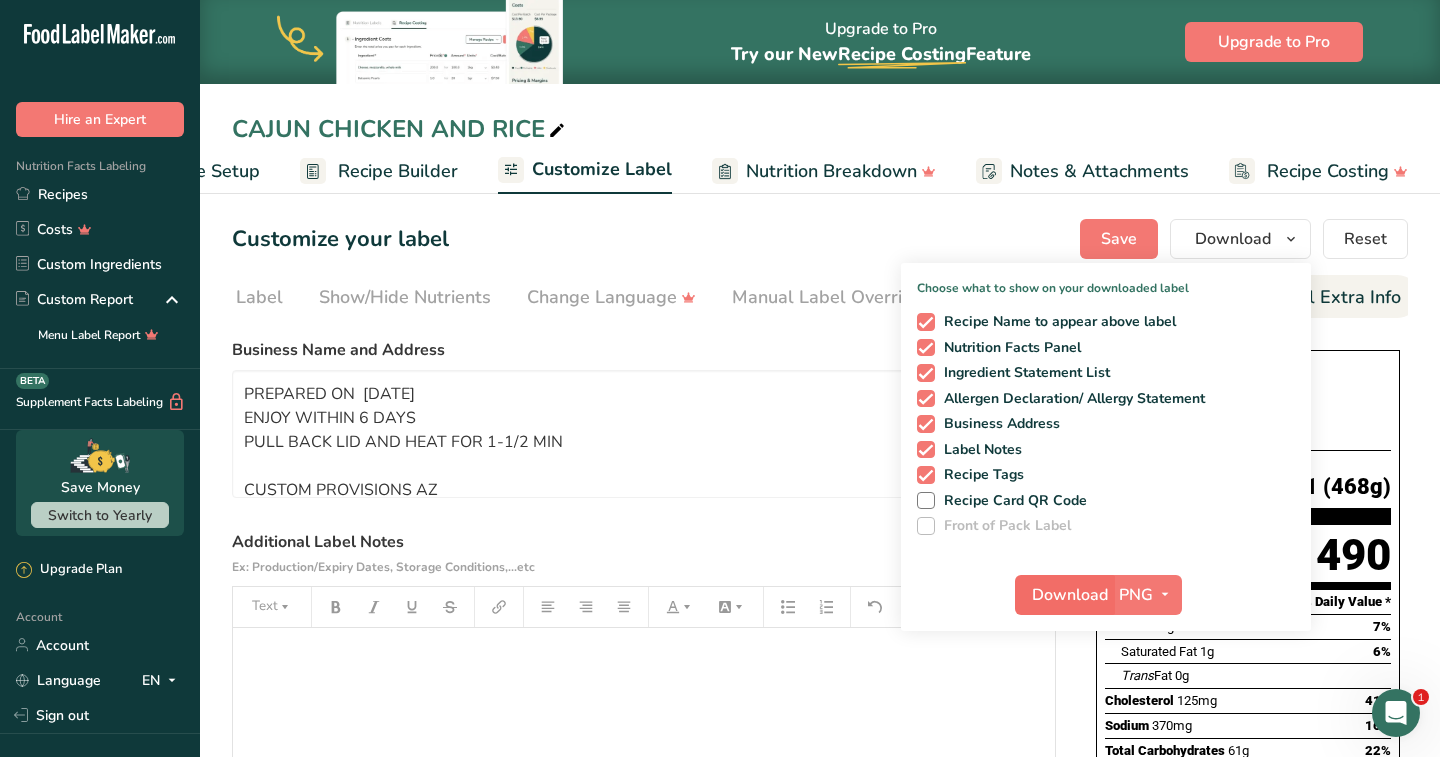 click on "Download" at bounding box center [1070, 595] 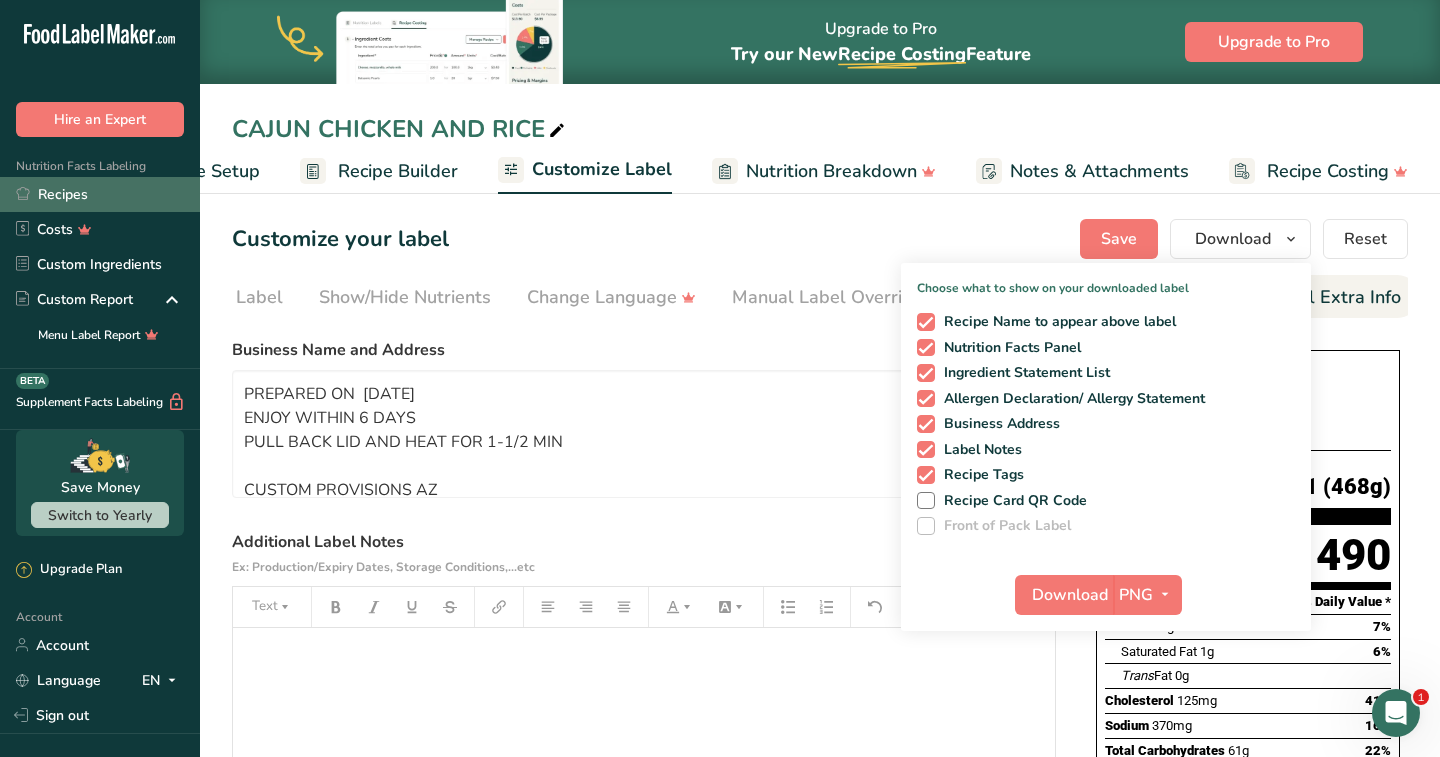click on "Recipes" at bounding box center (100, 194) 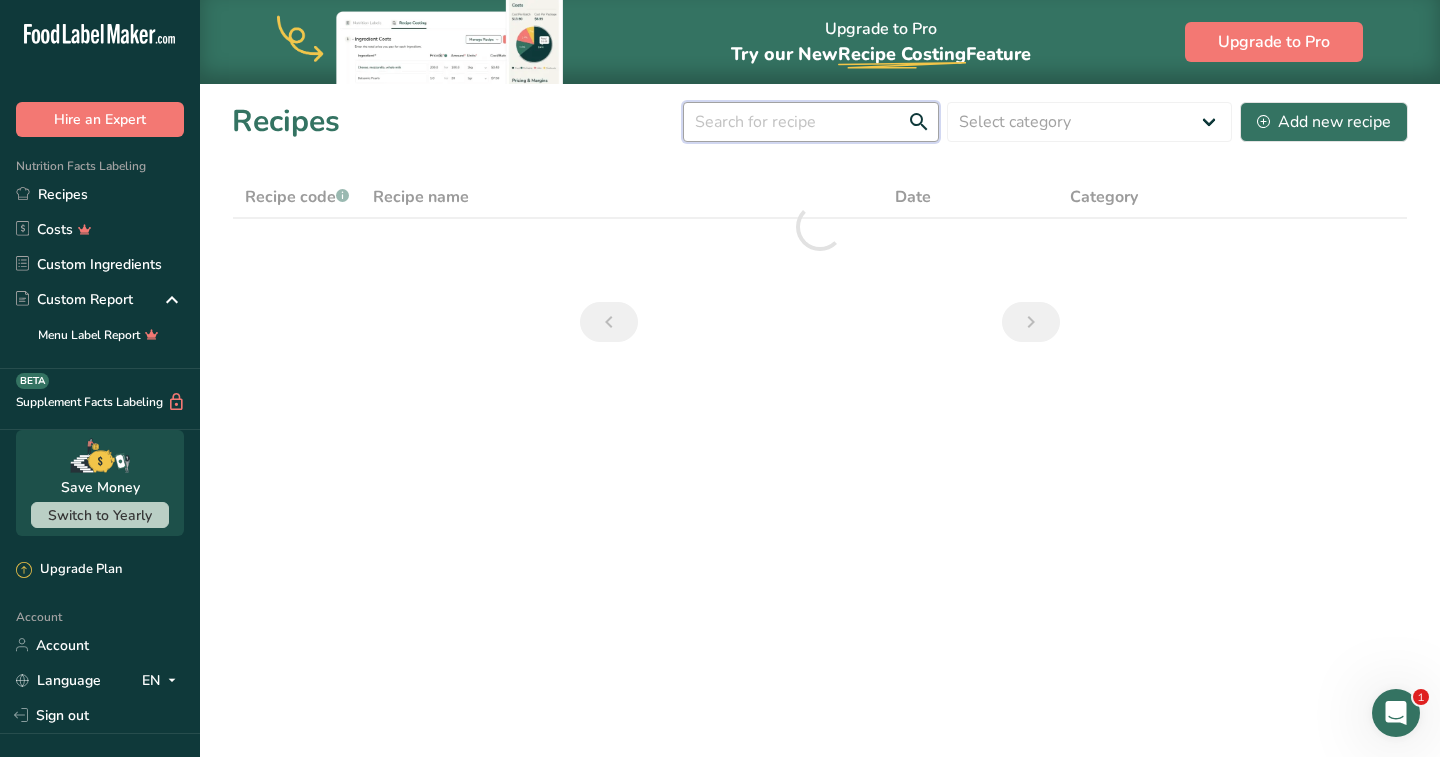 click at bounding box center [811, 122] 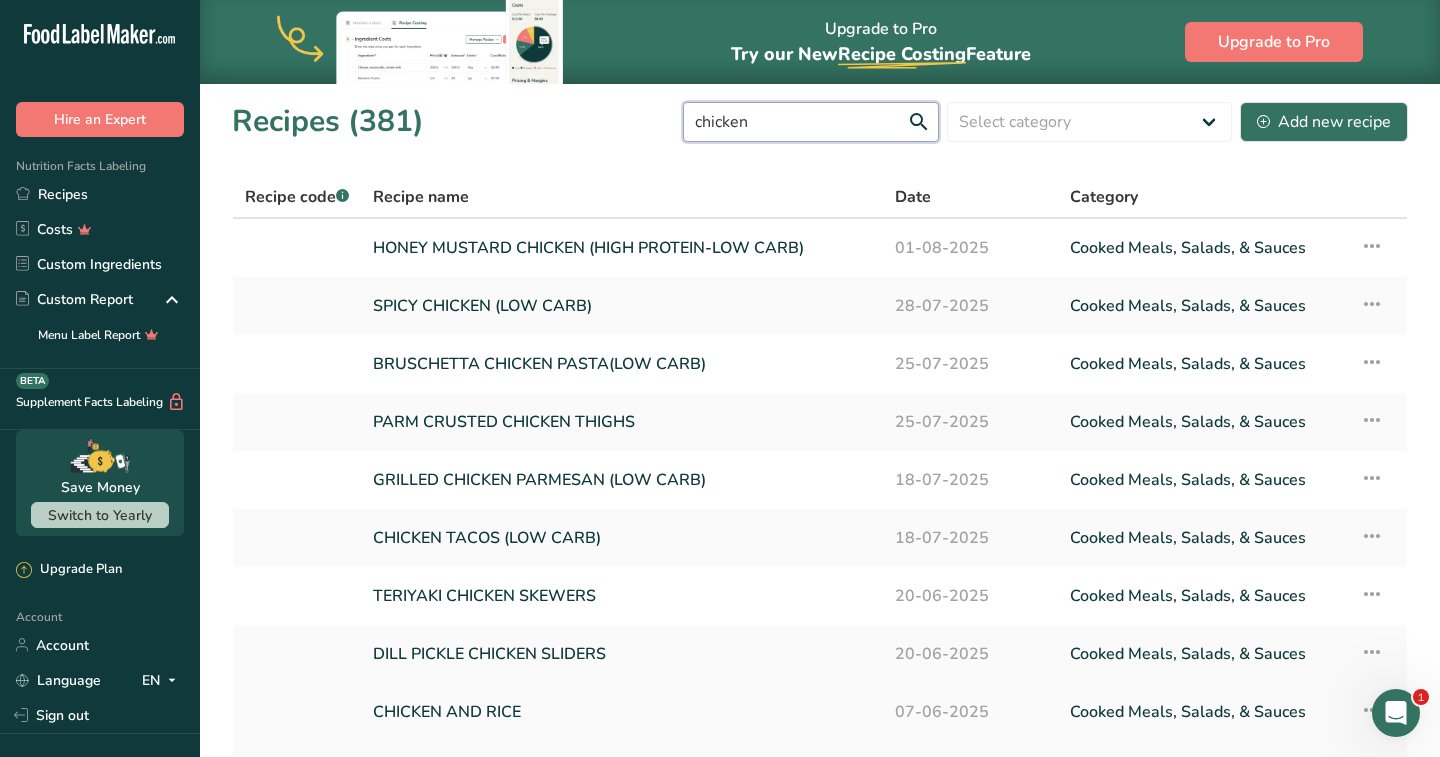 type on "chicken" 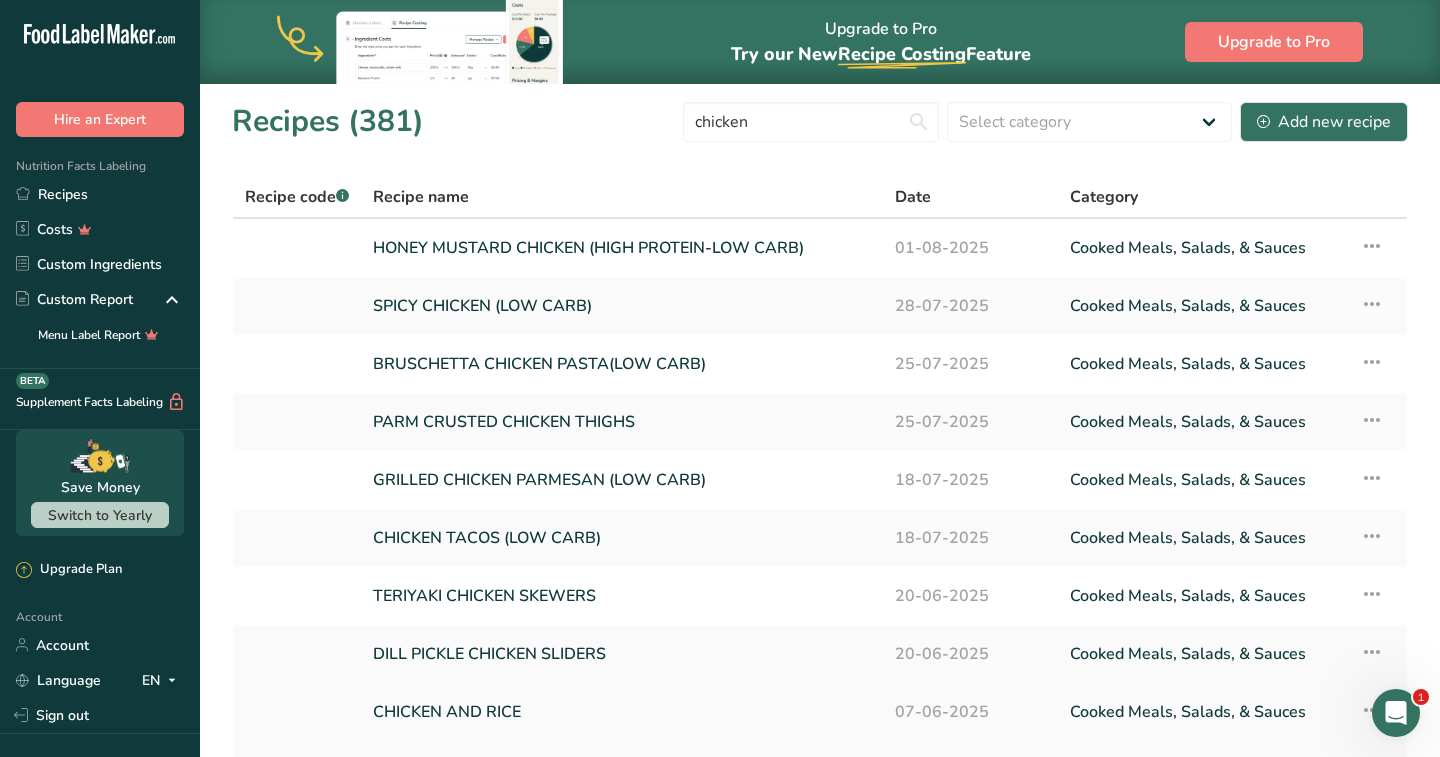 click on "CHICKEN AND RICE" at bounding box center [622, 712] 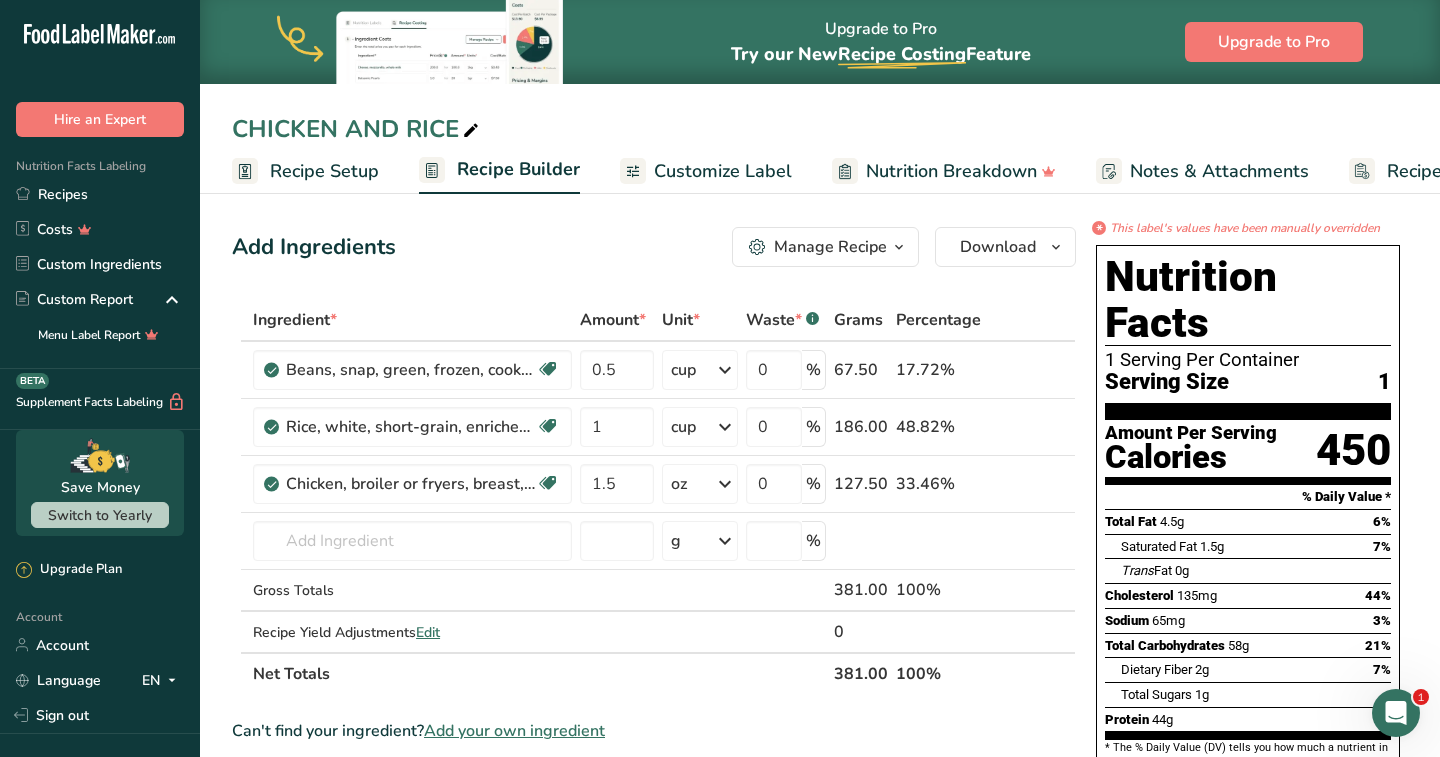 click on "Manage Recipe" at bounding box center [825, 247] 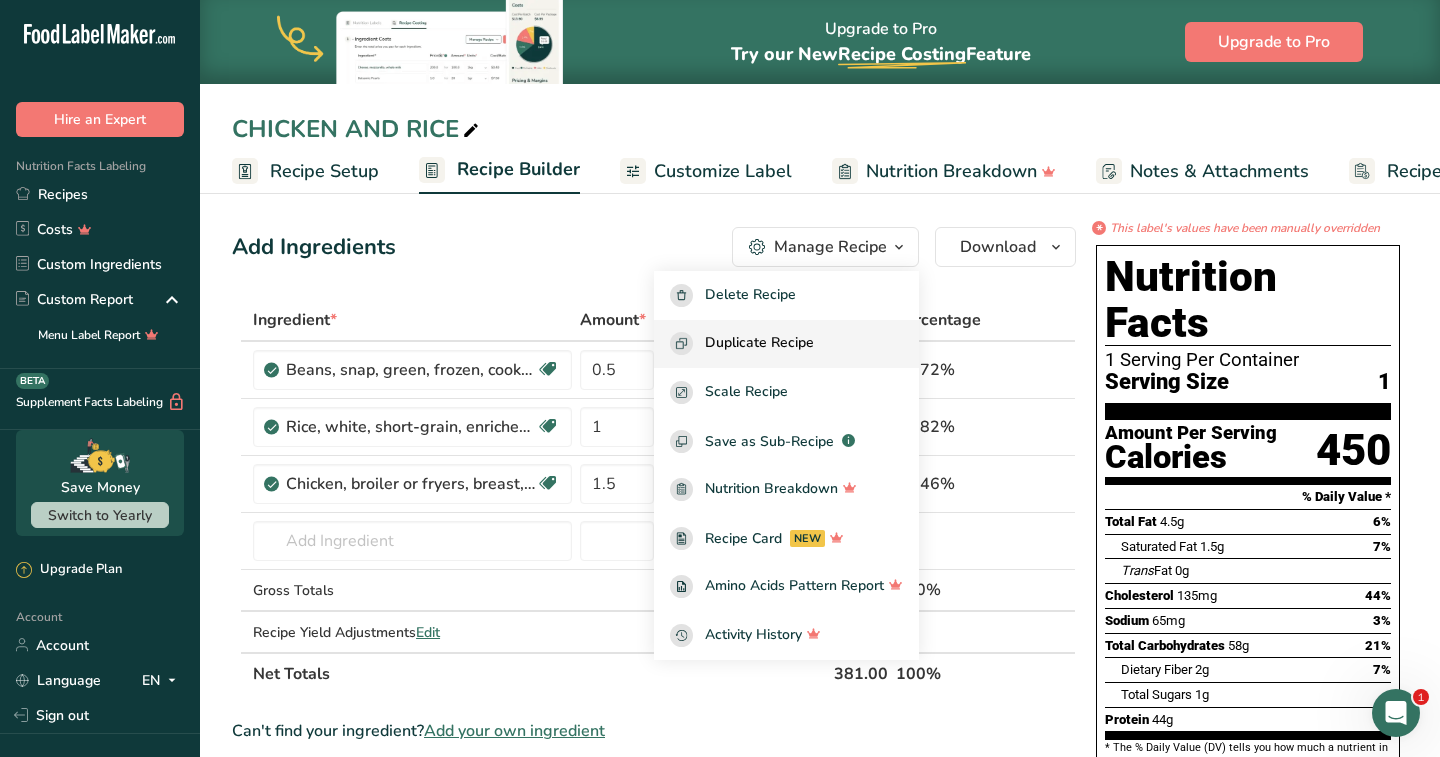 click on "Duplicate Recipe" at bounding box center [759, 343] 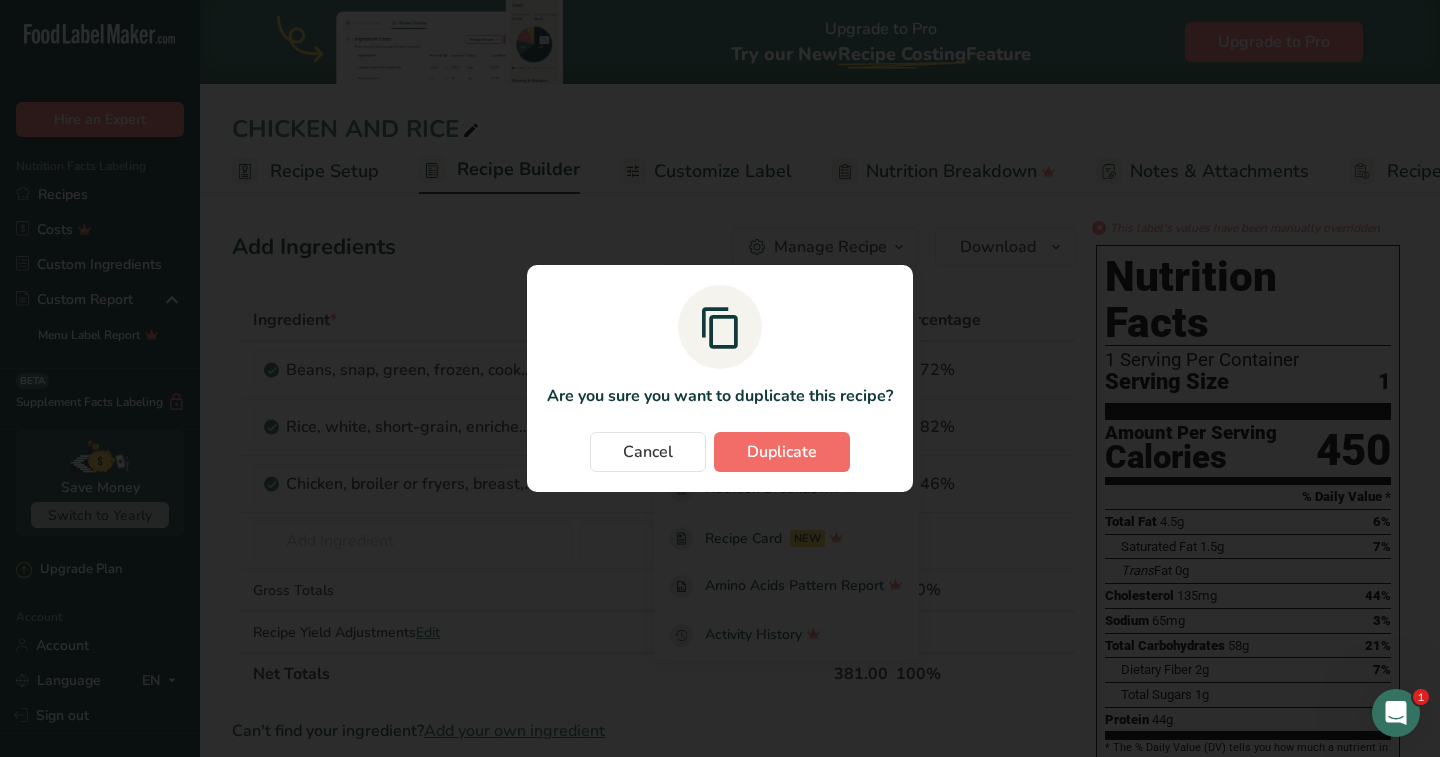 click on "Duplicate" at bounding box center (782, 452) 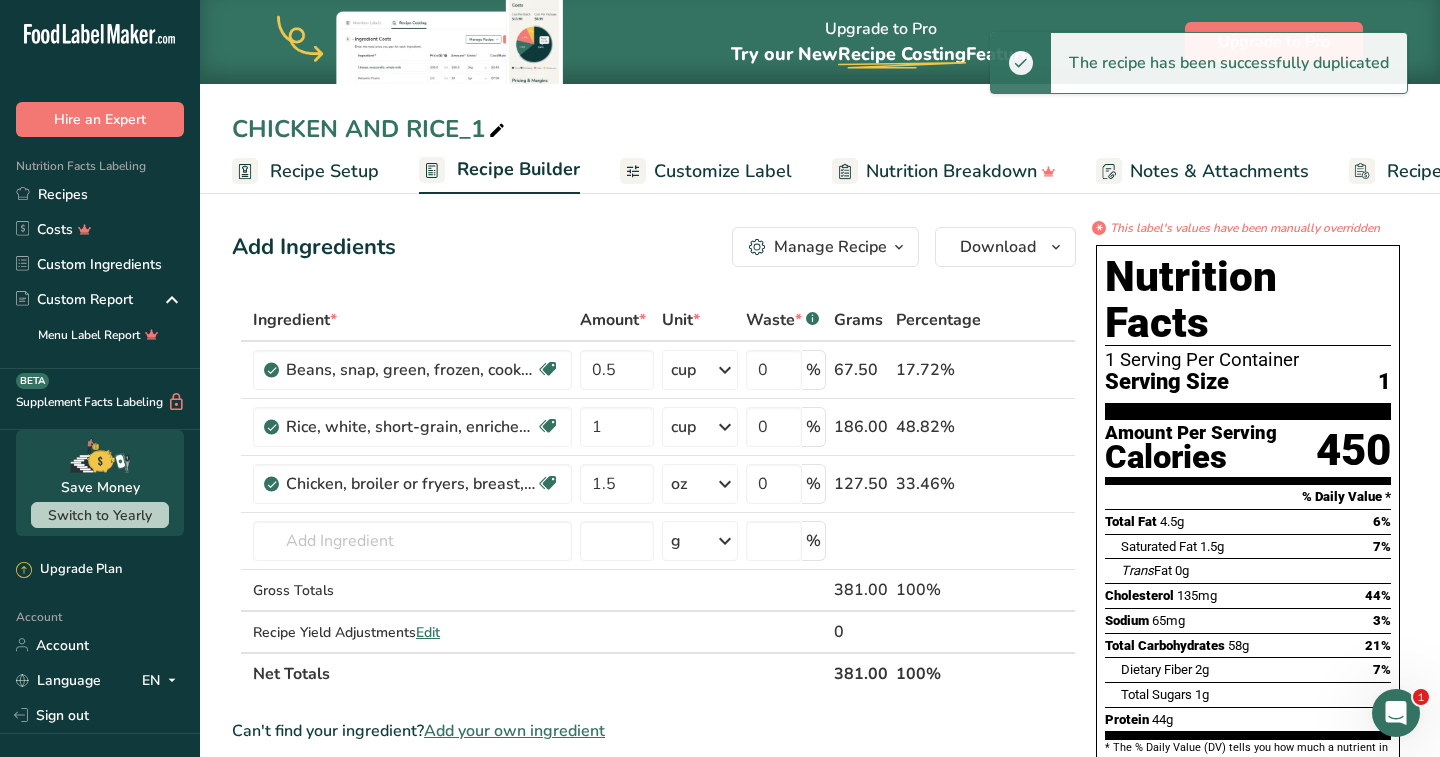 click on "CHICKEN AND RICE_1" at bounding box center (370, 129) 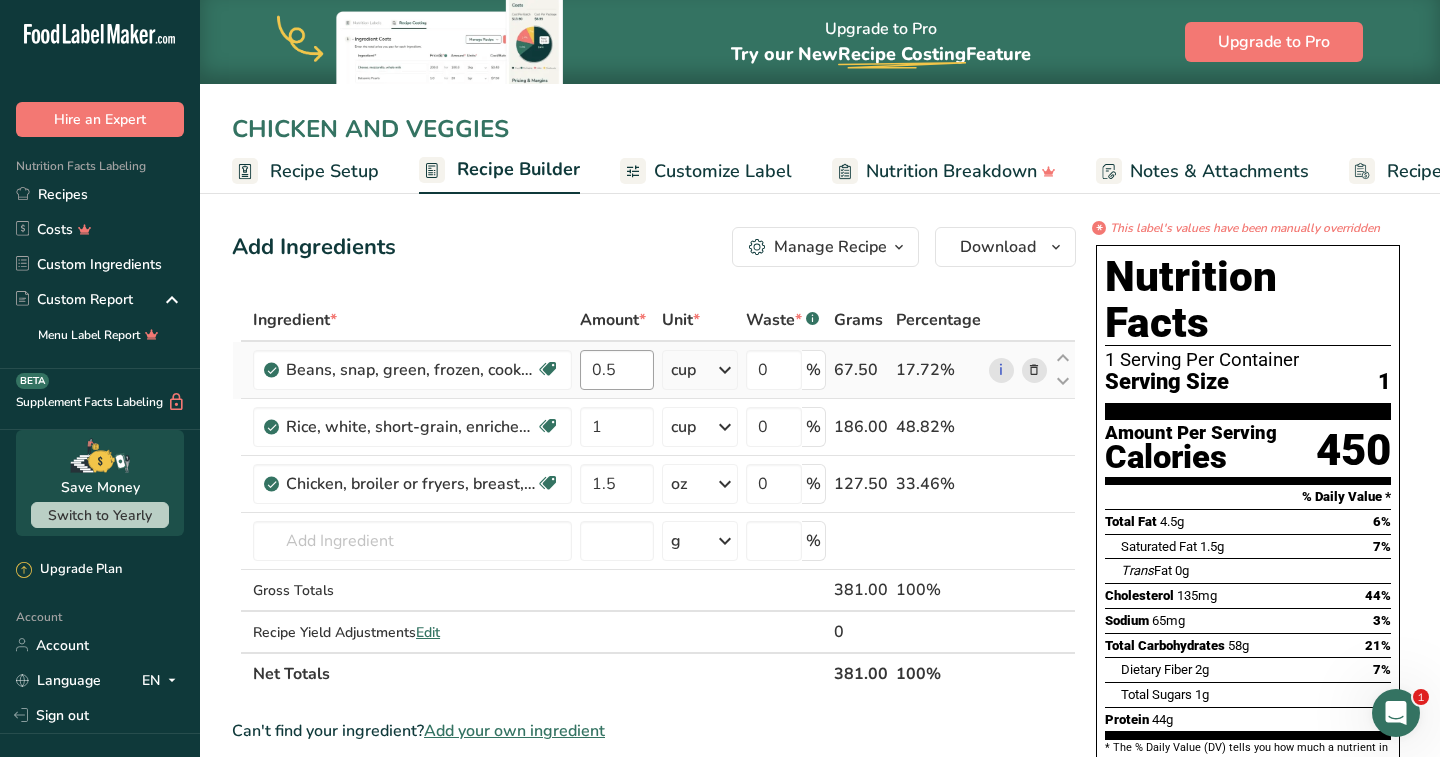 type on "CHICKEN AND VEGGIES" 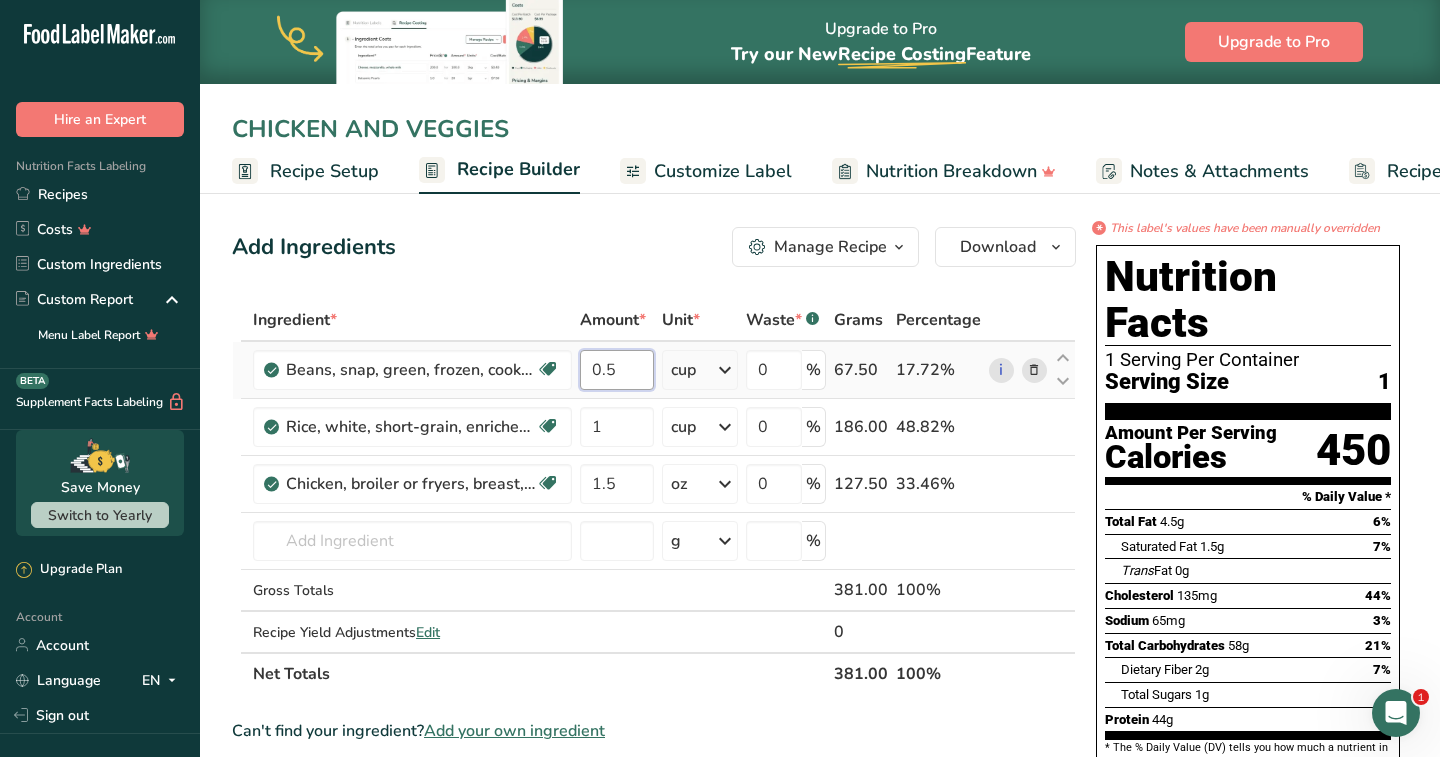 click on "0.5" at bounding box center [617, 370] 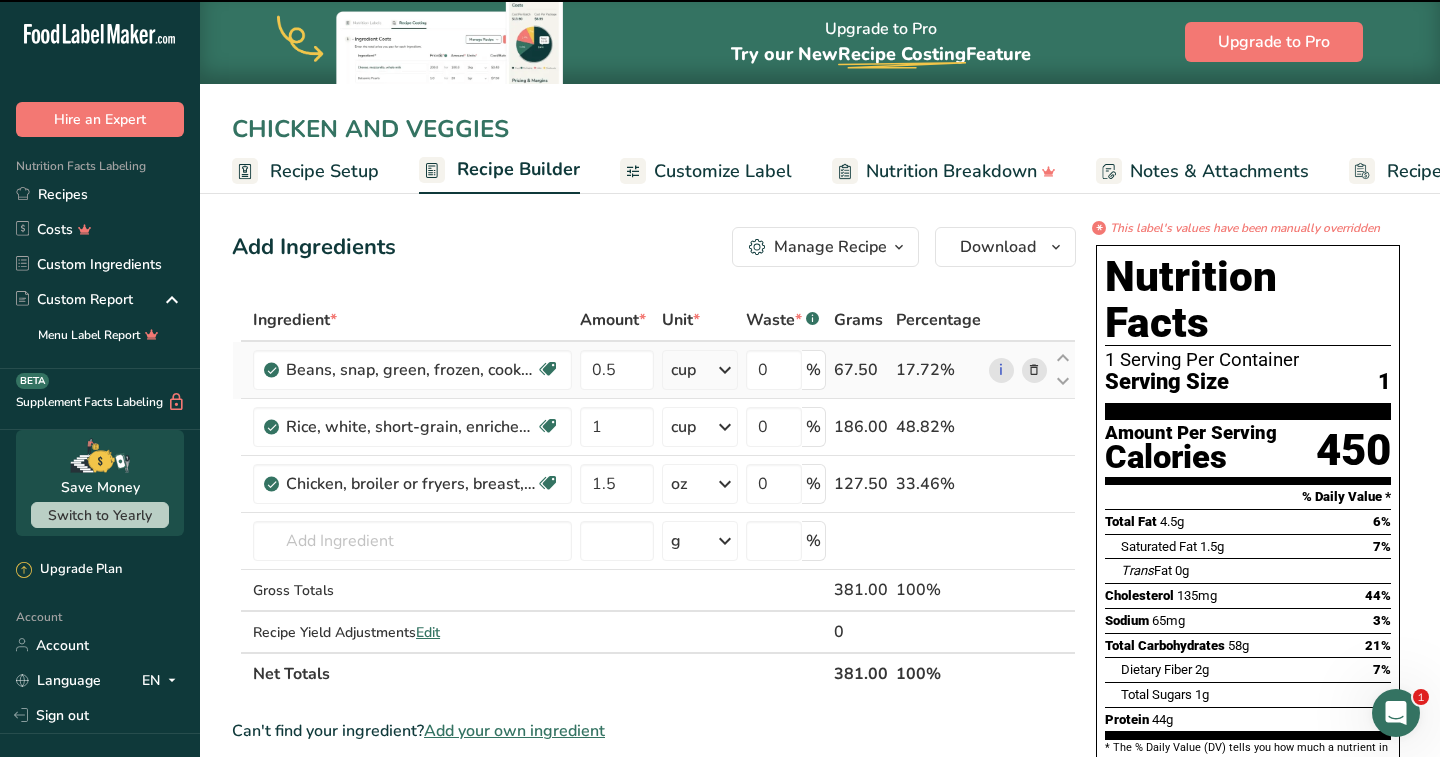 click on "Ingredient *
Amount *
Unit *
Waste *   .a-a{fill:#347362;}.b-a{fill:#fff;}          Grams
Percentage
Beans, snap, green, frozen, cooked, boiled, drained without salt
Plant-based Protein
Dairy free
Gluten free
Vegan
Vegetarian
Soy free
0.5
cup
Portions
1 cup
Weight Units
g
kg
mg
See more
Volume Units
l
Volume units require a density conversion. If you know your ingredient's density enter it below. Otherwise, click on "RIA" our AI Regulatory bot - she will be able to help you
lb/ft3
g/cm3
Confirm
mL" at bounding box center (654, 497) 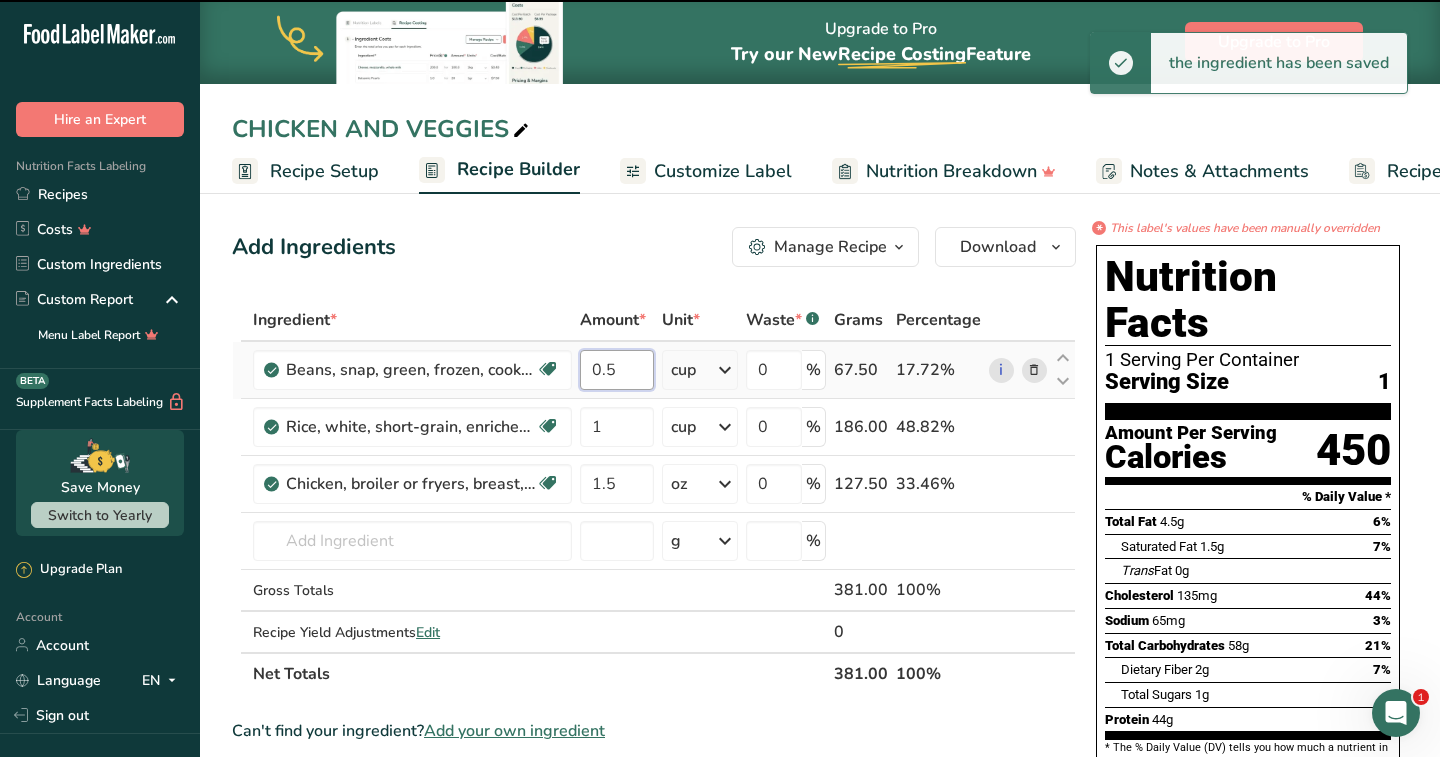 click on "0.5" at bounding box center [617, 370] 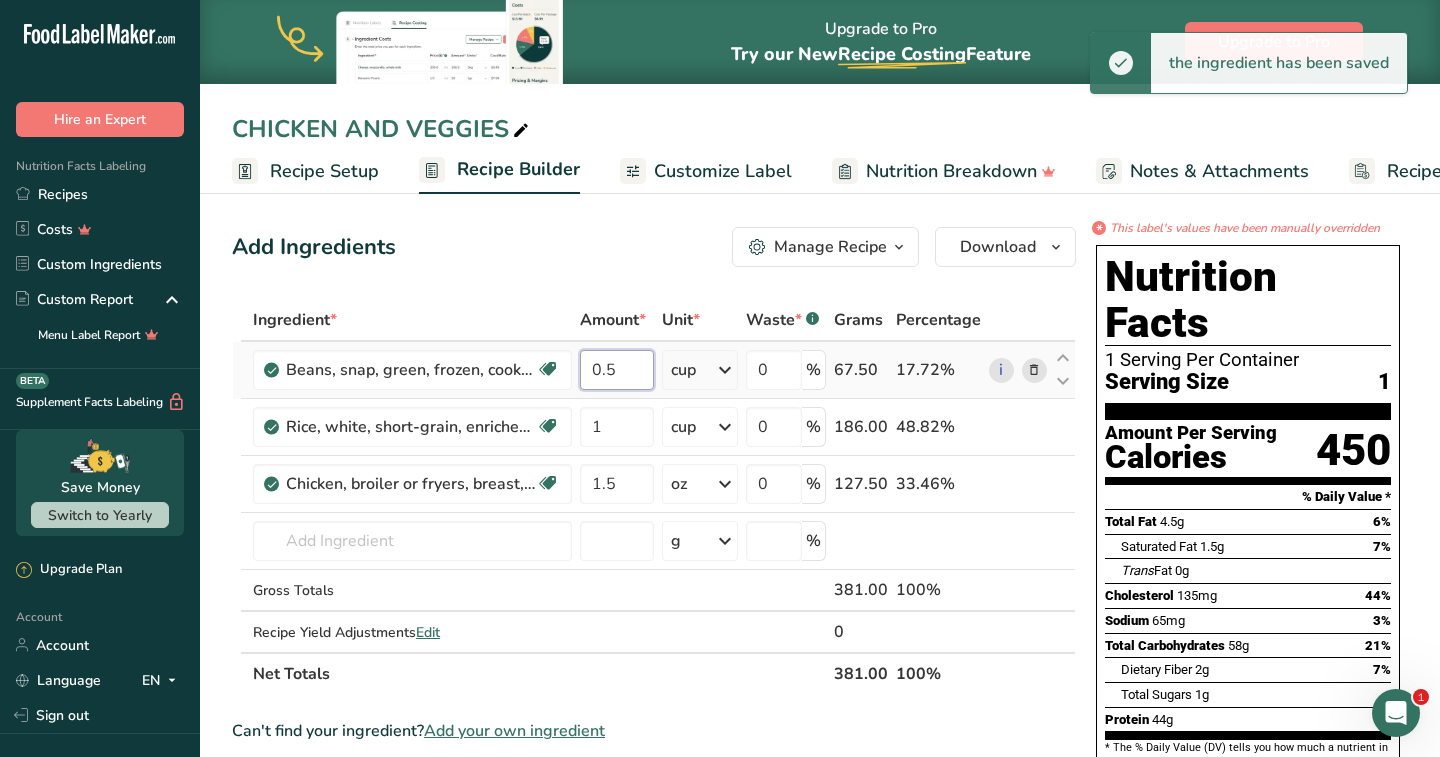 click on "0.5" at bounding box center [617, 370] 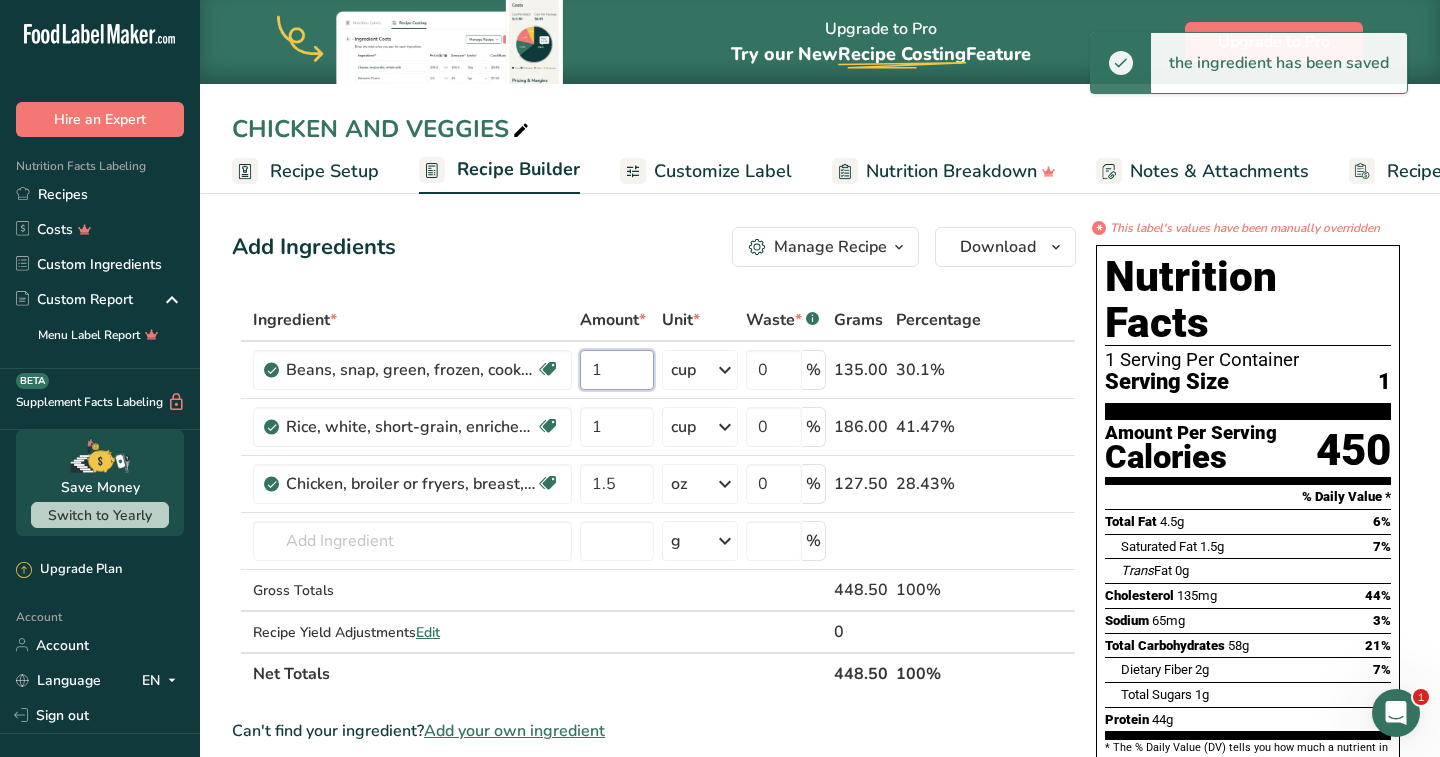 type on "1" 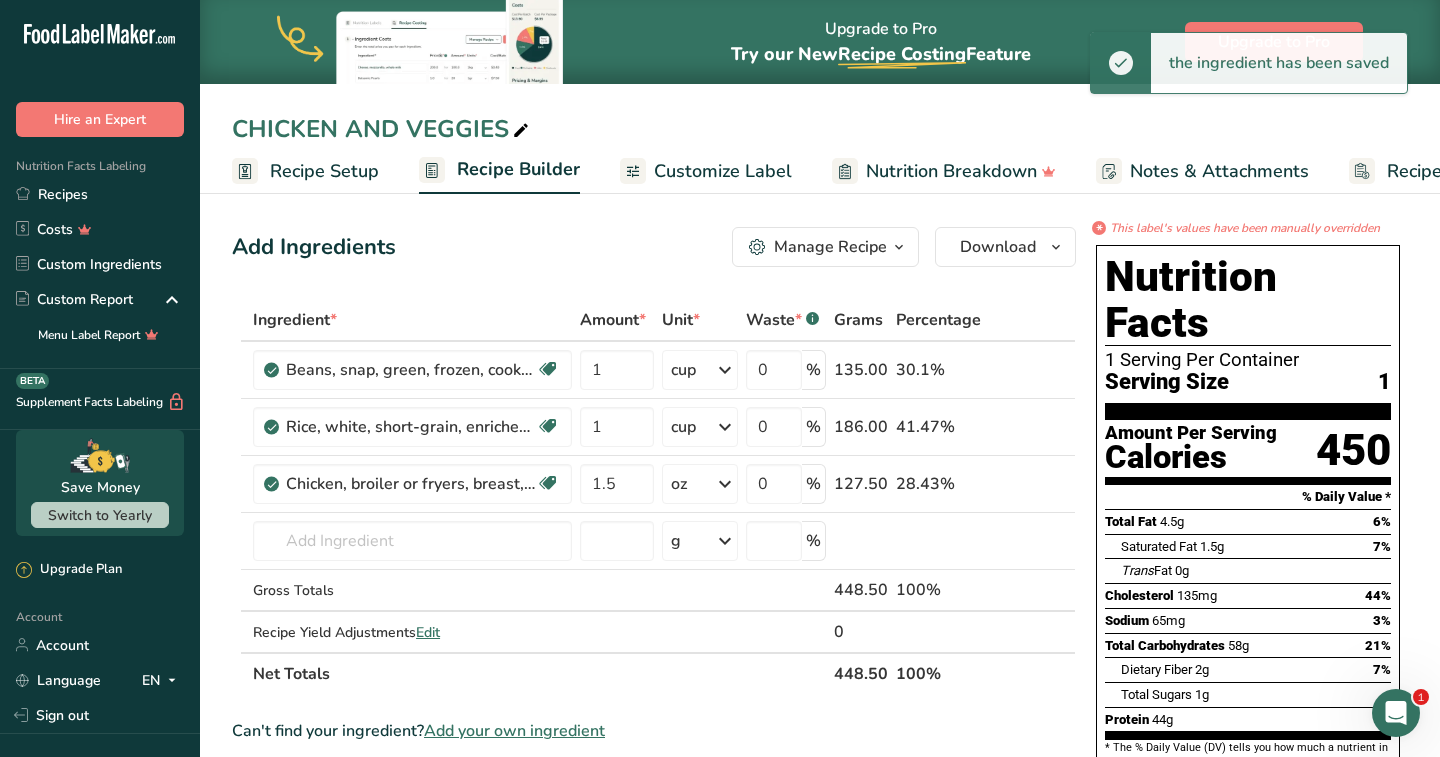 click on "Add Ingredients
Manage Recipe         Delete Recipe           Duplicate Recipe             Scale Recipe             Save as Sub-Recipe   .a-a{fill:#347362;}.b-a{fill:#fff;}                               Nutrition Breakdown                   Recipe Card
NEW
Amino Acids Pattern Report             Activity History
Download
Choose your preferred label style
Standard FDA label
Standard FDA label
The most common format for nutrition facts labels in compliance with the FDA's typeface, style and requirements
Tabular FDA label
A label format compliant with the FDA regulations presented in a tabular (horizontal) display.
Linear FDA label
A simple linear display for small sized packages.
Simplified FDA label" at bounding box center (654, 247) 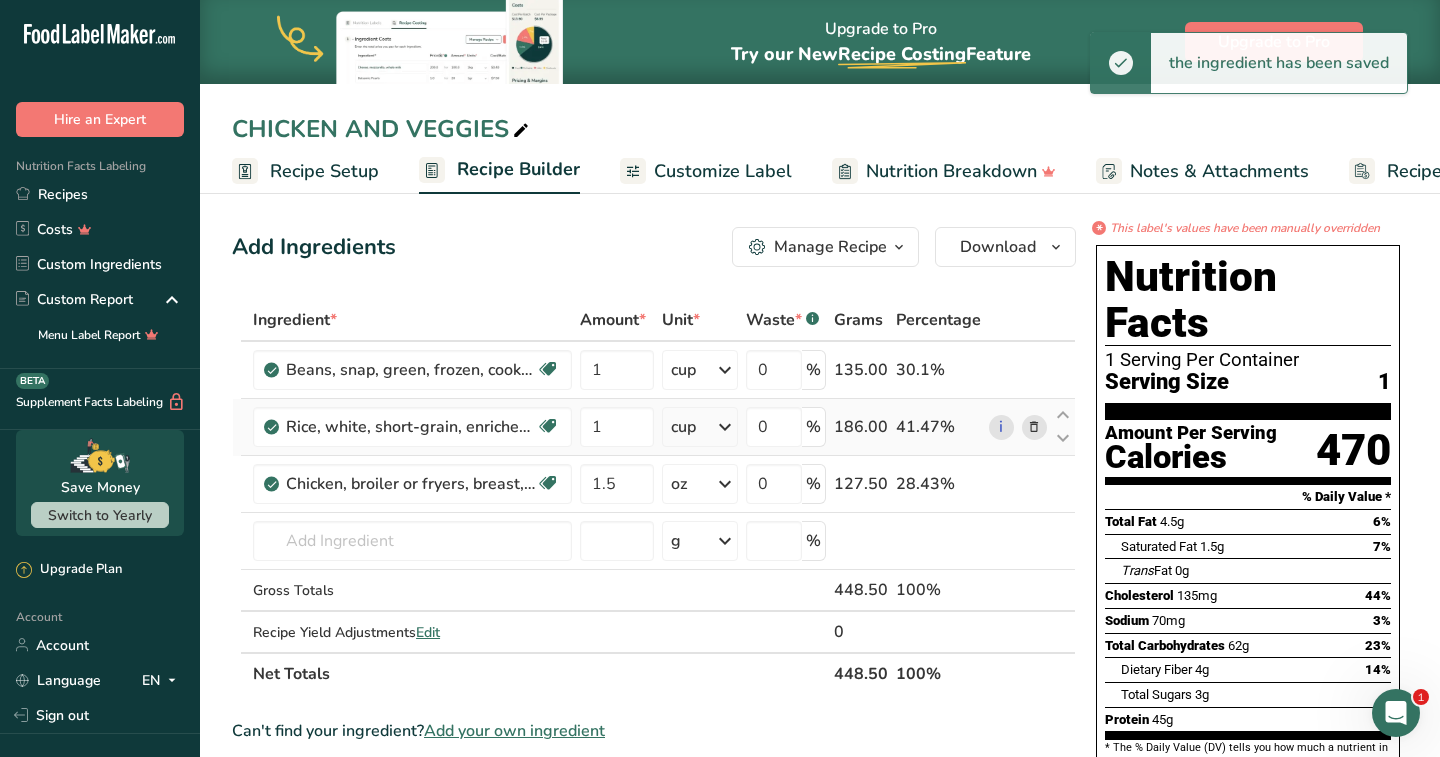click at bounding box center [1034, 427] 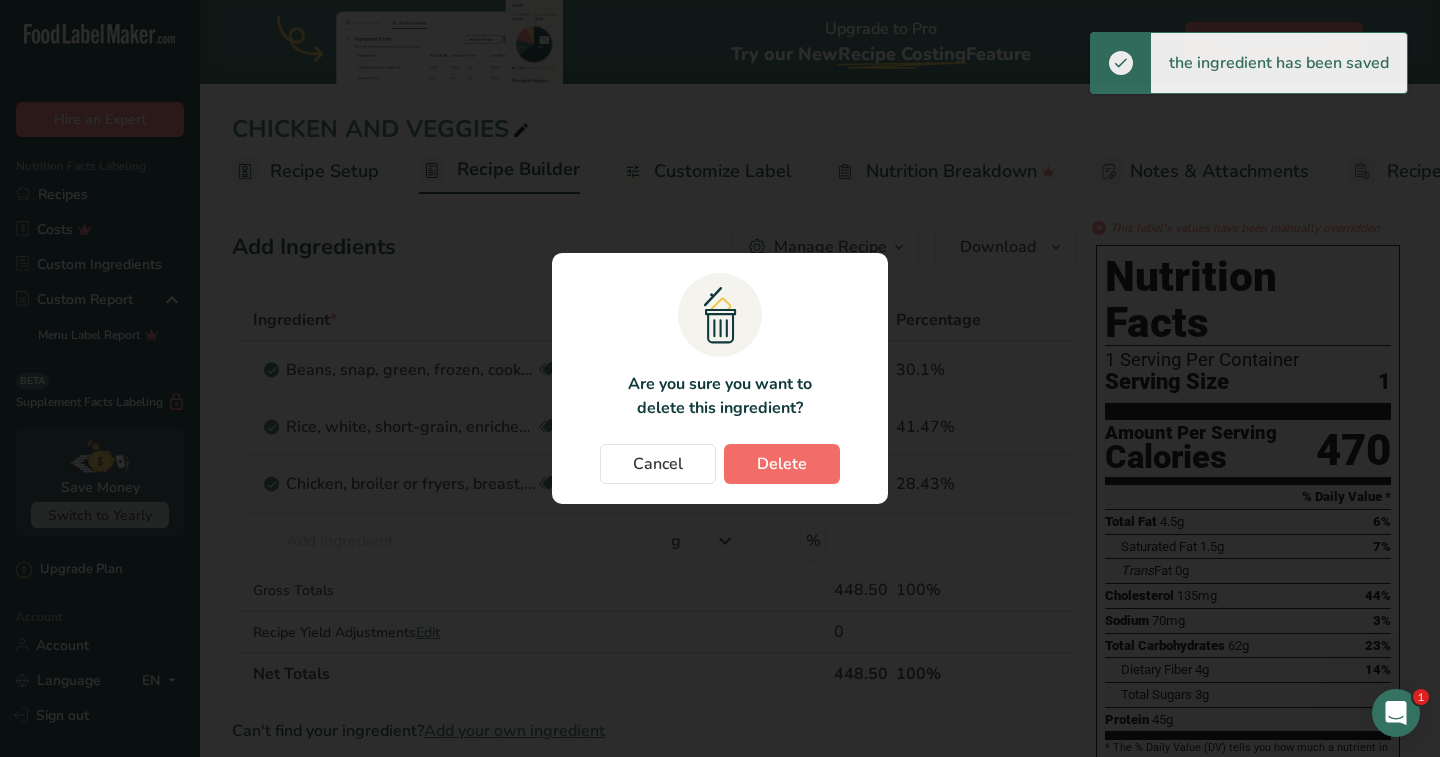 click on "Delete" at bounding box center (782, 464) 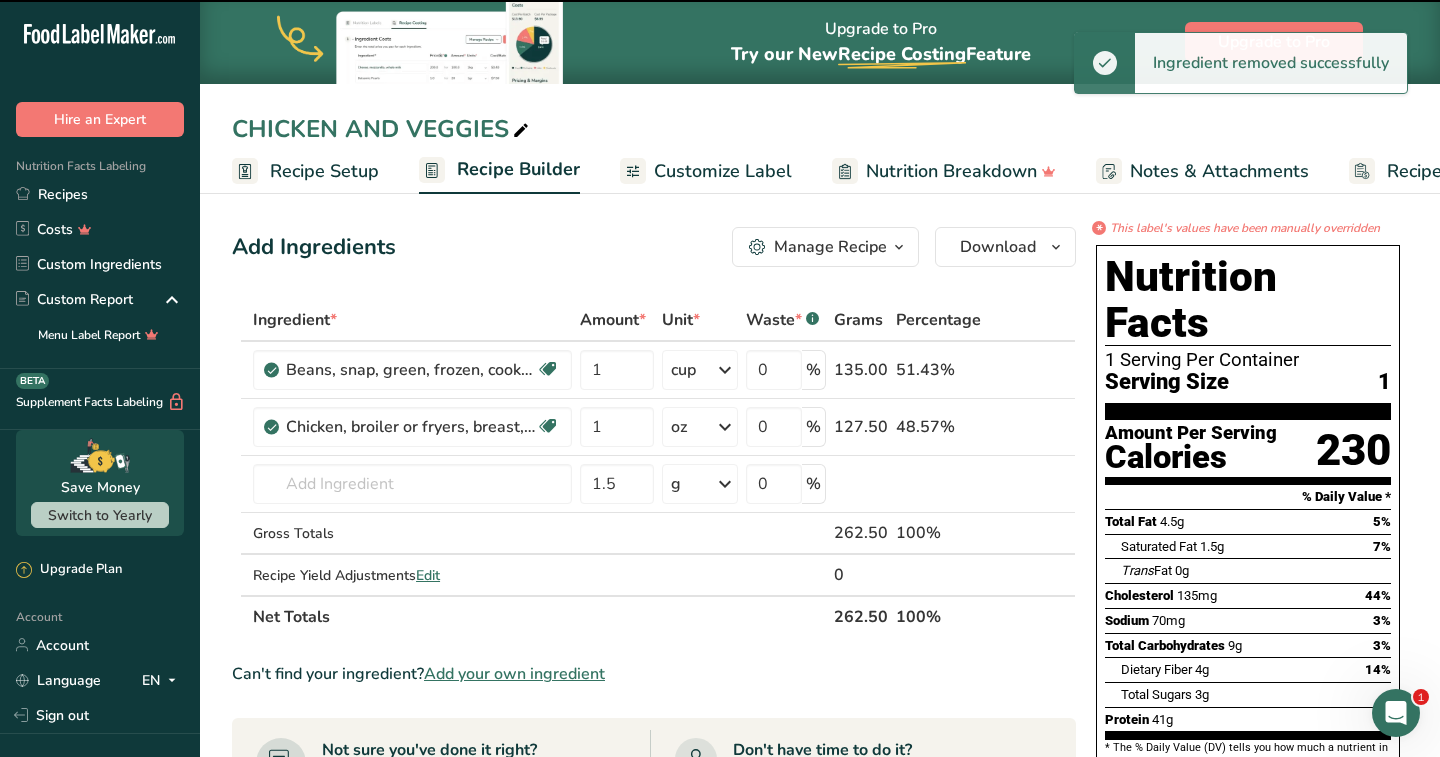 type on "1.5" 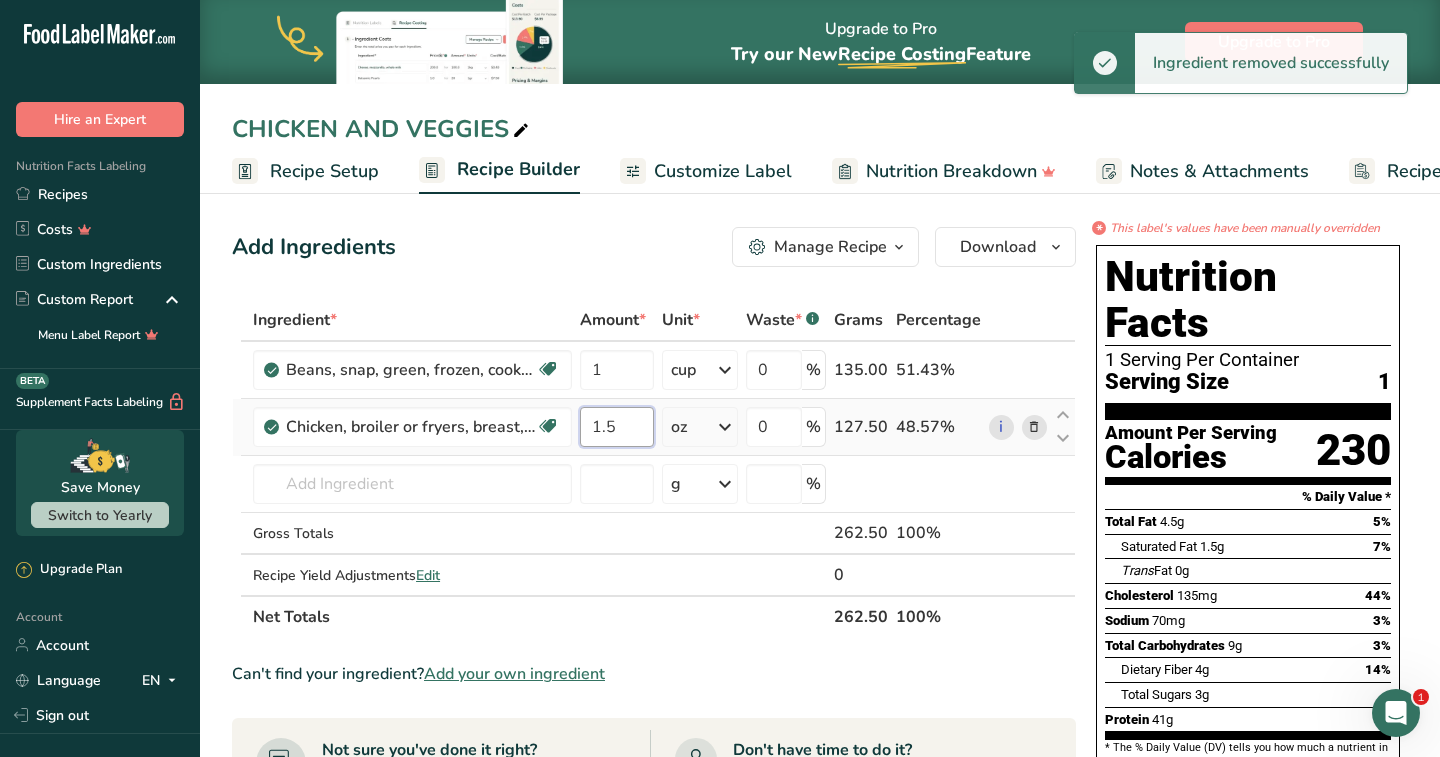 click on "1.5" at bounding box center [617, 427] 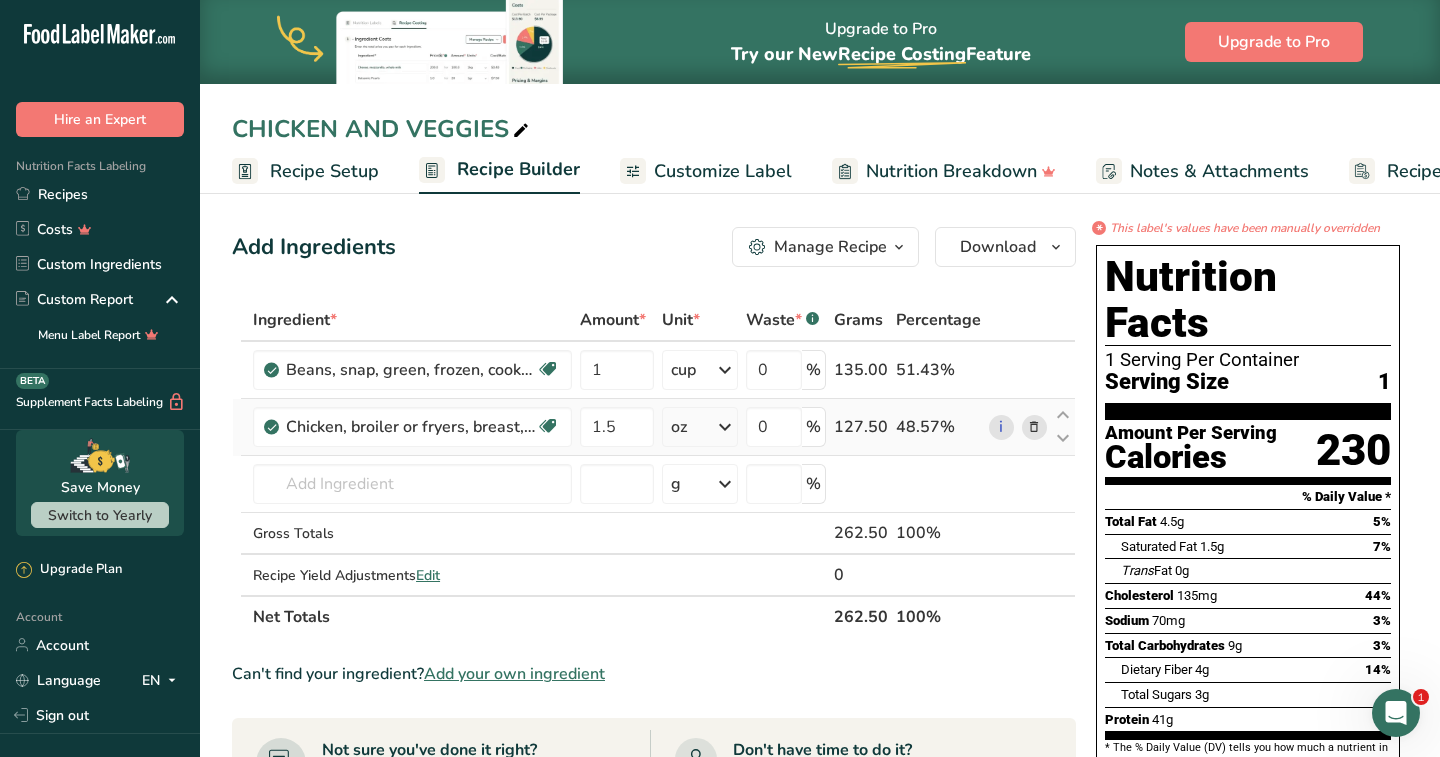 click on "Ingredient *
Amount *
Unit *
Waste *   .a-a{fill:#347362;}.b-a{fill:#fff;}          Grams
Percentage
Beans, snap, green, frozen, cooked, boiled, drained without salt
Plant-based Protein
Dairy free
Gluten free
Vegan
Vegetarian
Soy free
1
cup
Portions
1 cup
Weight Units
g
kg
mg
See more
Volume Units
l
Volume units require a density conversion. If you know your ingredient's density enter it below. Otherwise, click on "RIA" our AI Regulatory bot - she will be able to help you
lb/ft3
g/cm3
Confirm
mL" at bounding box center [654, 468] 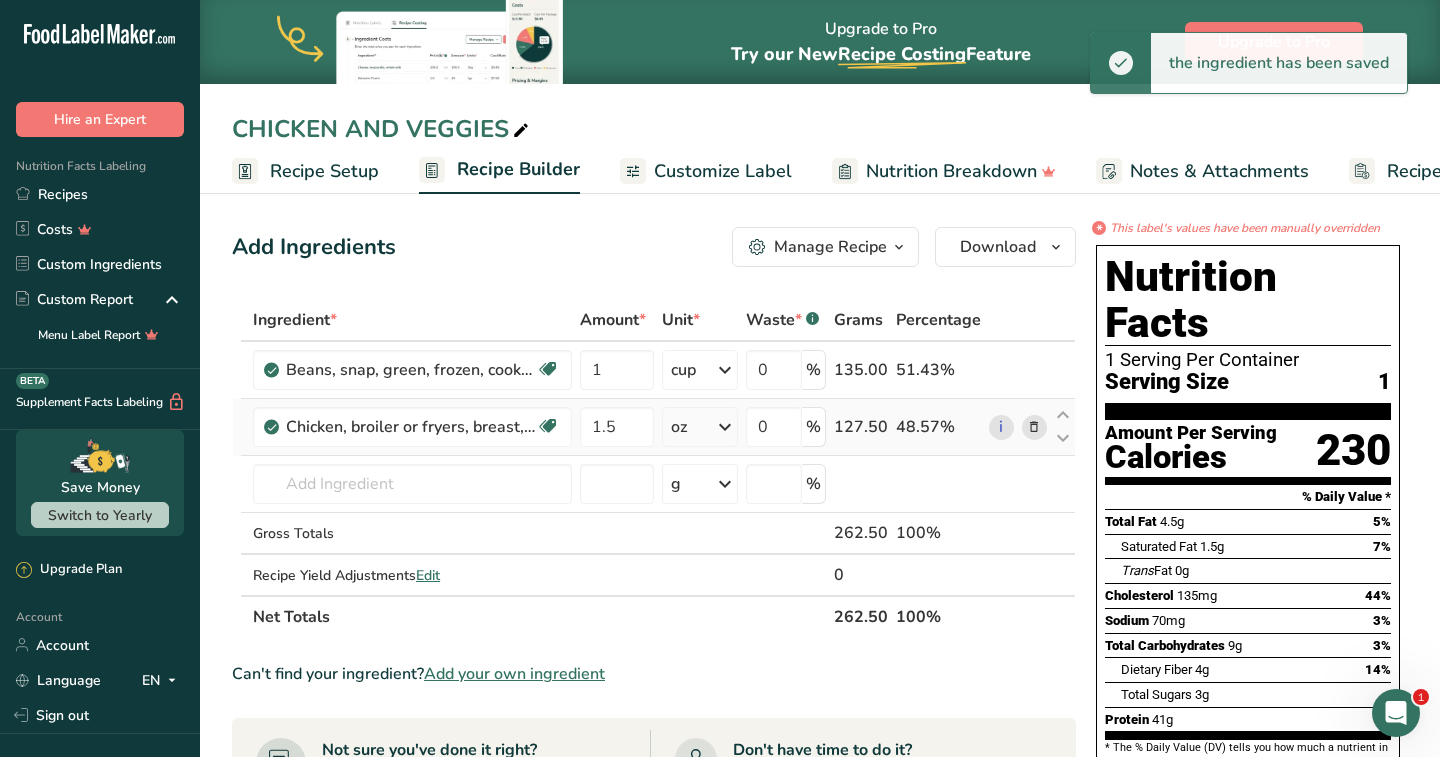 click on "oz" at bounding box center (699, 427) 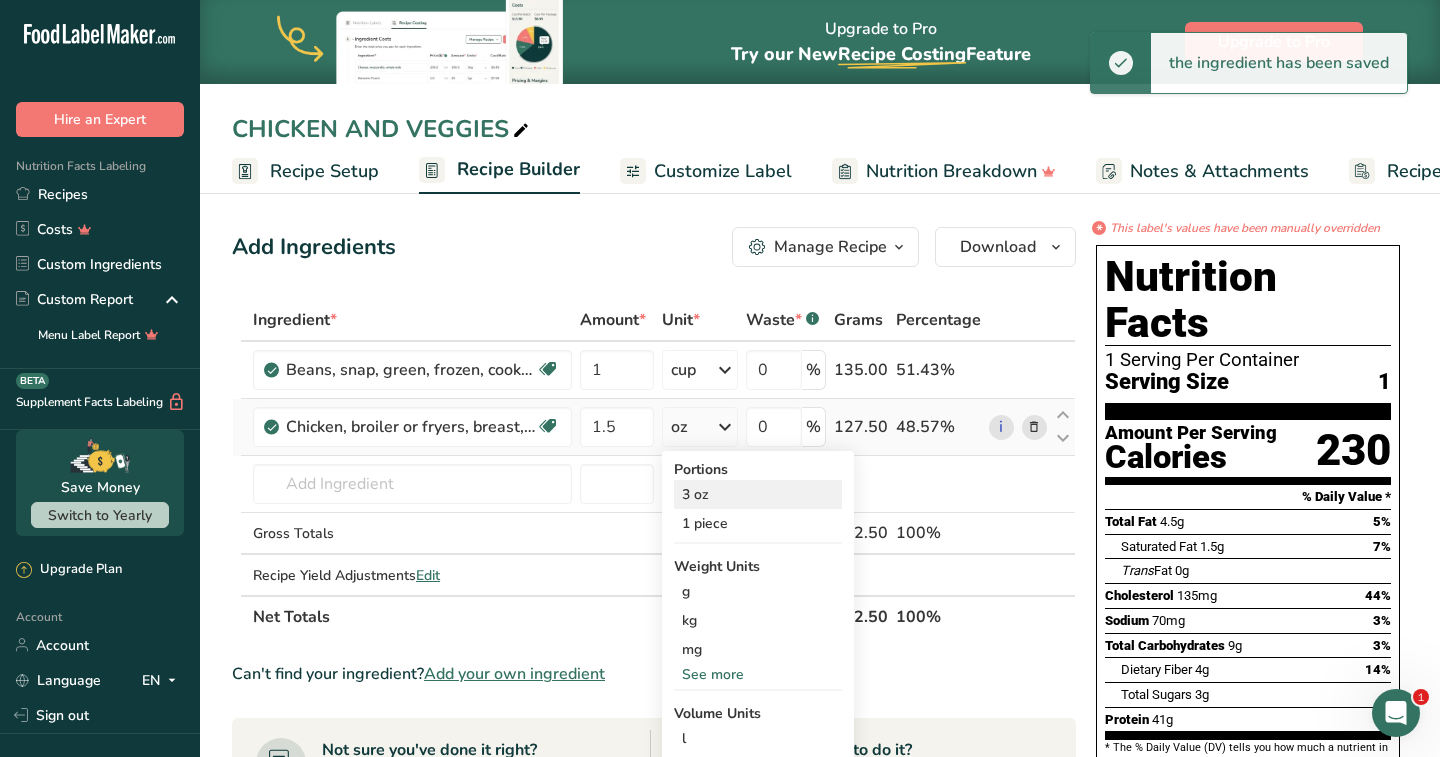 click on "3 oz" at bounding box center (758, 494) 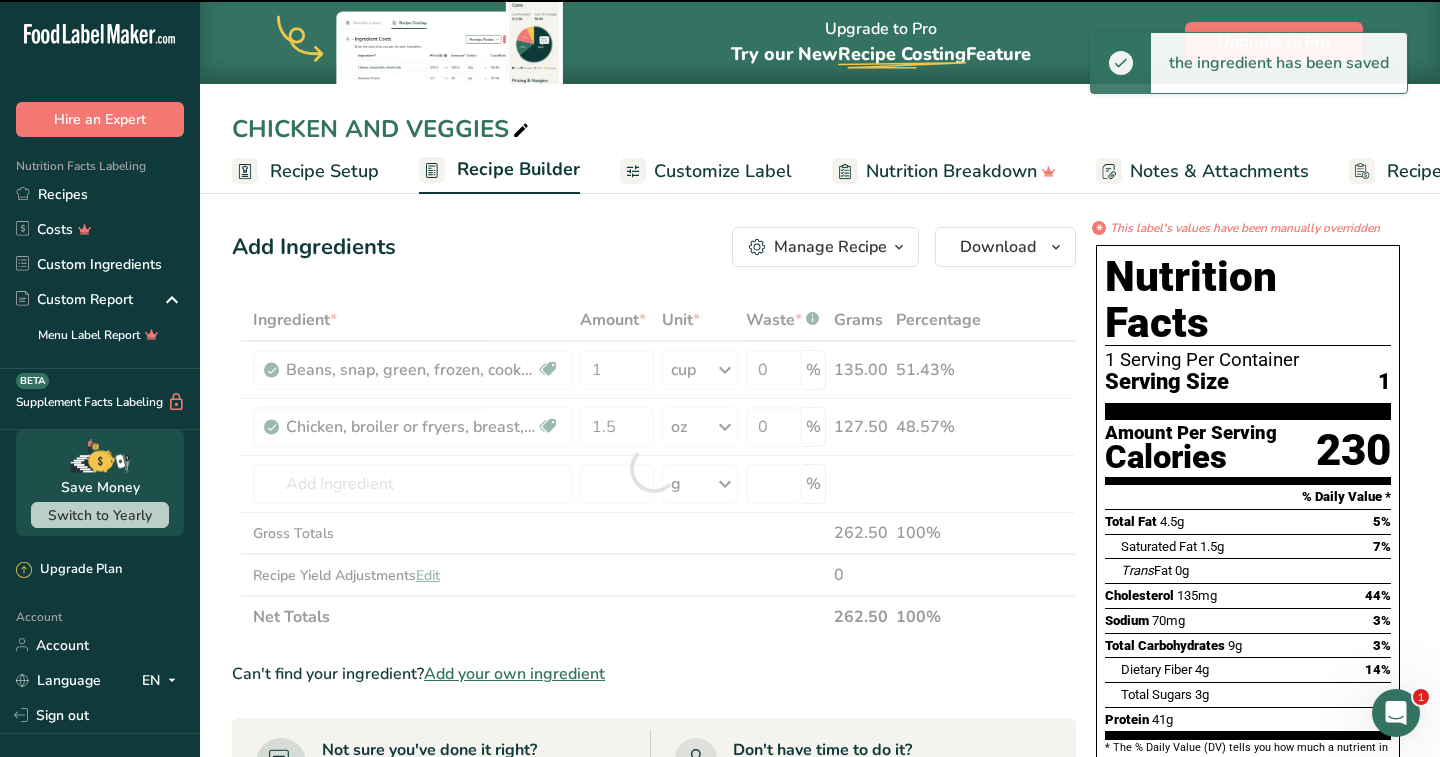 click at bounding box center [654, 468] 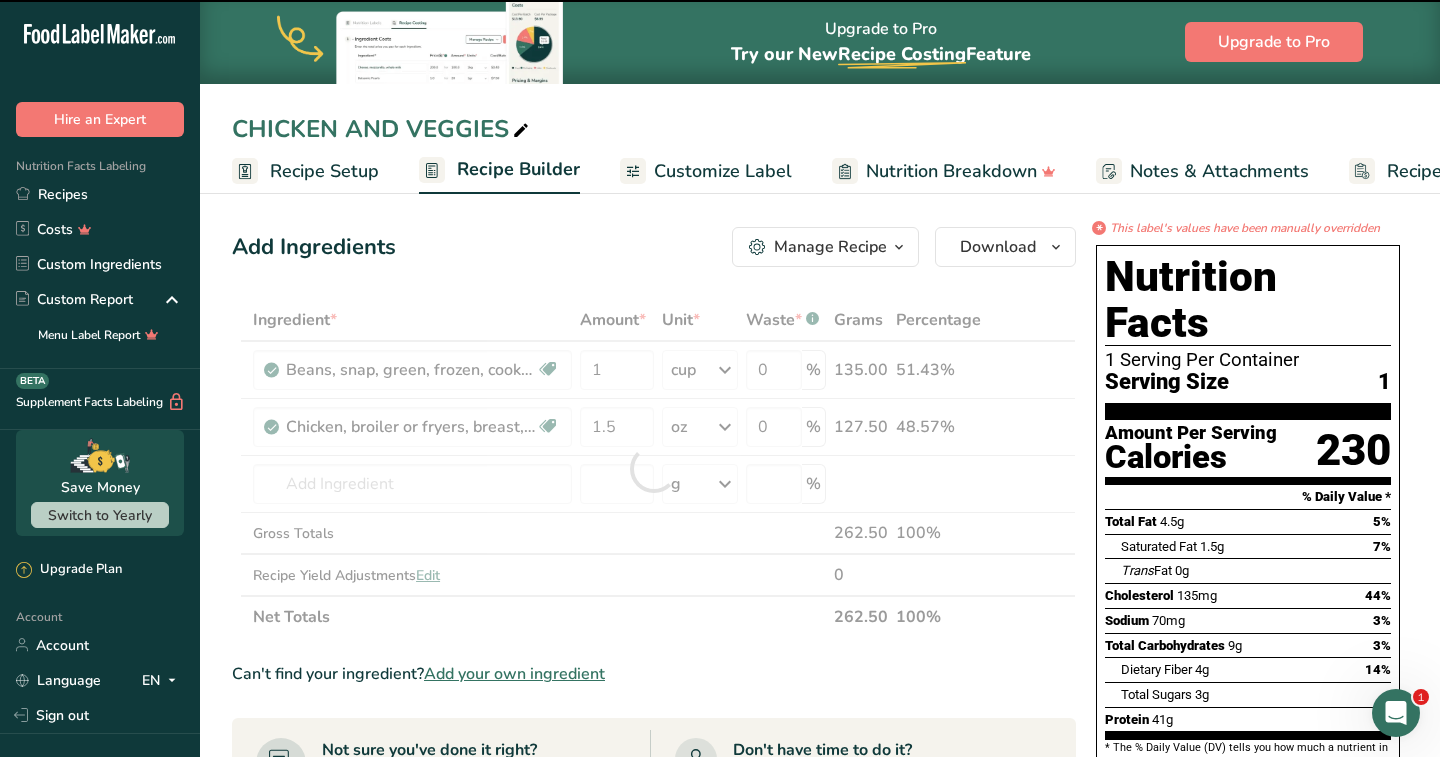 click at bounding box center (654, 468) 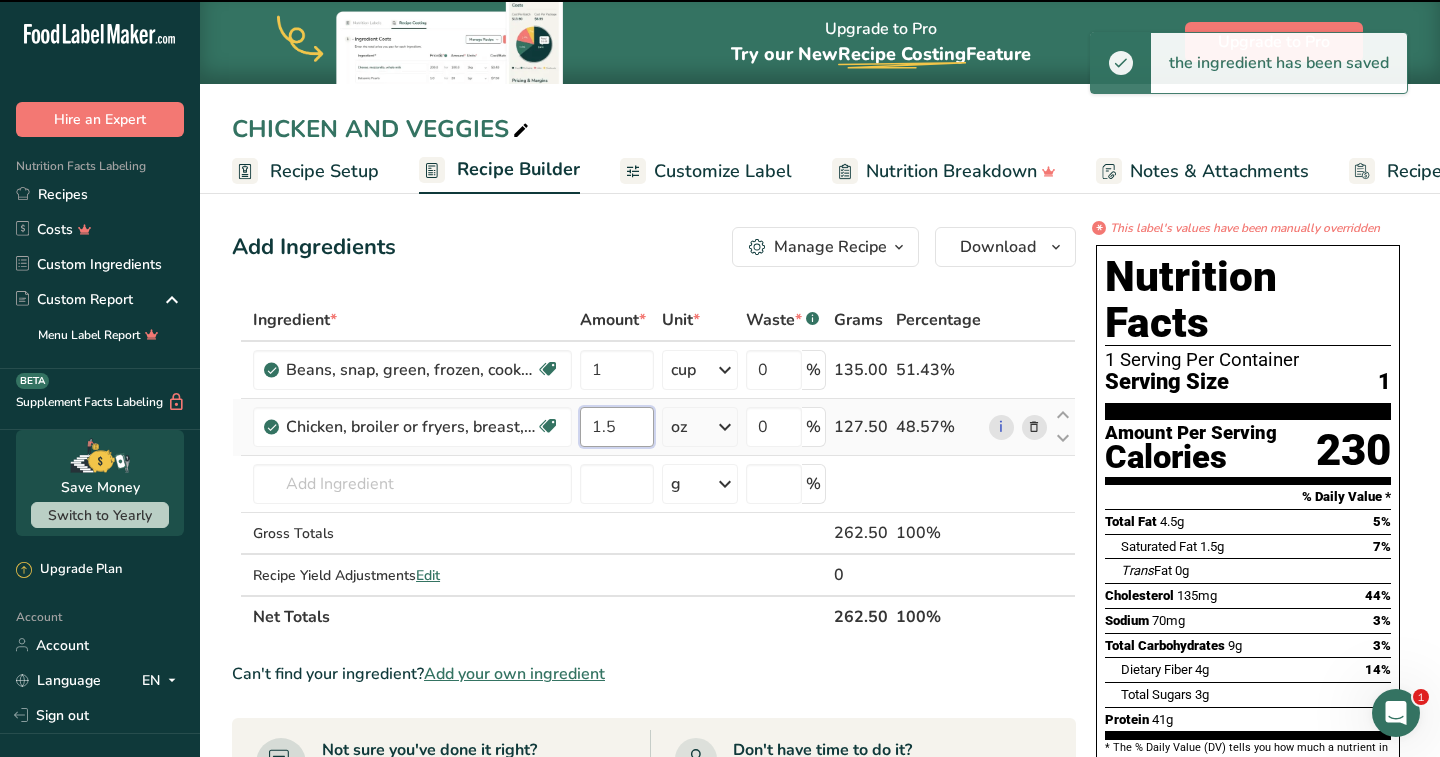 click on "1.5" at bounding box center (617, 427) 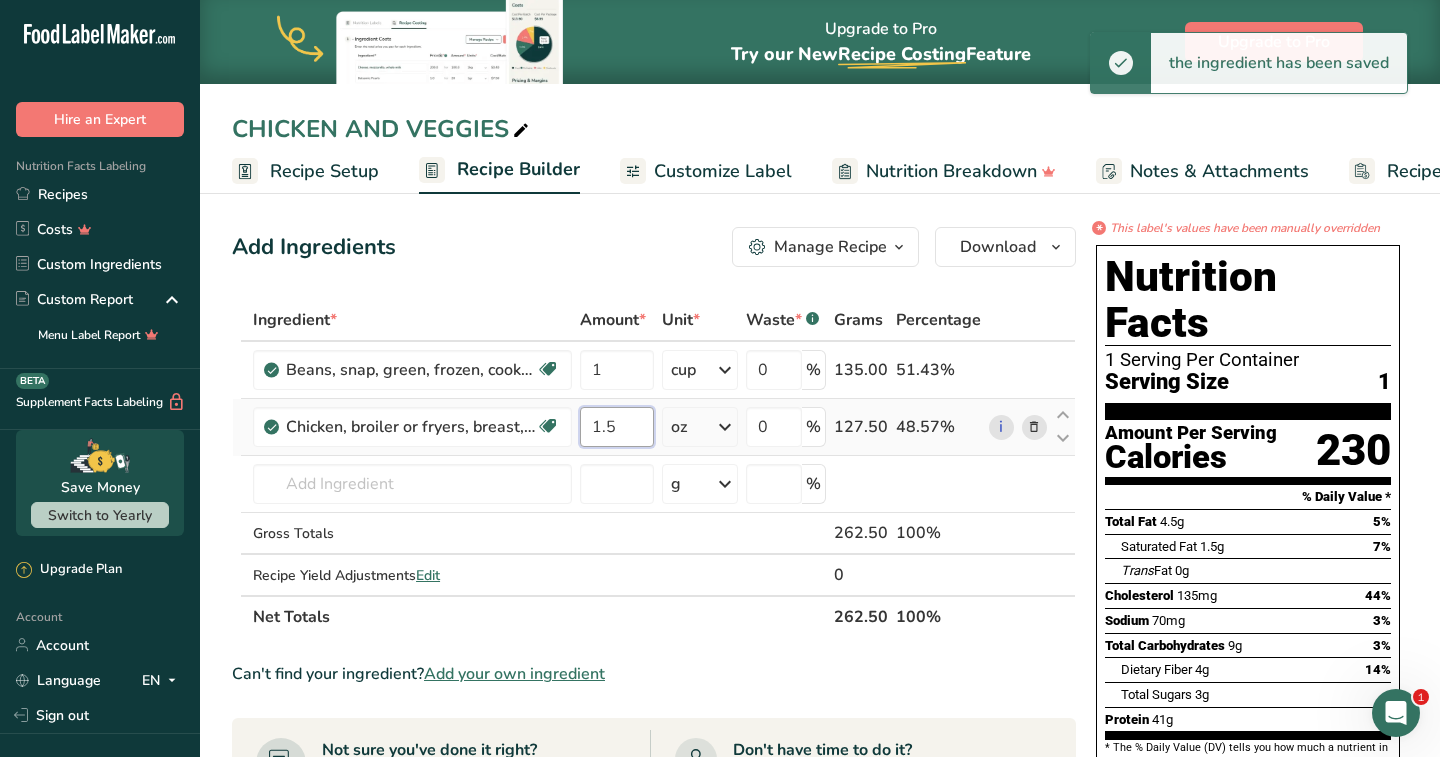 click on "1.5" at bounding box center (617, 427) 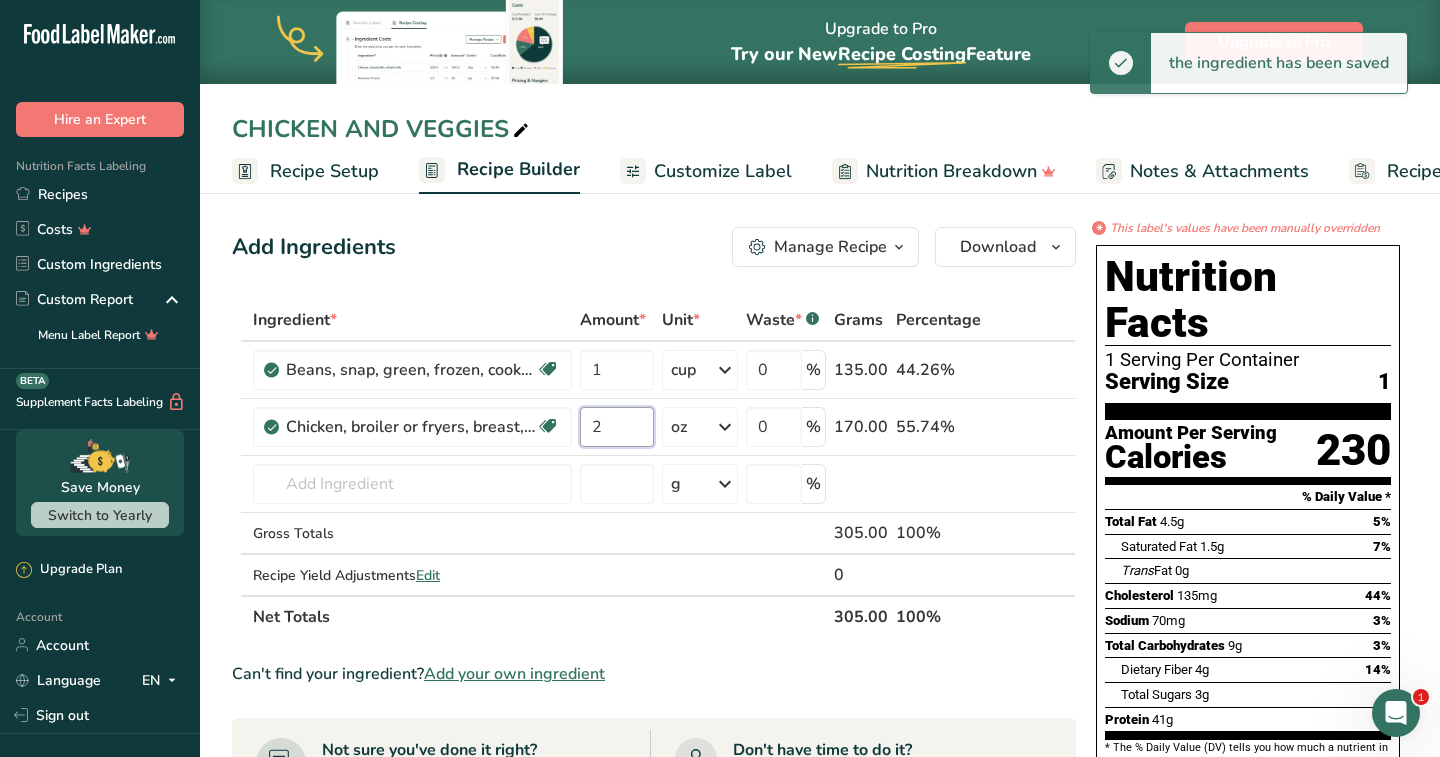 type on "2" 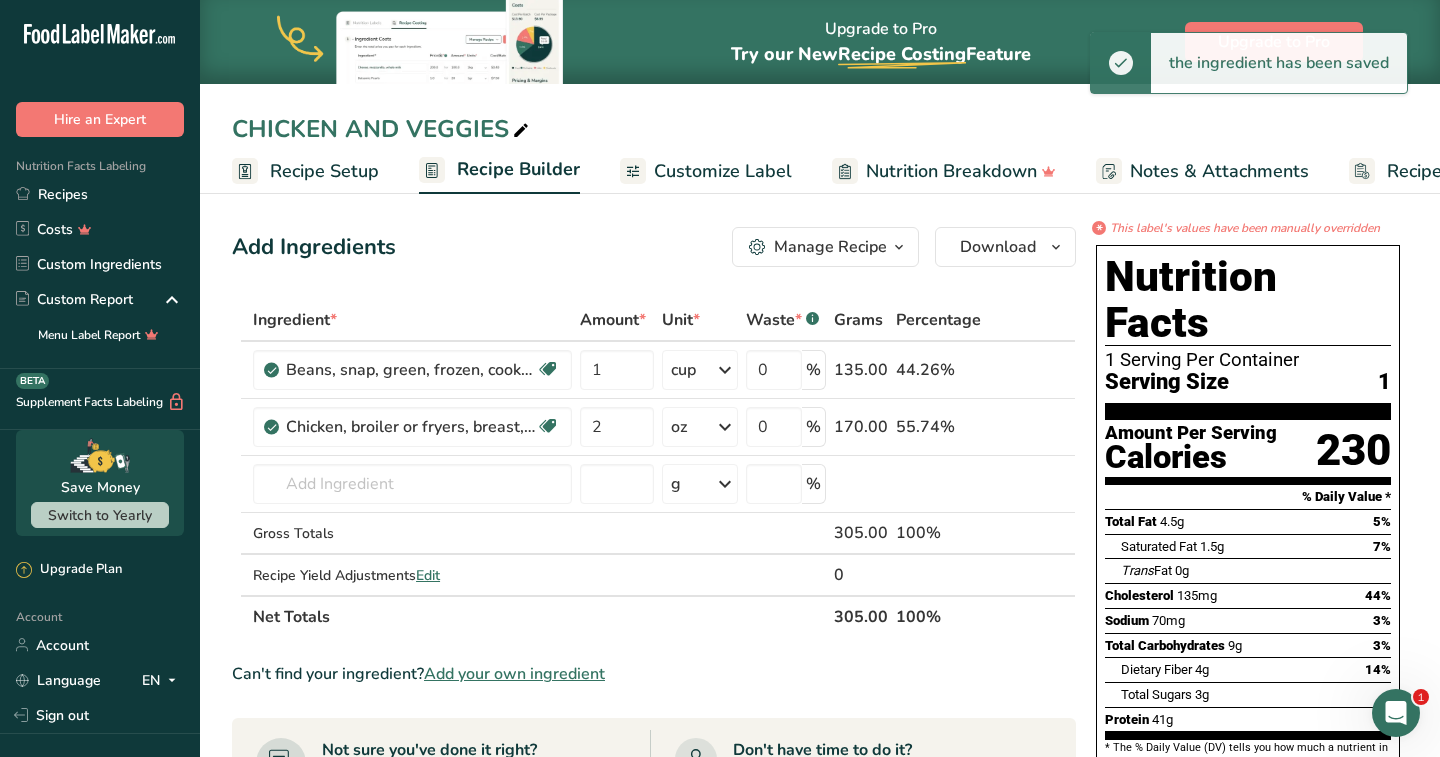click on "Add Ingredients
Manage Recipe         Delete Recipe           Duplicate Recipe             Scale Recipe             Save as Sub-Recipe   .a-a{fill:#347362;}.b-a{fill:#fff;}                               Nutrition Breakdown                   Recipe Card
NEW
Amino Acids Pattern Report             Activity History
Download
Choose your preferred label style
Standard FDA label
Standard FDA label
The most common format for nutrition facts labels in compliance with the FDA's typeface, style and requirements
Tabular FDA label
A label format compliant with the FDA regulations presented in a tabular (horizontal) display.
Linear FDA label
A simple linear display for small sized packages.
Simplified FDA label" at bounding box center (654, 247) 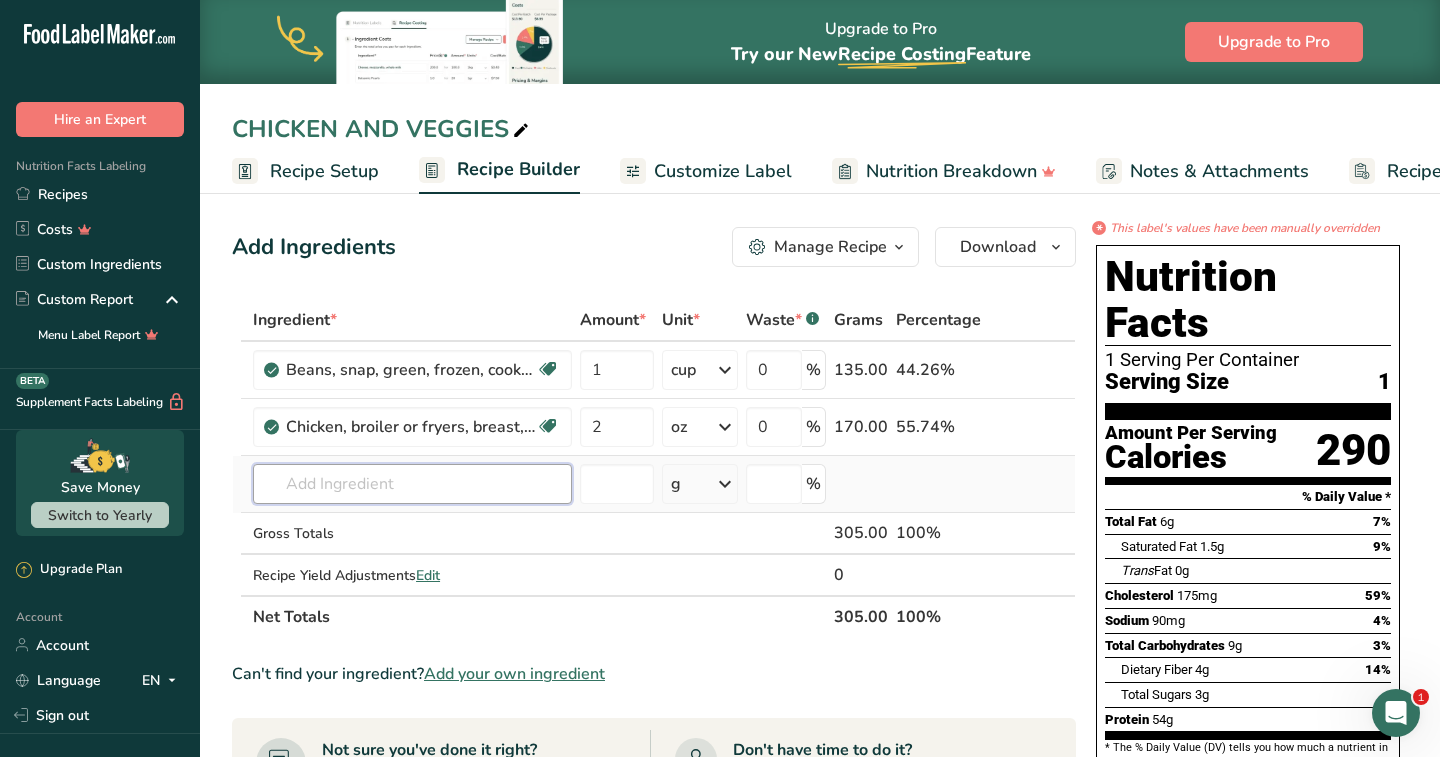 click at bounding box center (412, 484) 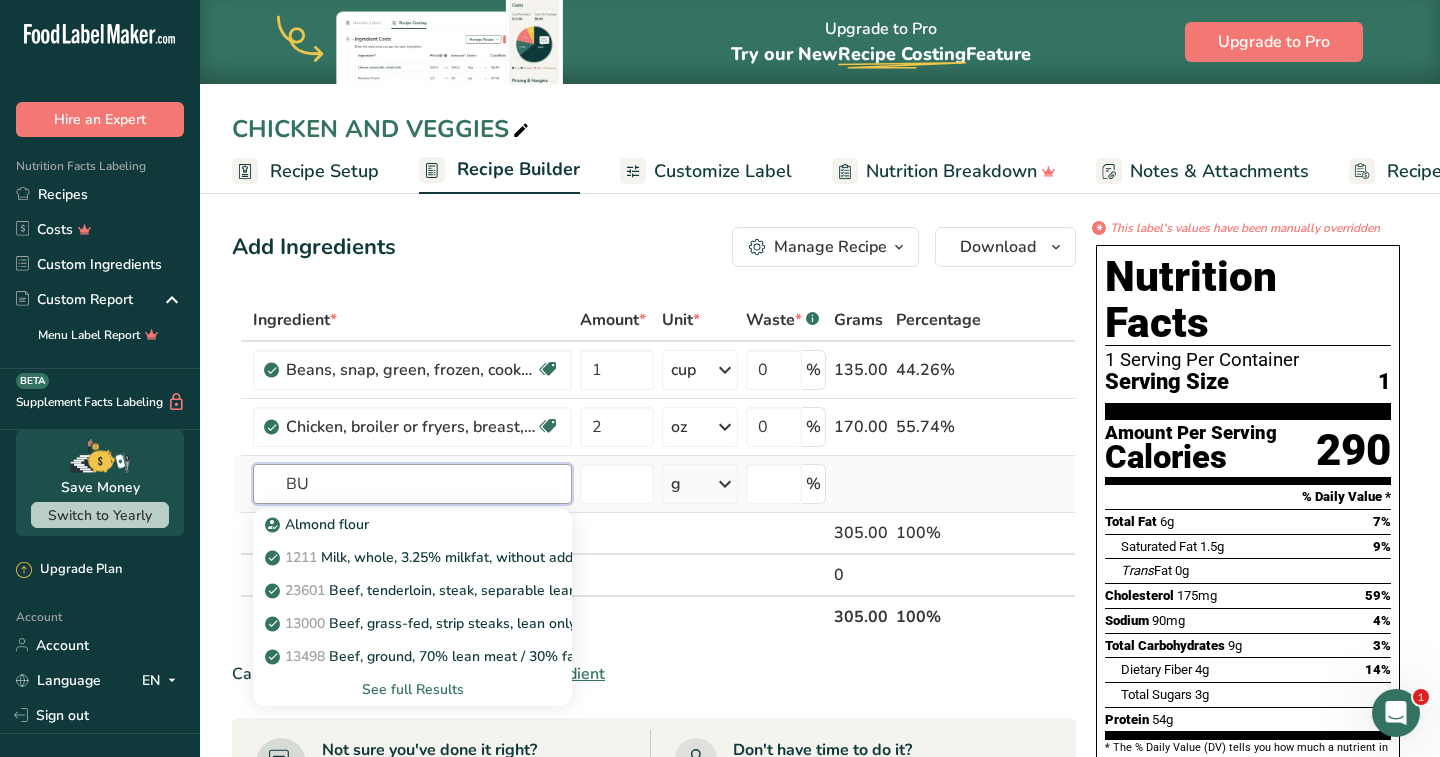 type on "B" 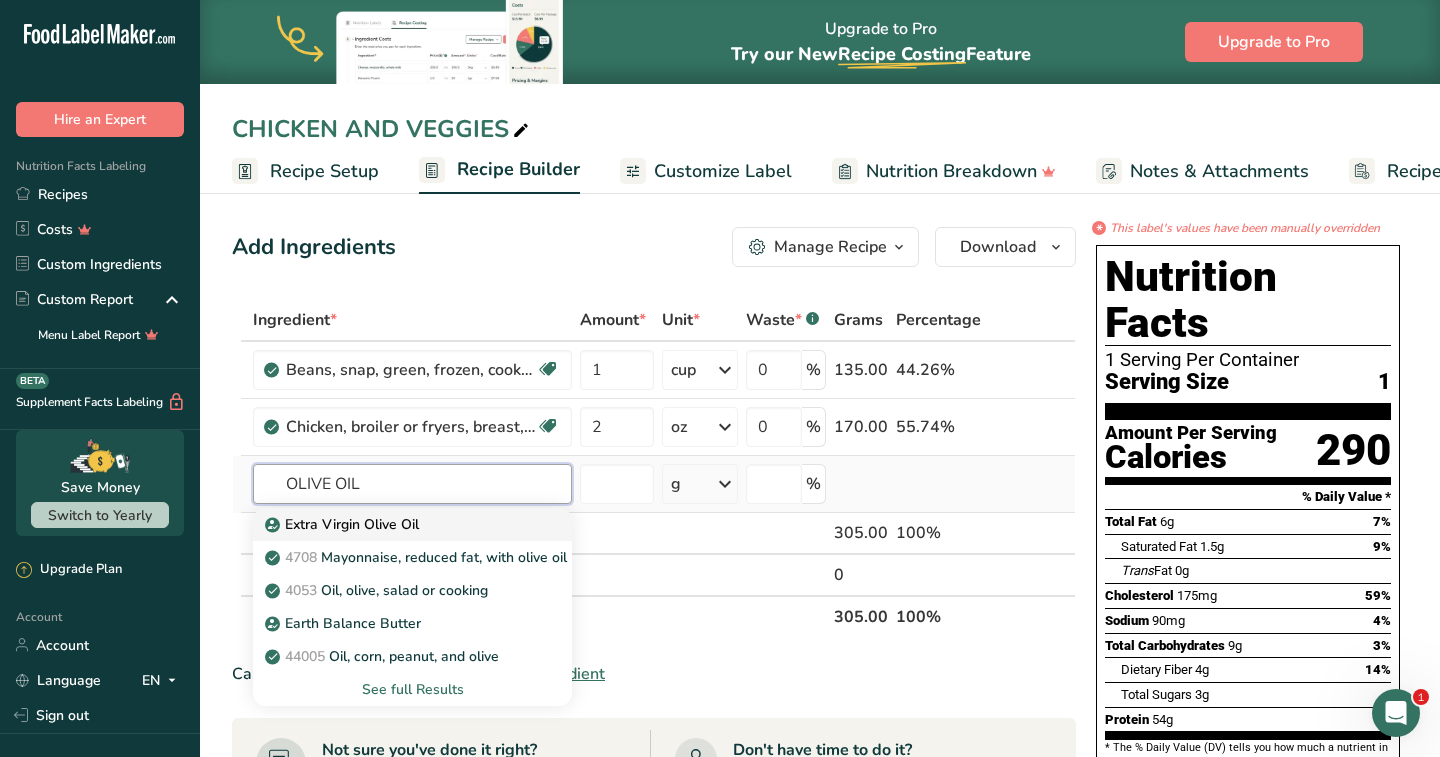type on "OLIVE OIL" 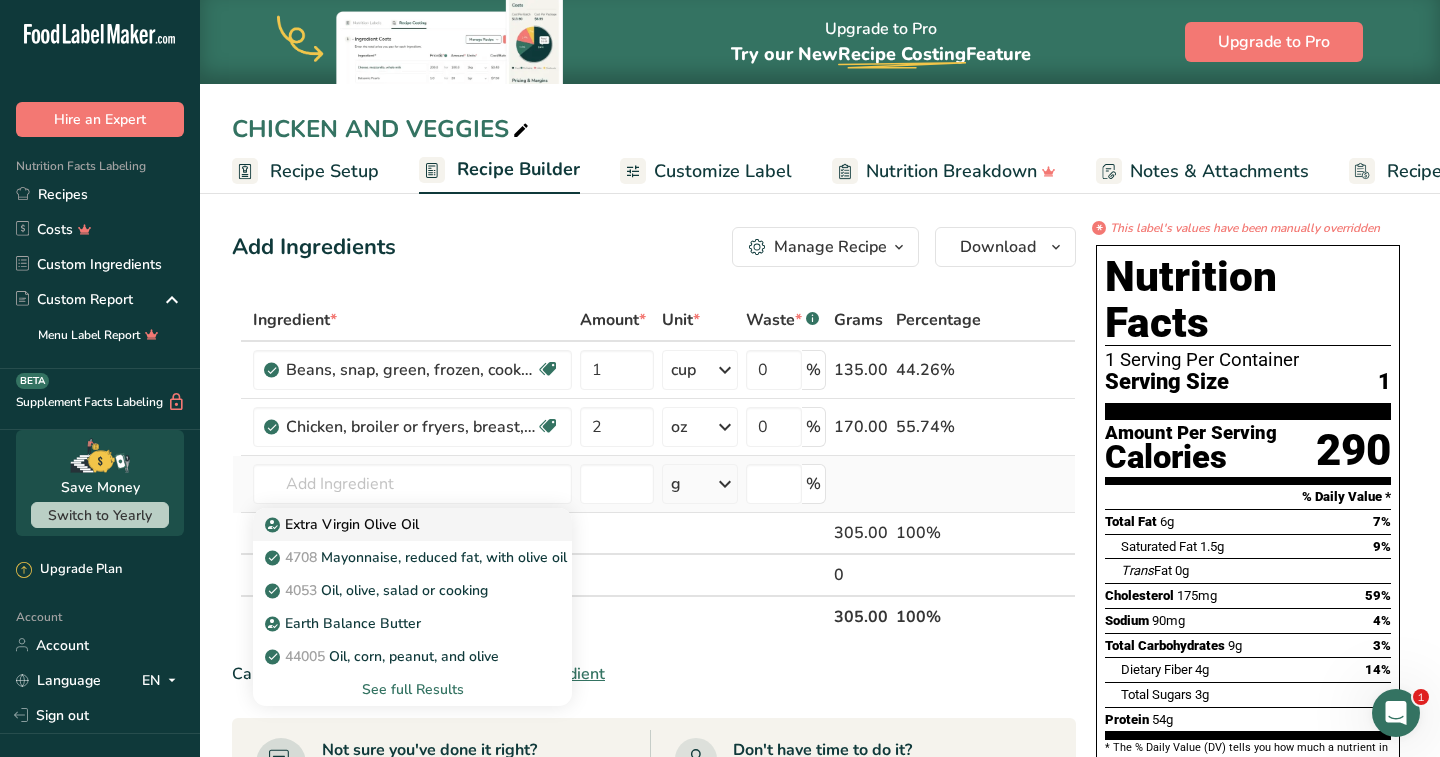 click on "Extra Virgin Olive Oil" at bounding box center [396, 524] 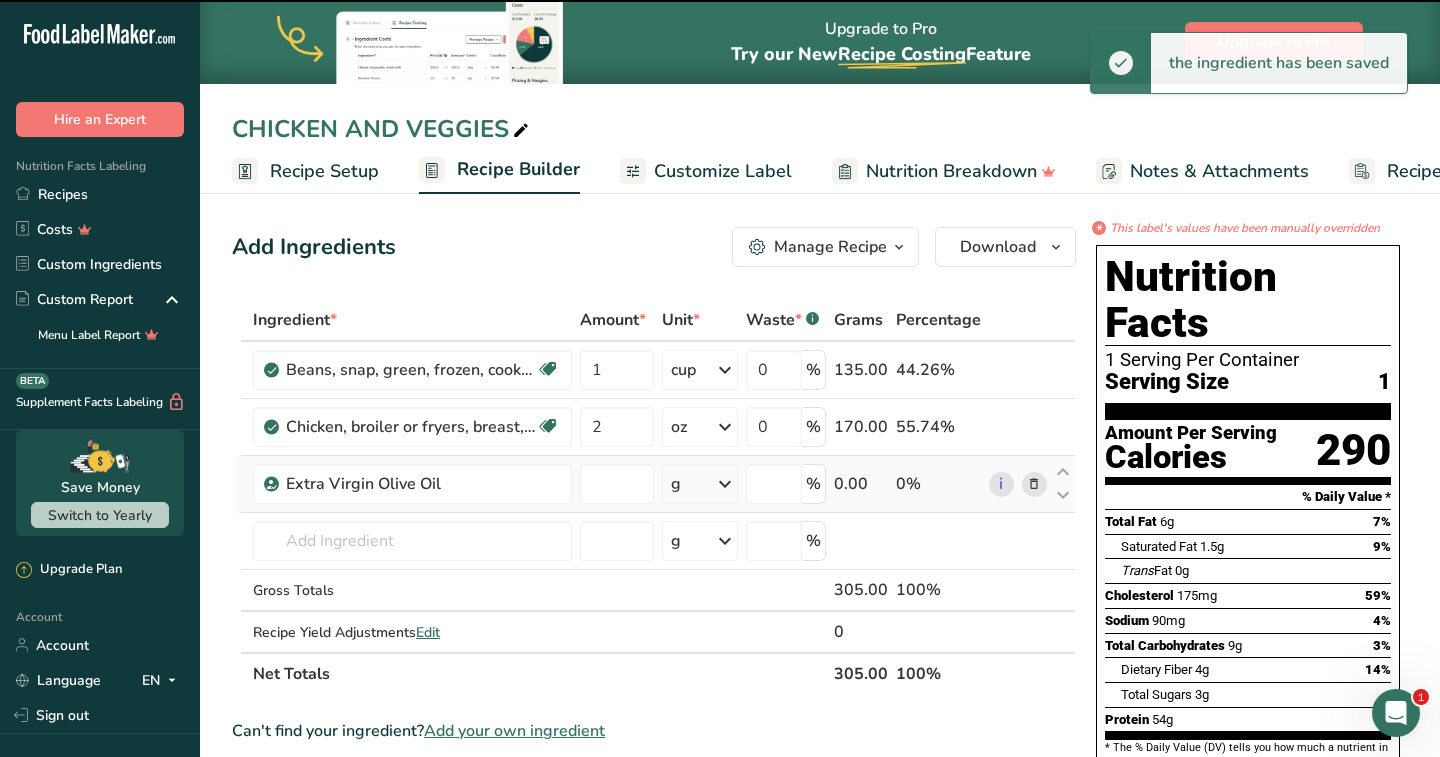 type on "0" 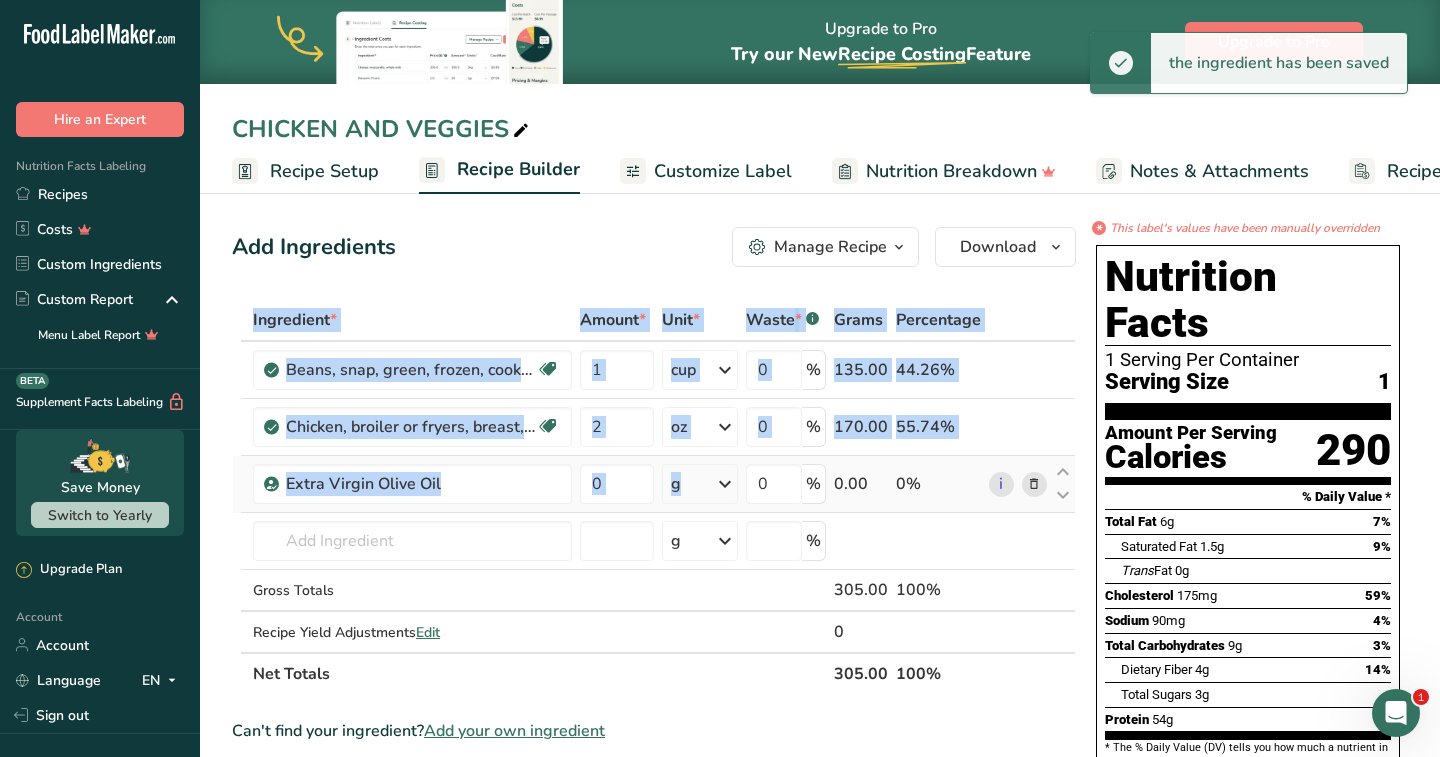 click on "g" at bounding box center [699, 484] 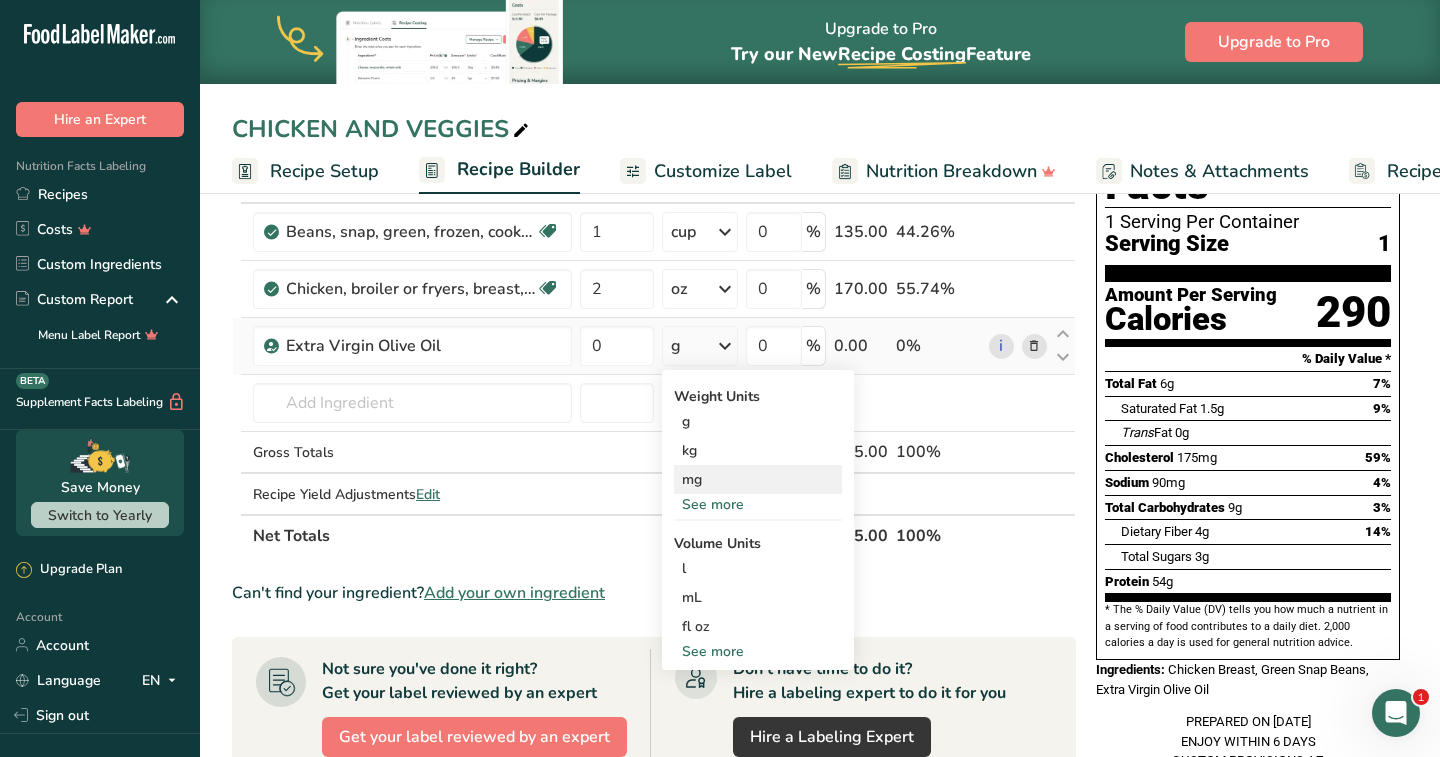 scroll, scrollTop: 143, scrollLeft: 0, axis: vertical 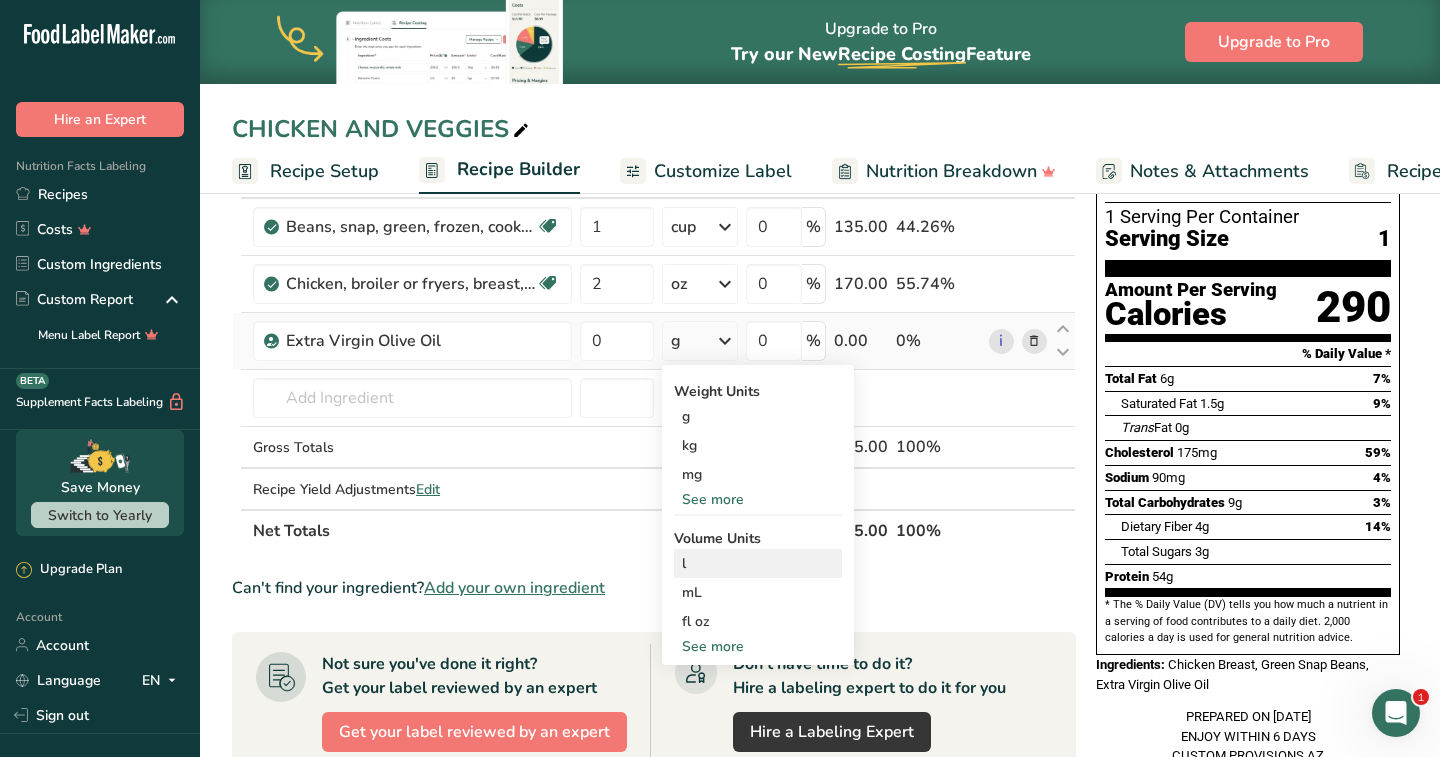 click on "l" at bounding box center [758, 563] 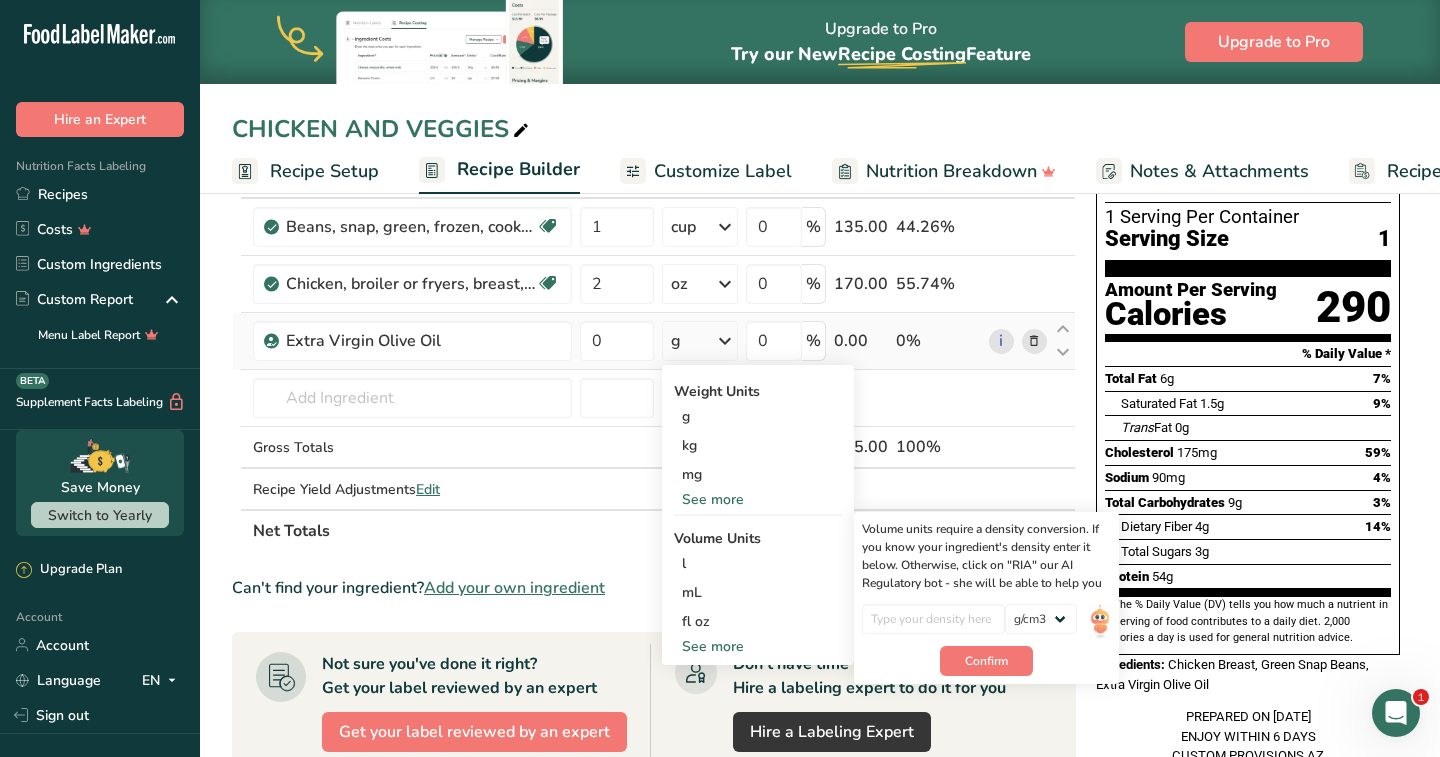 click at bounding box center [1034, 341] 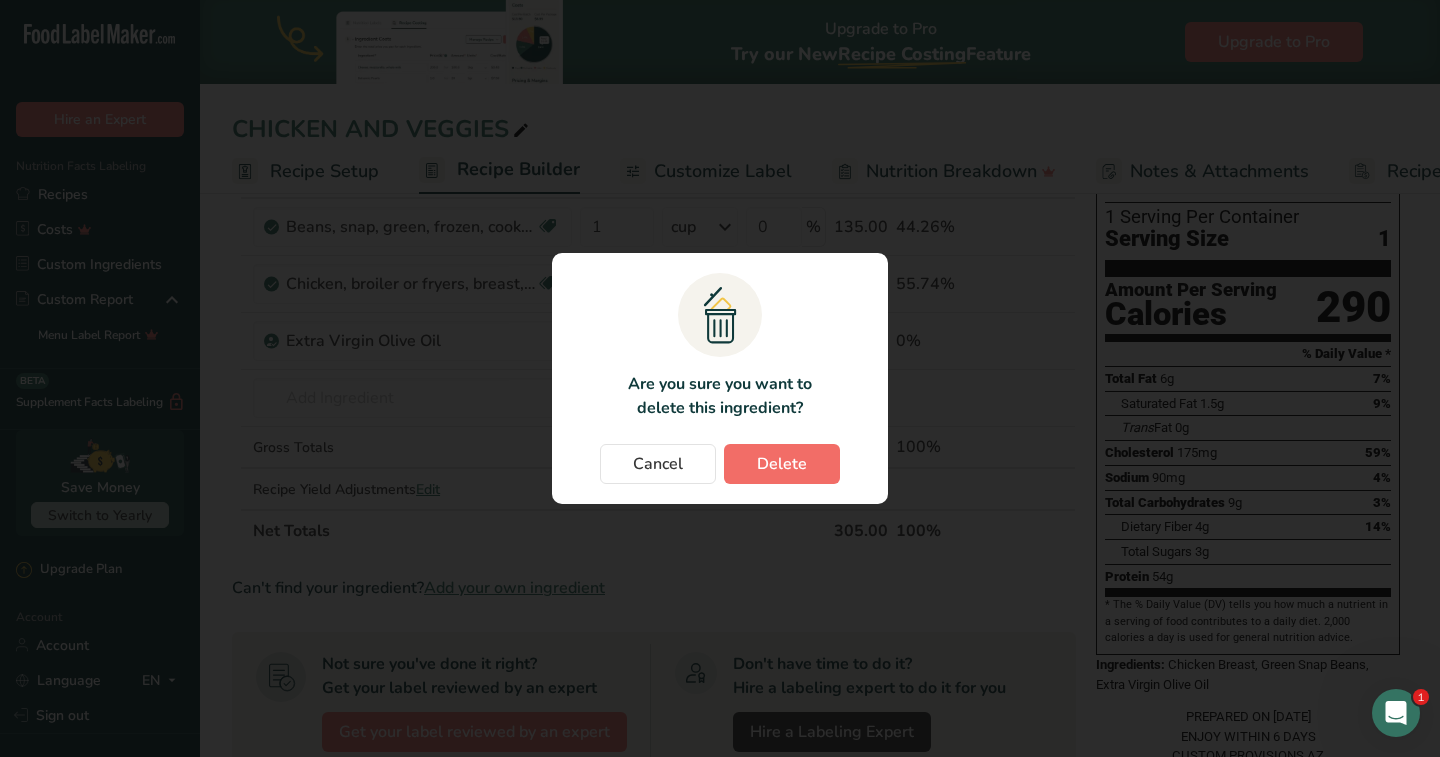 click on "Delete" at bounding box center (782, 464) 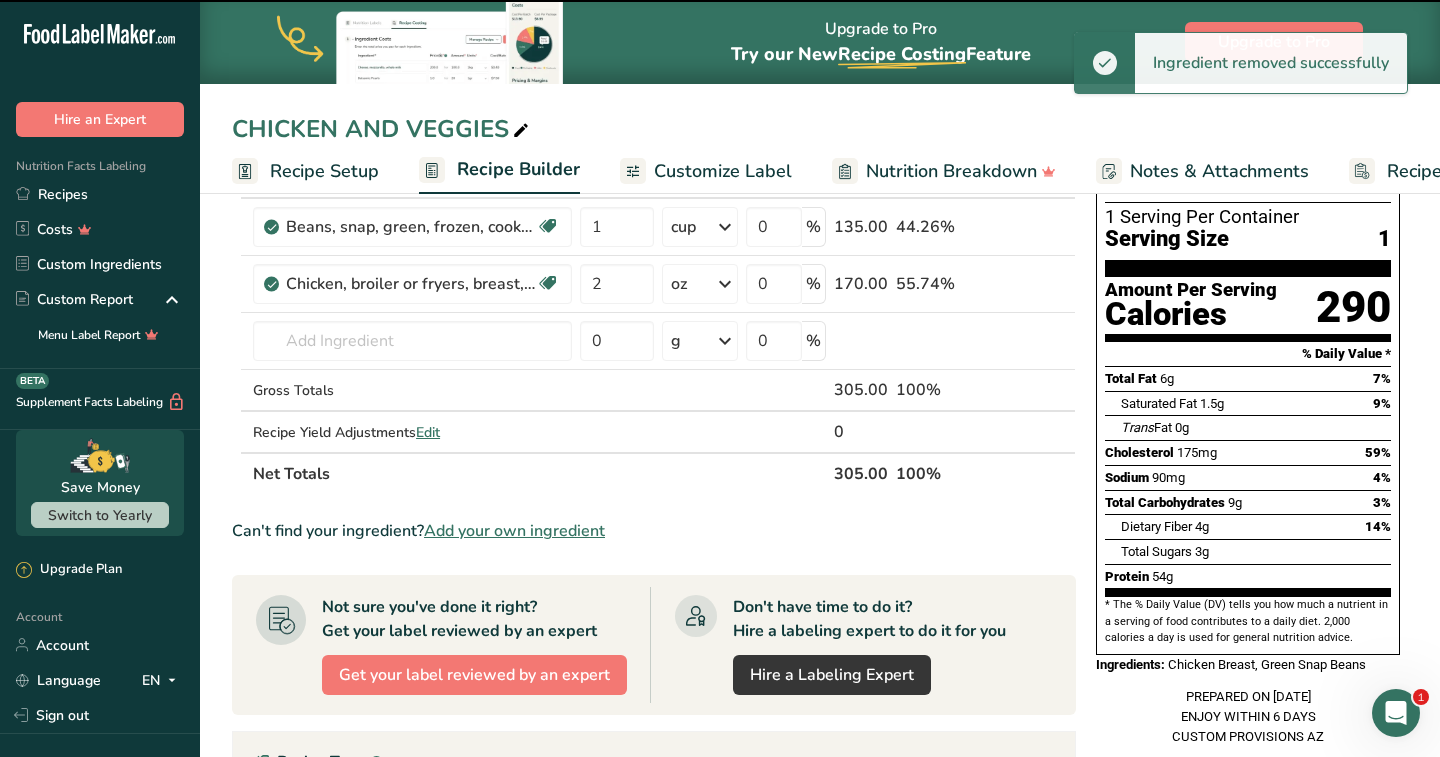type 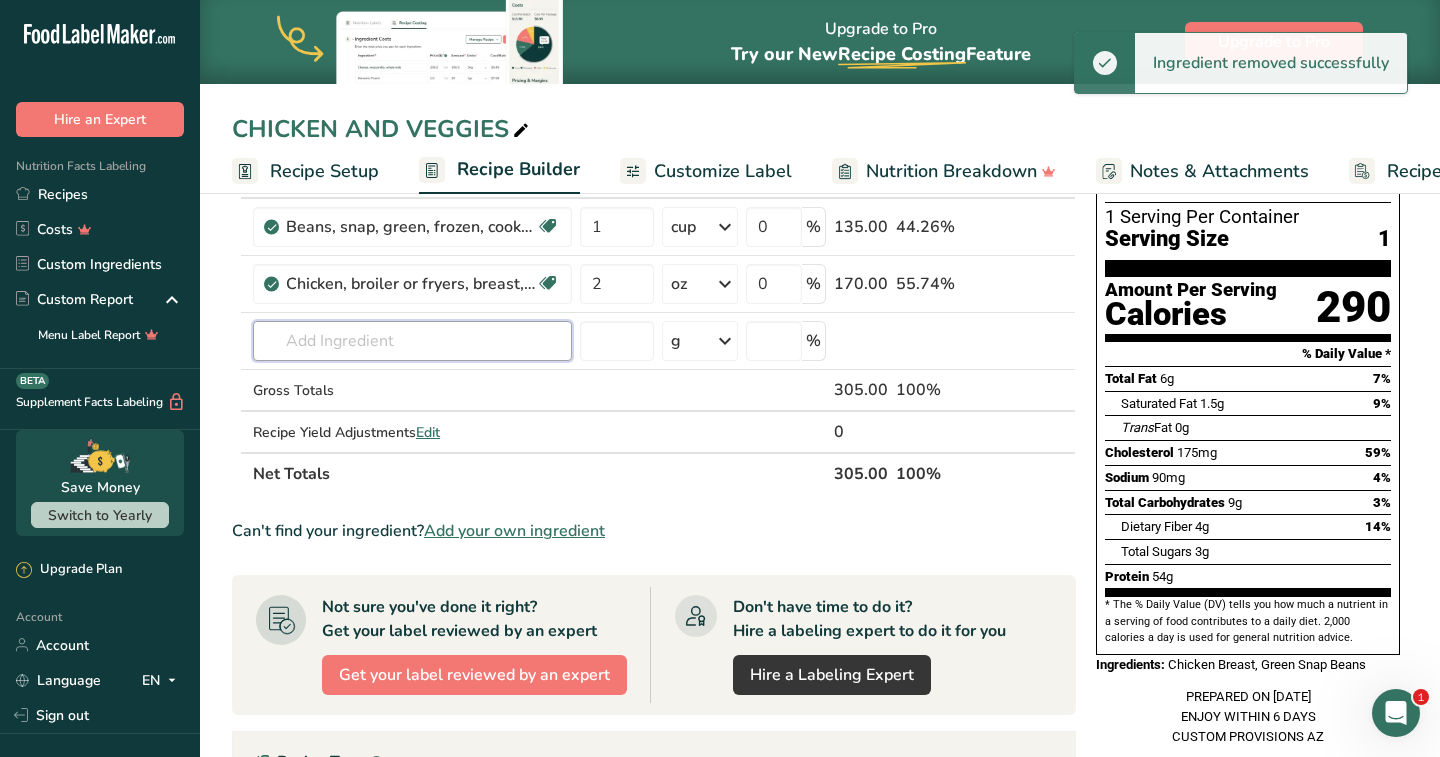 click at bounding box center [412, 341] 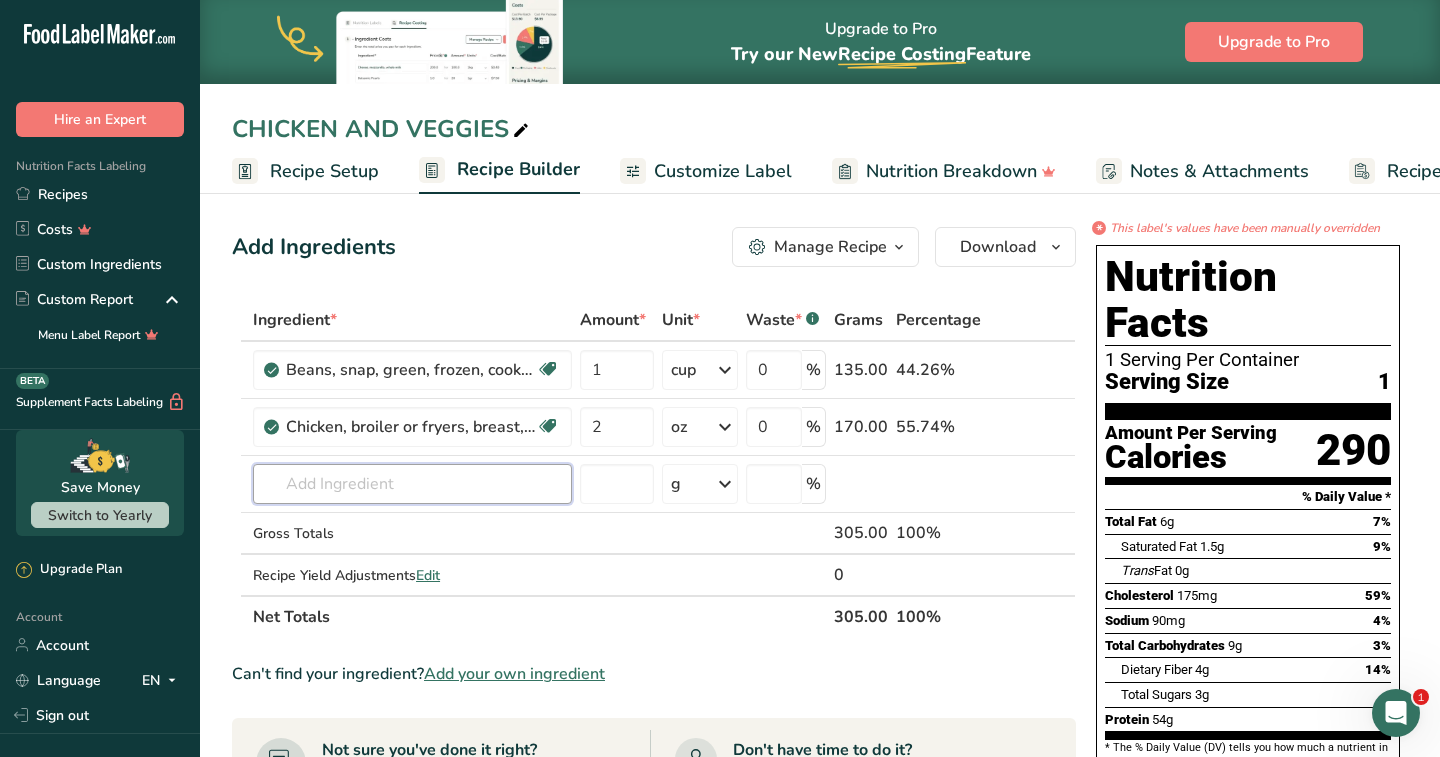 scroll, scrollTop: 0, scrollLeft: 0, axis: both 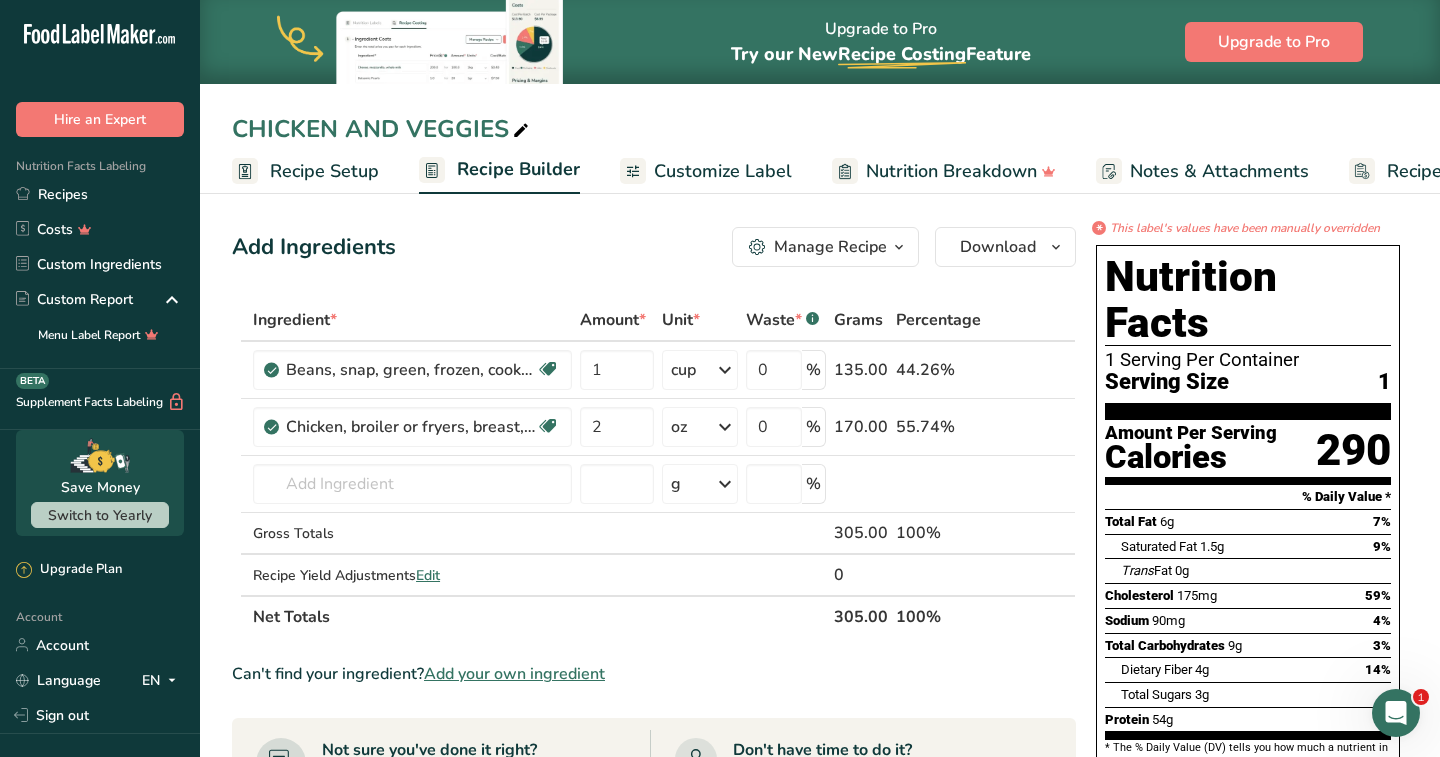 click on "Customize Label" at bounding box center (723, 171) 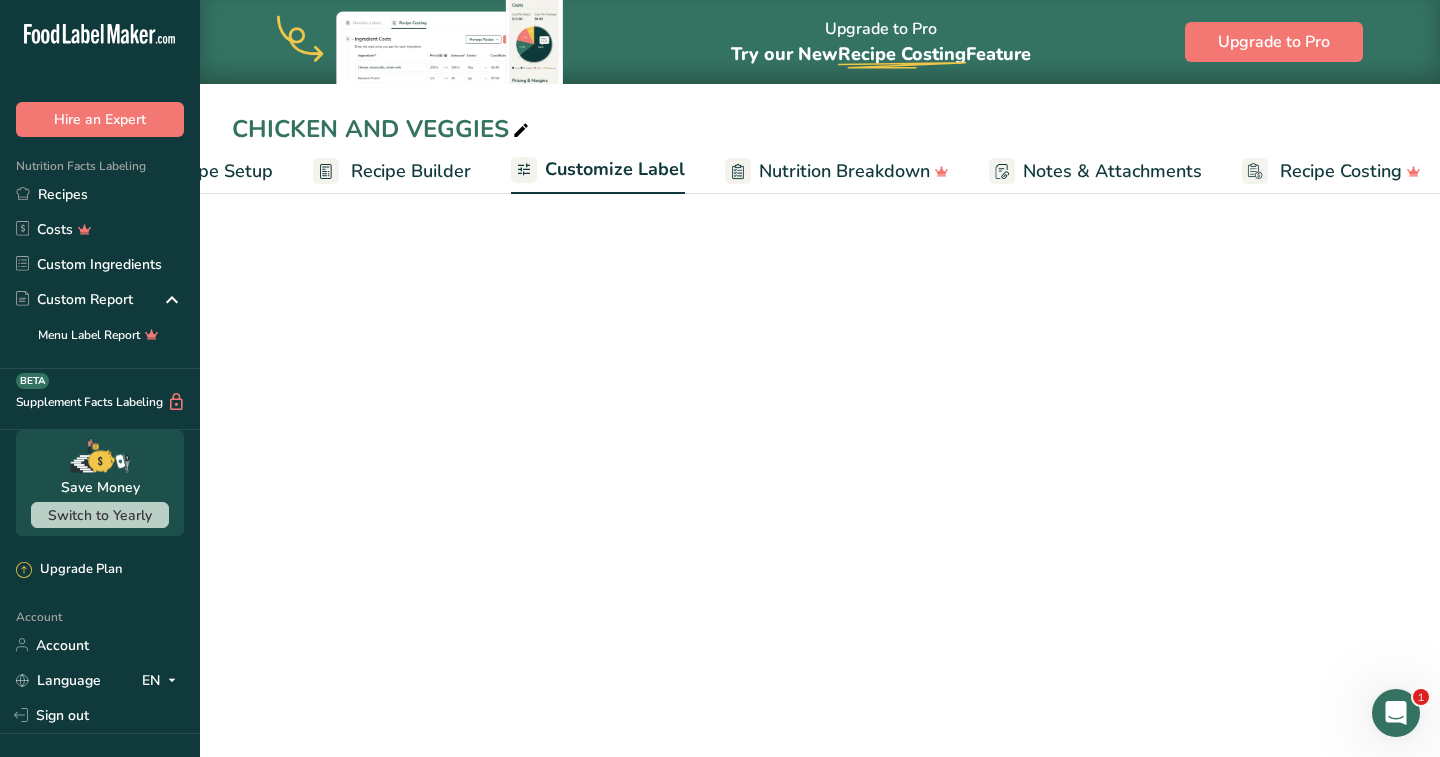 scroll, scrollTop: 0, scrollLeft: 119, axis: horizontal 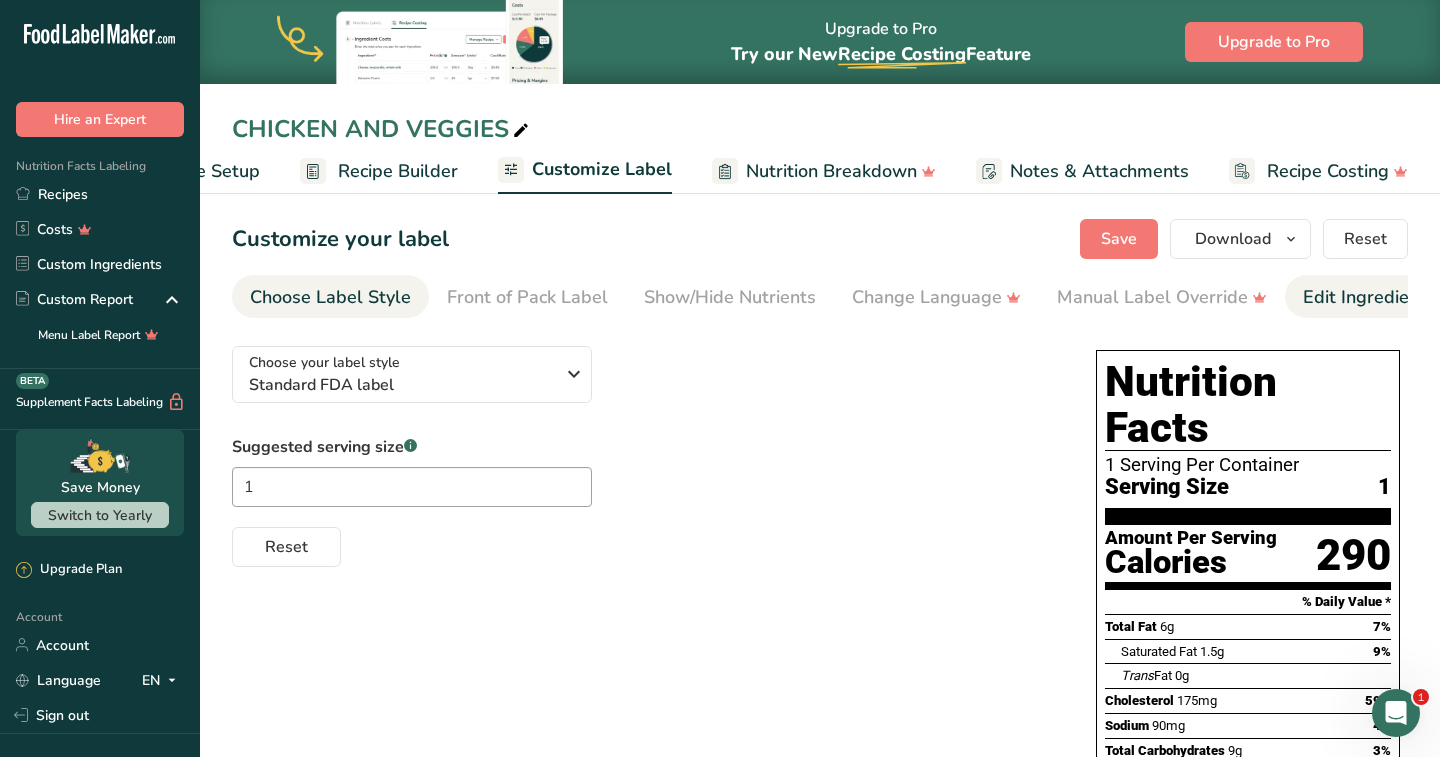 click on "Edit Ingredients/Allergens List" at bounding box center [1430, 297] 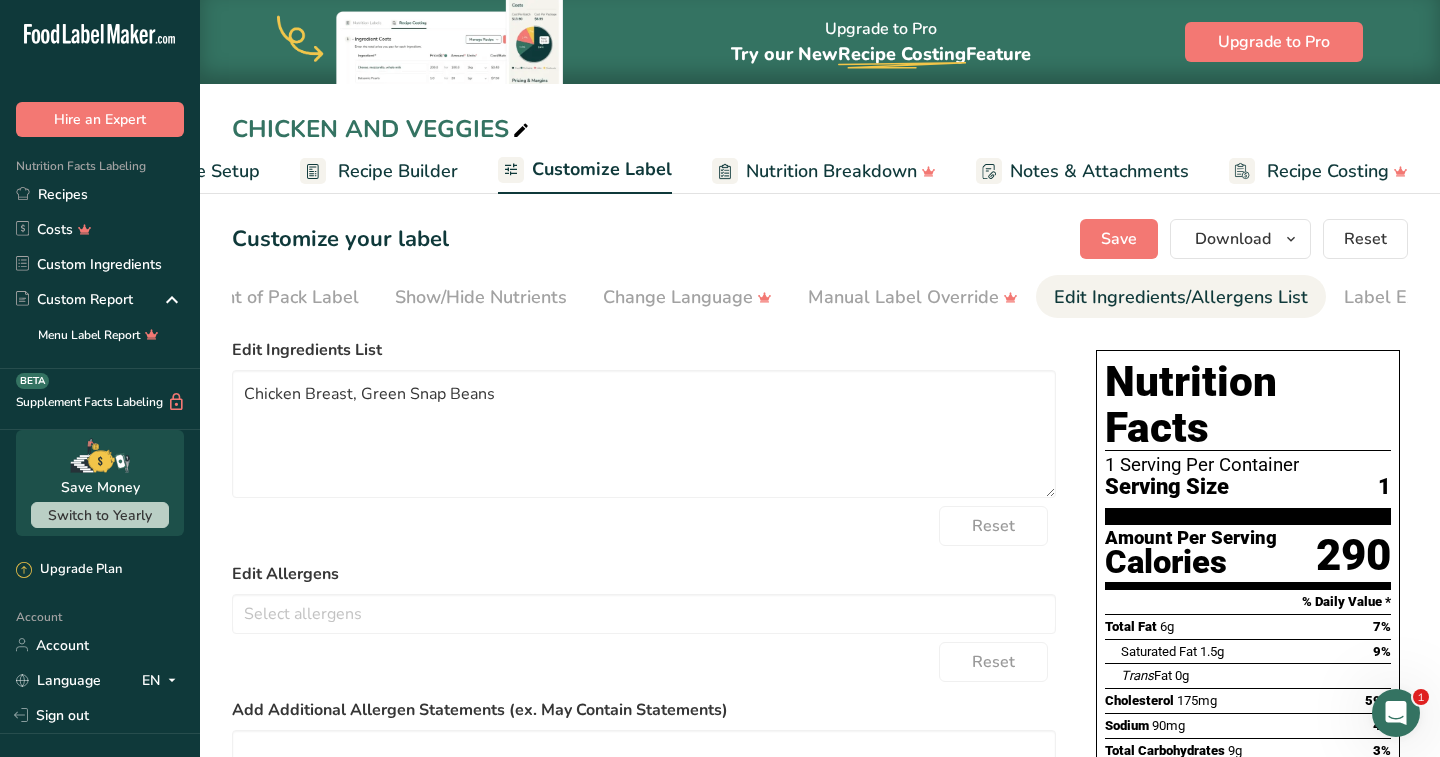scroll, scrollTop: 0, scrollLeft: 325, axis: horizontal 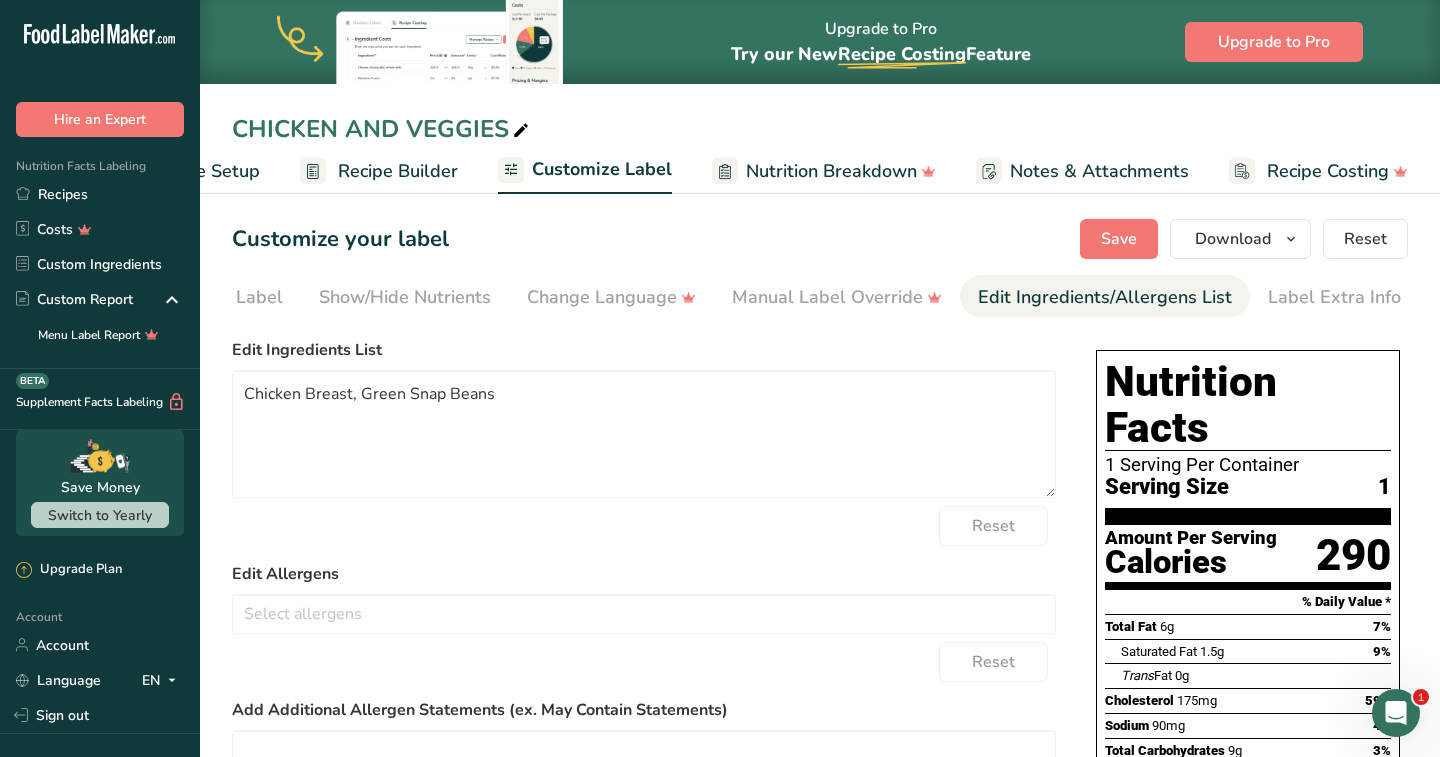 click on "Label Extra Info" at bounding box center [1334, 297] 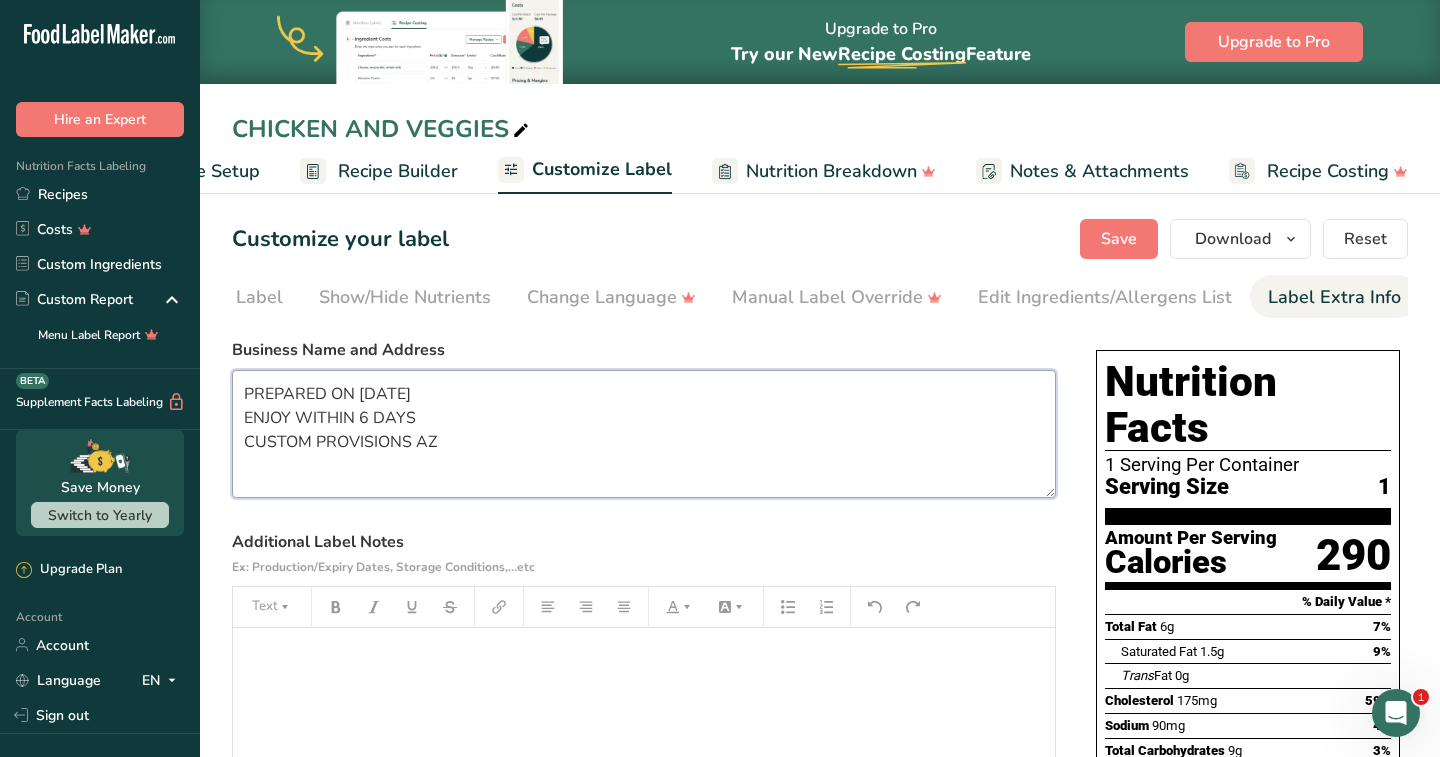 click on "PREPARED ON 7/19
ENJOY WITHIN 6 DAYS
CUSTOM PROVISIONS AZ" at bounding box center [644, 434] 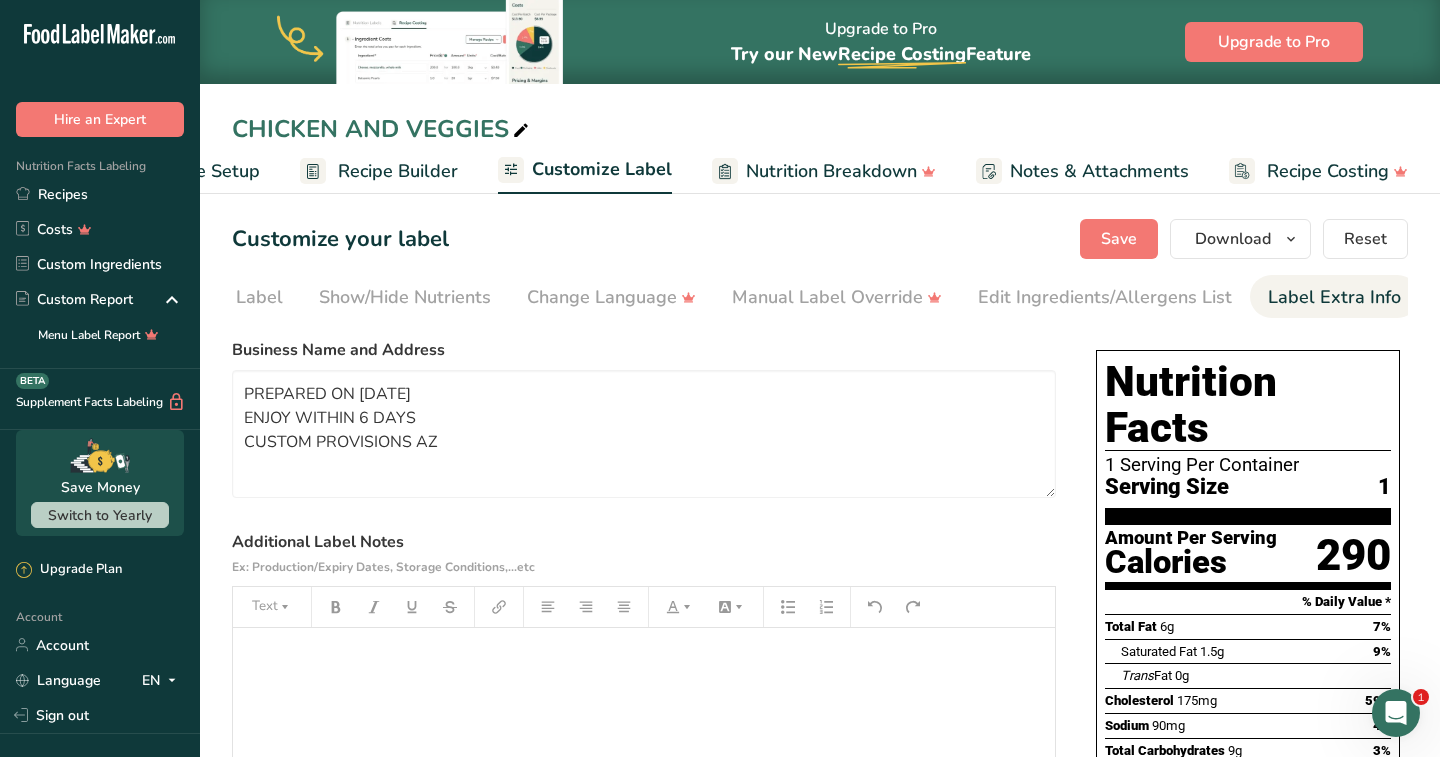 click on "Customize your label
Save
Download
Choose what to show on your downloaded label
Recipe Name to appear above label
Nutrition Facts Panel
Ingredient Statement List
Allergen Declaration/ Allergy Statement
Business Address
Label Notes
Recipe Tags
Recipe Card QR Code
Front of Pack Label
Download
PNG
PNG
BMP
SVG
PDF
TXT
Reset
Choose Label Style
Front of Pack Label
Show/Hide Nutrients
Change Language
Manual Label Override
Edit Ingredients/Allergens List
Label Extra Info" at bounding box center [820, 616] 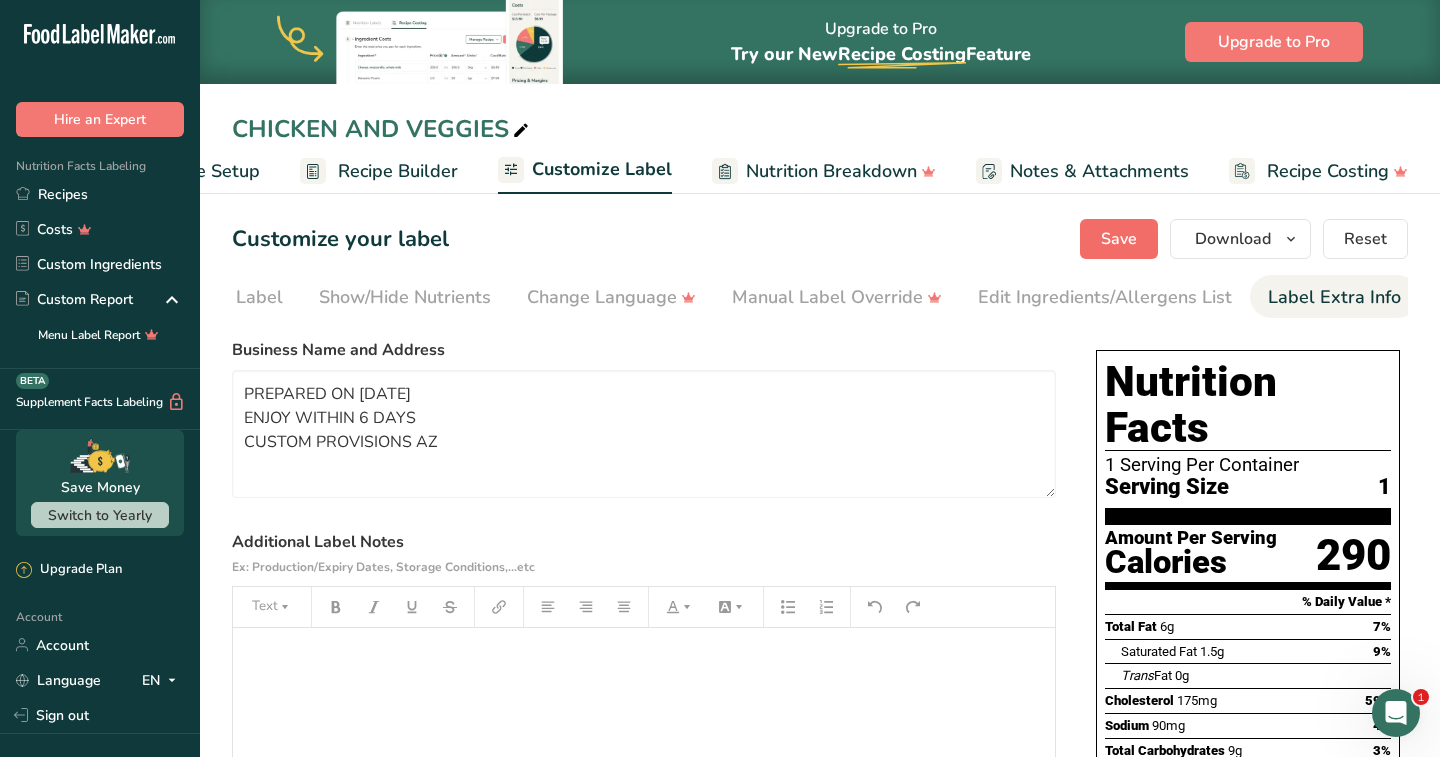 click on "Save" at bounding box center [1119, 239] 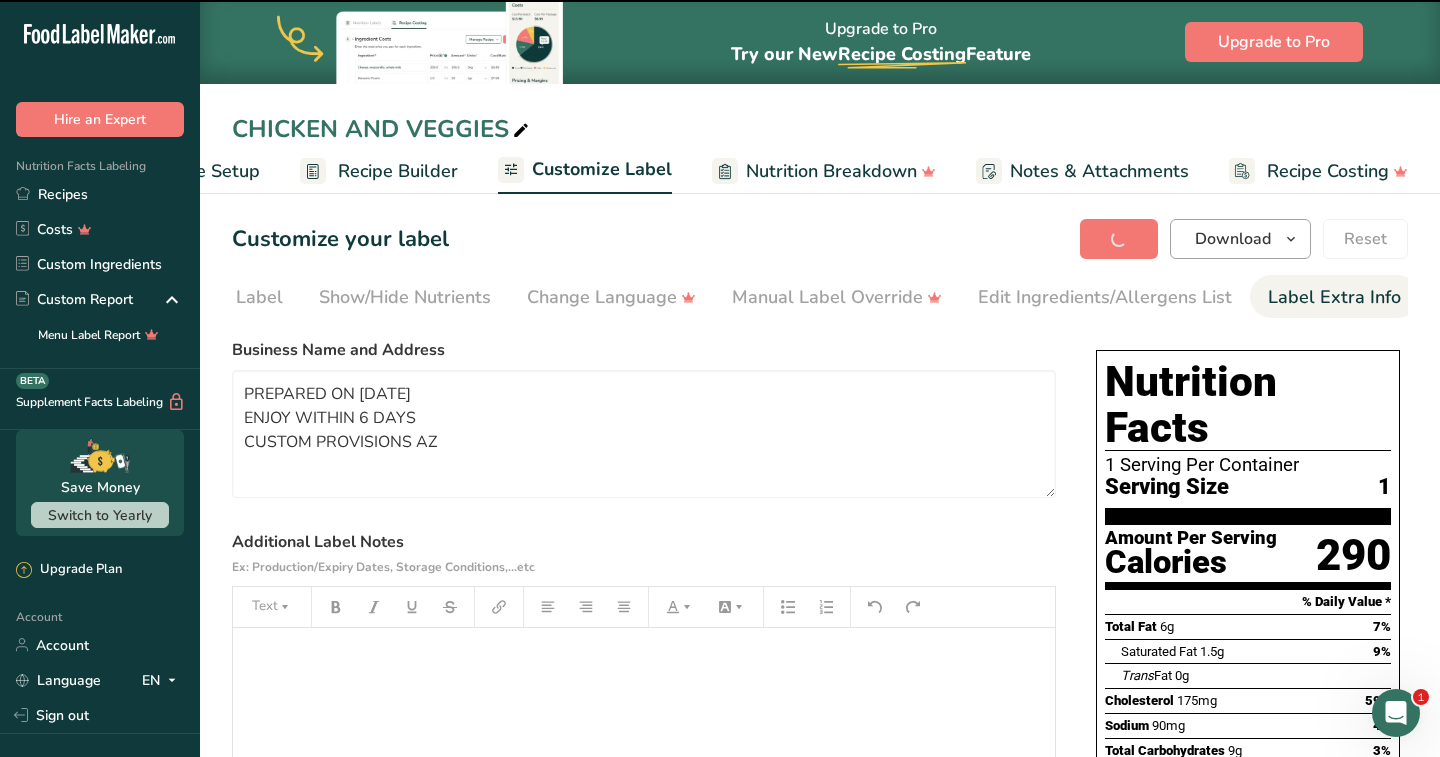 click on "Download" at bounding box center (1233, 239) 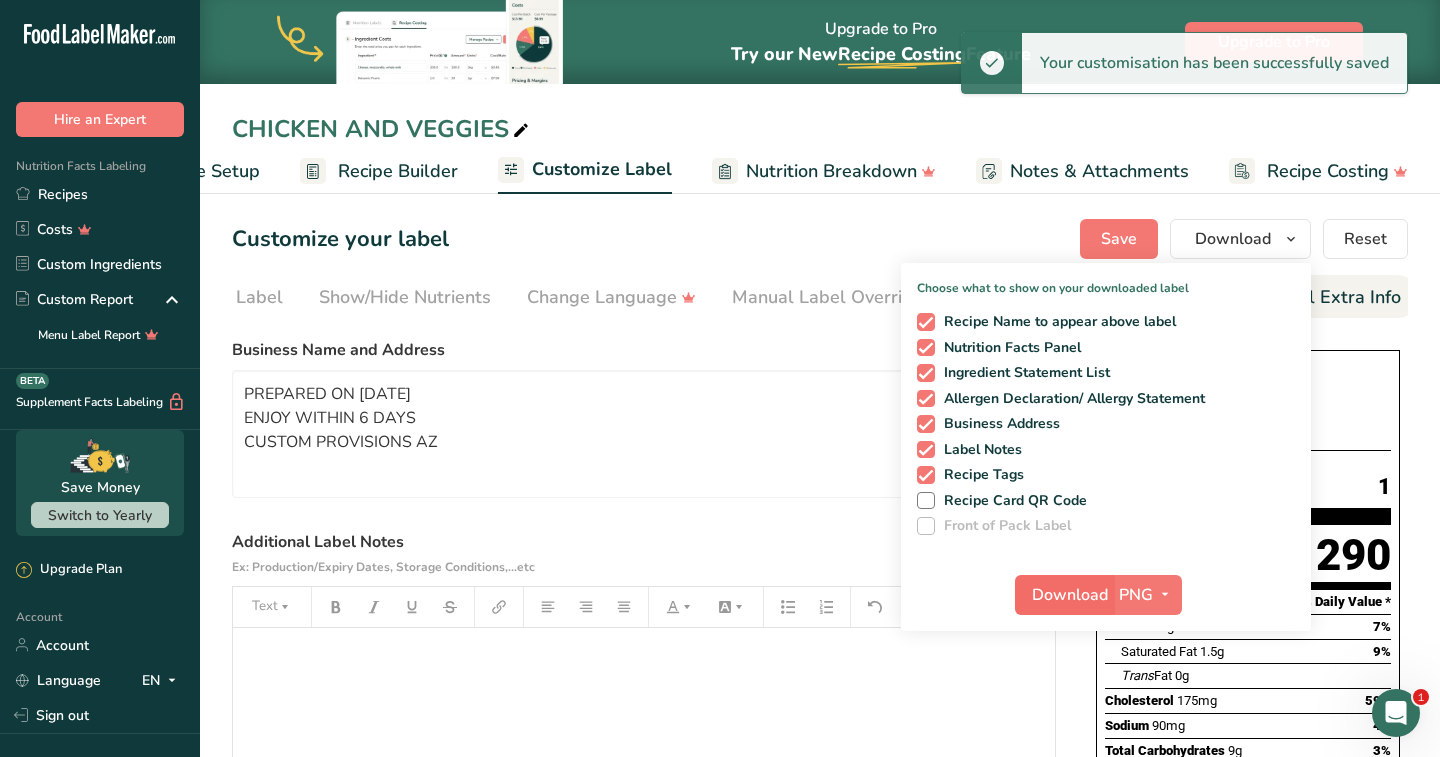 click on "Download" at bounding box center (1064, 595) 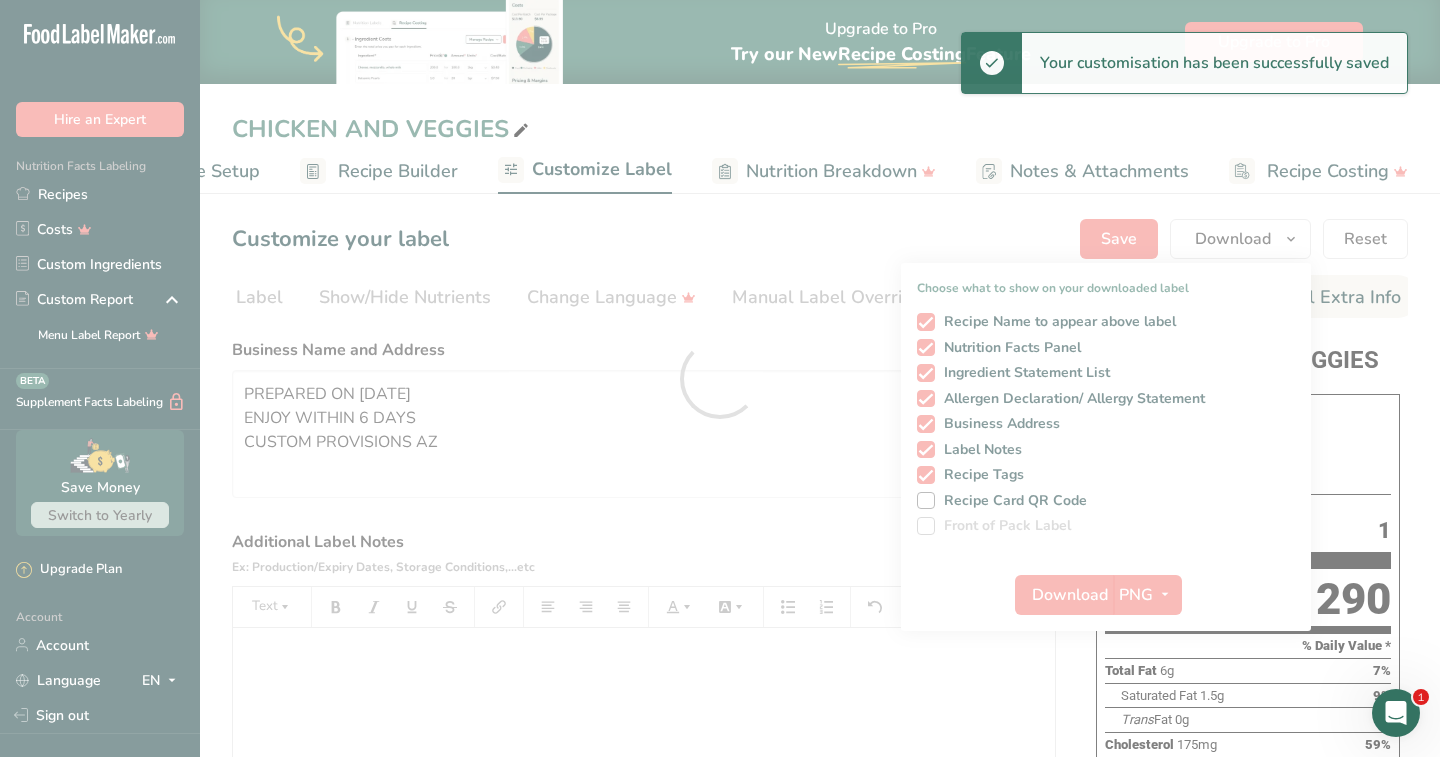 click at bounding box center [720, 378] 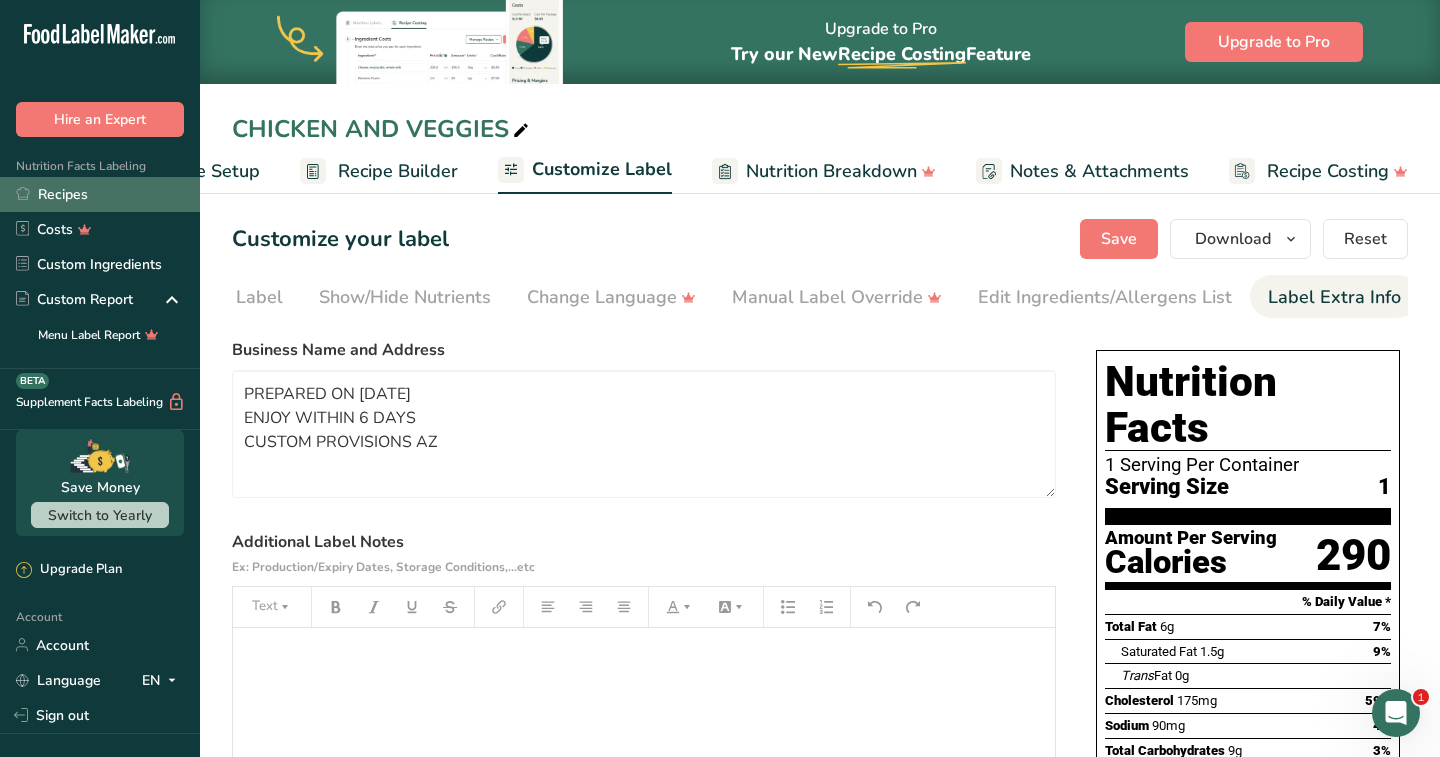 click on "Recipes" at bounding box center [100, 194] 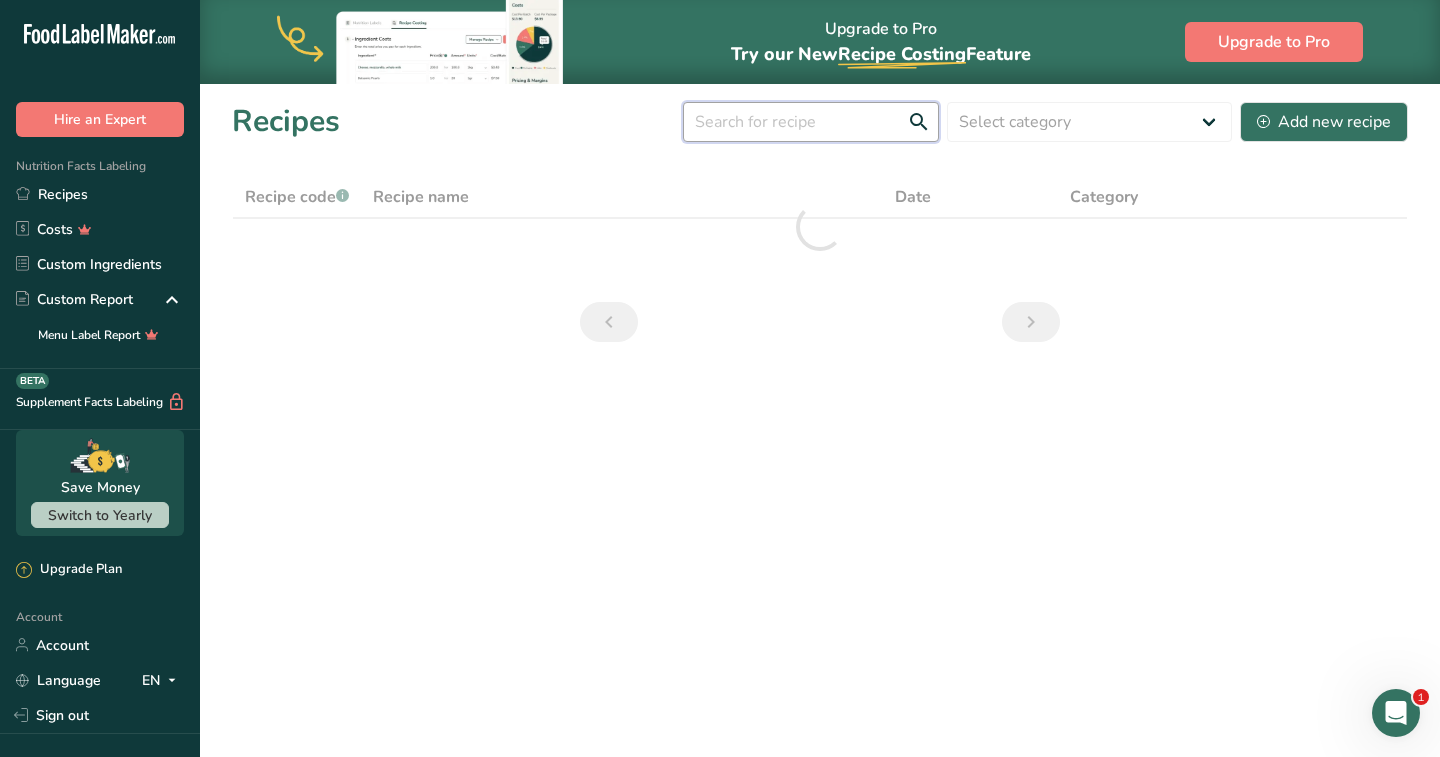 click at bounding box center (811, 122) 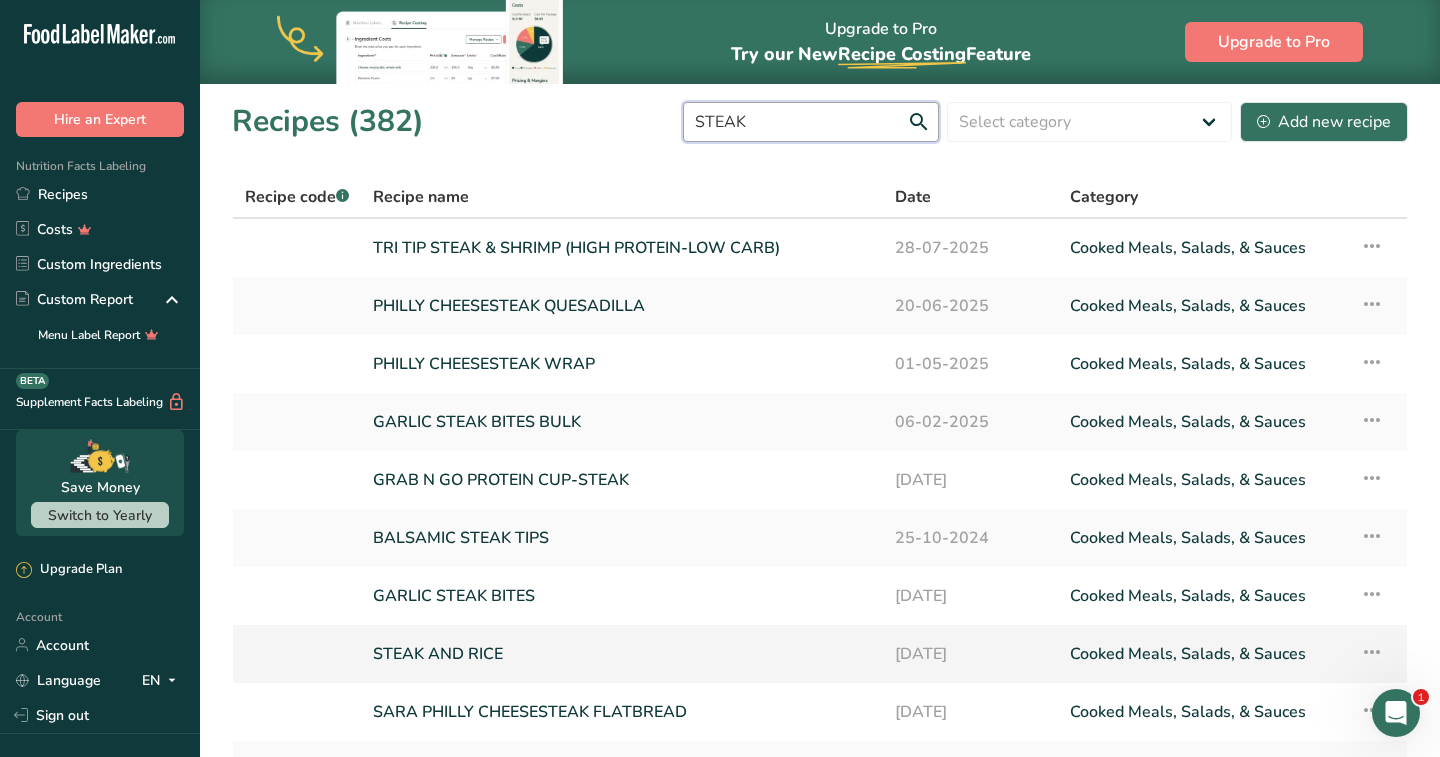 type on "STEAK" 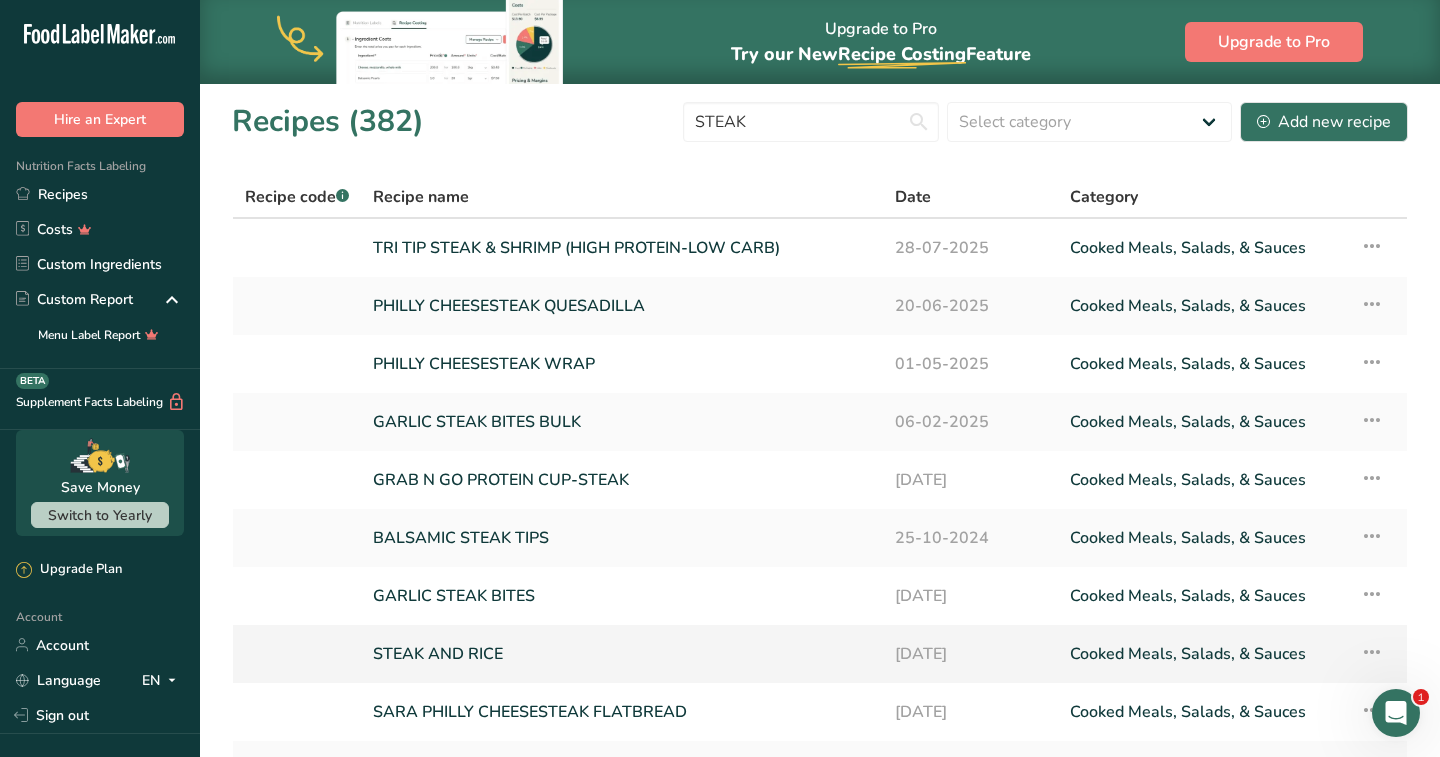 click on "STEAK AND RICE" at bounding box center [622, 654] 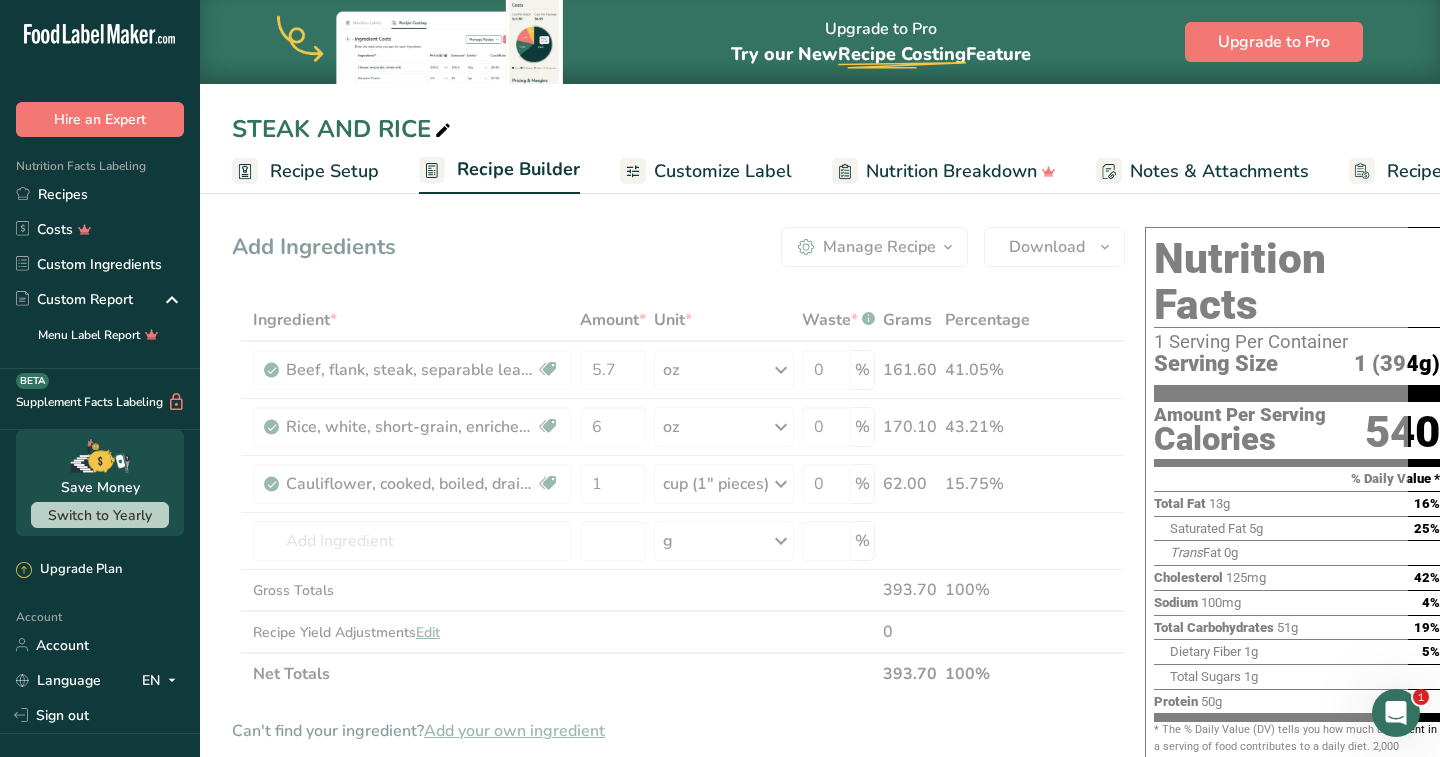 click on "Customize Label" at bounding box center (706, 171) 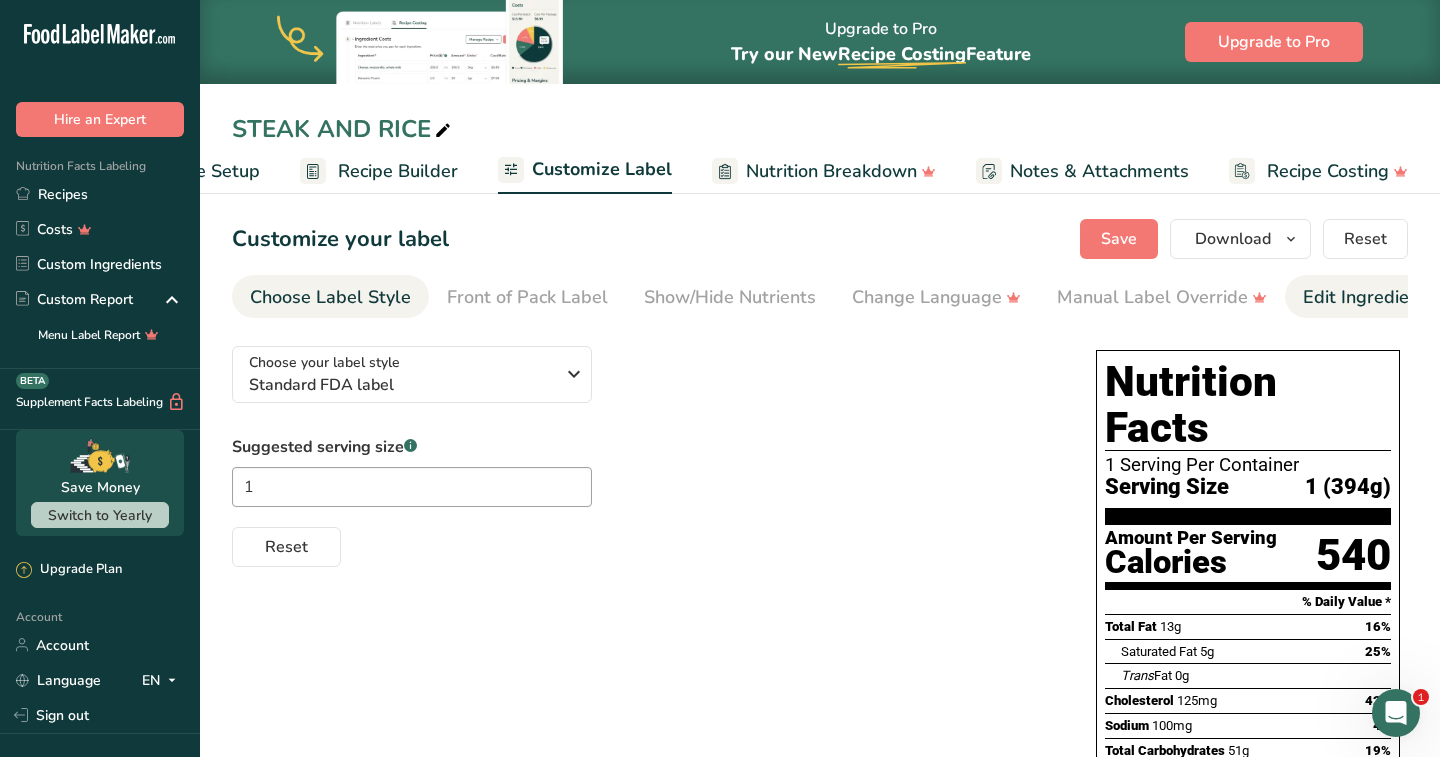 click on "Edit Ingredients/Allergens List" at bounding box center (1430, 297) 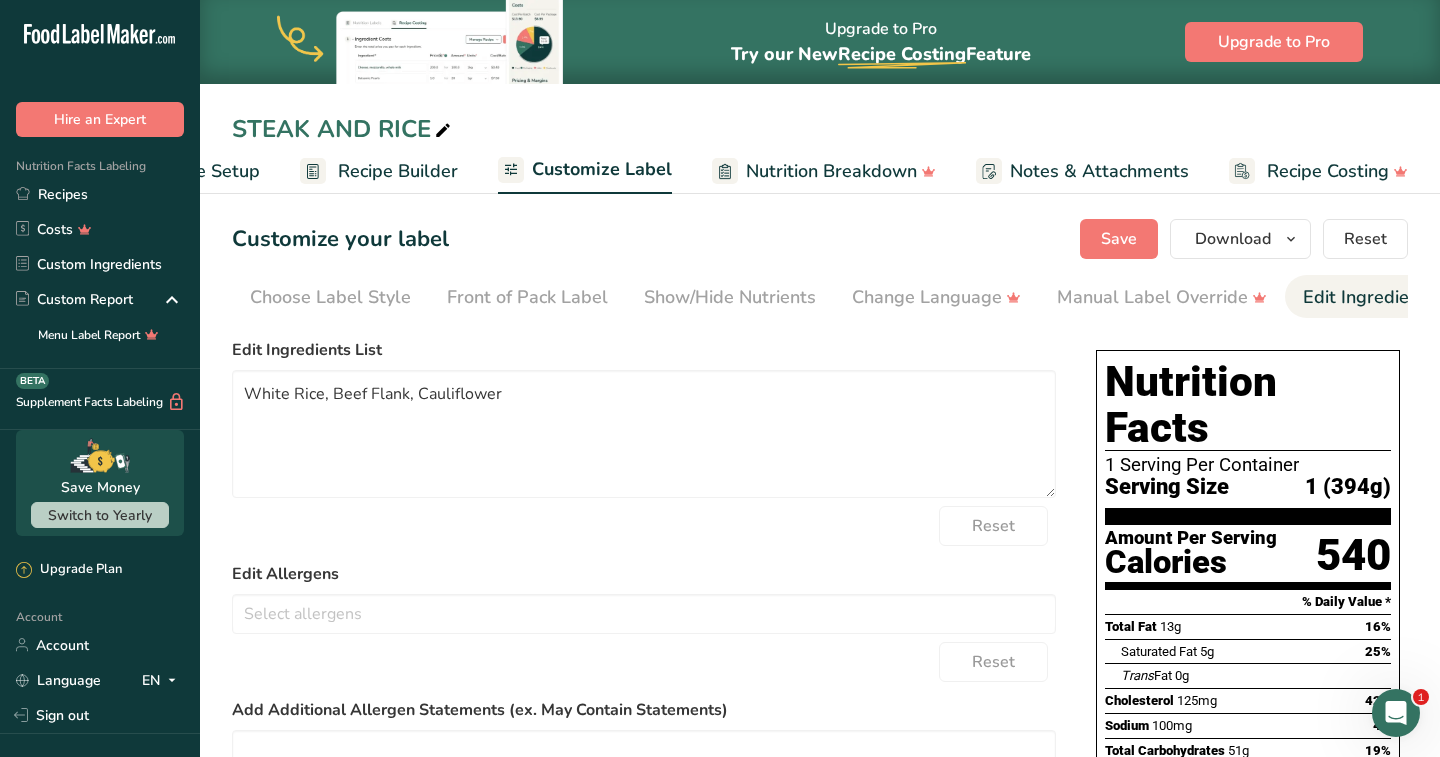 scroll, scrollTop: 0, scrollLeft: 325, axis: horizontal 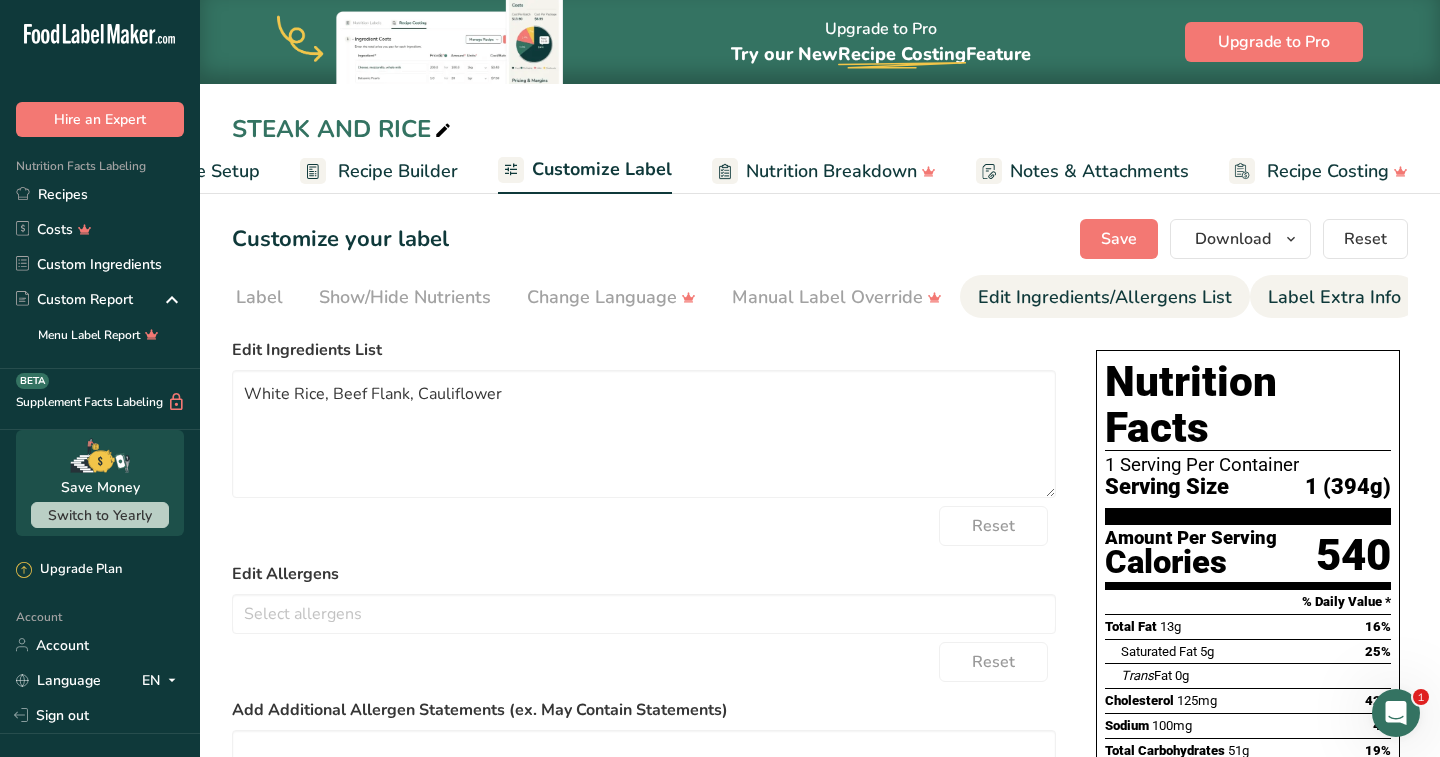 click on "Label Extra Info" at bounding box center (1334, 297) 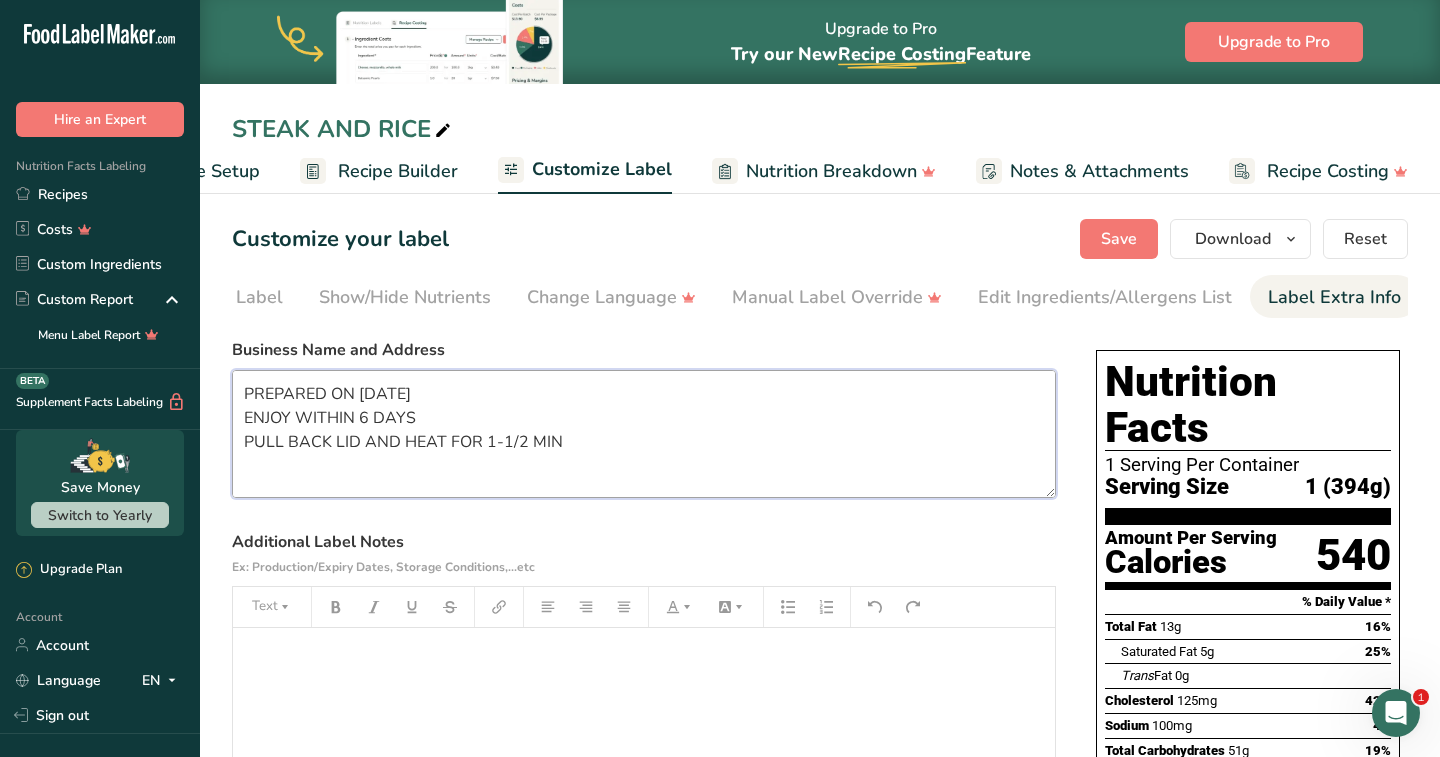click on "PREPARED ON 7/20
ENJOY WITHIN 6 DAYS
PULL BACK LID AND HEAT FOR 1-1/2 MIN
CUSTOM PROVISIONS AZ
739 E DUNLAP AVE
PHOENIX, AZ 85020" at bounding box center (644, 434) 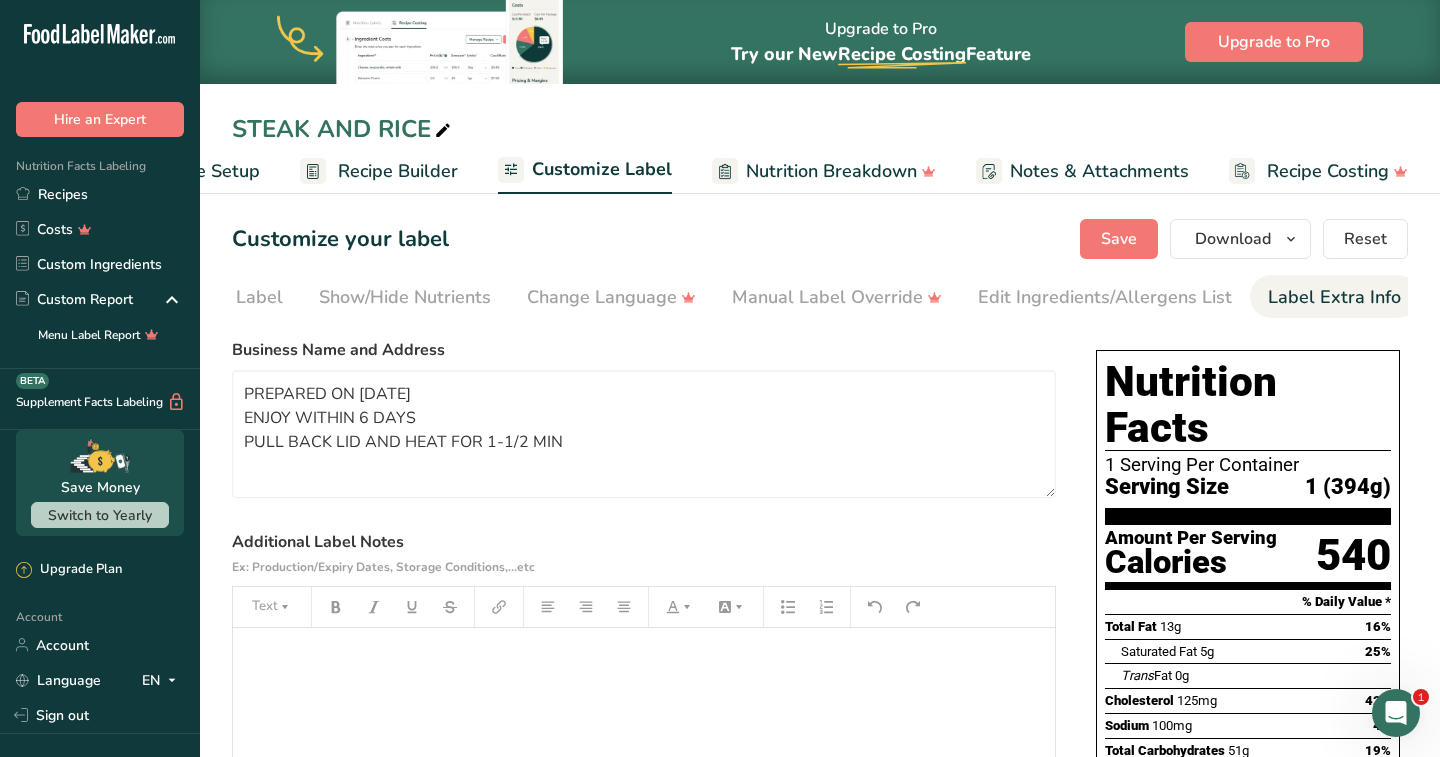 click on "Recipe Builder" at bounding box center (398, 171) 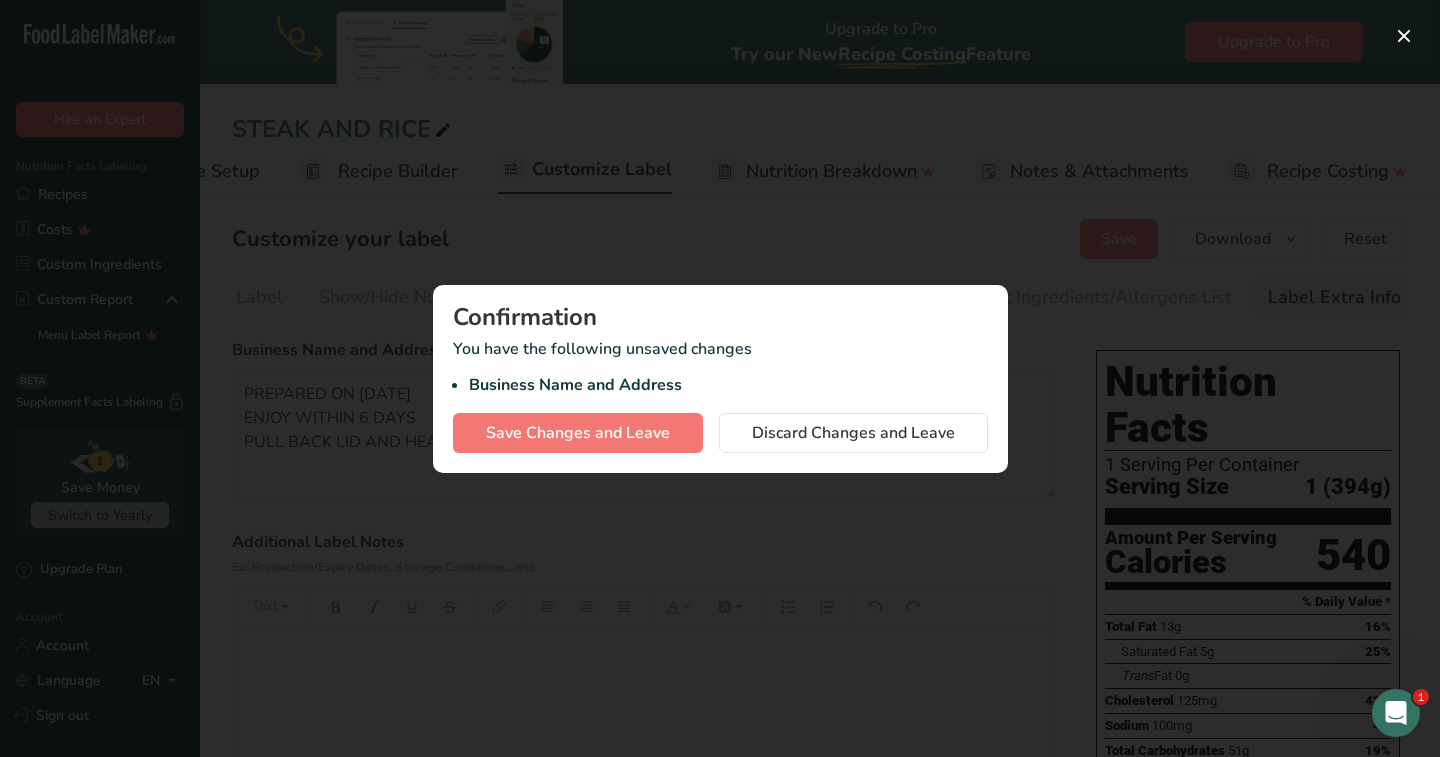 click at bounding box center (720, 378) 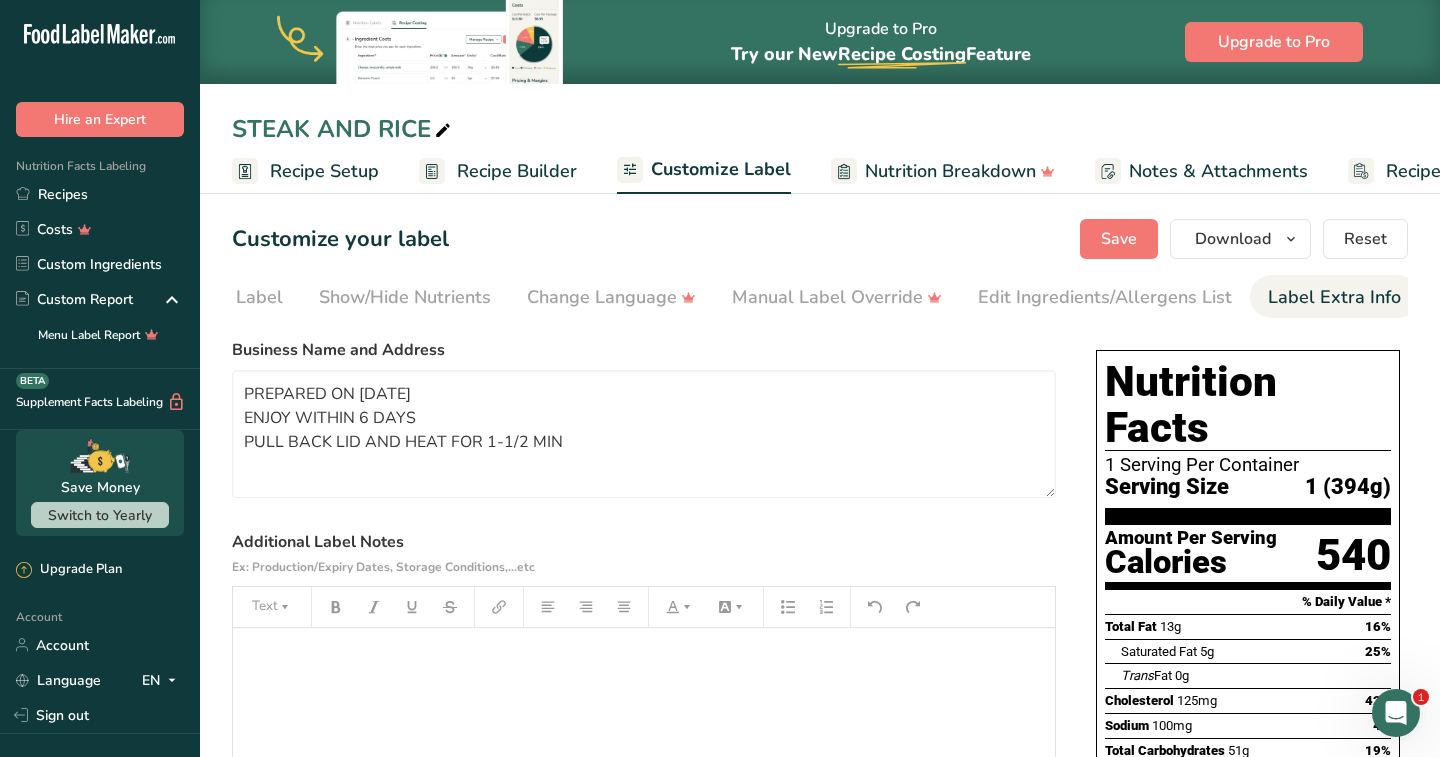 scroll, scrollTop: 0, scrollLeft: 0, axis: both 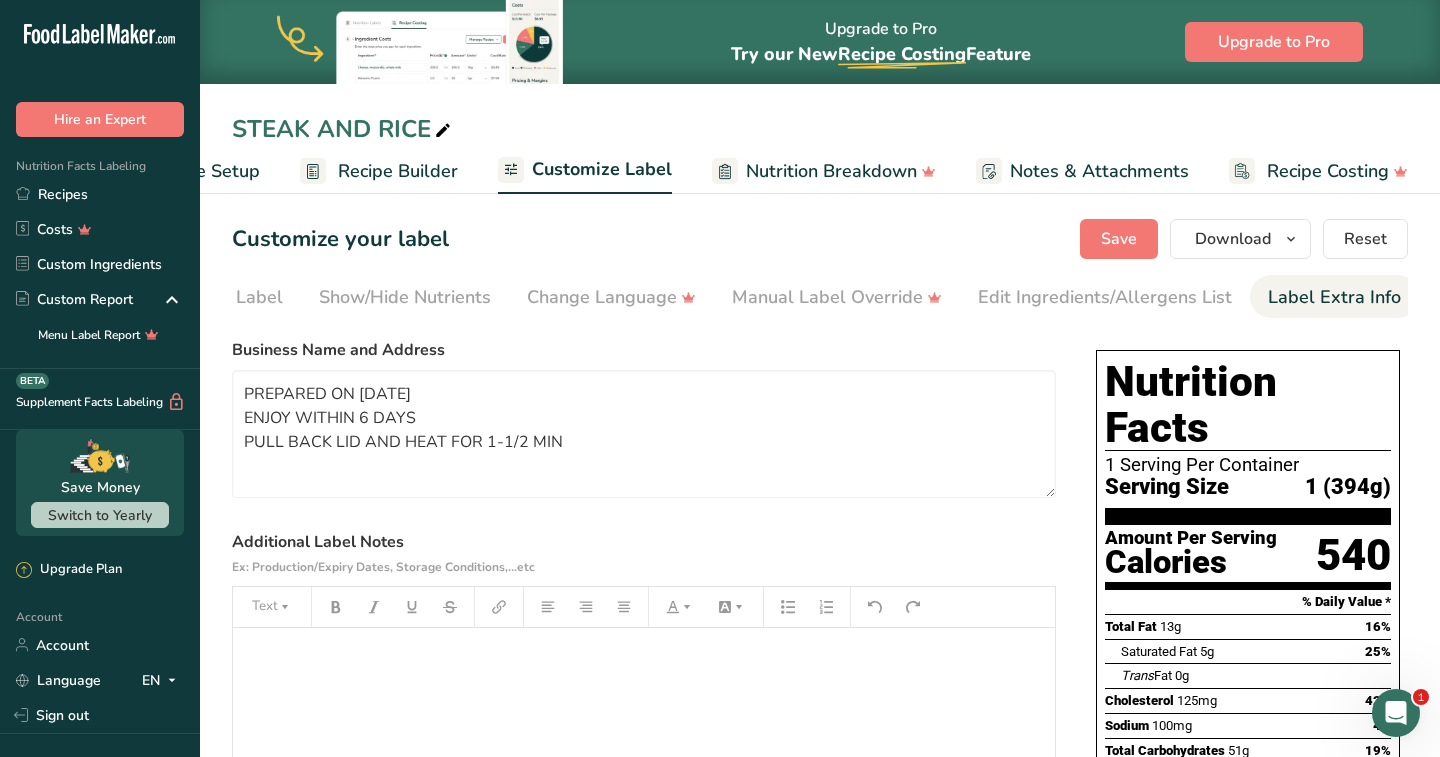click on "Customize Label" at bounding box center (602, 169) 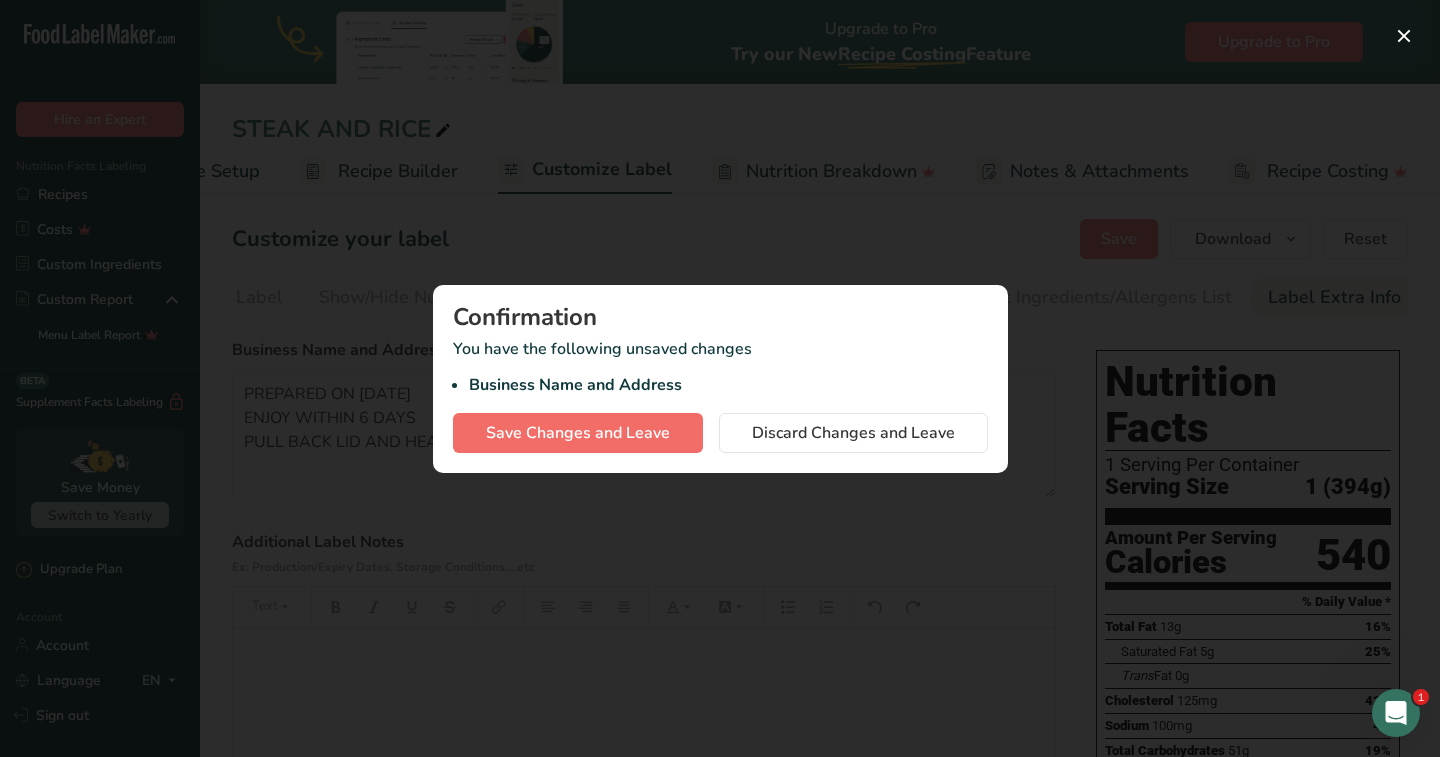 click on "Save Changes and Leave" at bounding box center (578, 433) 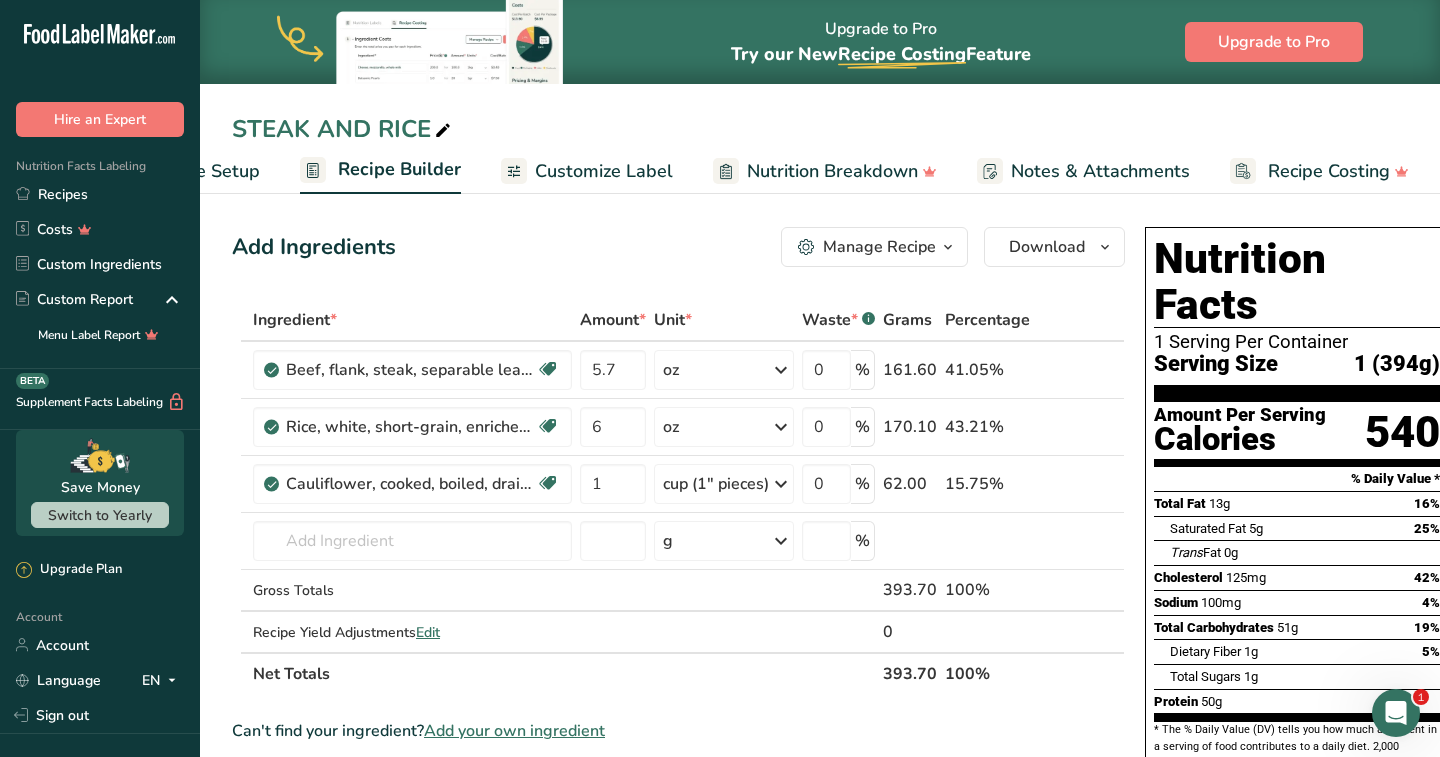 click on "Manage Recipe" at bounding box center (879, 247) 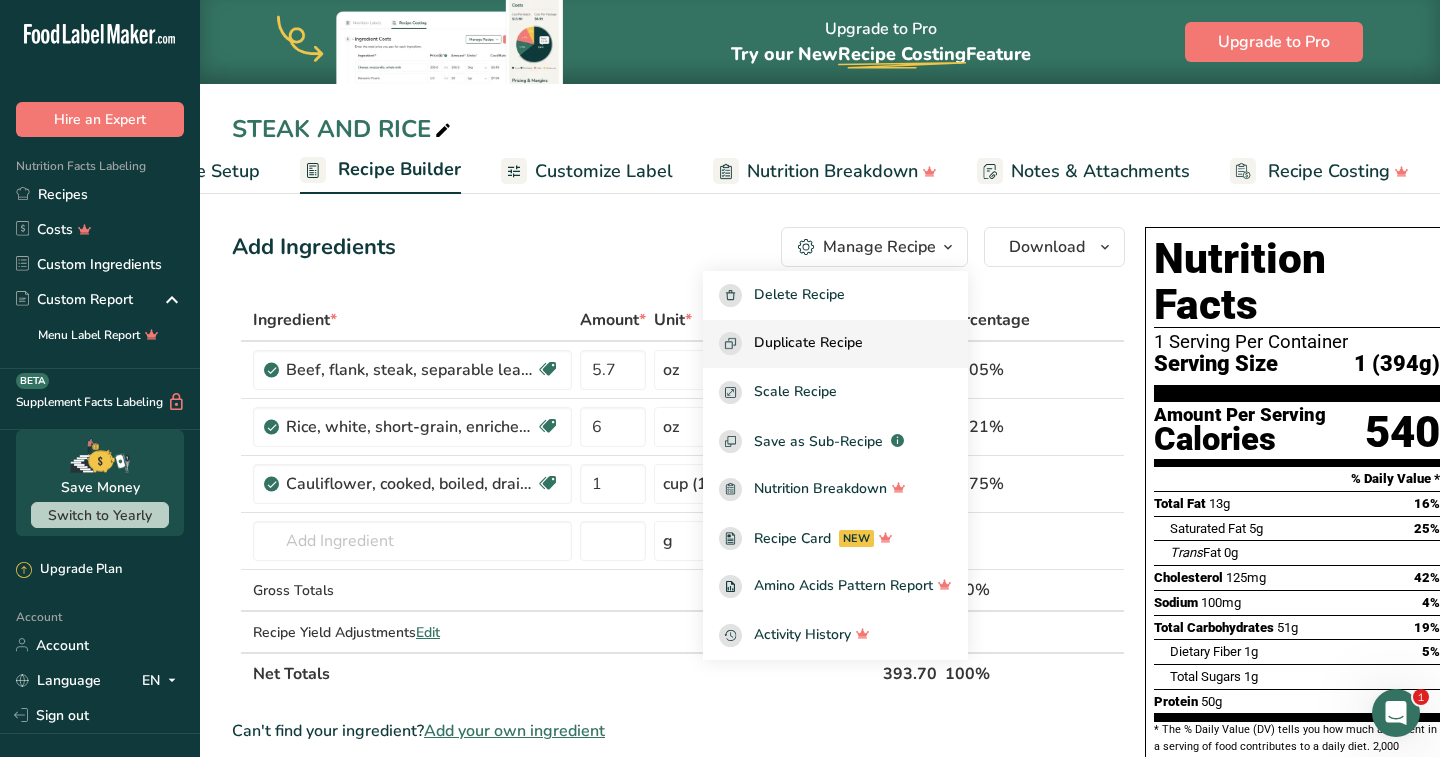 click on "Duplicate Recipe" at bounding box center [835, 344] 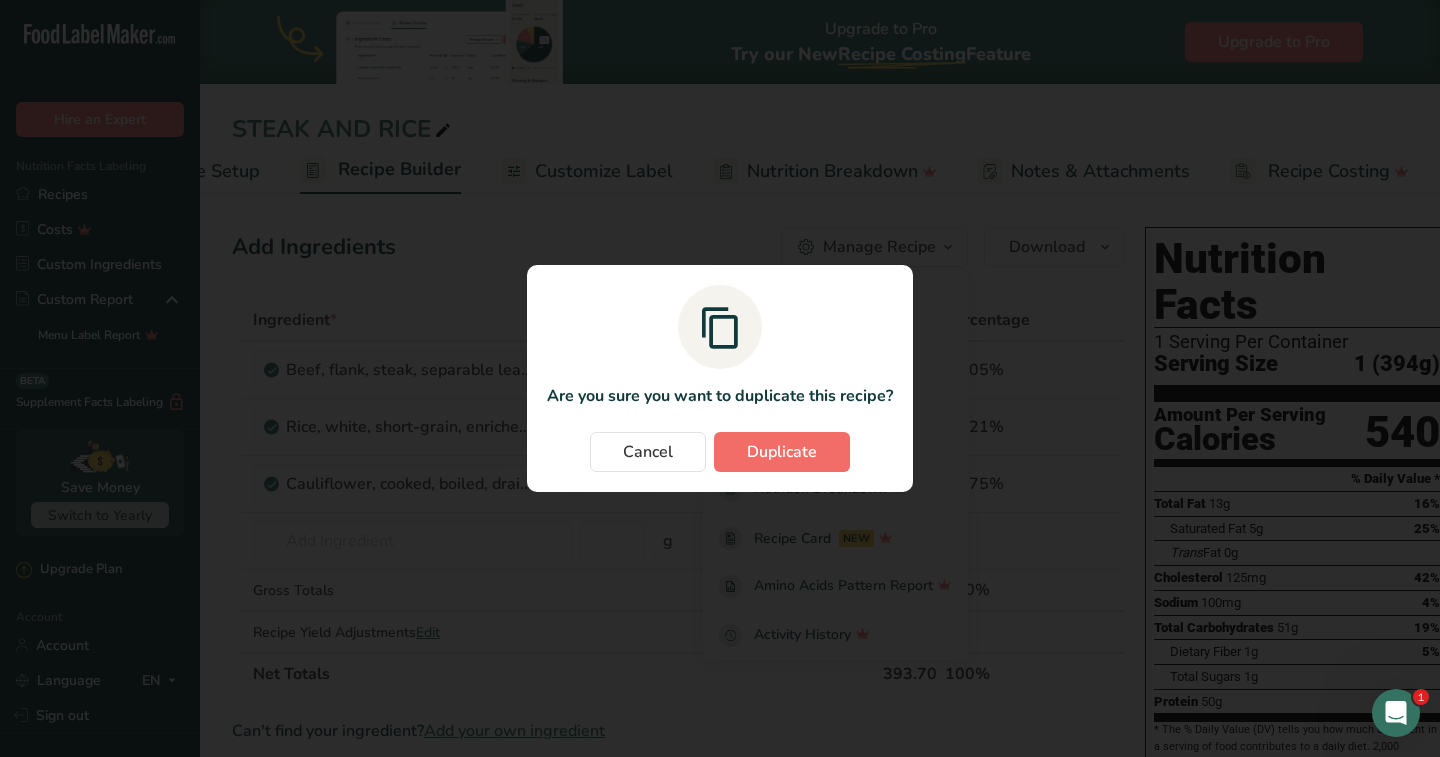 click on "Duplicate" at bounding box center (782, 452) 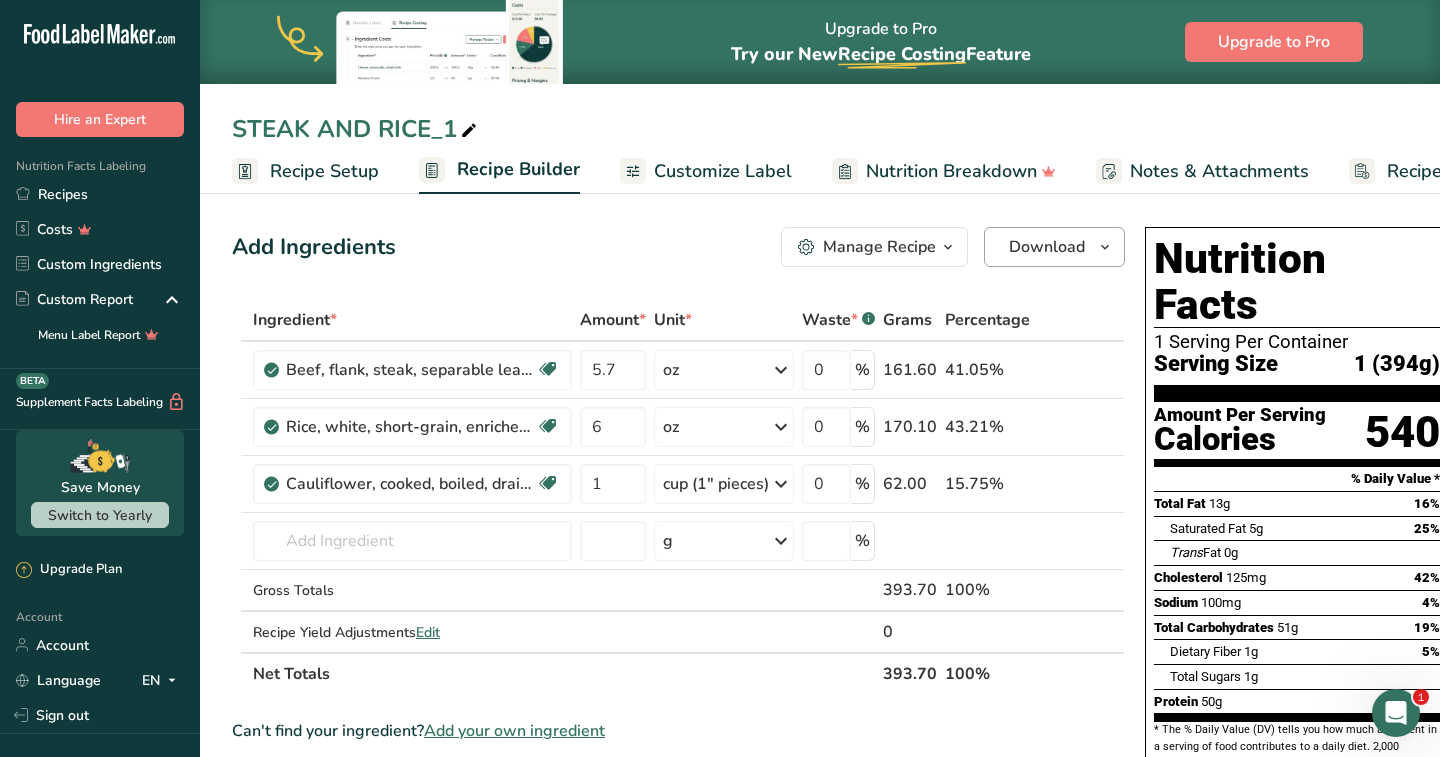 click on "Download" at bounding box center [1047, 247] 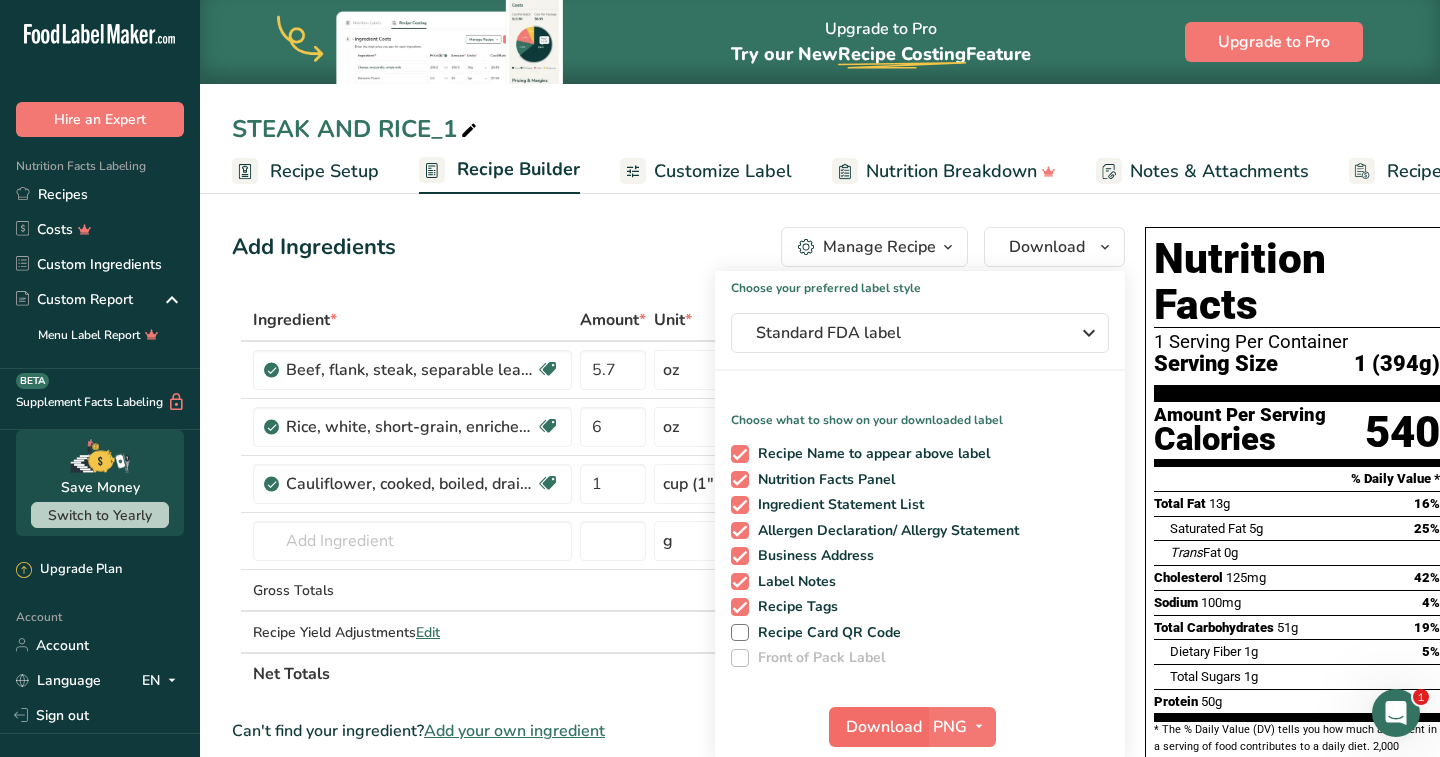 click on "Download" at bounding box center (884, 727) 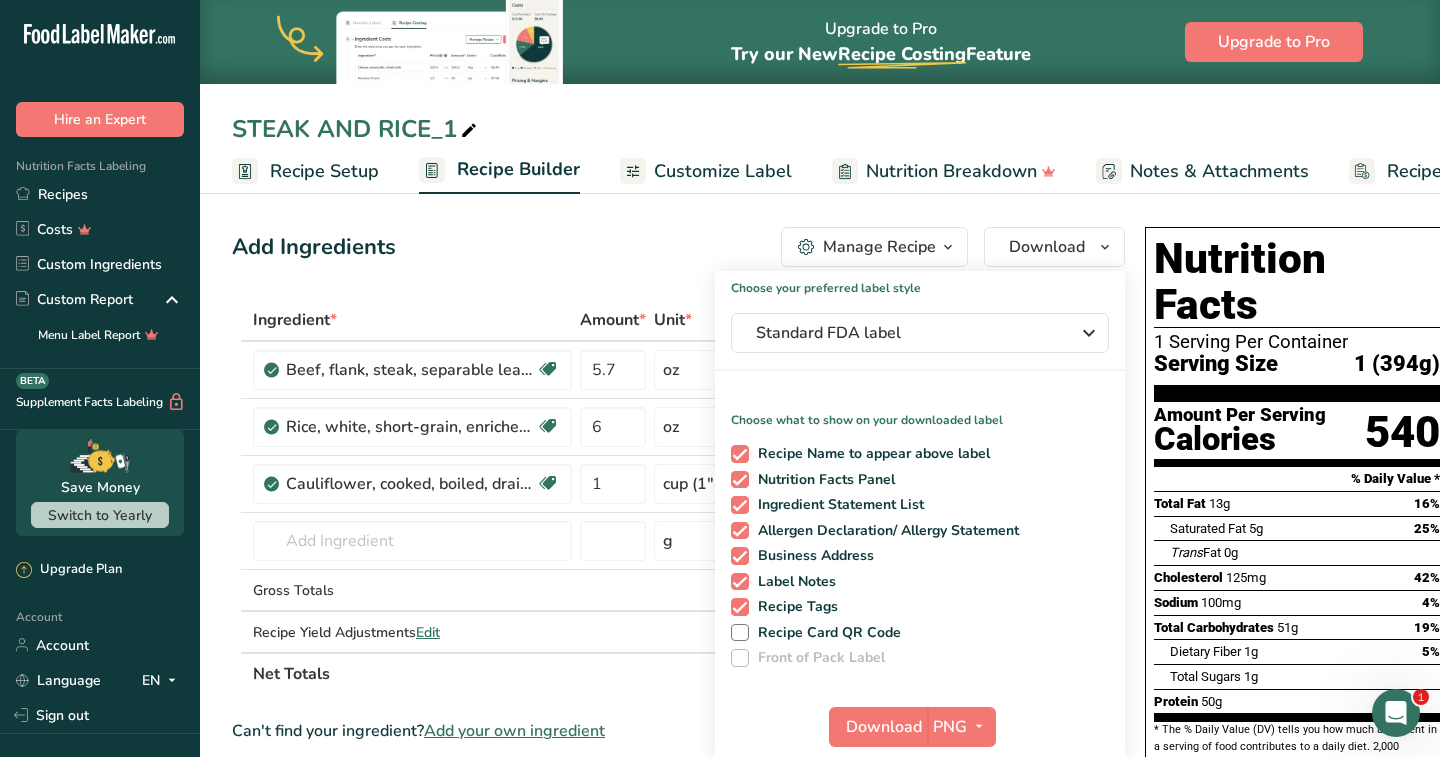 click on "STEAK AND RICE_1" at bounding box center (356, 129) 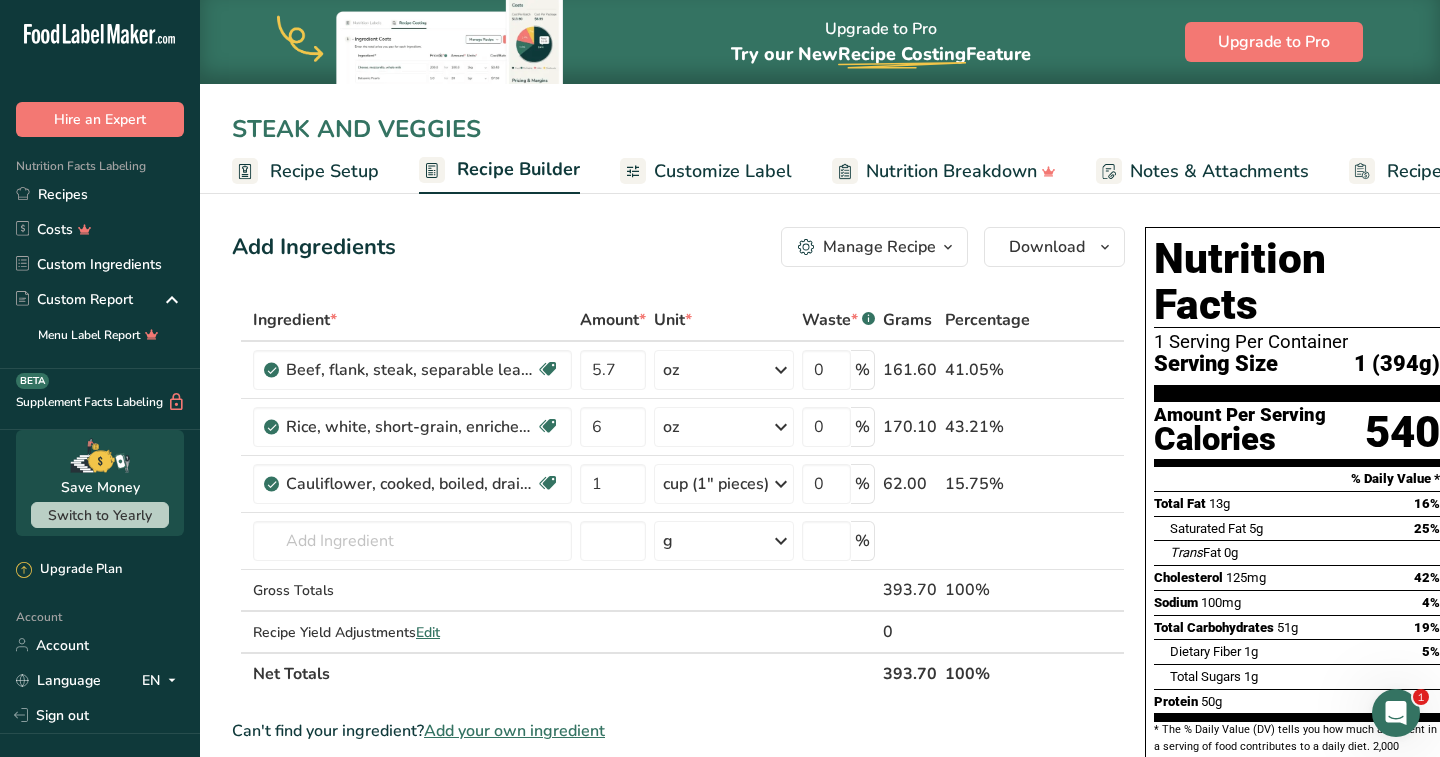 type on "STEAK AND VEGGIES" 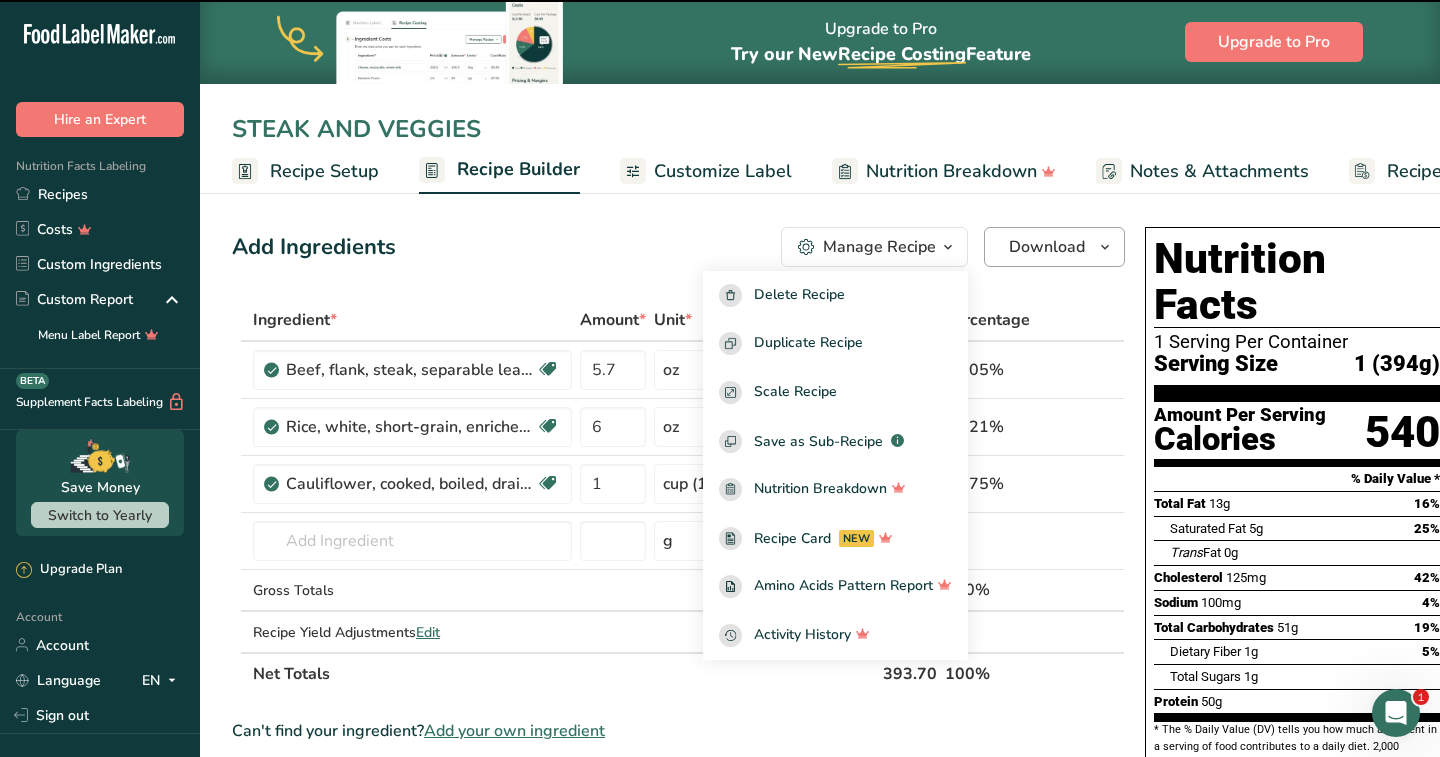 click on "Download" at bounding box center (1054, 247) 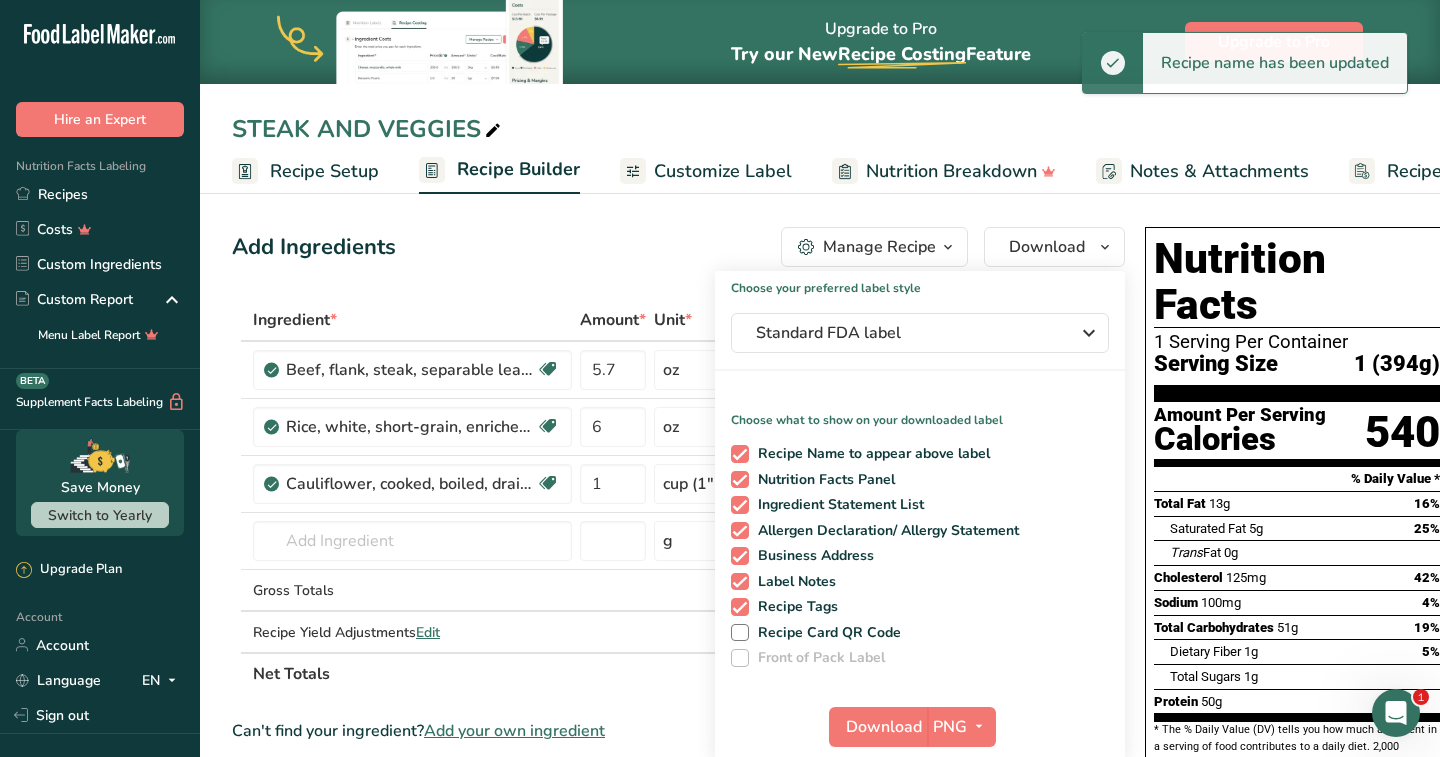 click on "Add Ingredients
Manage Recipe         Delete Recipe           Duplicate Recipe             Scale Recipe             Save as Sub-Recipe   .a-a{fill:#347362;}.b-a{fill:#fff;}                               Nutrition Breakdown                   Recipe Card
NEW
Amino Acids Pattern Report             Activity History
Download
Choose your preferred label style
Standard FDA label
Standard FDA label
The most common format for nutrition facts labels in compliance with the FDA's typeface, style and requirements
Tabular FDA label
A label format compliant with the FDA regulations presented in a tabular (horizontal) display.
Linear FDA label
A simple linear display for small sized packages.
Simplified FDA label" at bounding box center [678, 247] 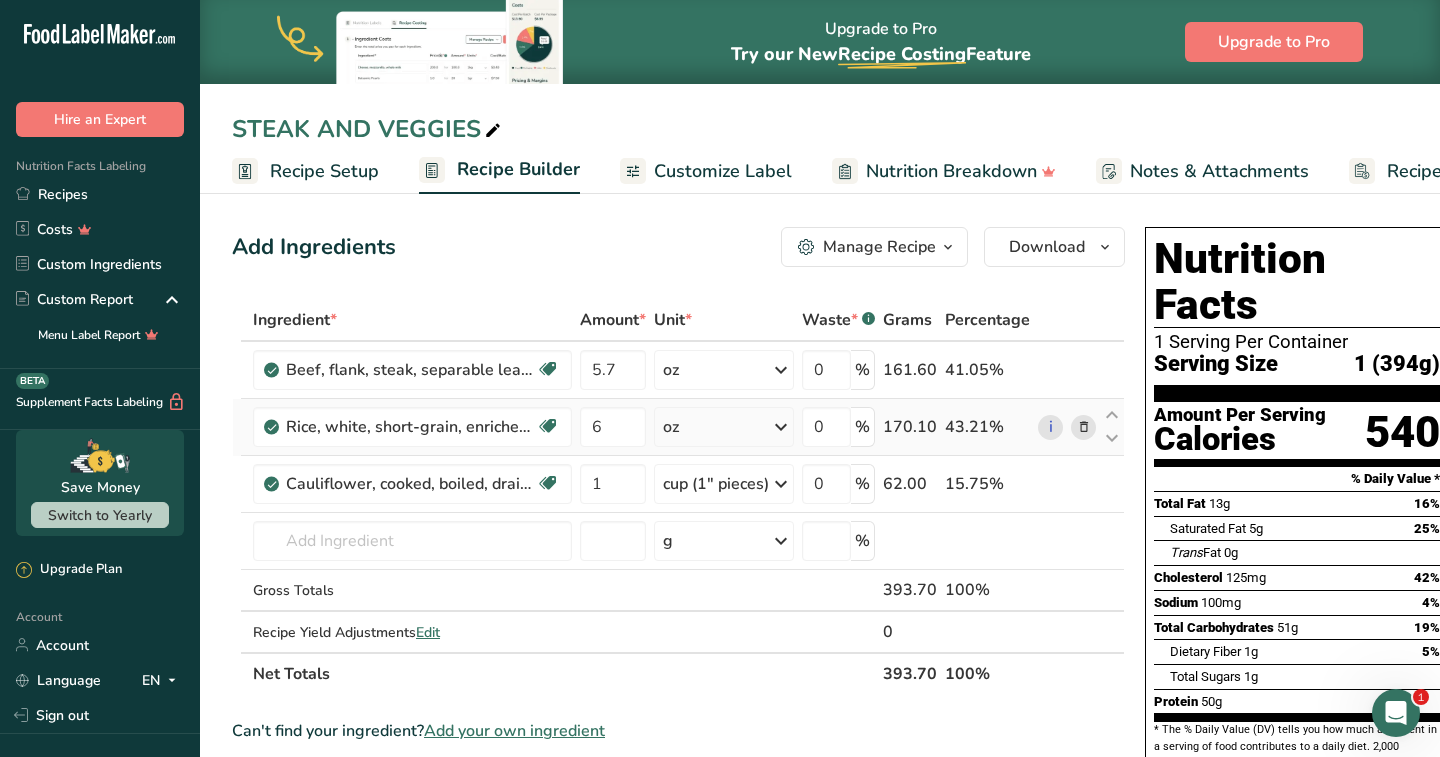 click at bounding box center [1084, 427] 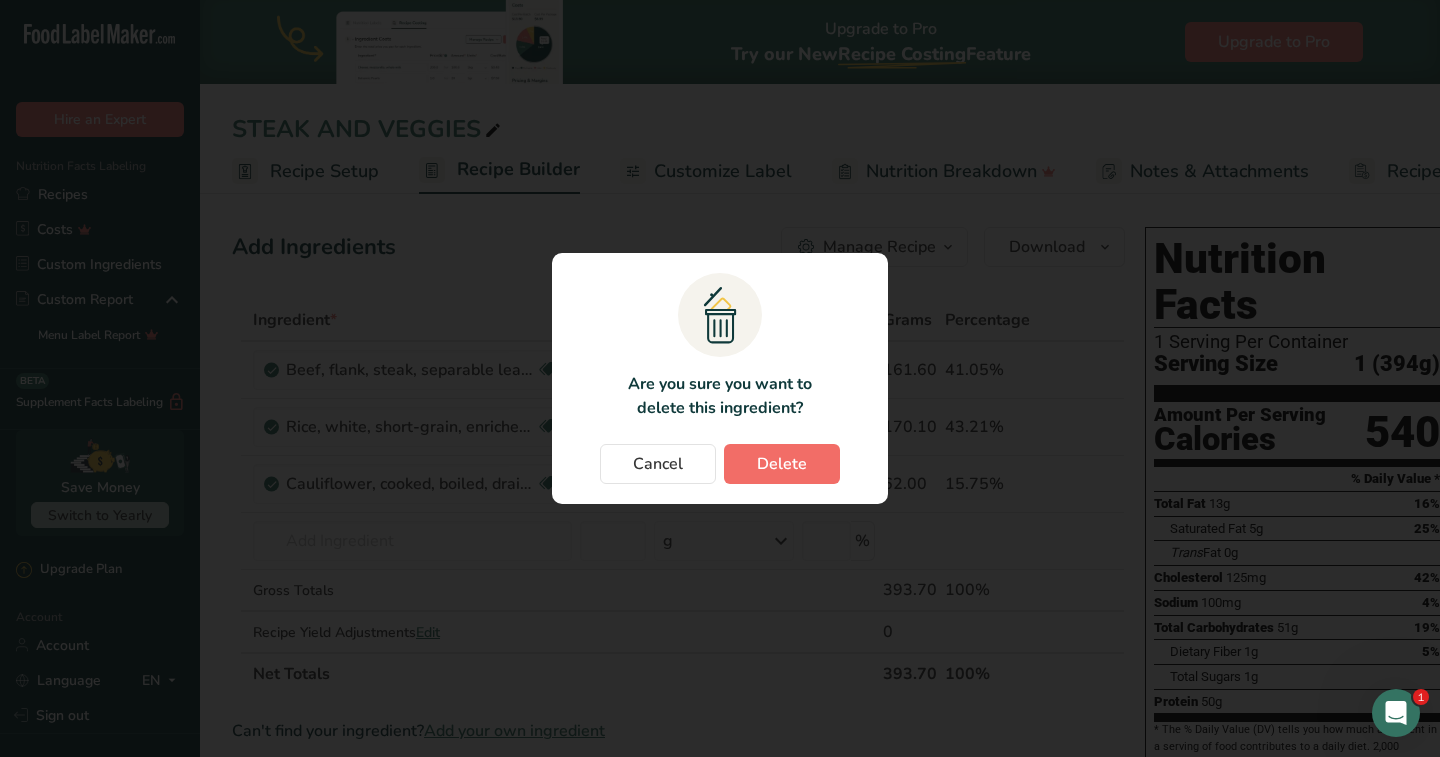 click on "Delete" at bounding box center (782, 464) 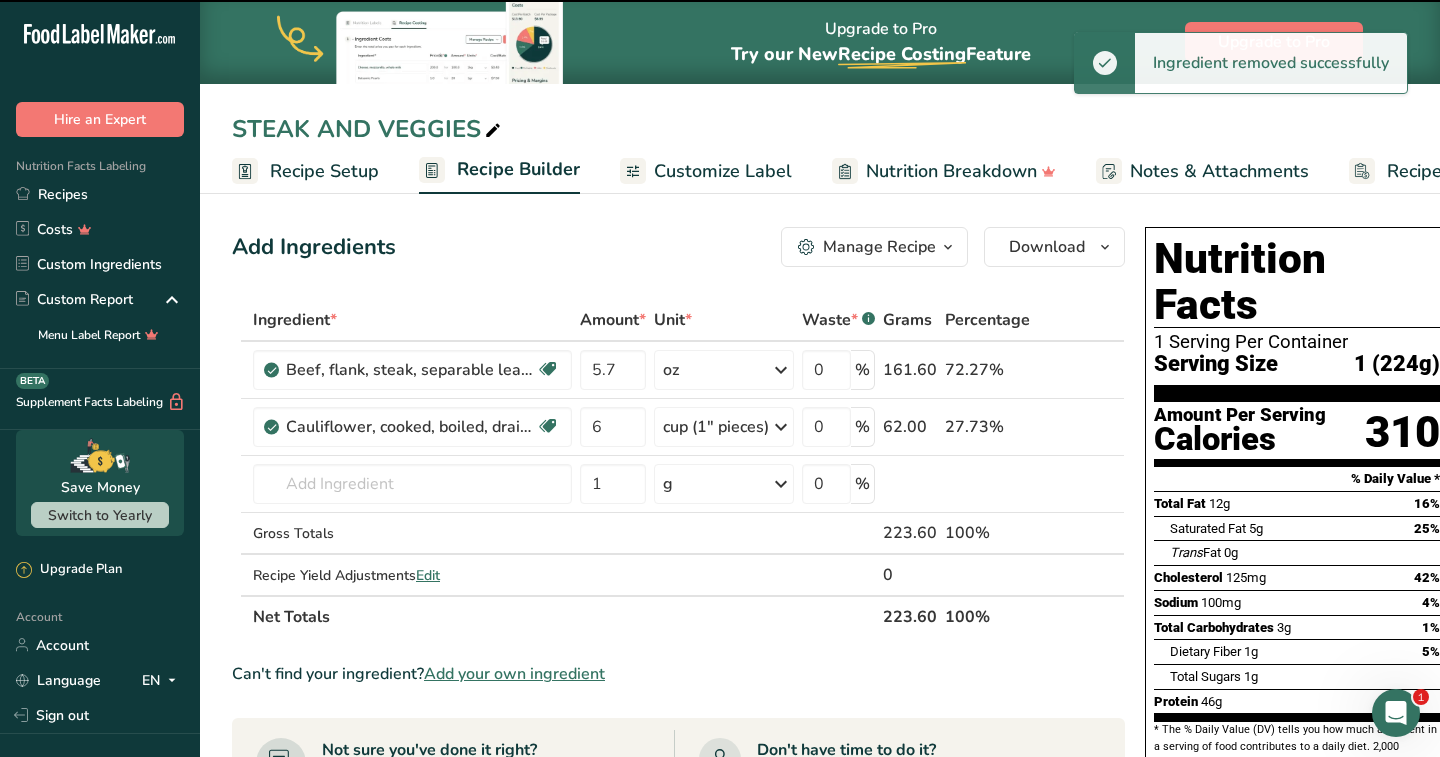 type on "1" 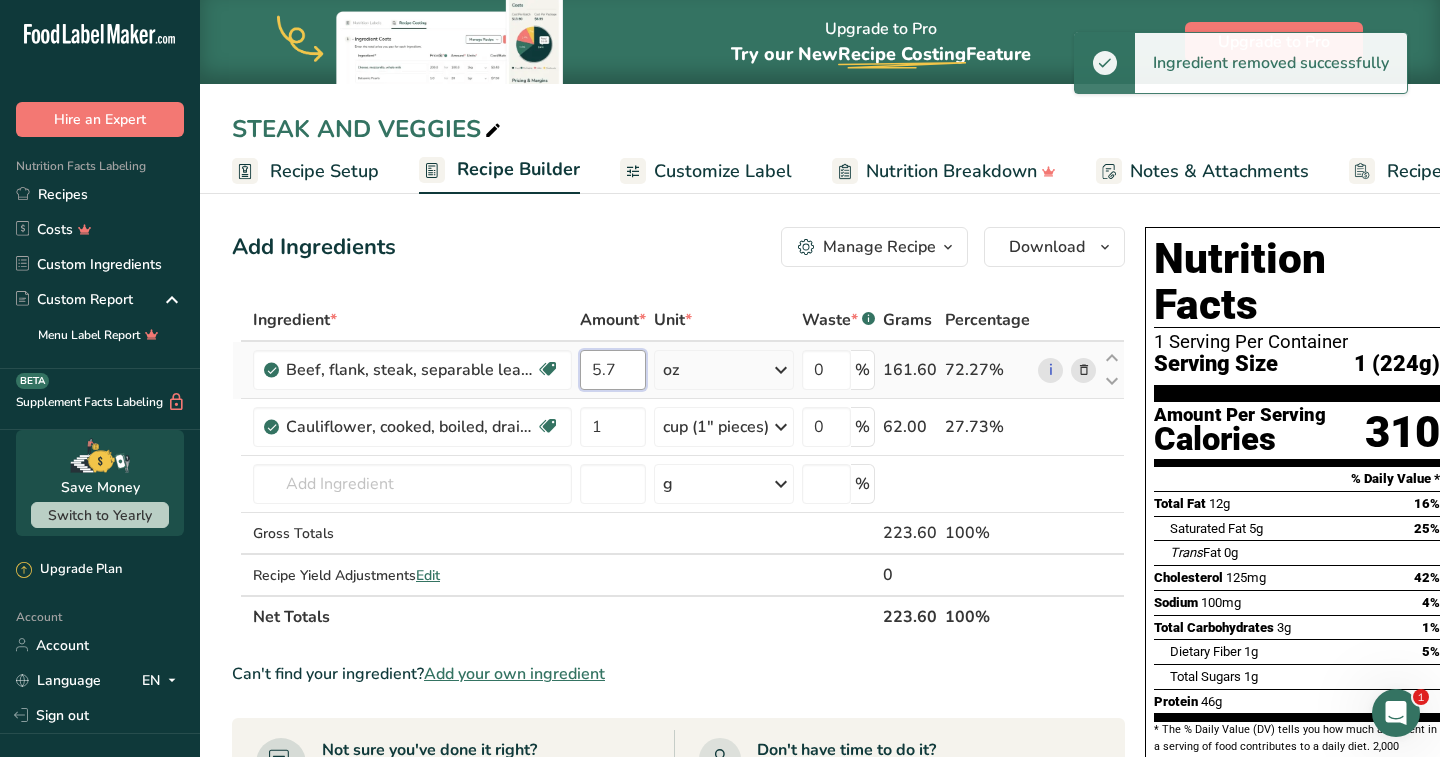 click on "5.7" at bounding box center [613, 370] 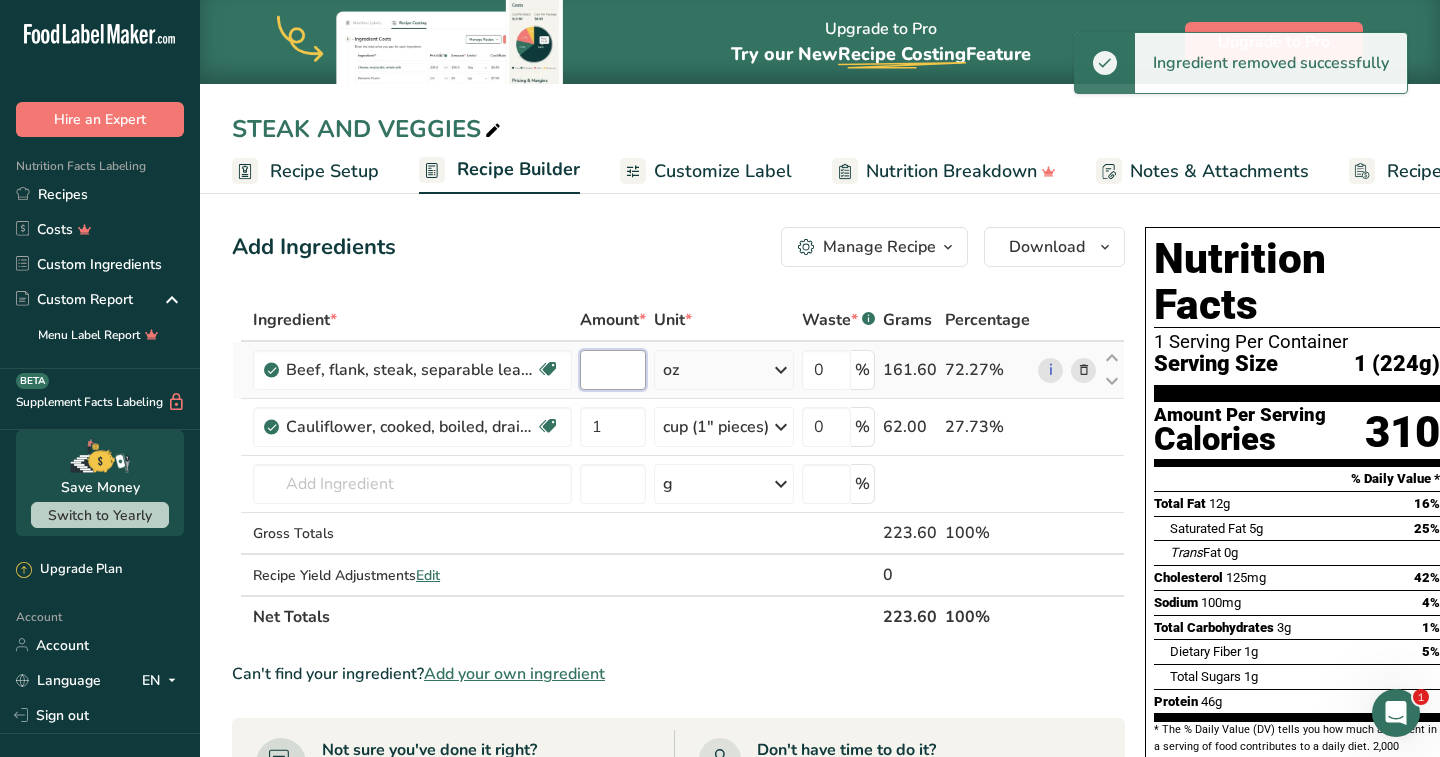 type on "5" 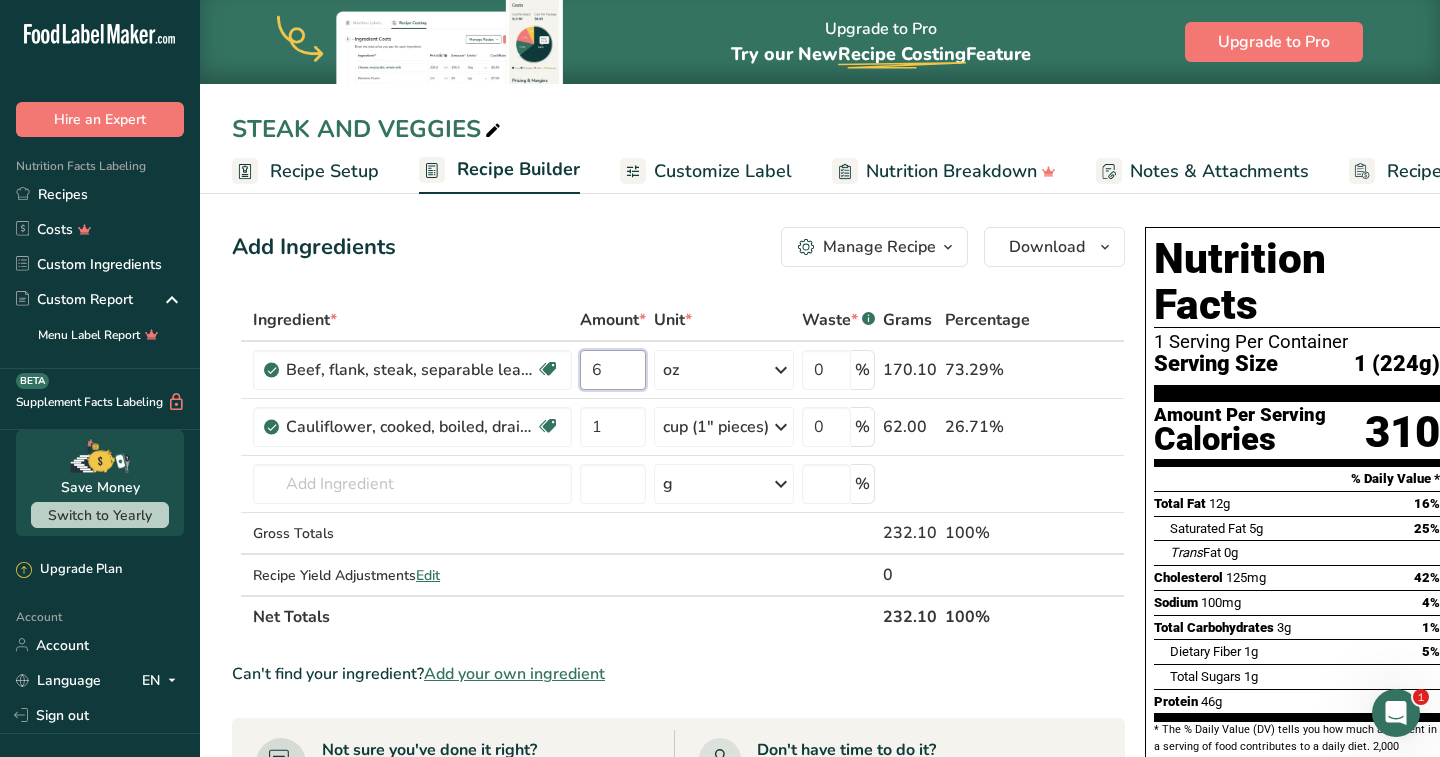 type on "6" 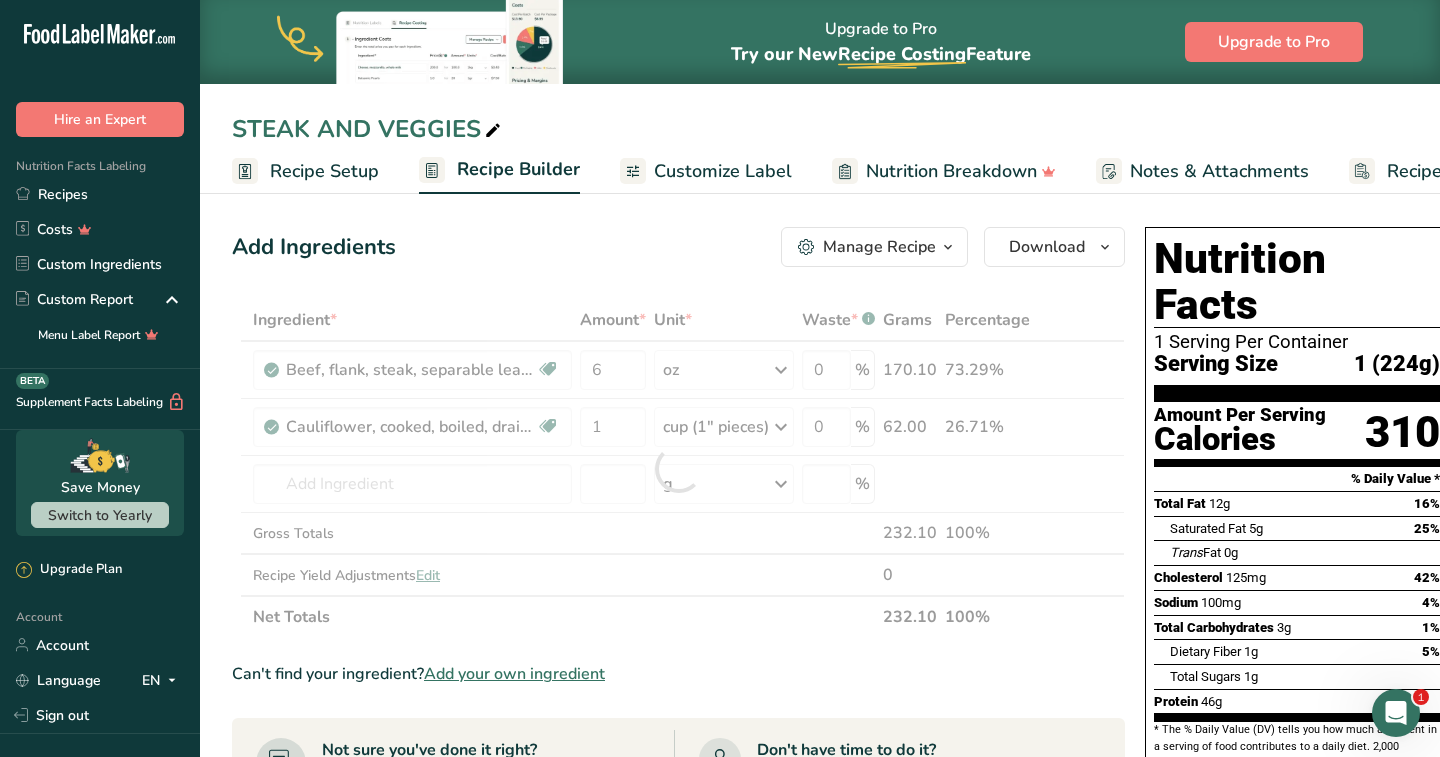 click on "Add Ingredients
Manage Recipe         Delete Recipe           Duplicate Recipe             Scale Recipe             Save as Sub-Recipe   .a-a{fill:#347362;}.b-a{fill:#fff;}                               Nutrition Breakdown                   Recipe Card
NEW
Amino Acids Pattern Report             Activity History
Download
Choose your preferred label style
Standard FDA label
Standard FDA label
The most common format for nutrition facts labels in compliance with the FDA's typeface, style and requirements
Tabular FDA label
A label format compliant with the FDA regulations presented in a tabular (horizontal) display.
Linear FDA label
A simple linear display for small sized packages.
Simplified FDA label" at bounding box center (820, 746) 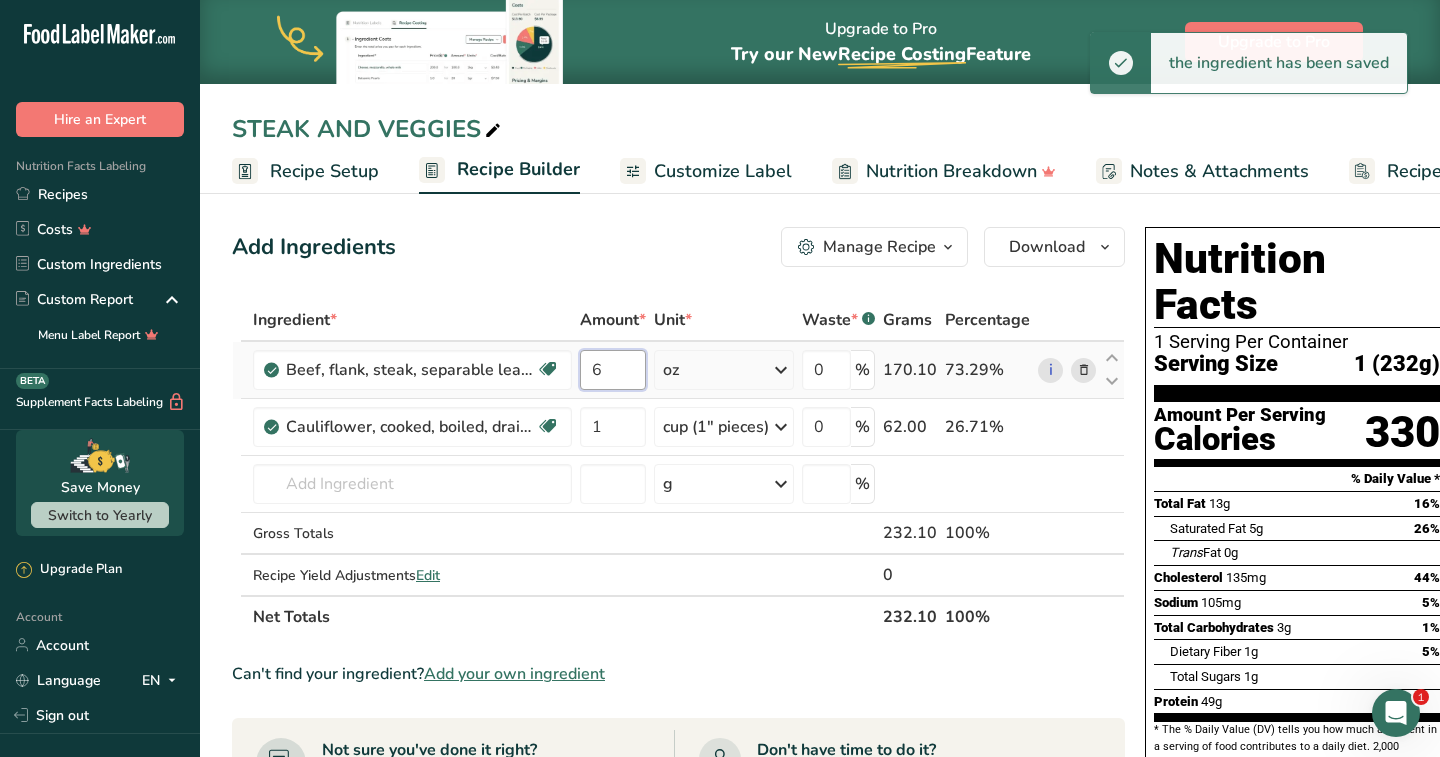 click on "6" at bounding box center (613, 370) 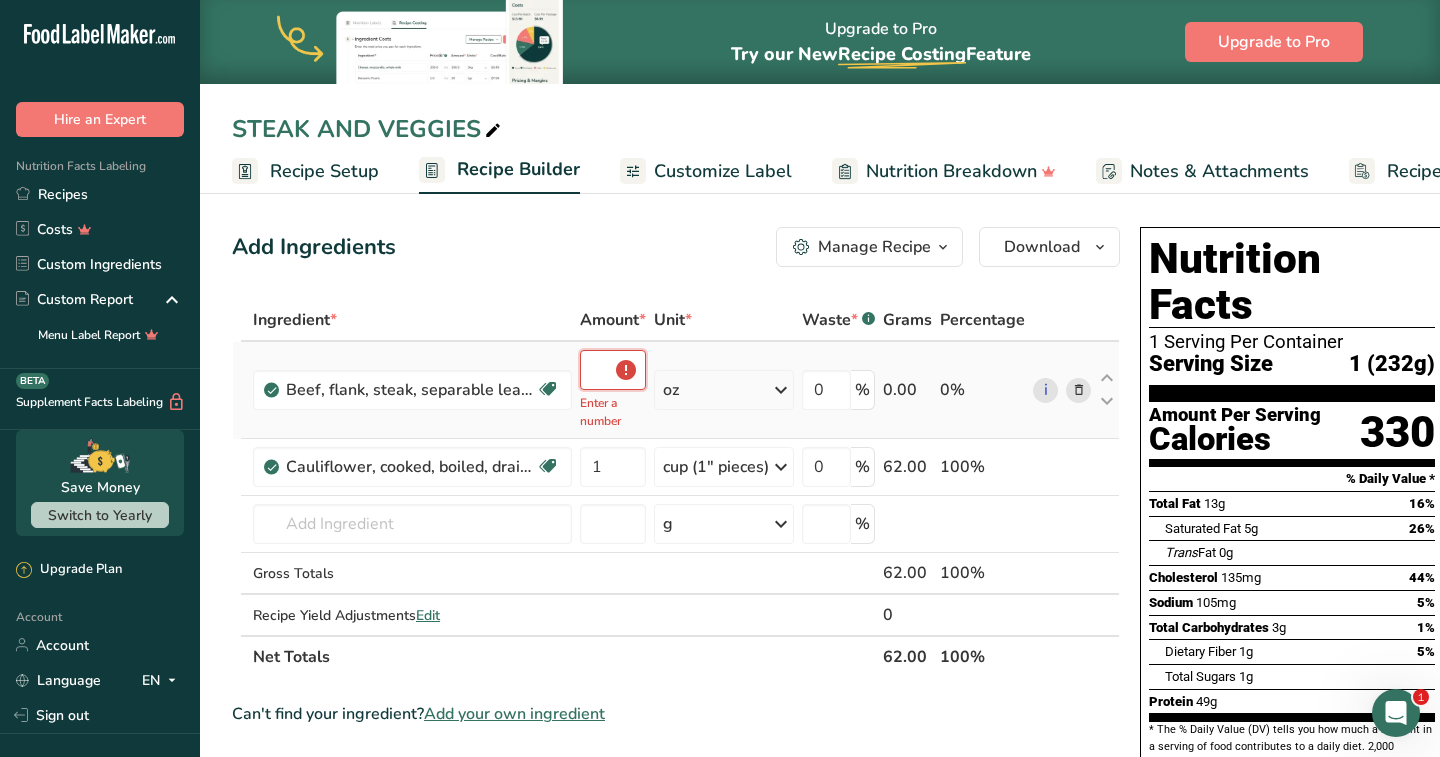 type on "6.4" 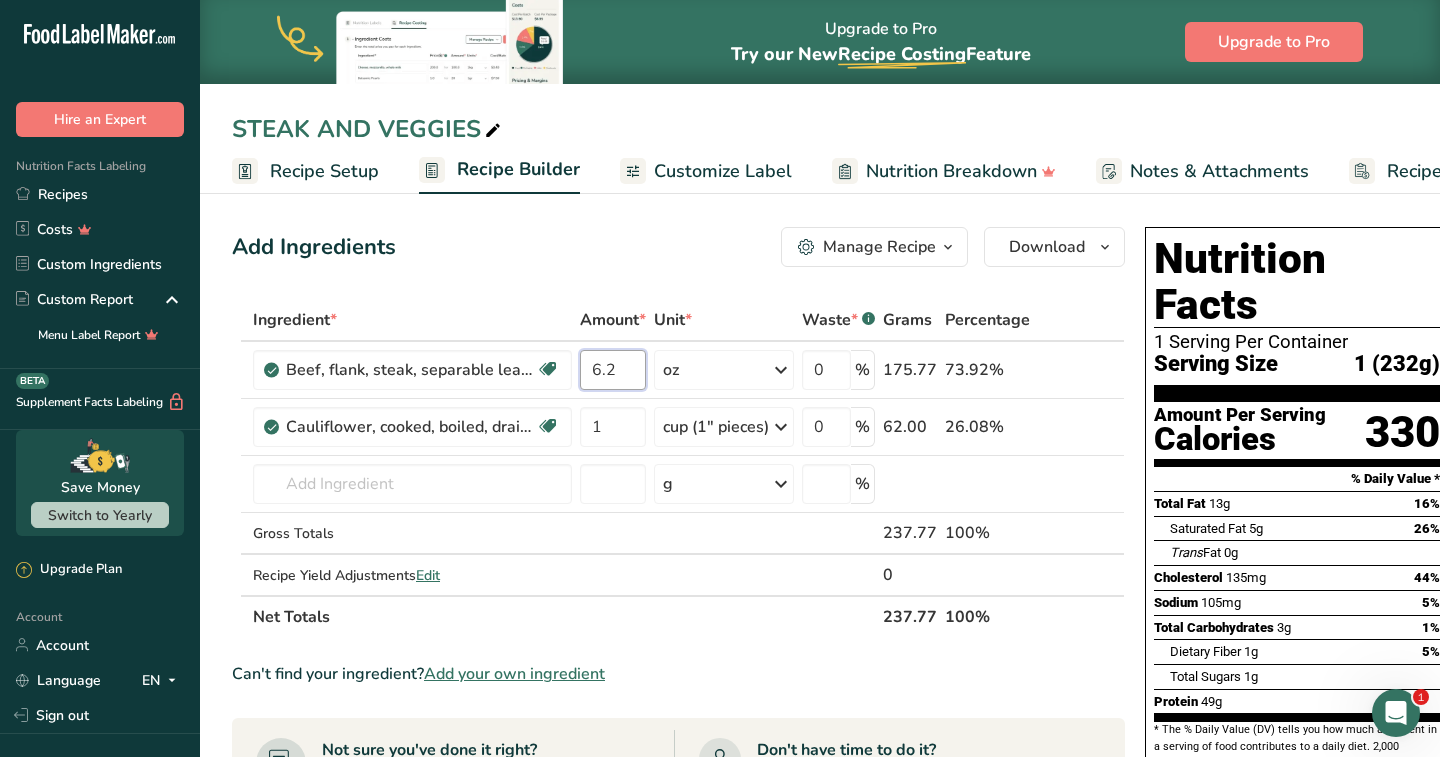 type on "6.2" 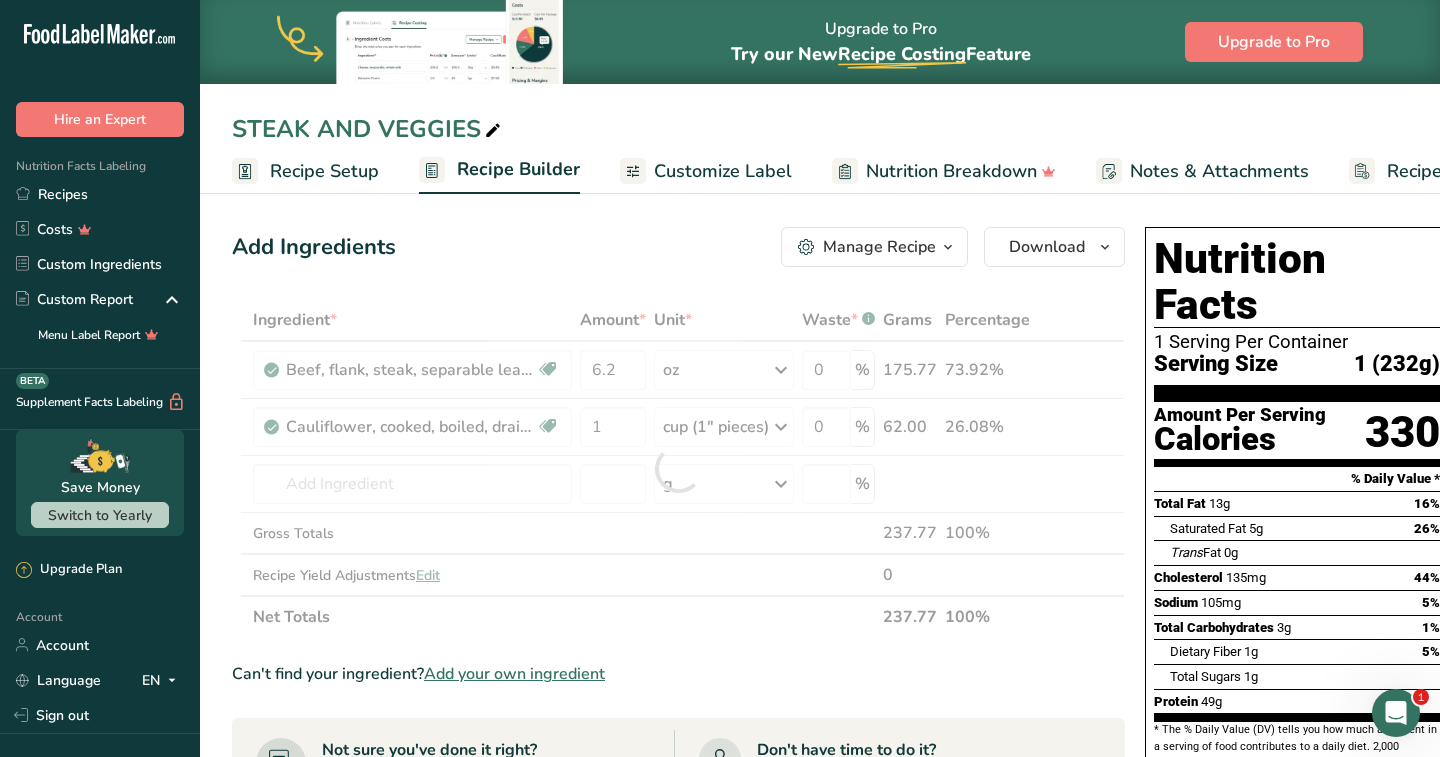 click on "Add Ingredients
Manage Recipe         Delete Recipe           Duplicate Recipe             Scale Recipe             Save as Sub-Recipe   .a-a{fill:#347362;}.b-a{fill:#fff;}                               Nutrition Breakdown                   Recipe Card
NEW
Amino Acids Pattern Report             Activity History
Download
Choose your preferred label style
Standard FDA label
Standard FDA label
The most common format for nutrition facts labels in compliance with the FDA's typeface, style and requirements
Tabular FDA label
A label format compliant with the FDA regulations presented in a tabular (horizontal) display.
Linear FDA label
A simple linear display for small sized packages.
Simplified FDA label" at bounding box center (678, 247) 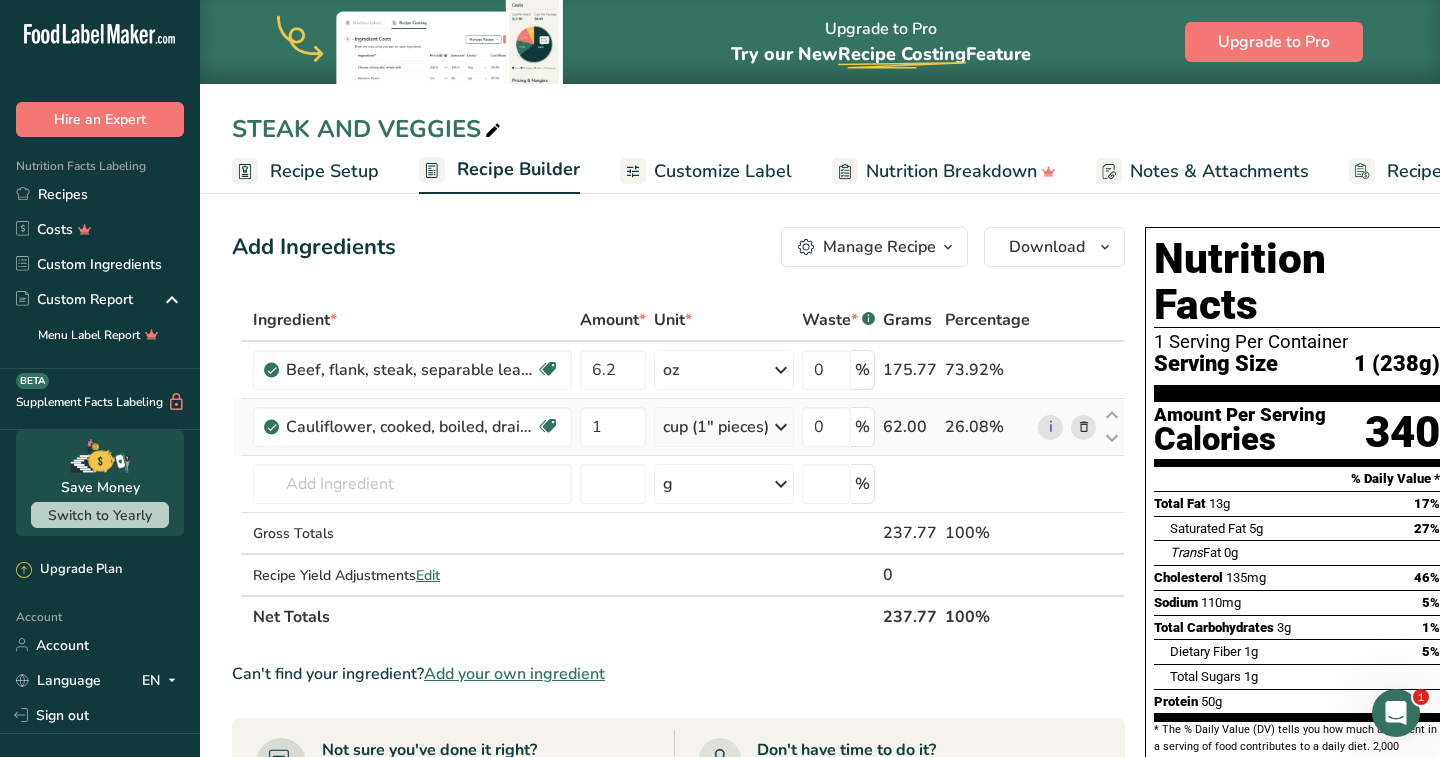 click on "cup (1" pieces)" at bounding box center [716, 427] 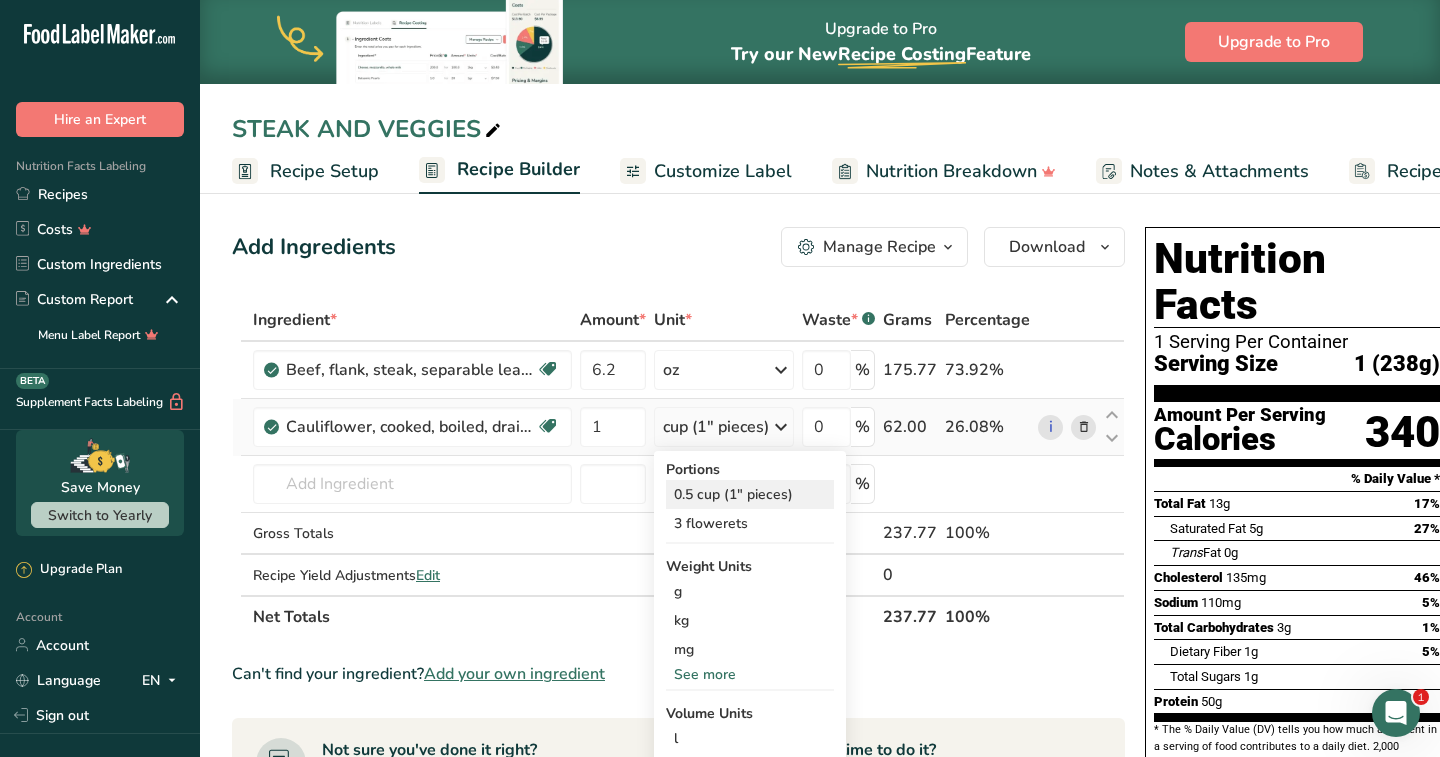 click on "0.5 cup (1" pieces)" at bounding box center (750, 494) 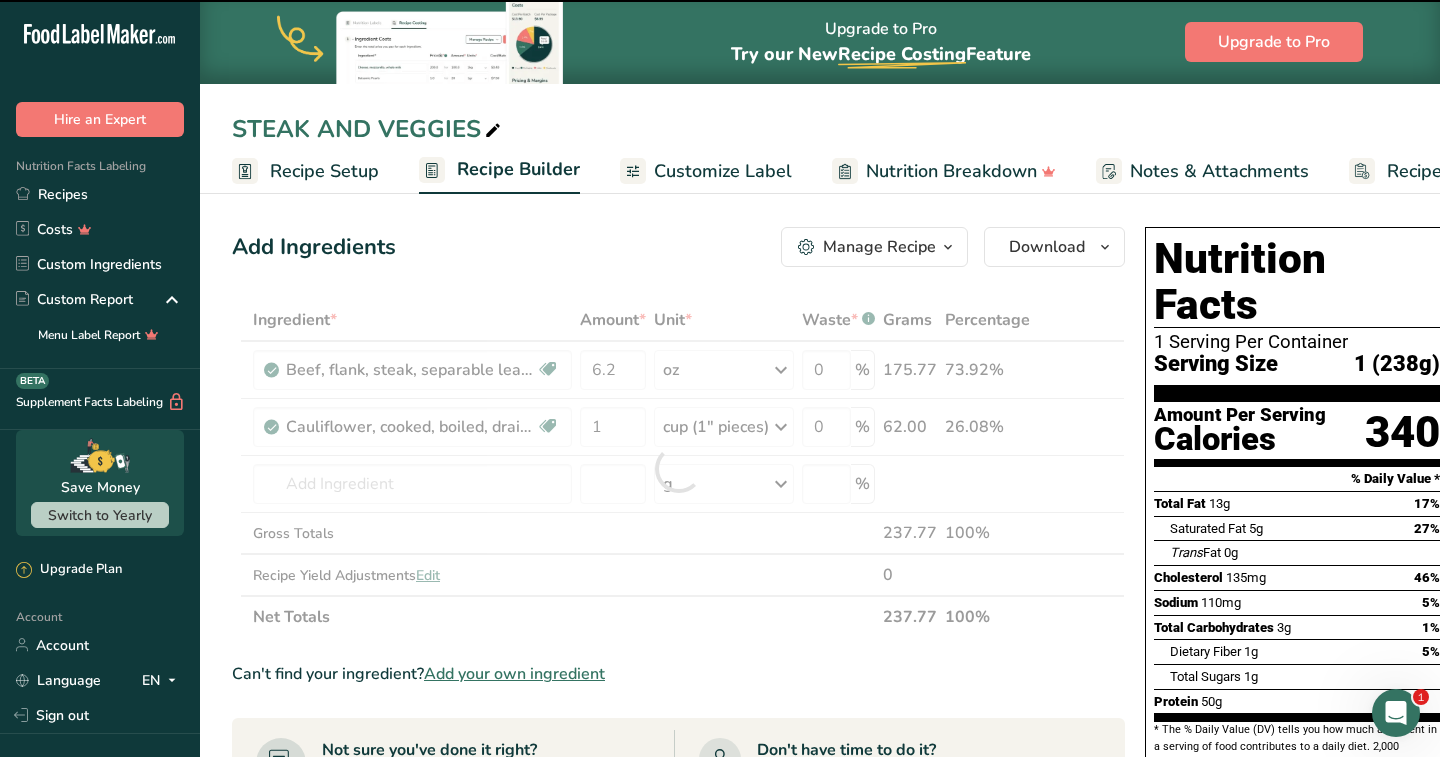 click at bounding box center [678, 468] 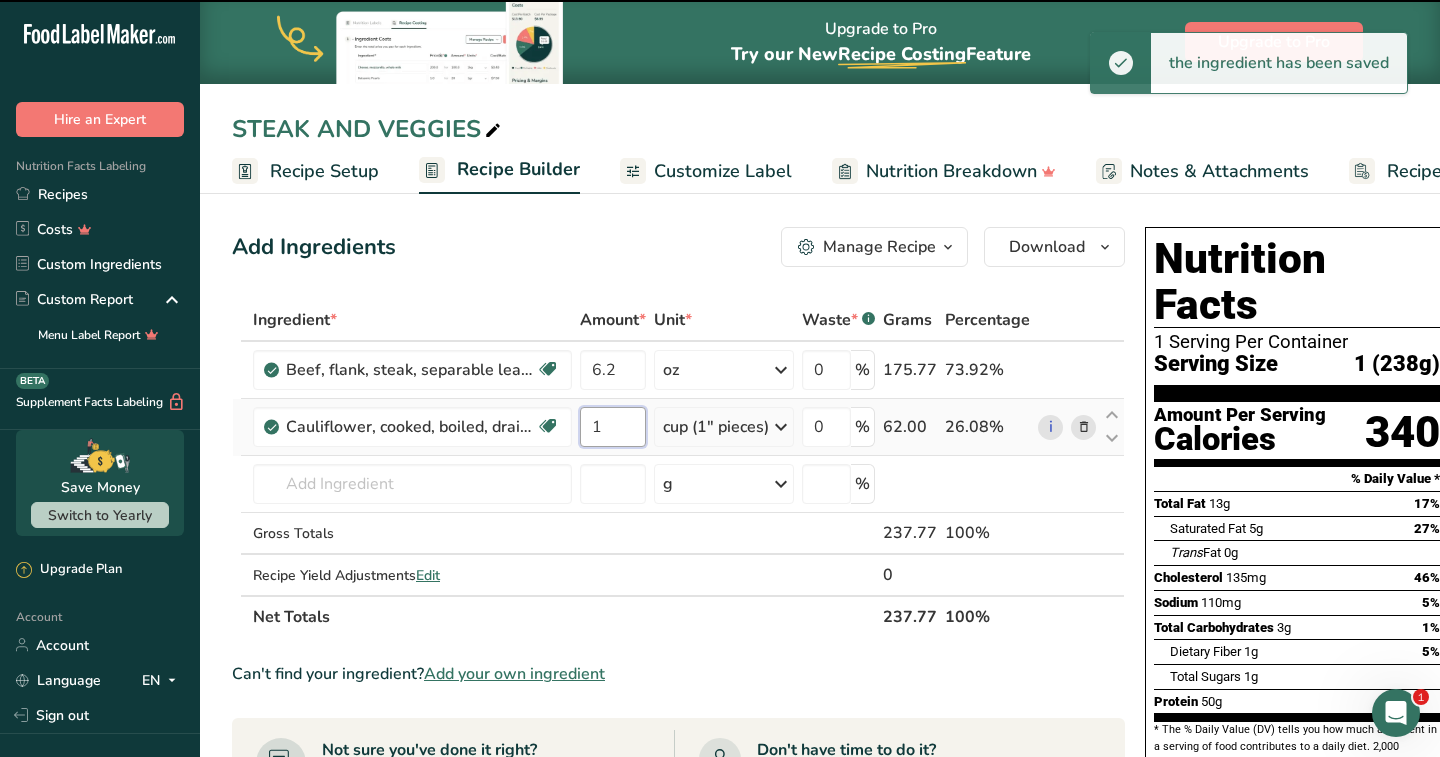 click on "1" at bounding box center (613, 427) 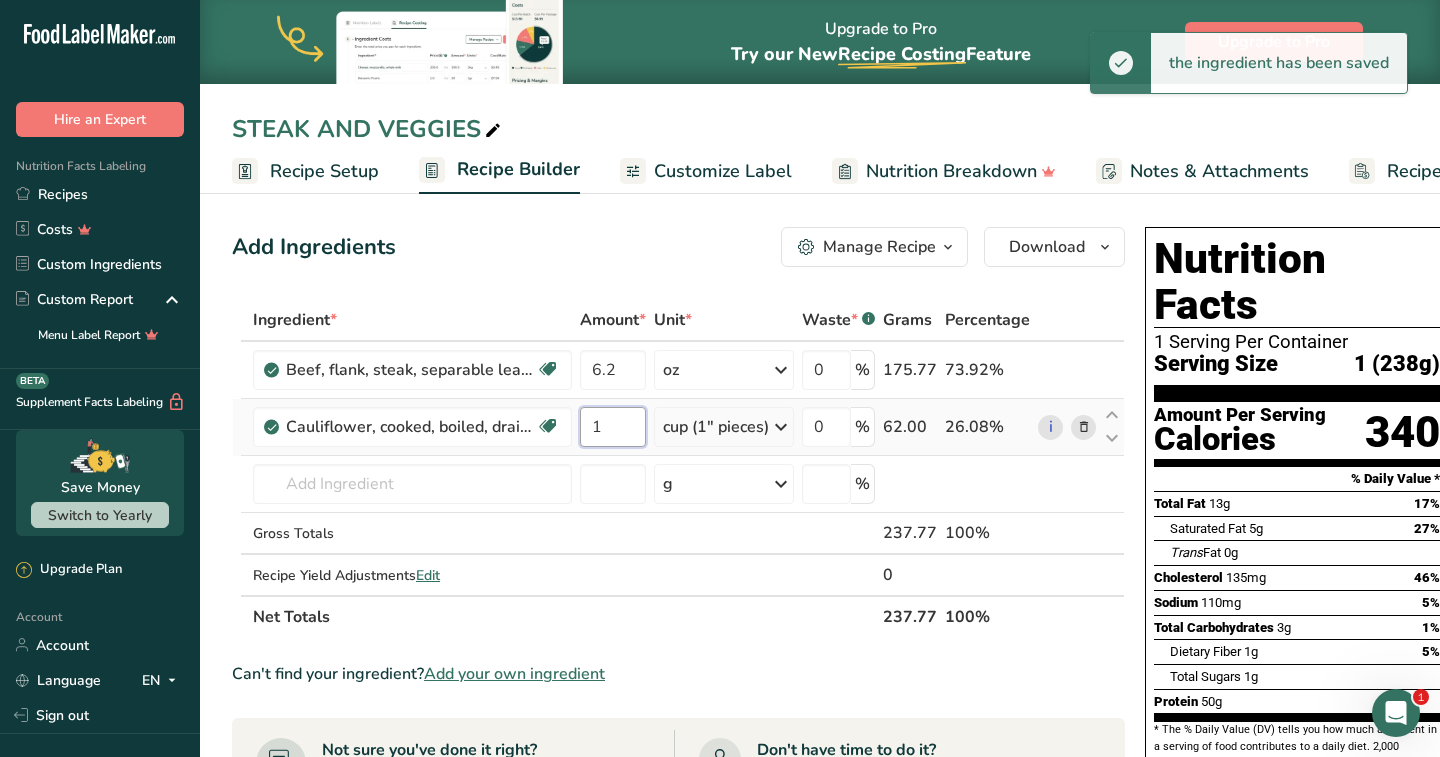 click on "1" at bounding box center [613, 427] 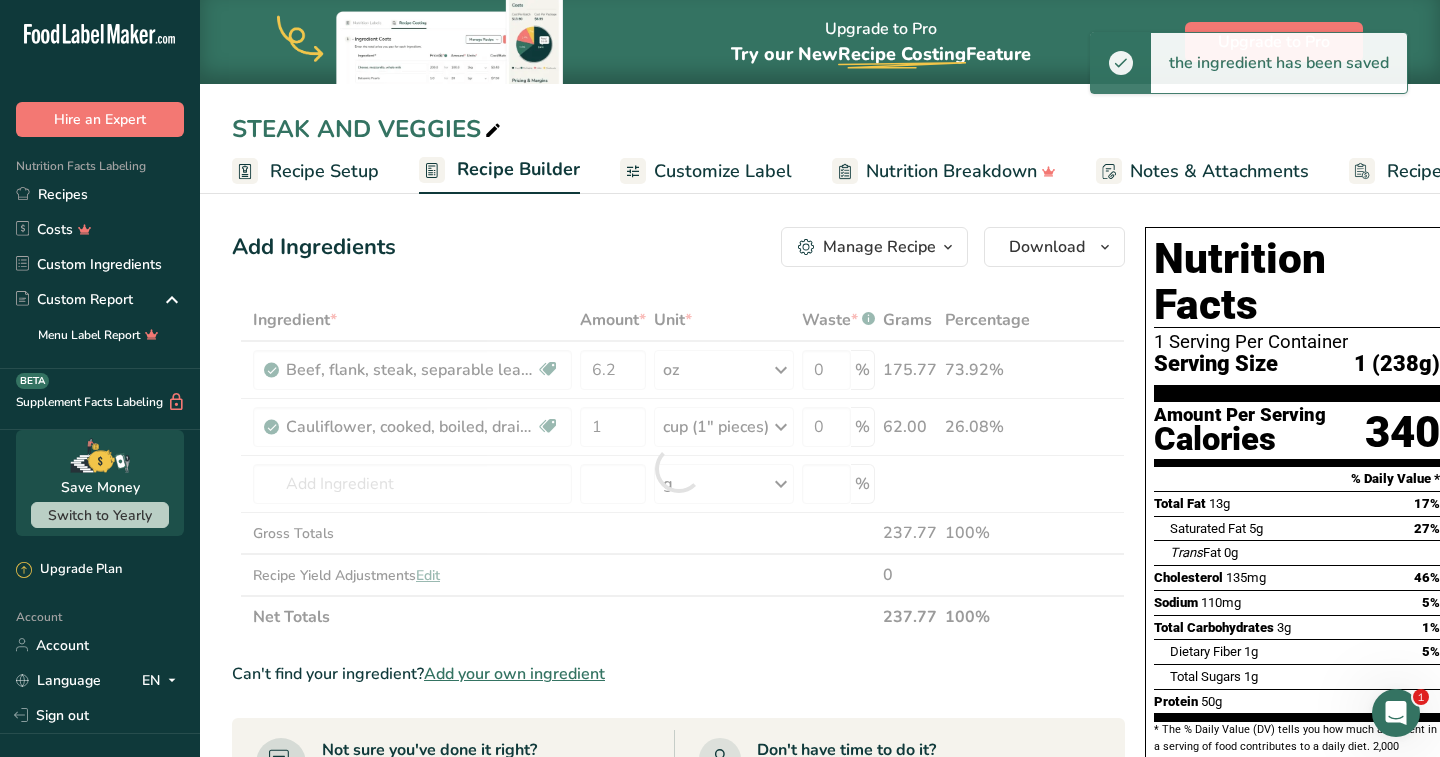 click on "Add Ingredients
Manage Recipe         Delete Recipe           Duplicate Recipe             Scale Recipe             Save as Sub-Recipe   .a-a{fill:#347362;}.b-a{fill:#fff;}                               Nutrition Breakdown                   Recipe Card
NEW
Amino Acids Pattern Report             Activity History
Download
Choose your preferred label style
Standard FDA label
Standard FDA label
The most common format for nutrition facts labels in compliance with the FDA's typeface, style and requirements
Tabular FDA label
A label format compliant with the FDA regulations presented in a tabular (horizontal) display.
Linear FDA label
A simple linear display for small sized packages.
Simplified FDA label" at bounding box center [684, 746] 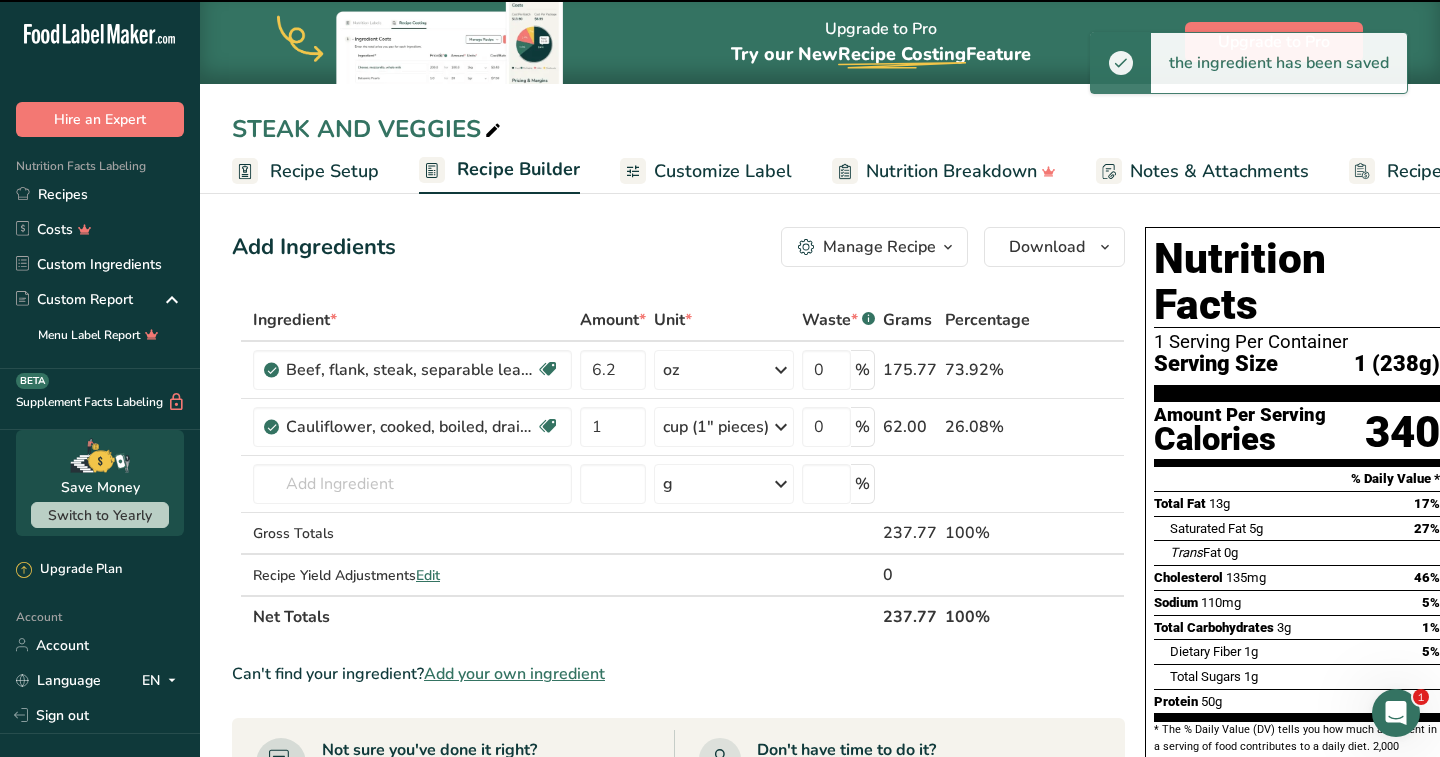 click on "Customize Label" at bounding box center [723, 171] 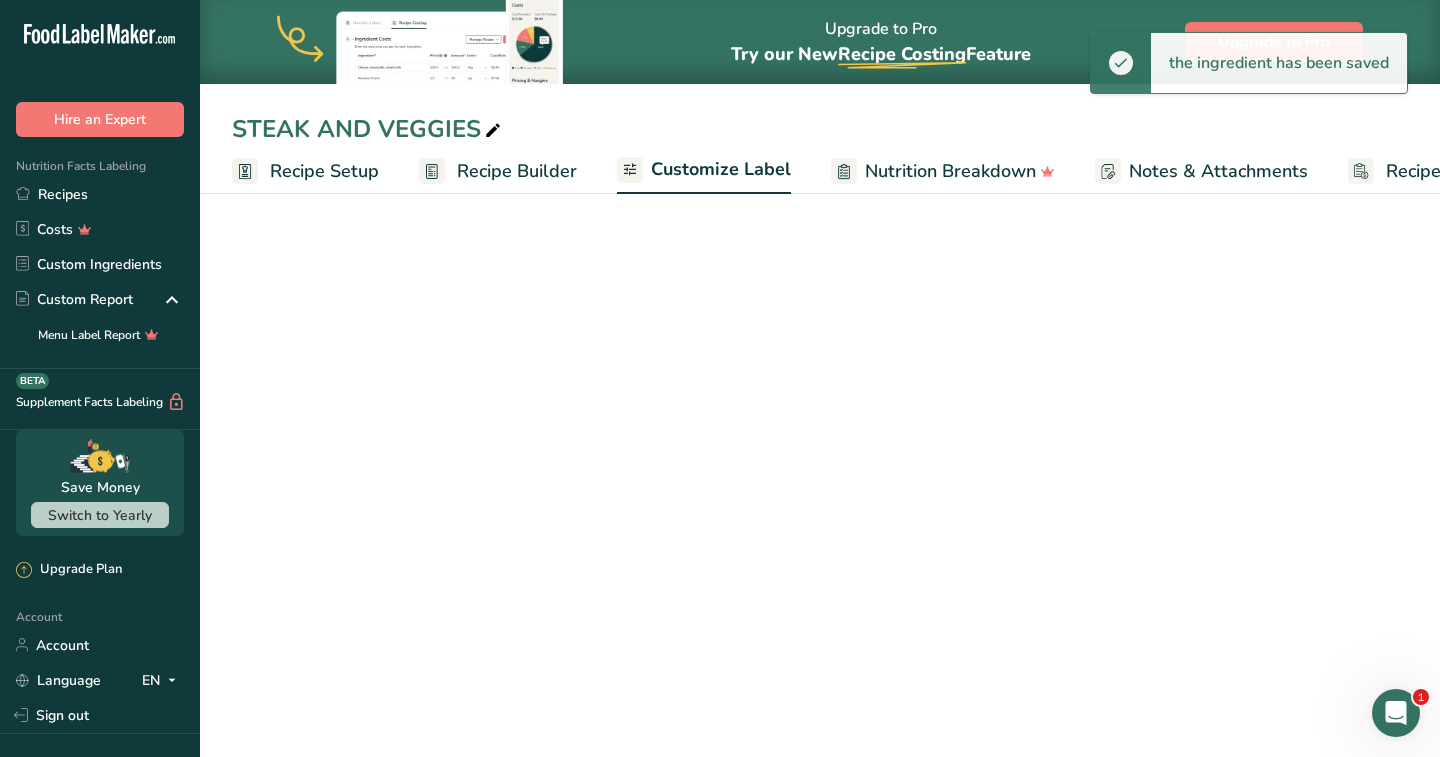 scroll, scrollTop: 0, scrollLeft: 119, axis: horizontal 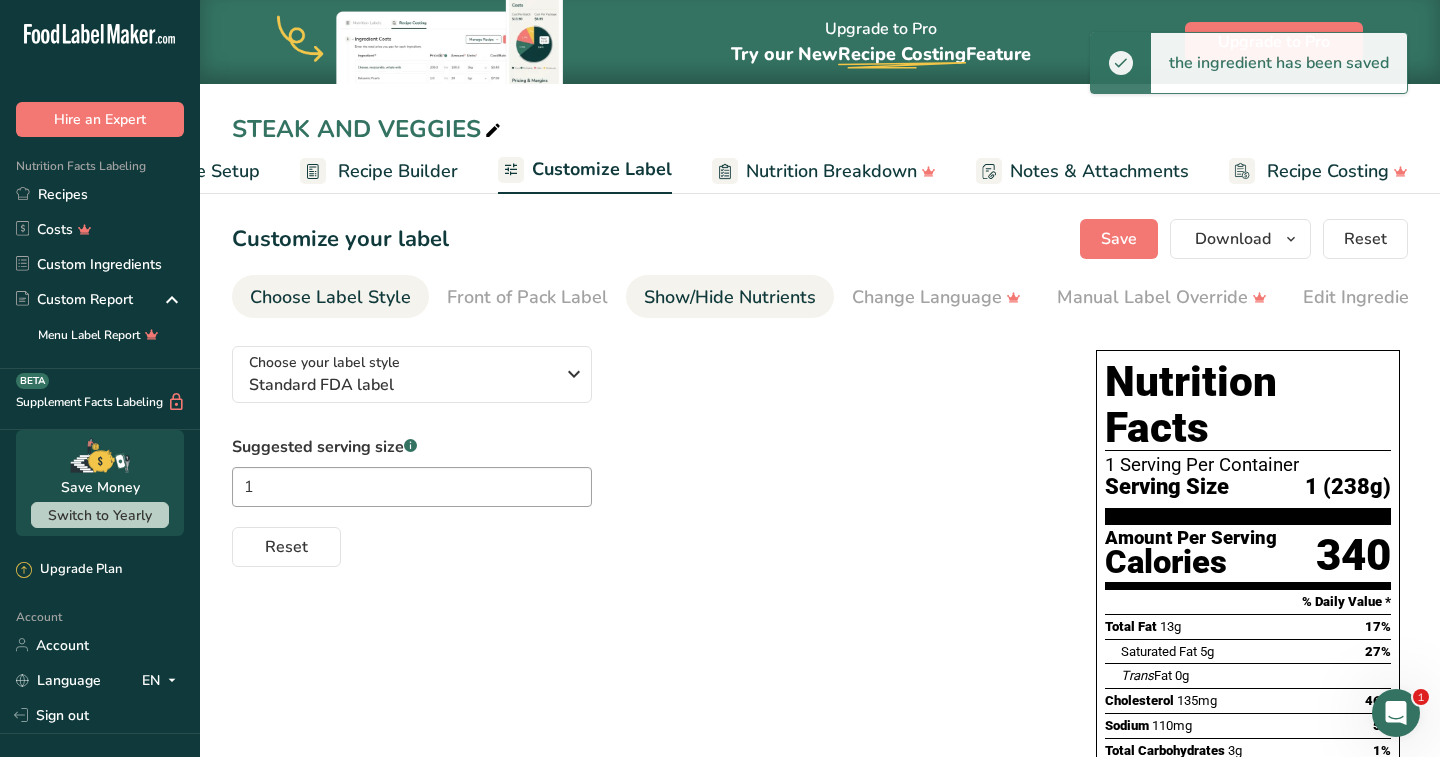 click on "Show/Hide Nutrients" at bounding box center (730, 297) 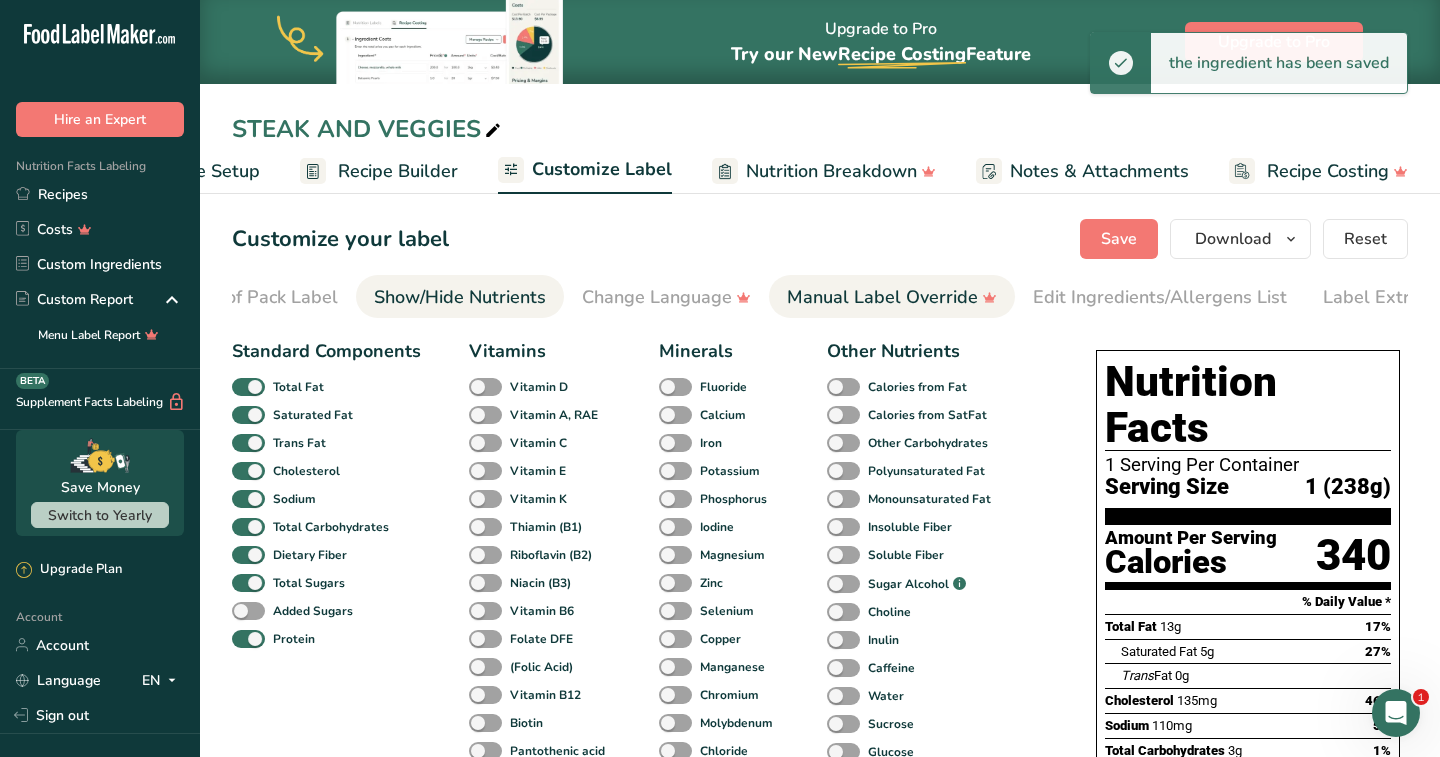 scroll, scrollTop: 0, scrollLeft: 325, axis: horizontal 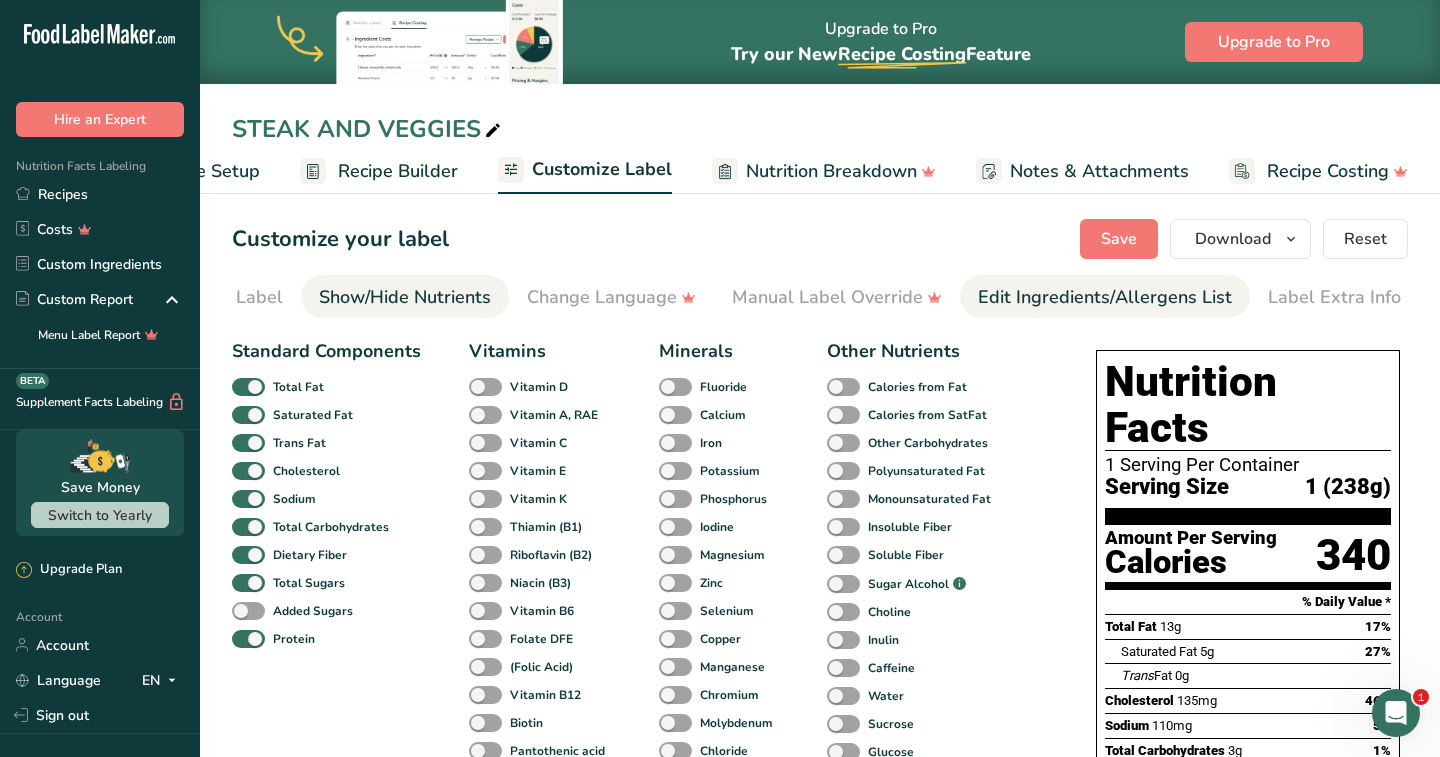 click on "Edit Ingredients/Allergens List" at bounding box center [1105, 297] 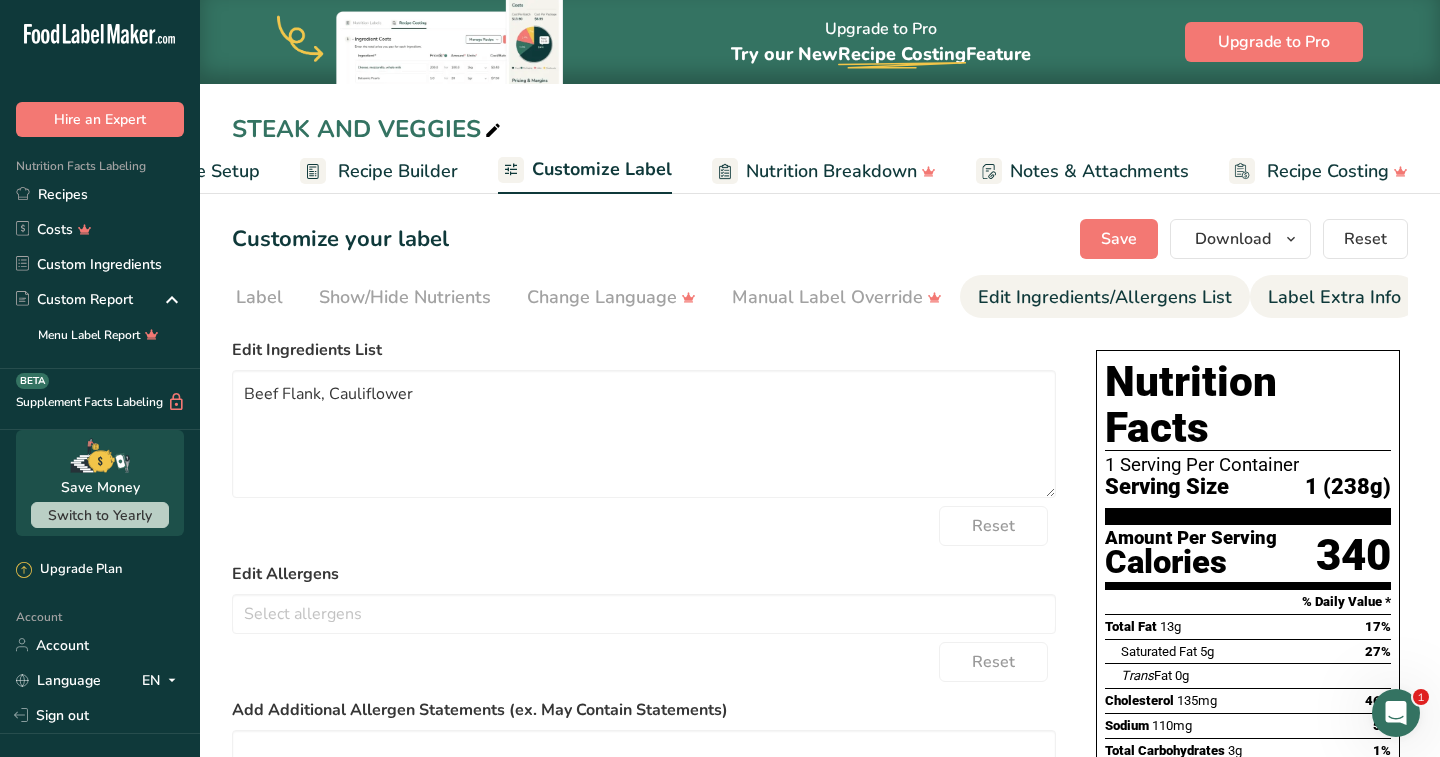 click on "Label Extra Info" at bounding box center (1334, 297) 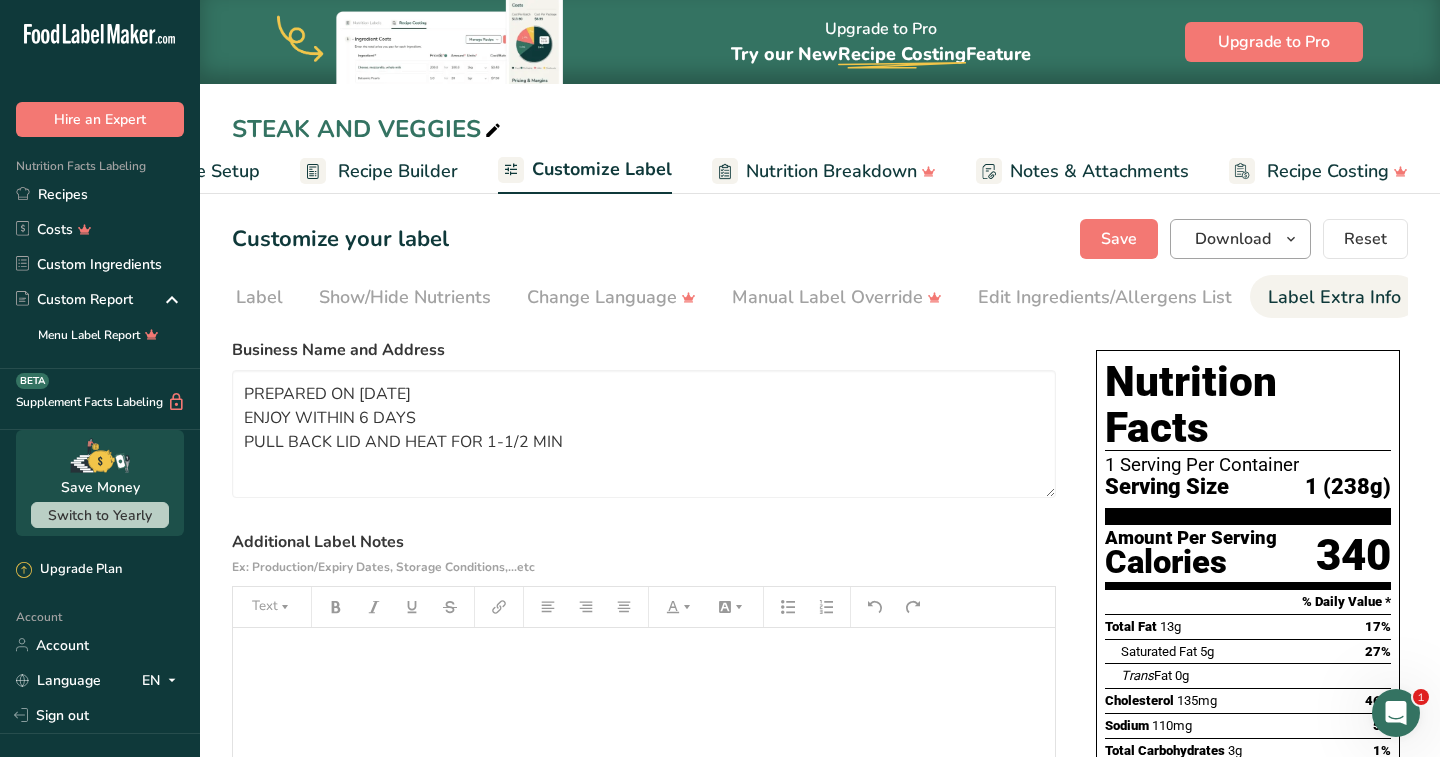 click on "Download" at bounding box center [1233, 239] 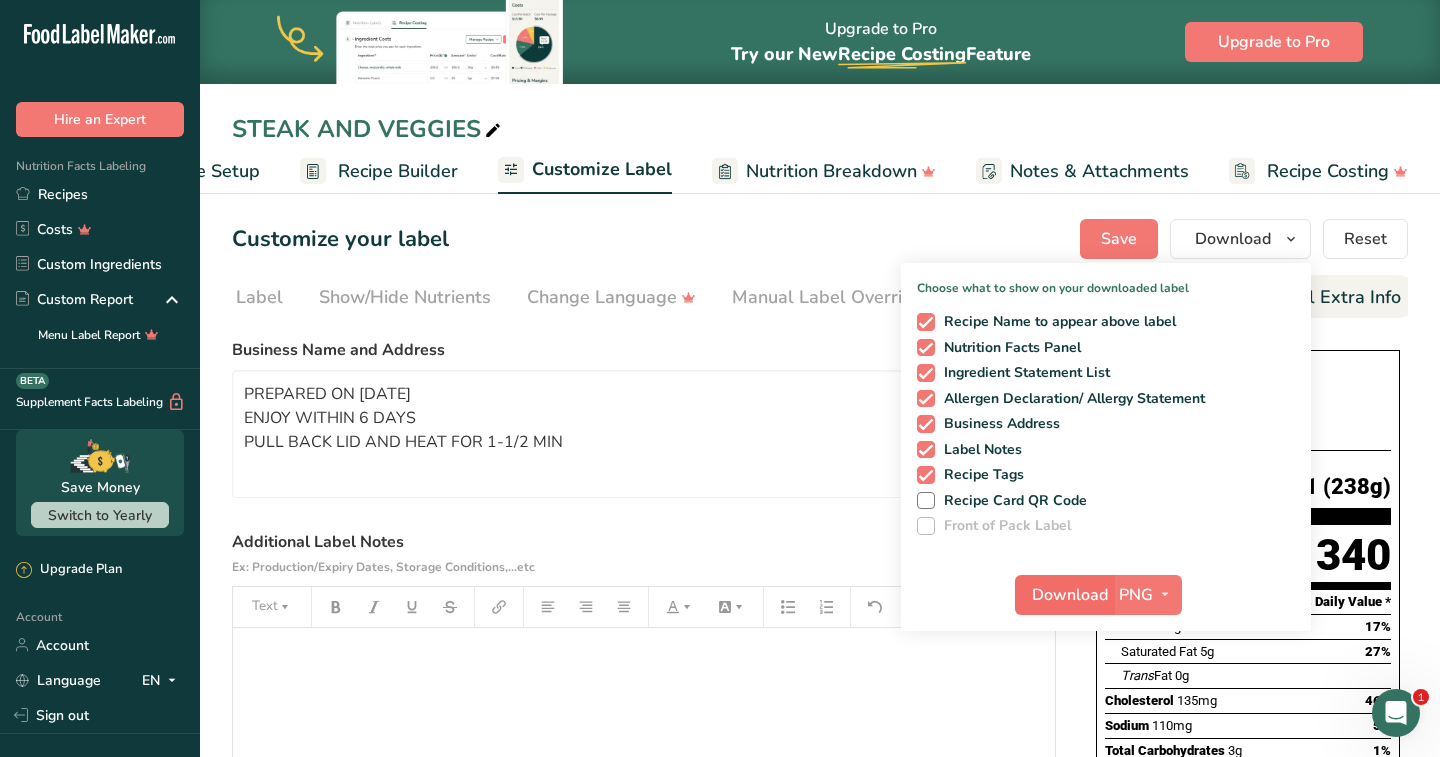 click on "Download" at bounding box center (1070, 595) 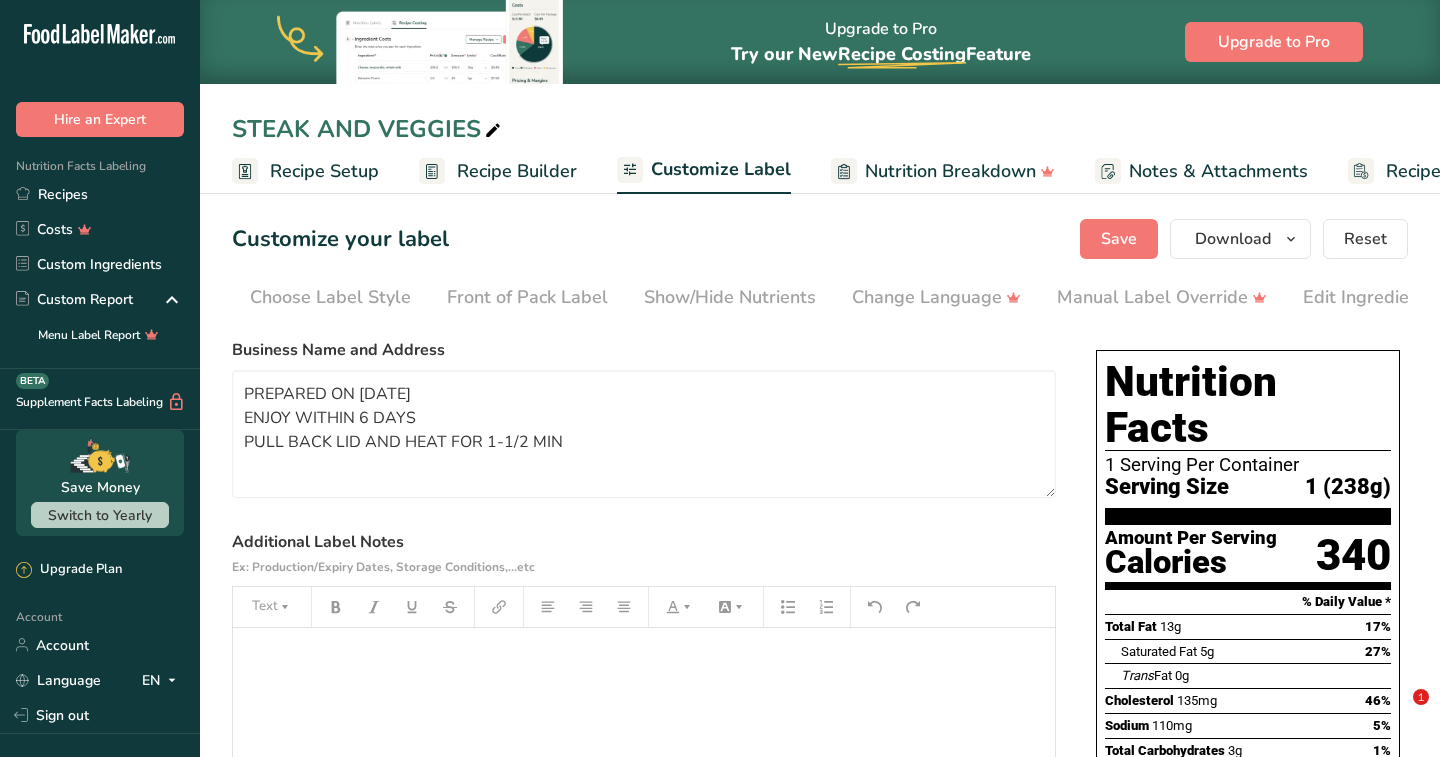 scroll, scrollTop: 0, scrollLeft: 0, axis: both 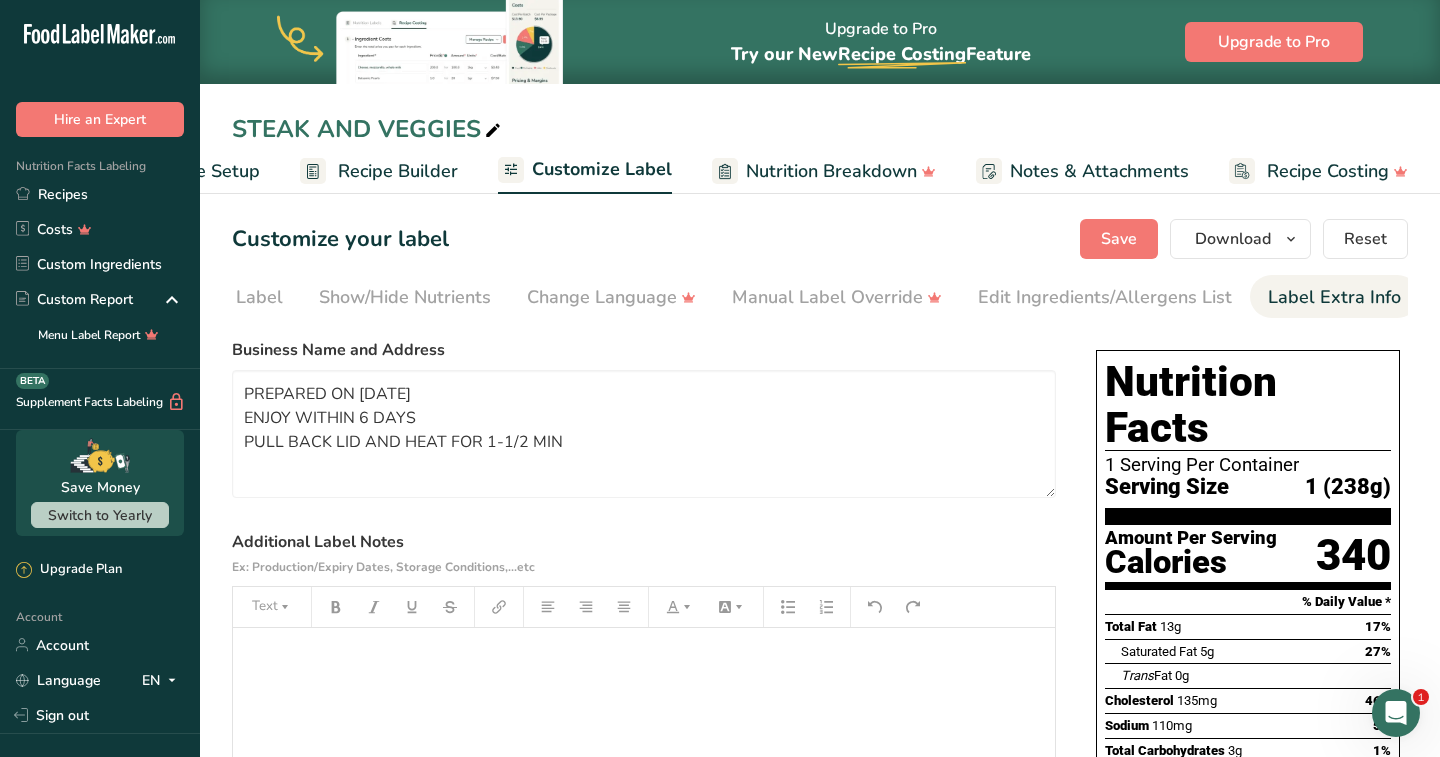 click on "Recipes" at bounding box center [100, 194] 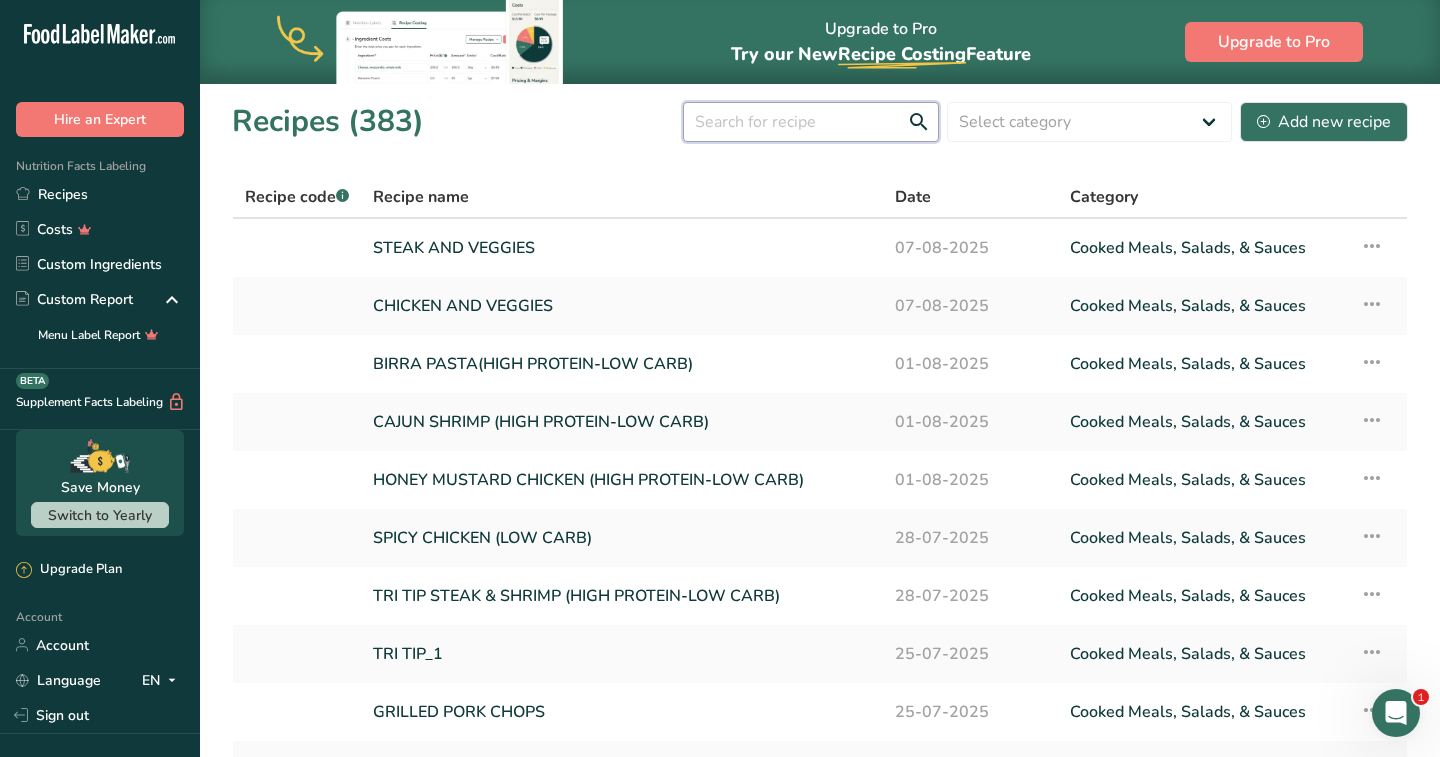 click at bounding box center [811, 122] 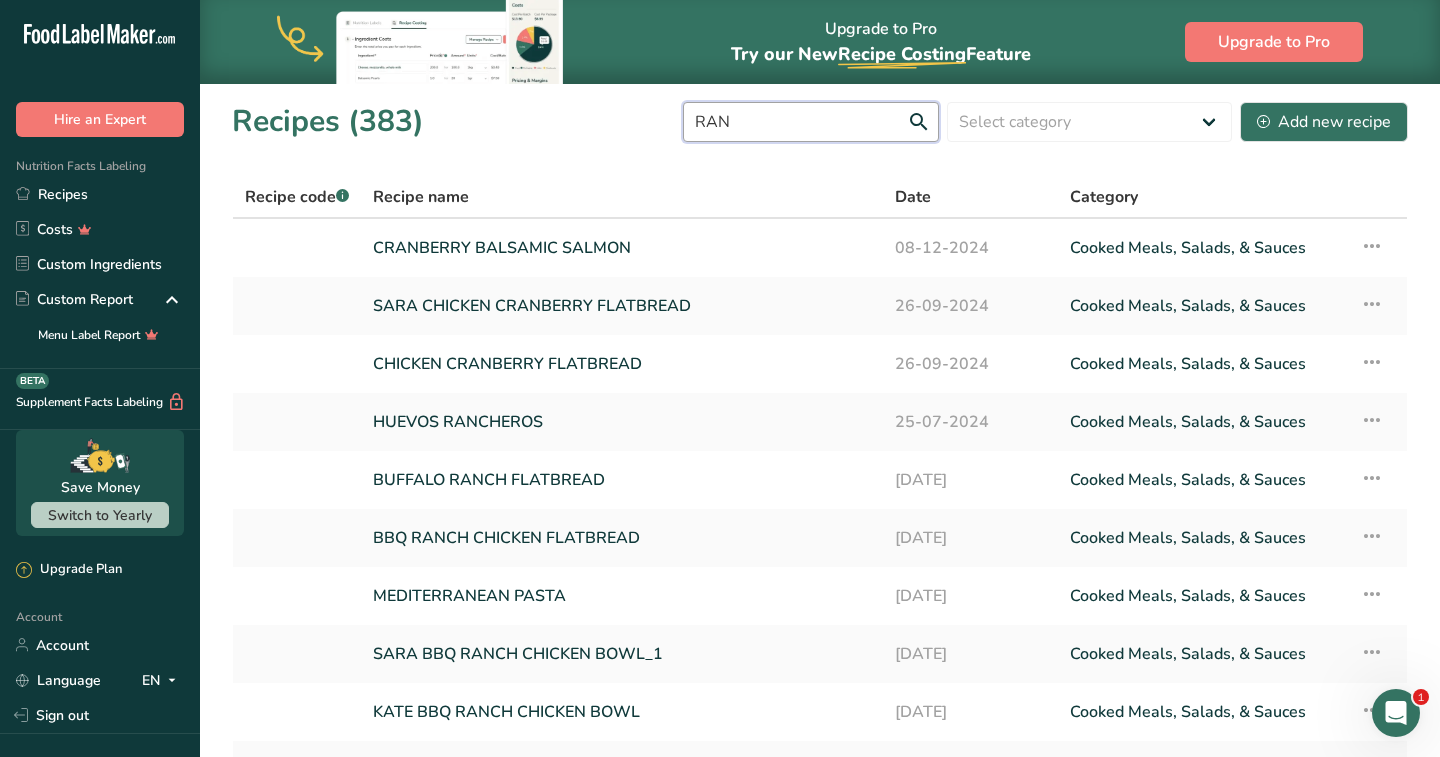click on "RAN" at bounding box center (811, 122) 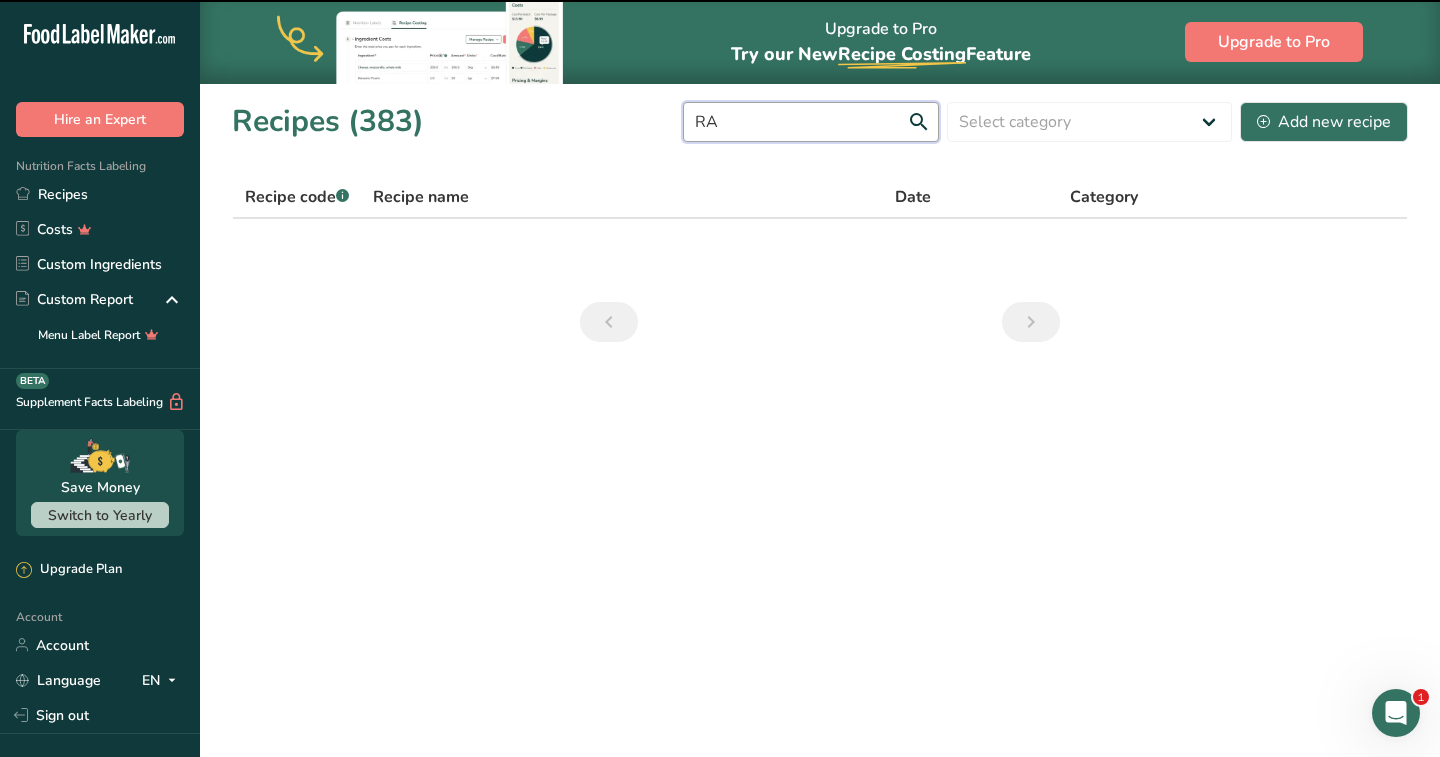 type on "R" 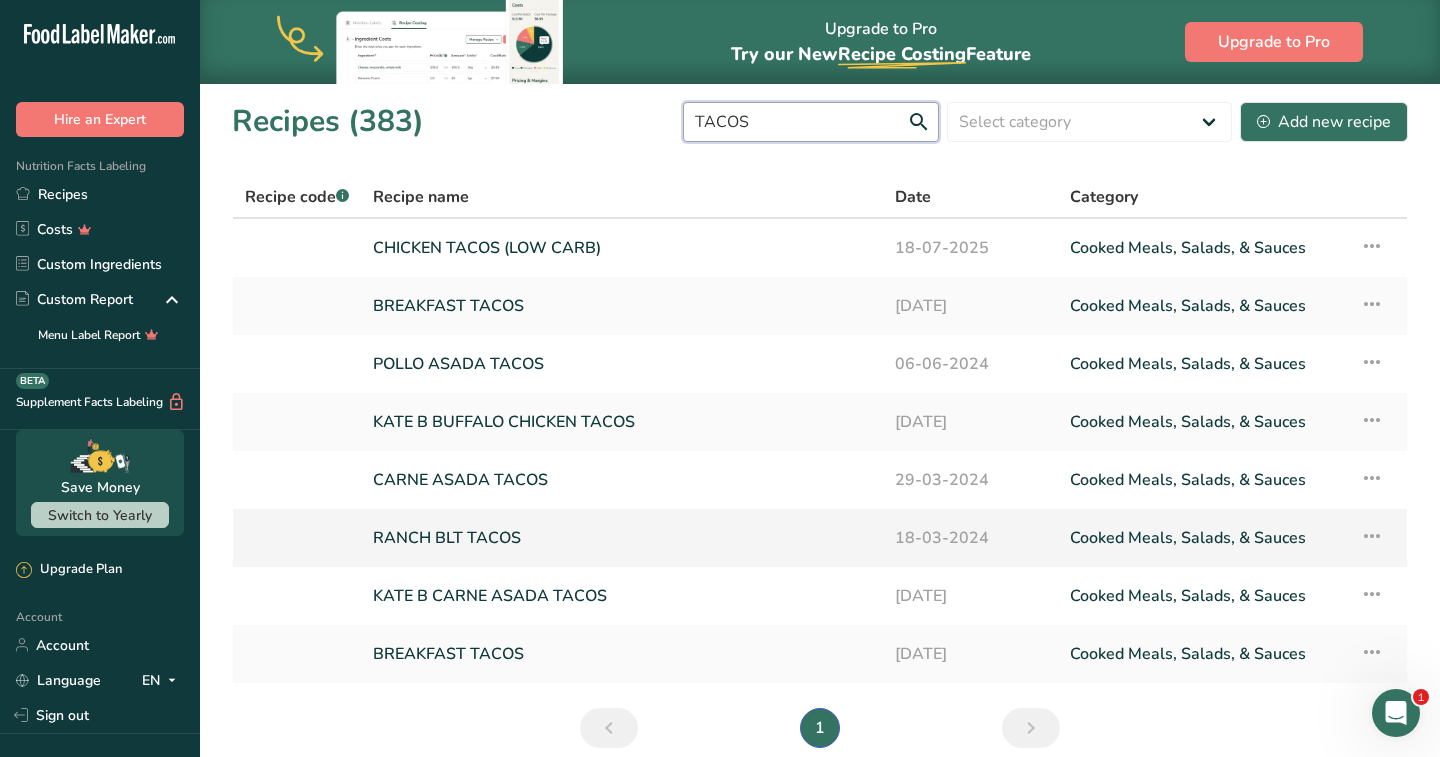 type on "TACOS" 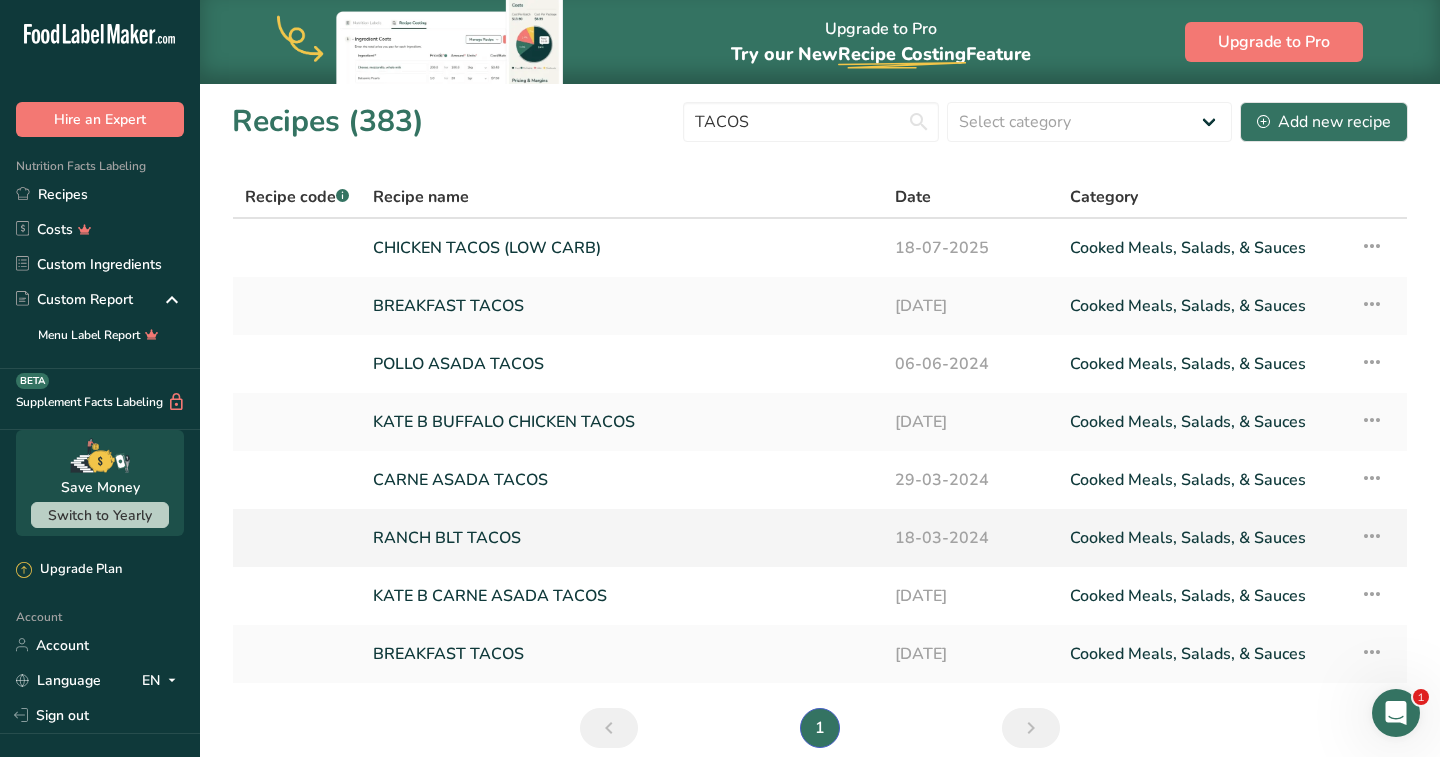click on "RANCH BLT TACOS" at bounding box center (622, 538) 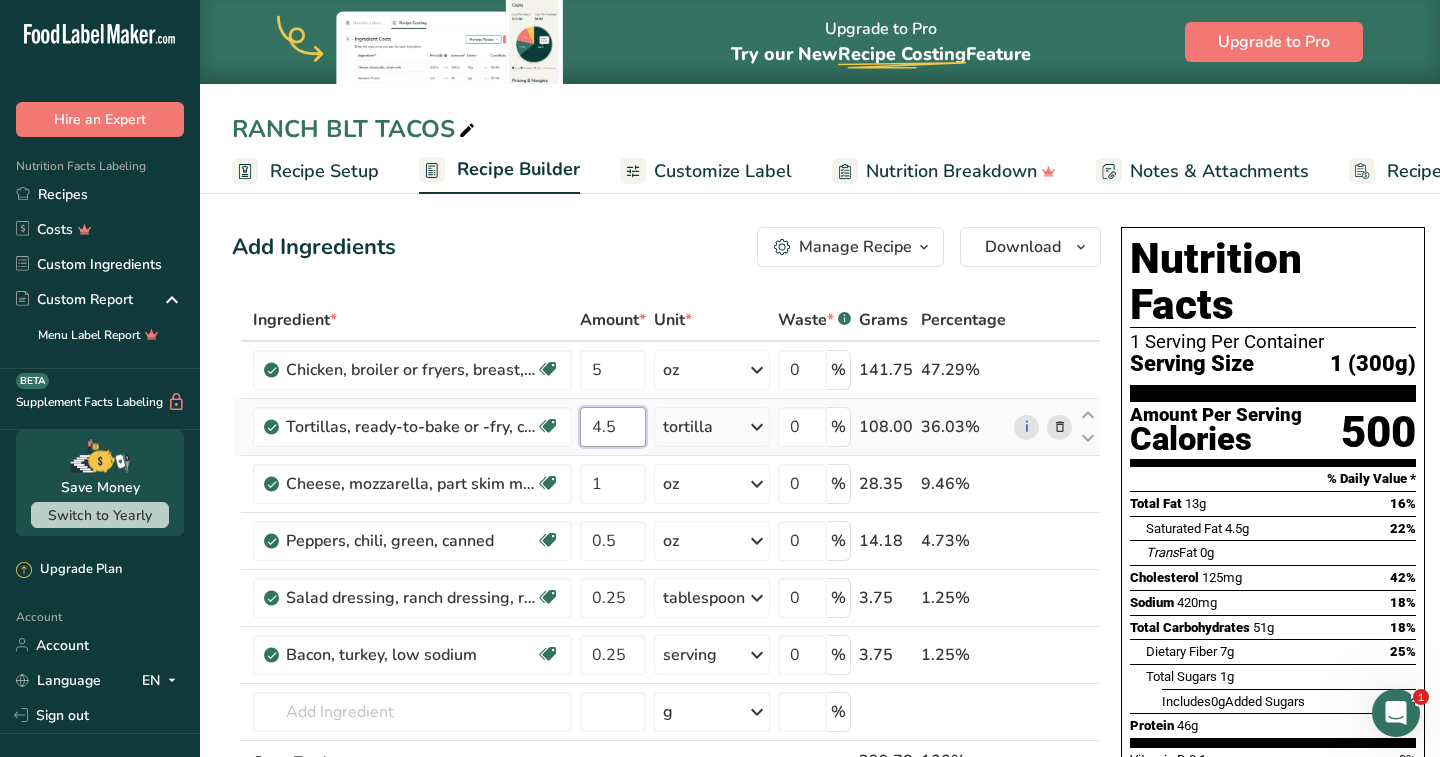 click on "4.5" at bounding box center [613, 427] 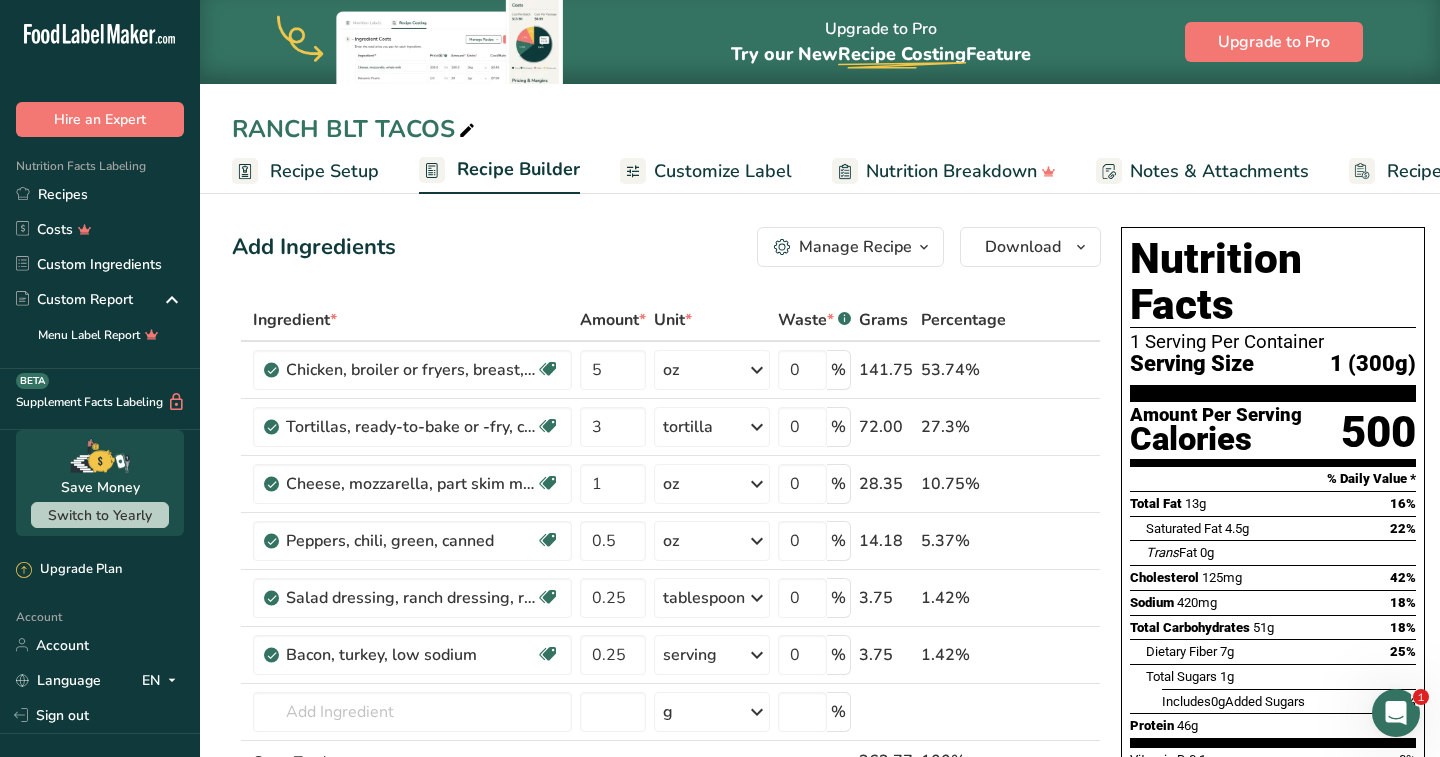 click on "Add Ingredients
Manage Recipe         Delete Recipe           Duplicate Recipe             Scale Recipe             Save as Sub-Recipe   .a-a{fill:#347362;}.b-a{fill:#fff;}                               Nutrition Breakdown                   Recipe Card
NEW
Amino Acids Pattern Report             Activity History
Download
Choose your preferred label style
Standard FDA label
Standard FDA label
The most common format for nutrition facts labels in compliance with the FDA's typeface, style and requirements
Tabular FDA label
A label format compliant with the FDA regulations presented in a tabular (horizontal) display.
Linear FDA label
A simple linear display for small sized packages.
Simplified FDA label" at bounding box center [666, 247] 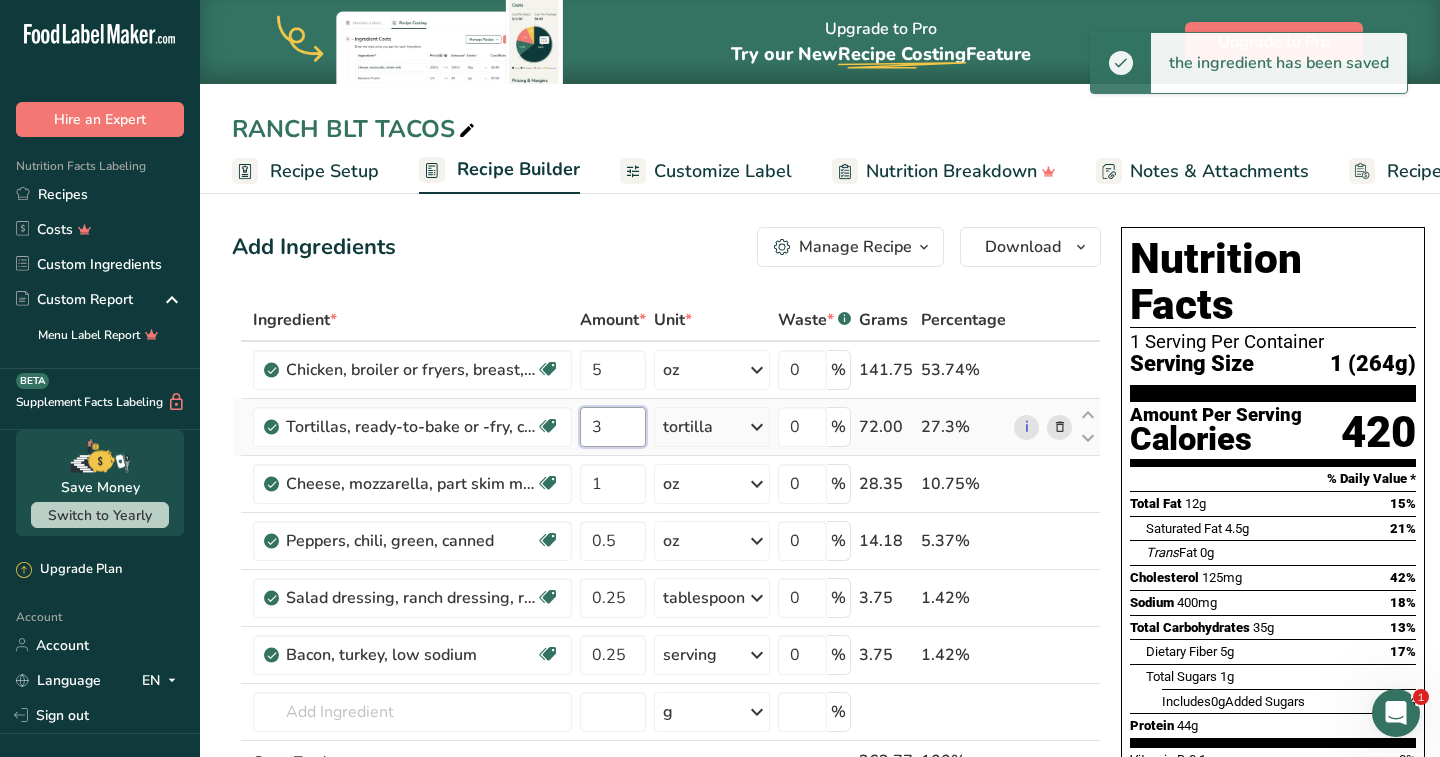 click on "3" at bounding box center (613, 427) 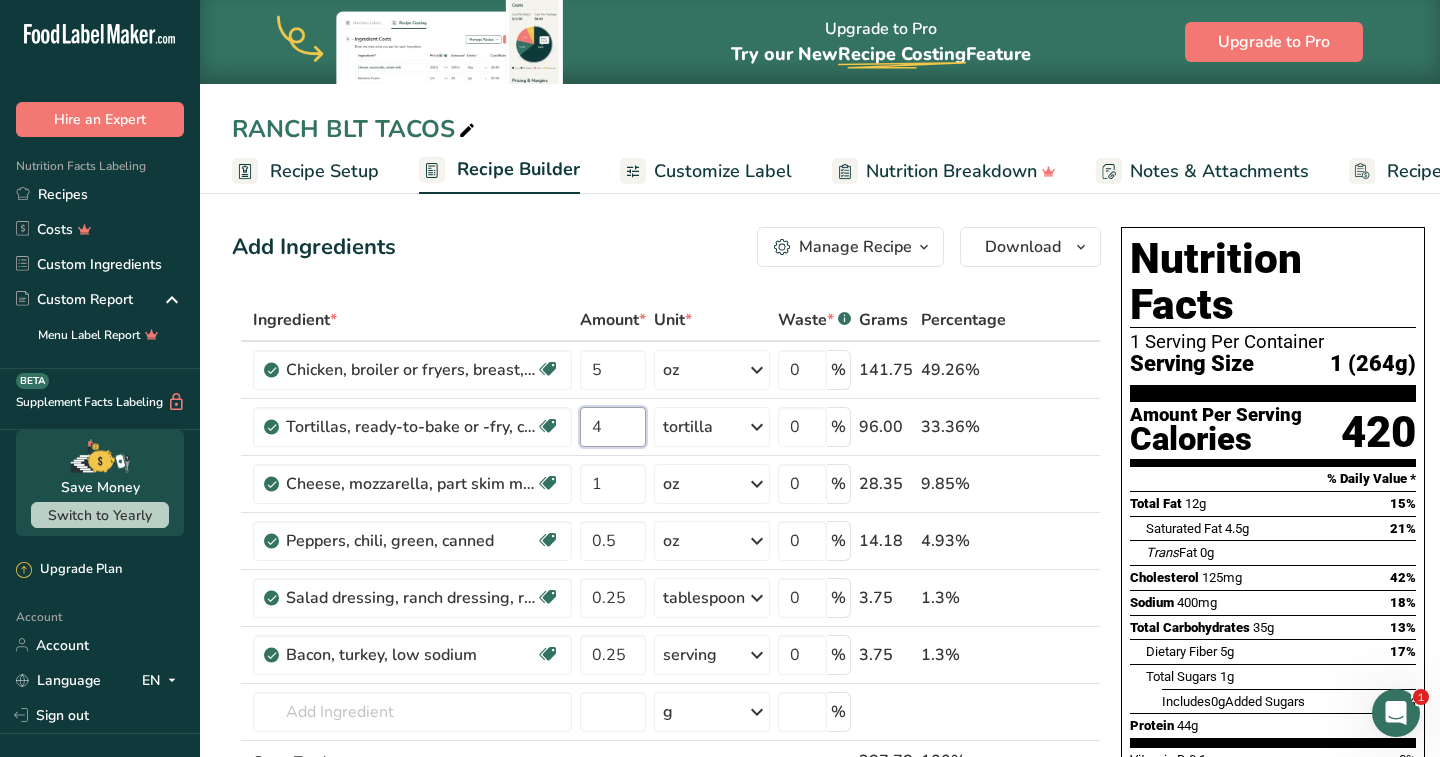 type on "4" 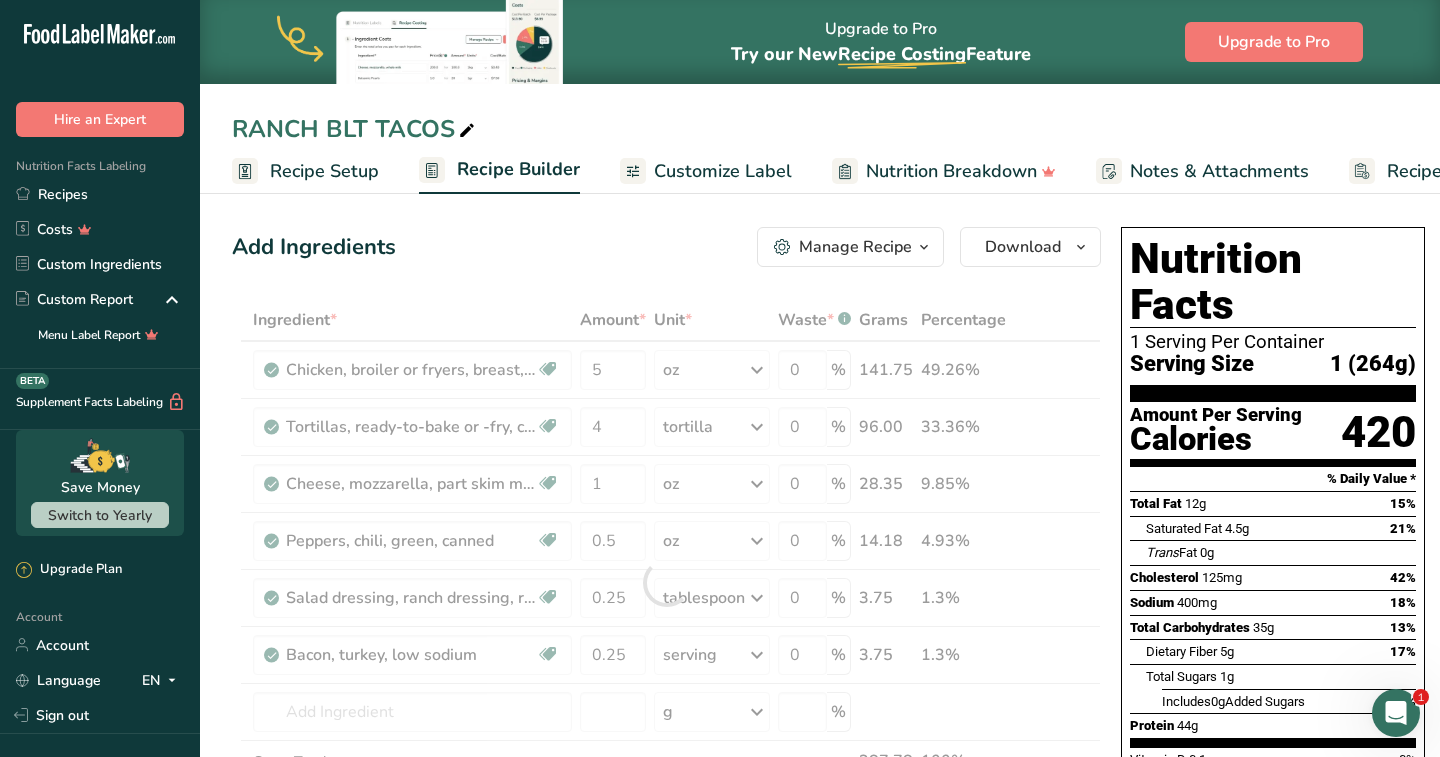 click on "Ingredient *
Amount *
Unit *
Waste *   .a-a{fill:#347362;}.b-a{fill:#fff;}          Grams
Percentage
Chicken, broiler or fryers, breast, skinless, boneless, meat only, raw
Dairy free
Gluten free
Soy free
5
oz
Portions
4 oz
1 piece
1 package
Weight Units
g
kg
mg
See more
Volume Units
l
Volume units require a density conversion. If you know your ingredient's density enter it below. Otherwise, click on "RIA" our AI Regulatory bot - she will be able to help you
lb/ft3
g/cm3
Confirm
mL
fl oz" at bounding box center (666, 582) 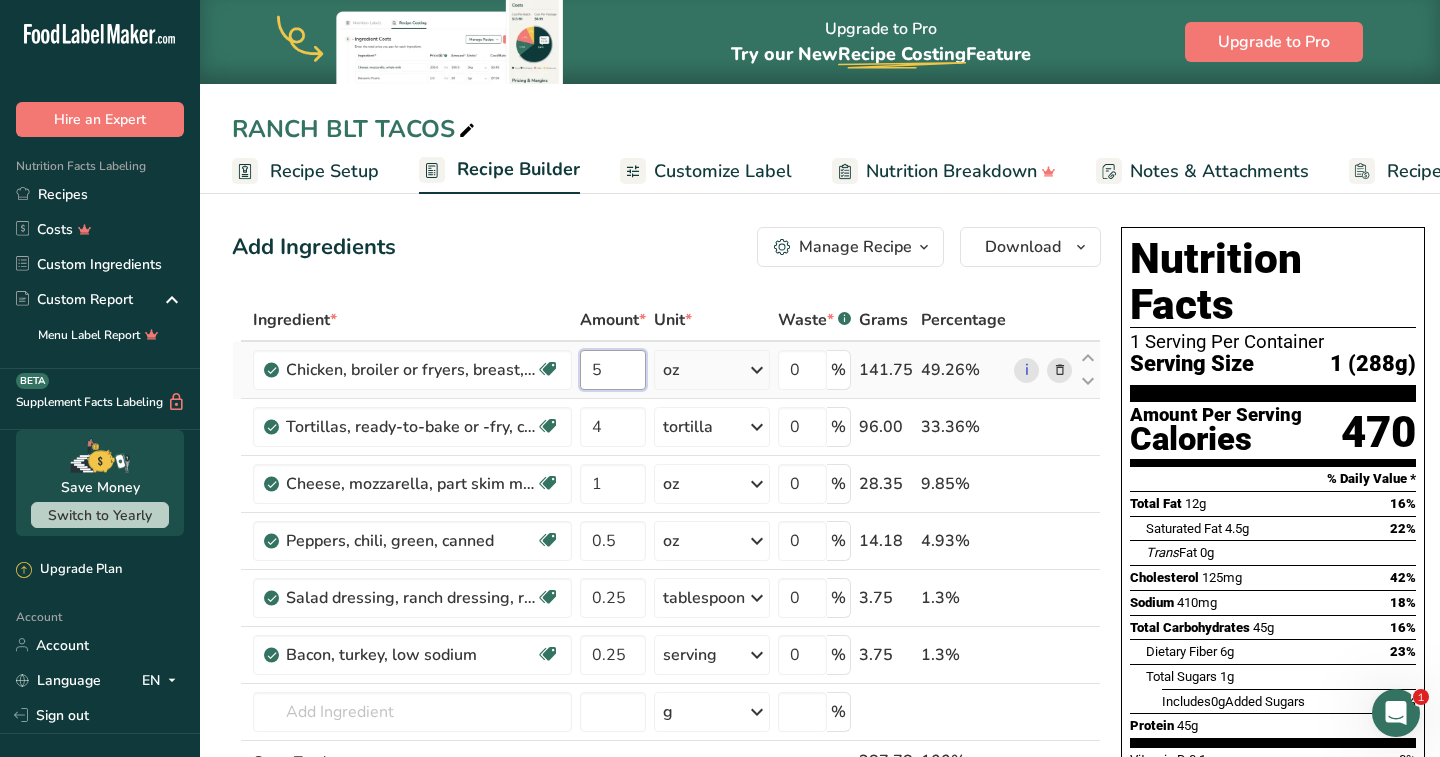 click on "5" at bounding box center [613, 370] 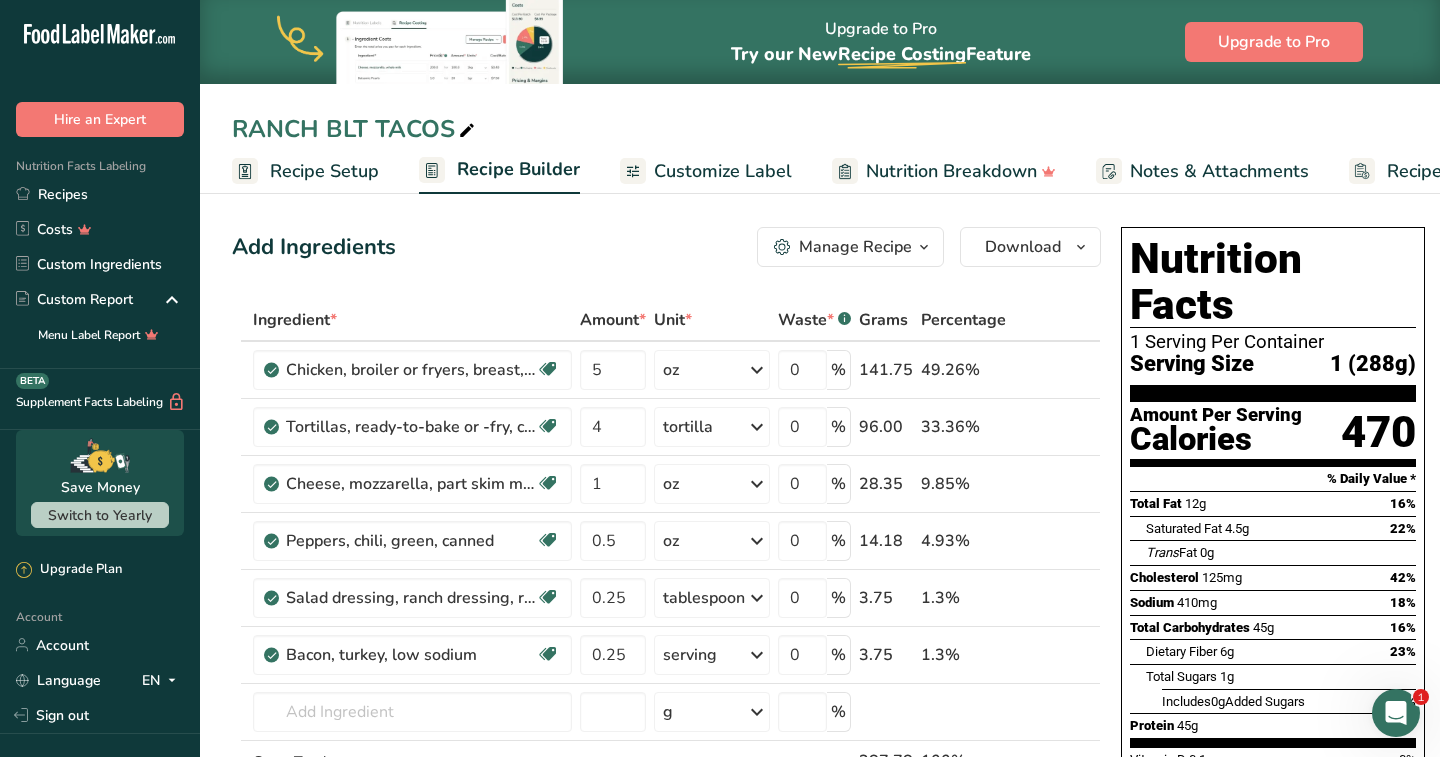 click on "Customize Label" at bounding box center (723, 171) 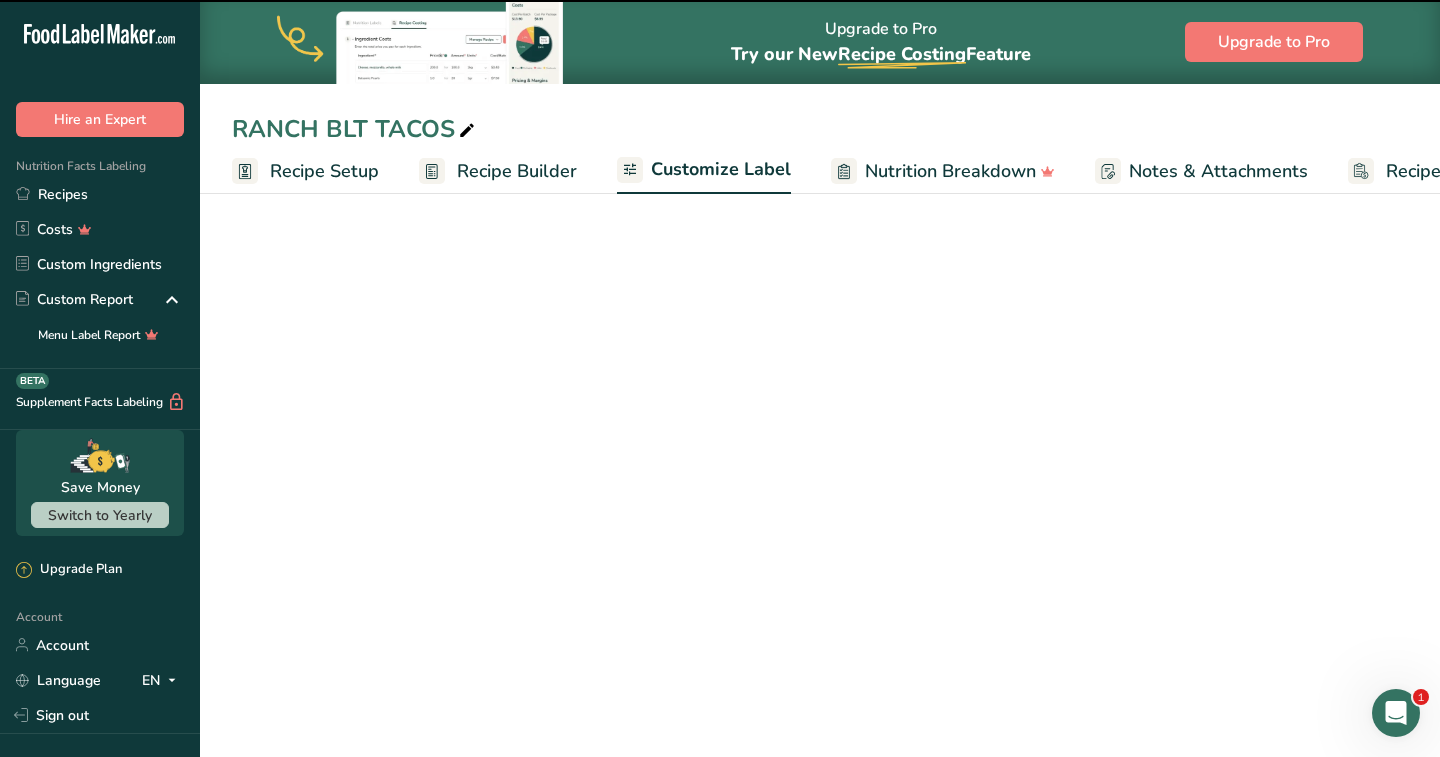 scroll, scrollTop: 0, scrollLeft: 119, axis: horizontal 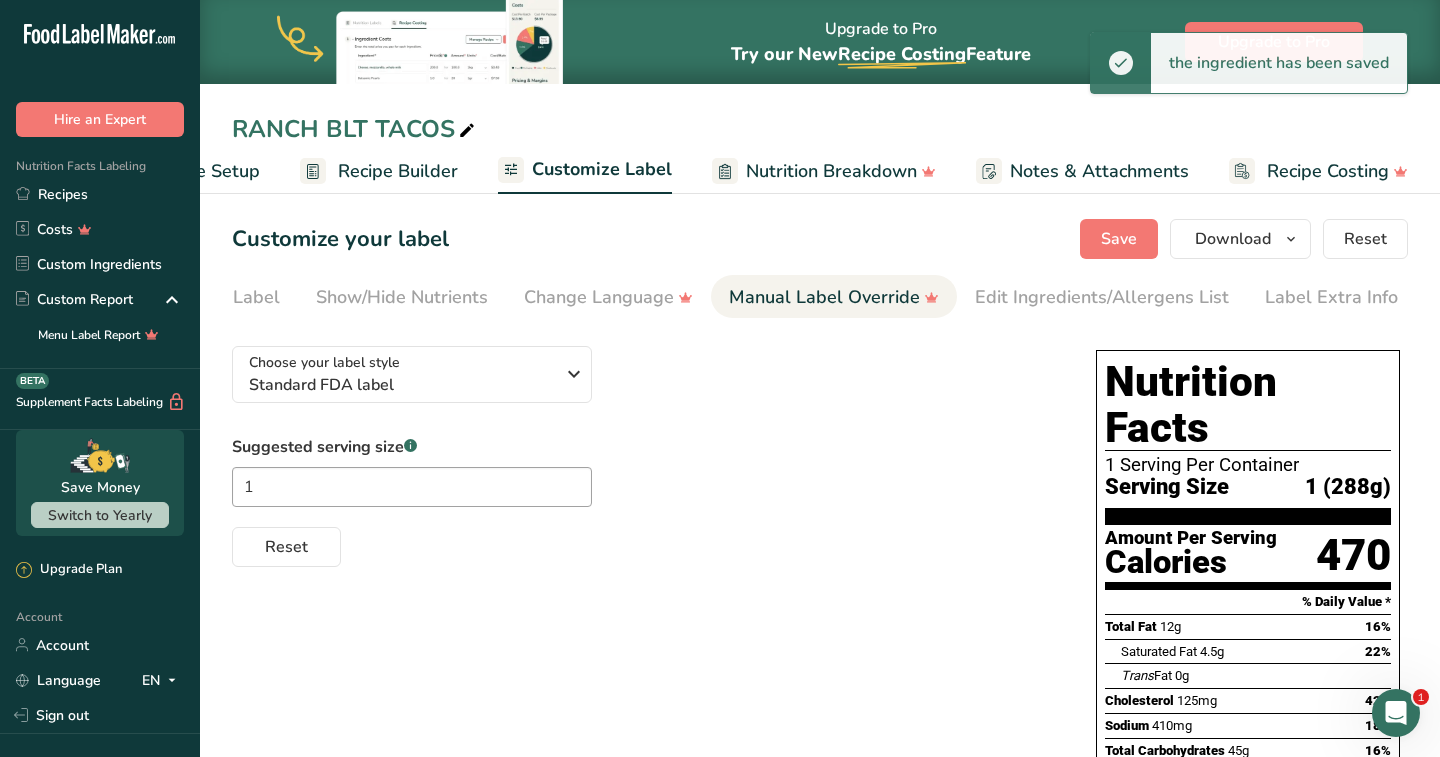 click on "Edit Ingredients/Allergens List" at bounding box center [1102, 297] 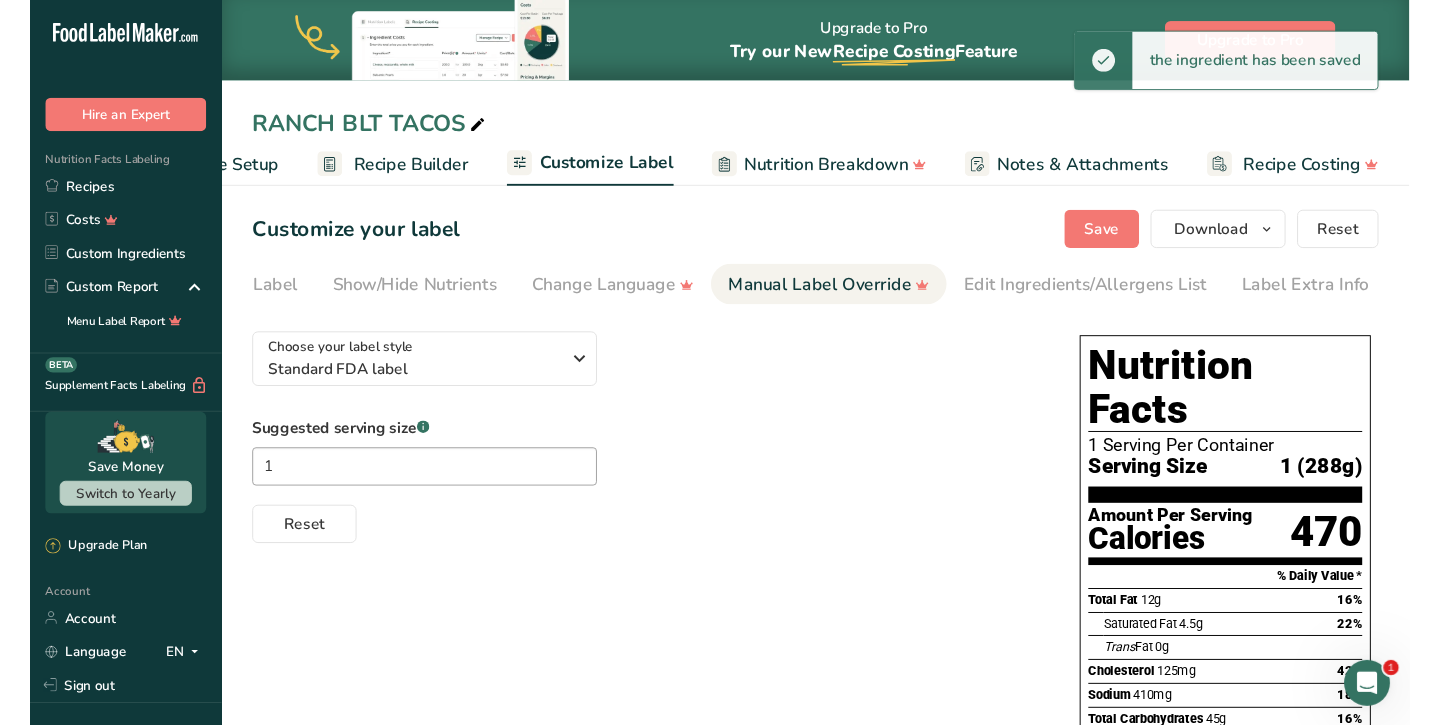 scroll, scrollTop: 0, scrollLeft: 325, axis: horizontal 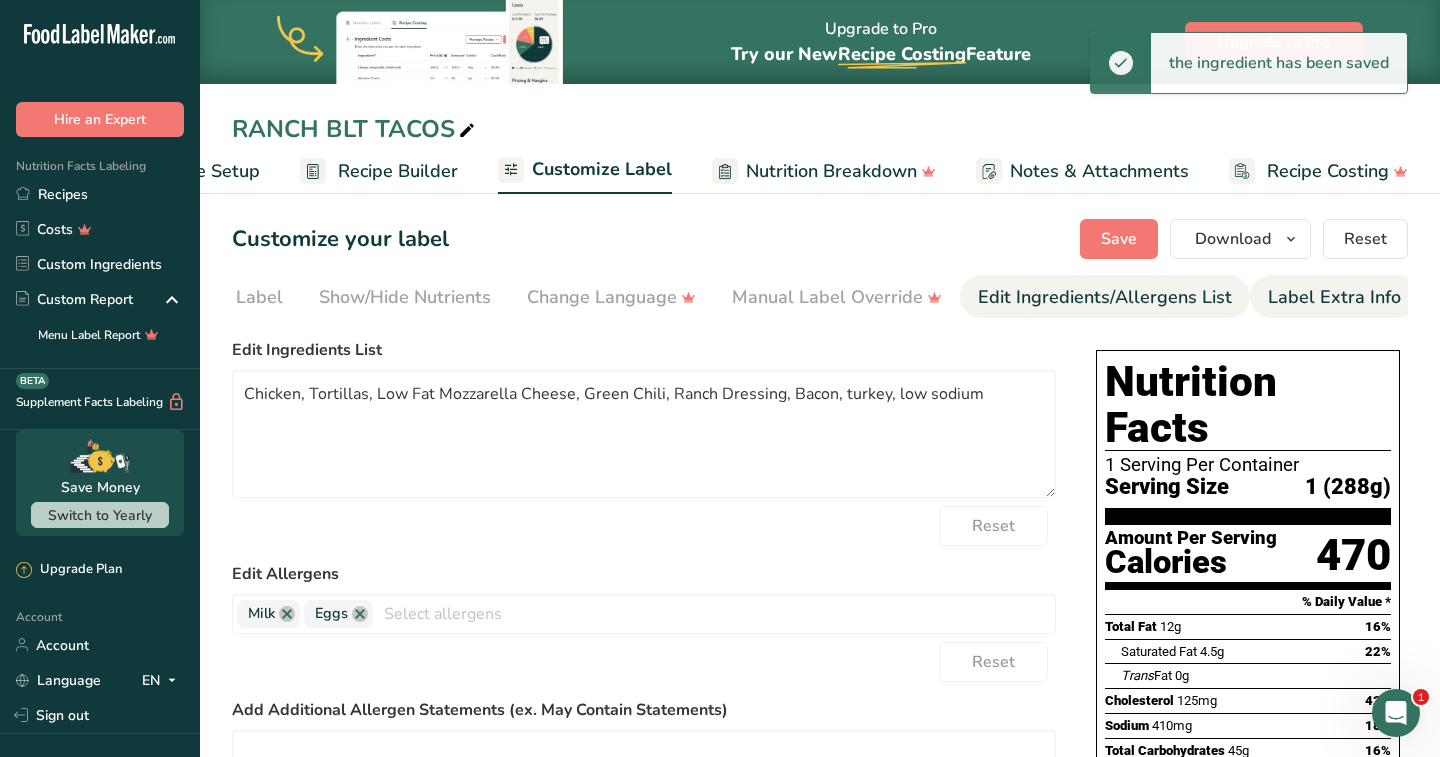 click on "Label Extra Info" at bounding box center [1334, 297] 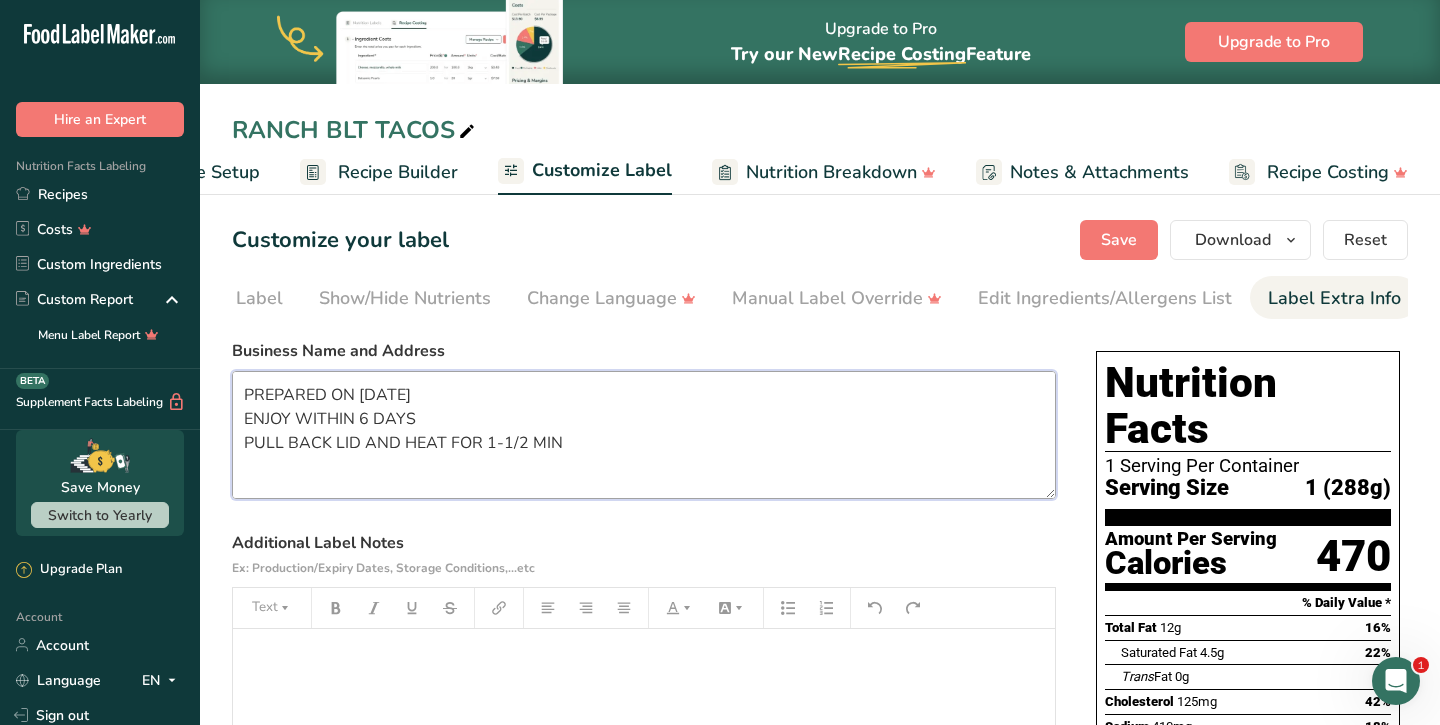 click on "PREPARED ON [DATE]
ENJOY WITHIN 6 DAYS
PULL BACK LID AND HEAT FOR 1-1/2 MIN
CUSTOM PROVISIONS AZ
[NUMBER] [STREET]
[CITY], [STATE] [ZIP]" at bounding box center [644, 435] 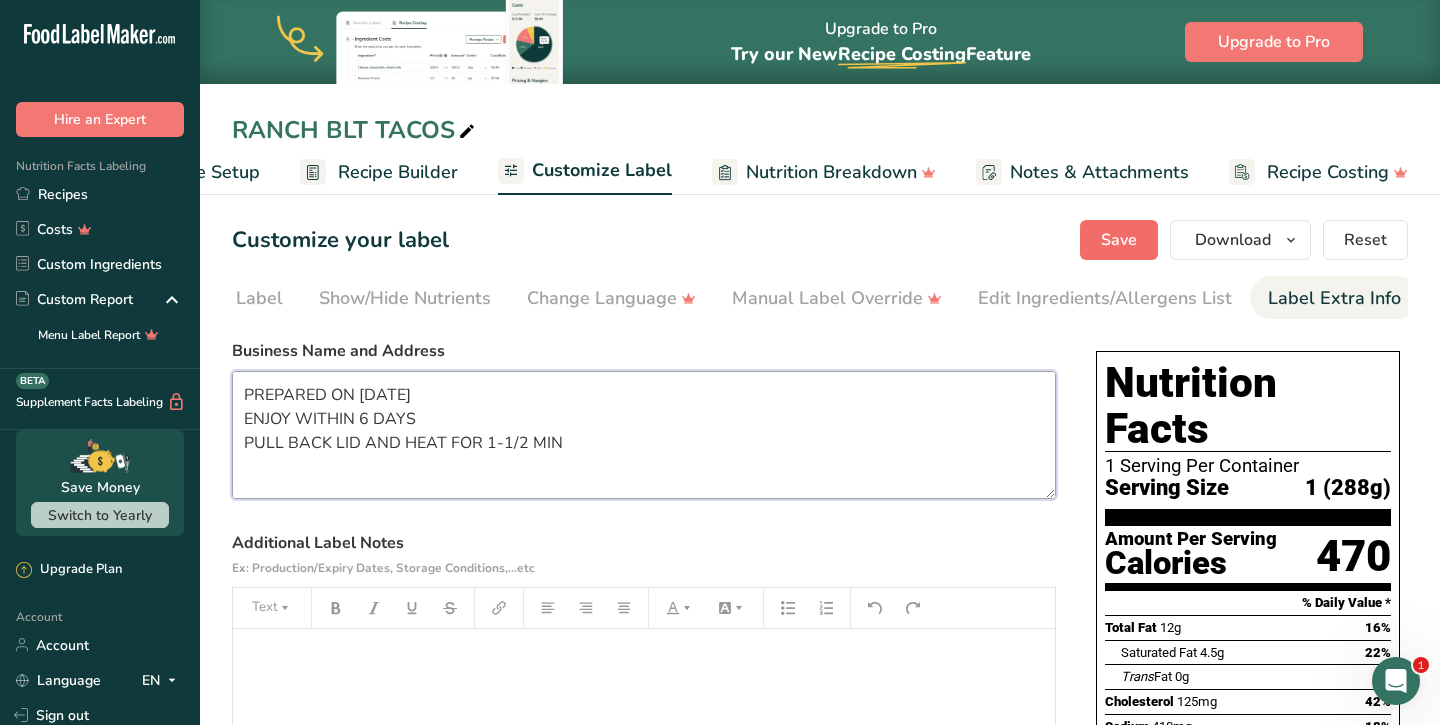 type on "PREPARED ON [DATE]
ENJOY WITHIN 6 DAYS
PULL BACK LID AND HEAT FOR 1-1/2 MIN
CUSTOM PROVISIONS AZ
[NUMBER] [STREET]
[CITY], [STATE] [ZIP]" 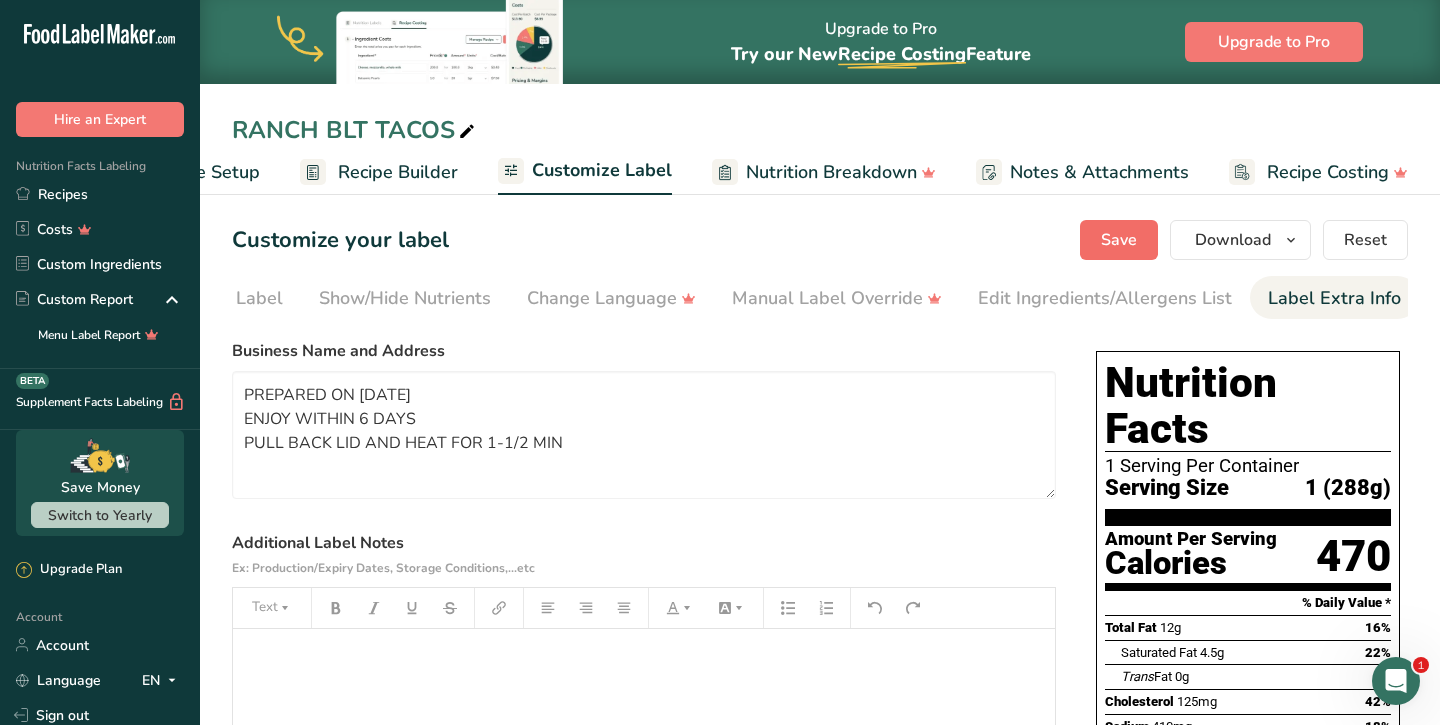 click on "Save" at bounding box center [1119, 240] 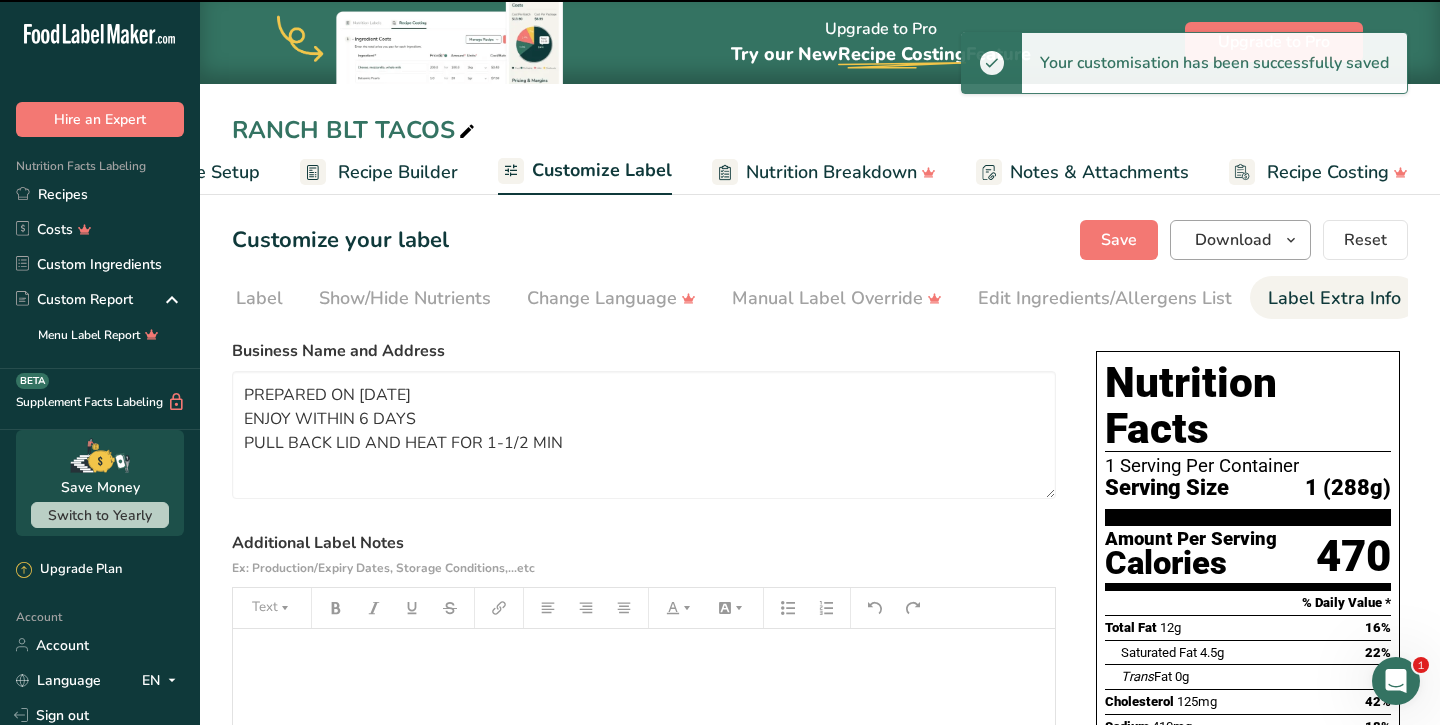 click on "Download" at bounding box center [1233, 240] 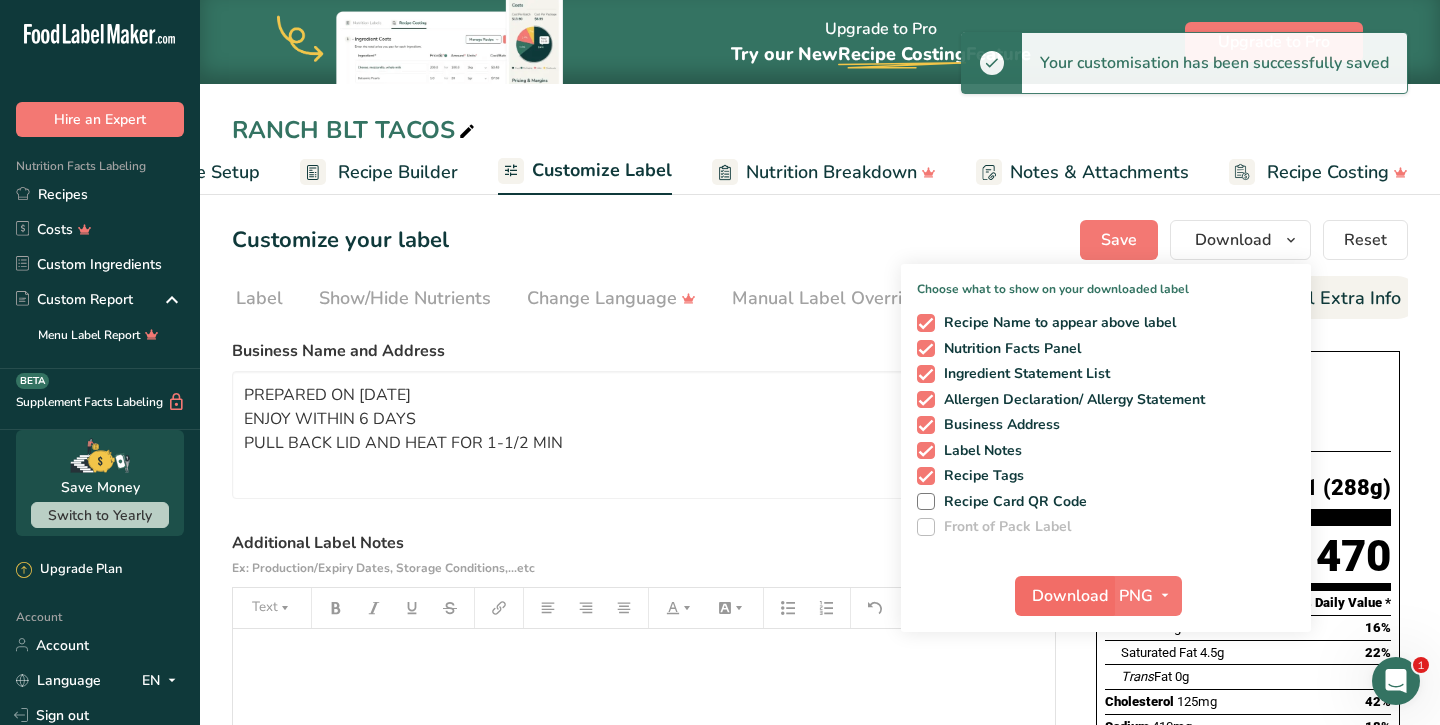 click on "Download" at bounding box center [1064, 596] 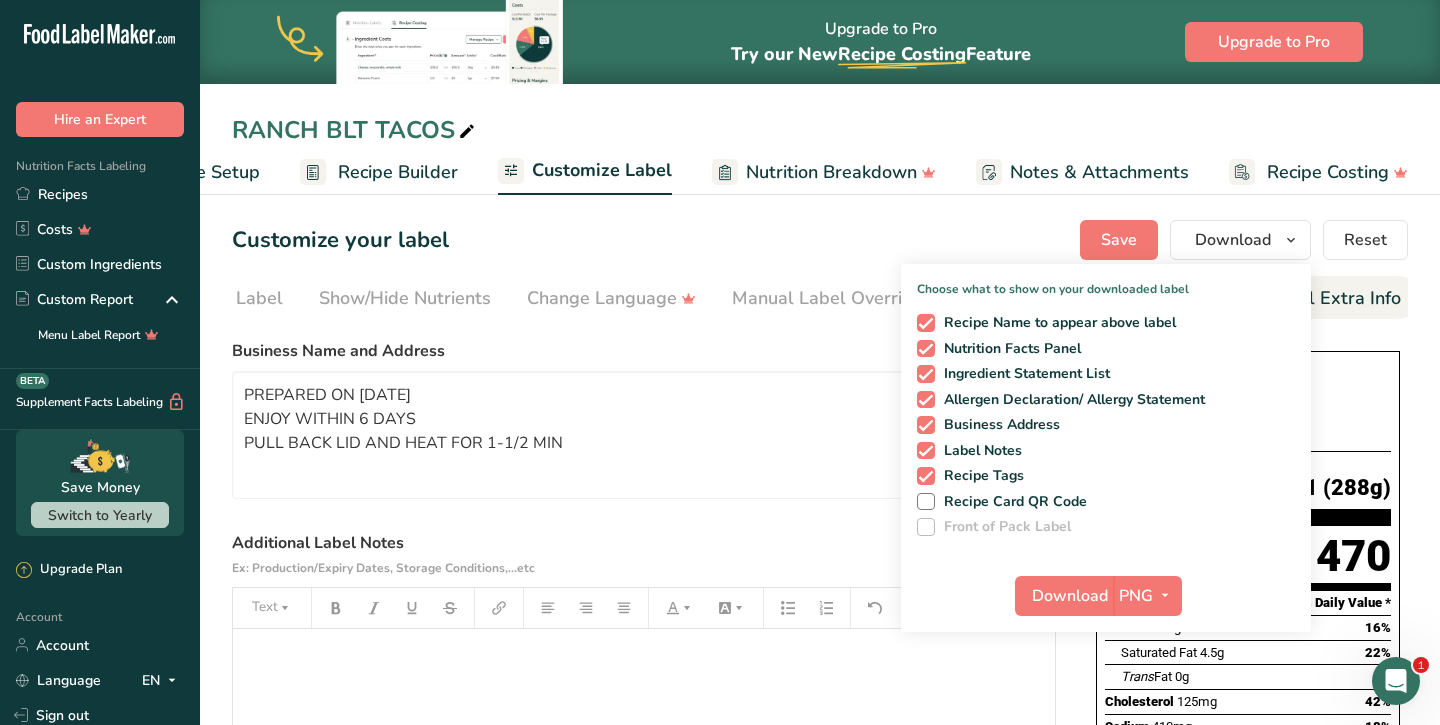 click at bounding box center [720, 362] 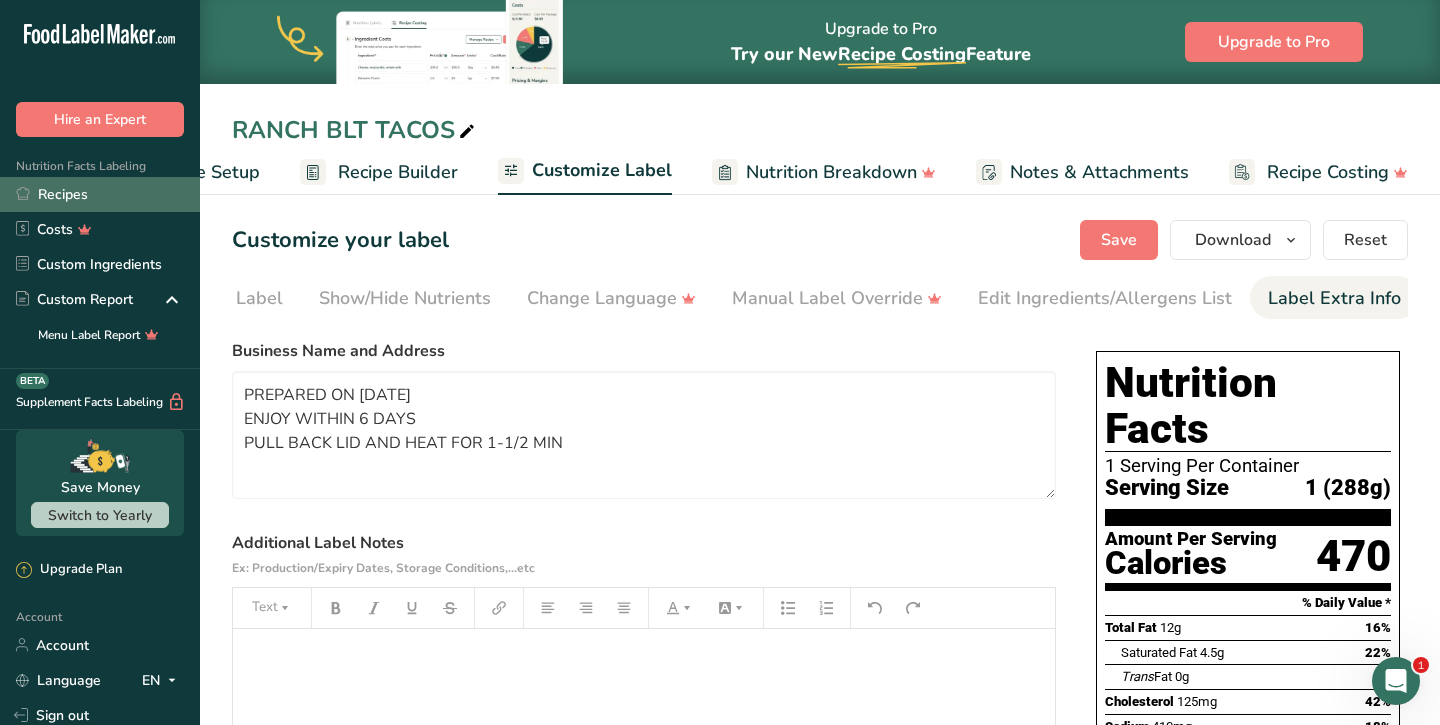 click on "Recipes" at bounding box center (100, 194) 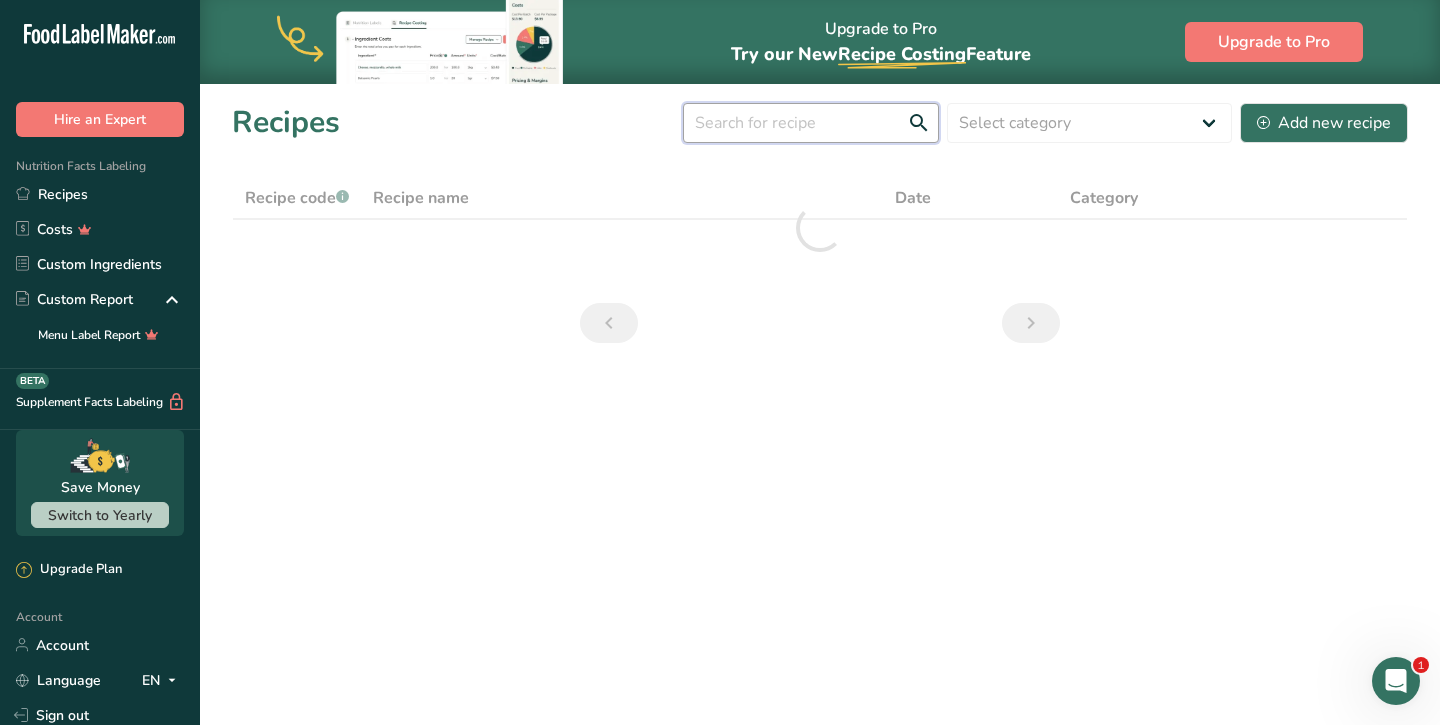 click at bounding box center [811, 123] 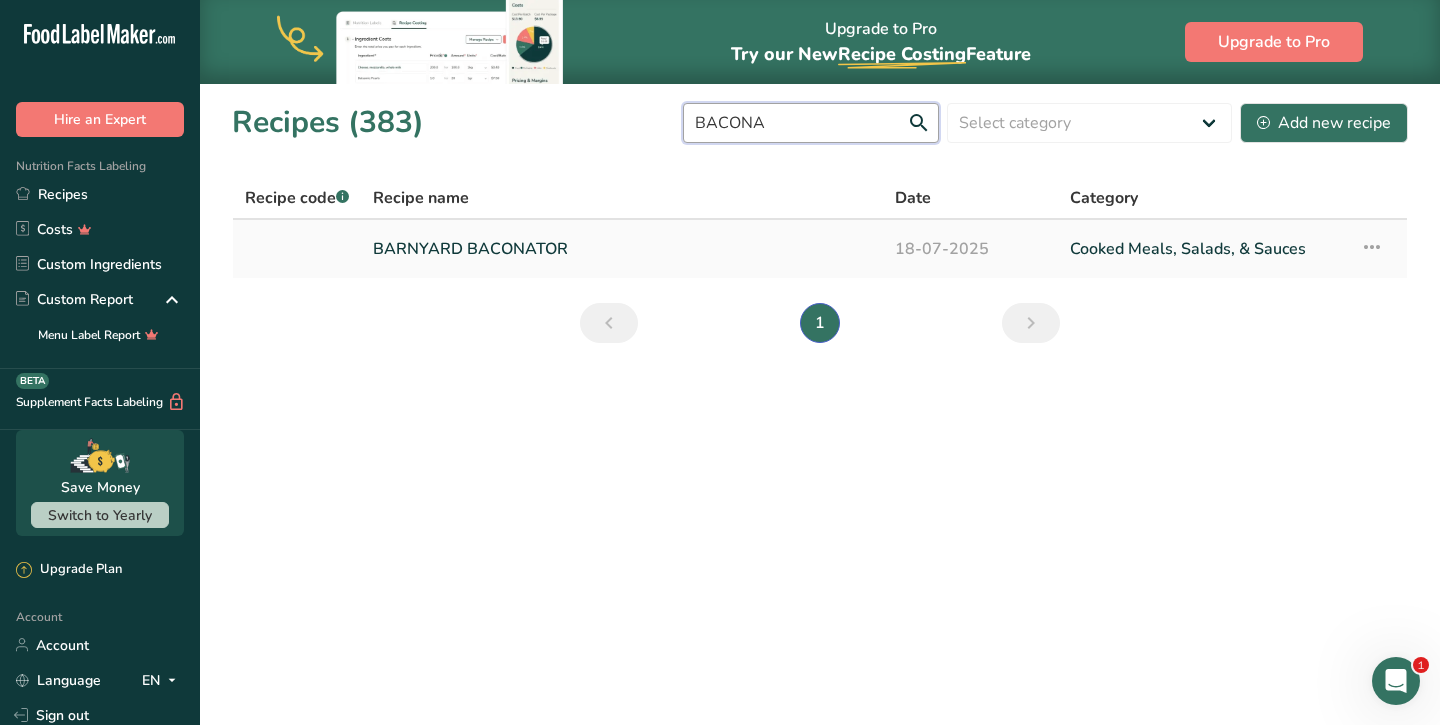 type on "BACONA" 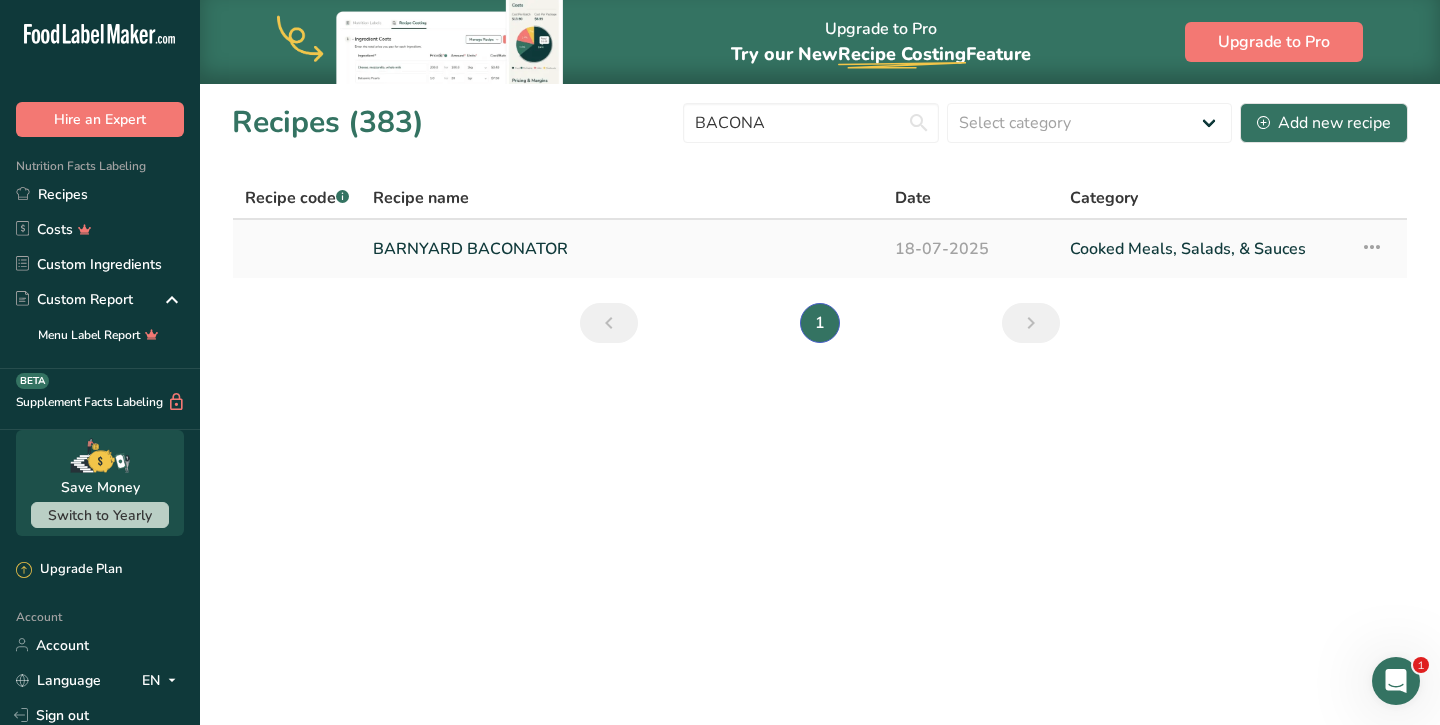 click on "BARNYARD BACONATOR" at bounding box center (622, 249) 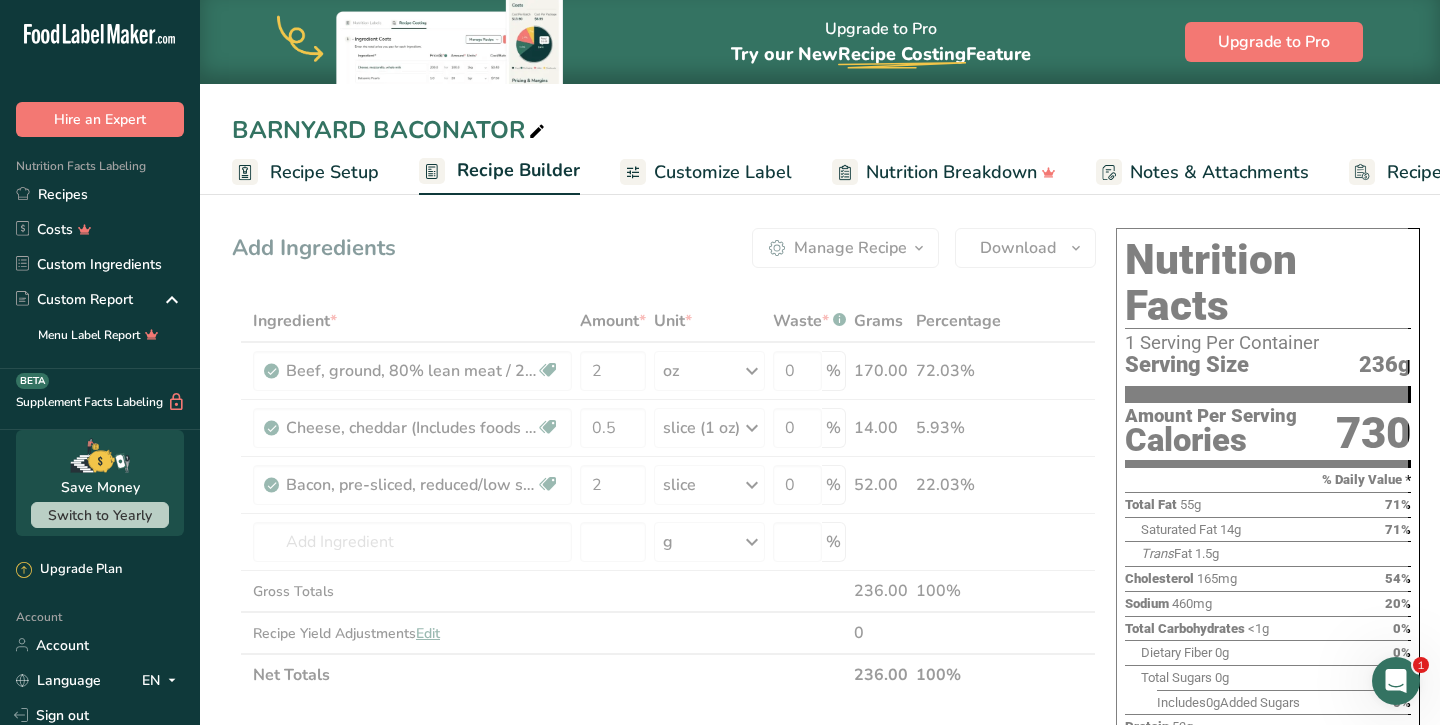click on "Customize Label" at bounding box center [723, 172] 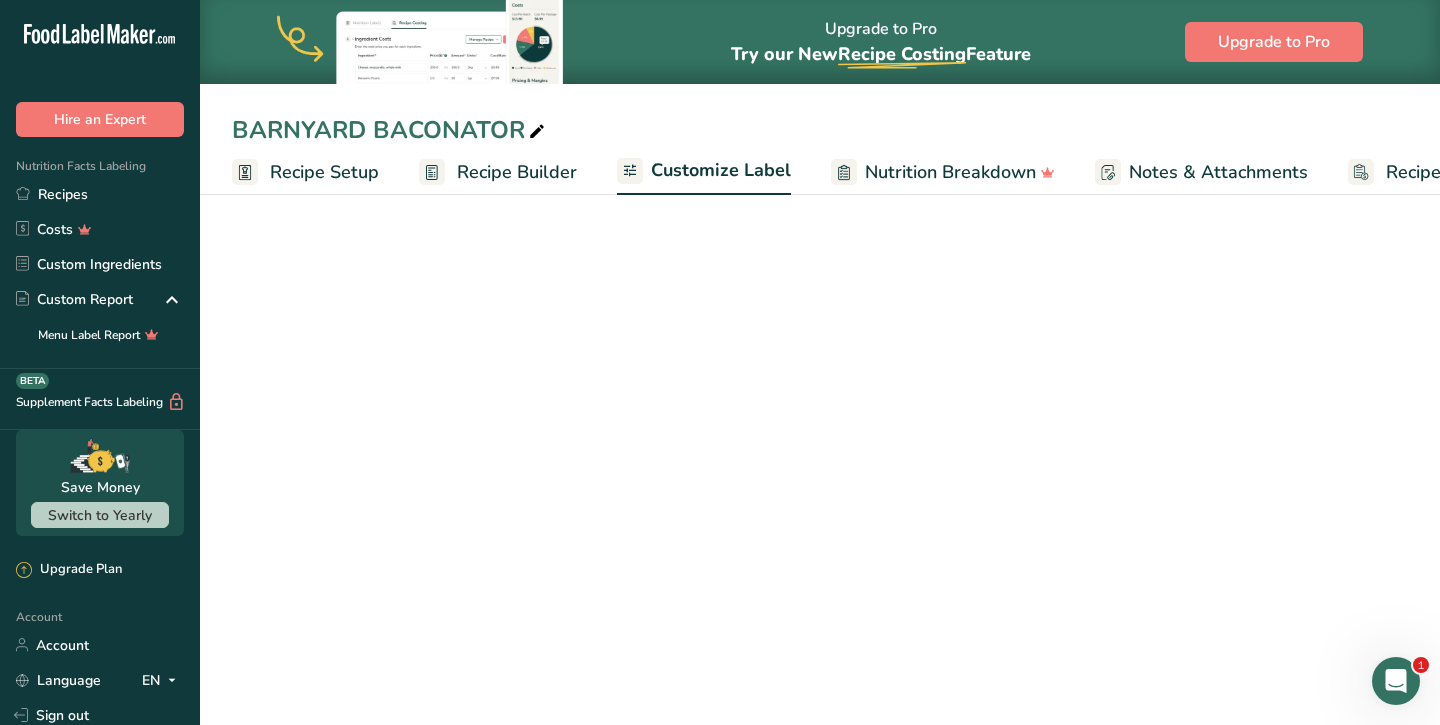 scroll, scrollTop: 0, scrollLeft: 119, axis: horizontal 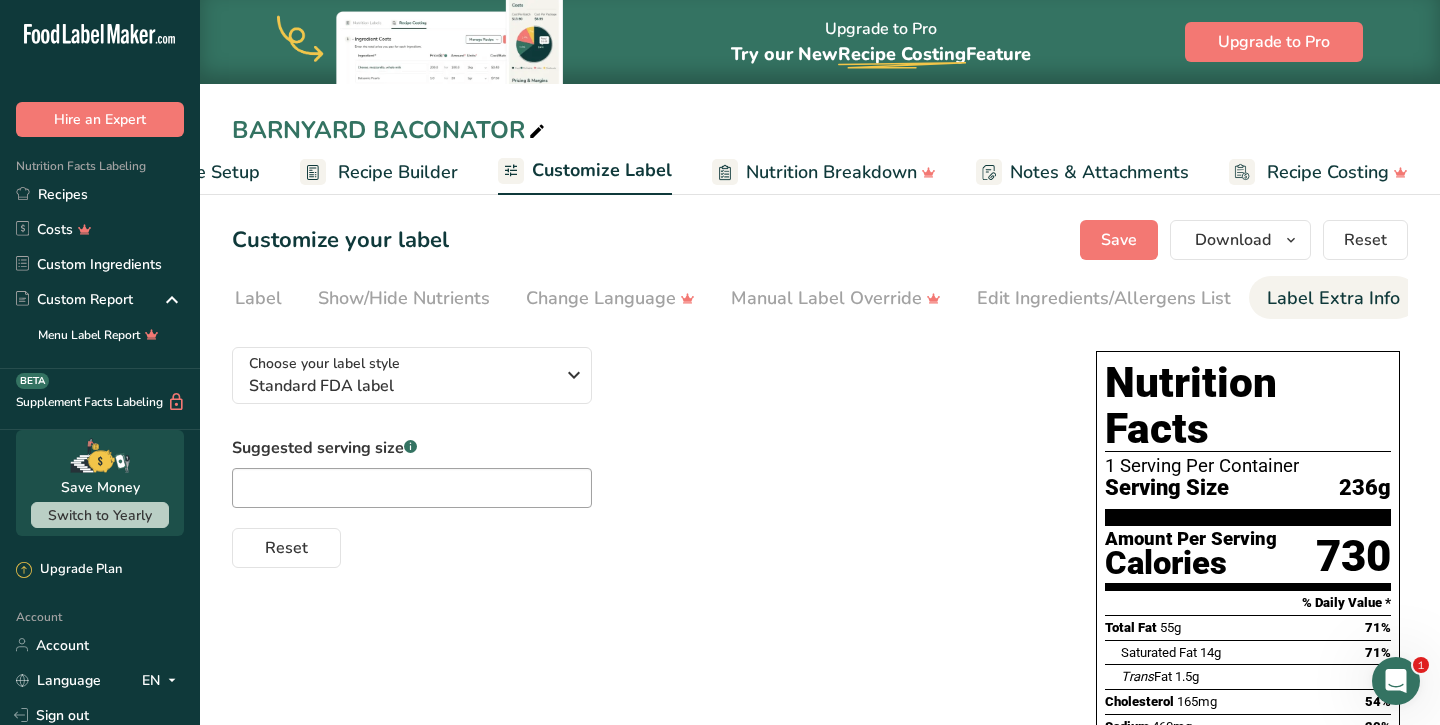 click on "Label Extra Info" at bounding box center [1333, 298] 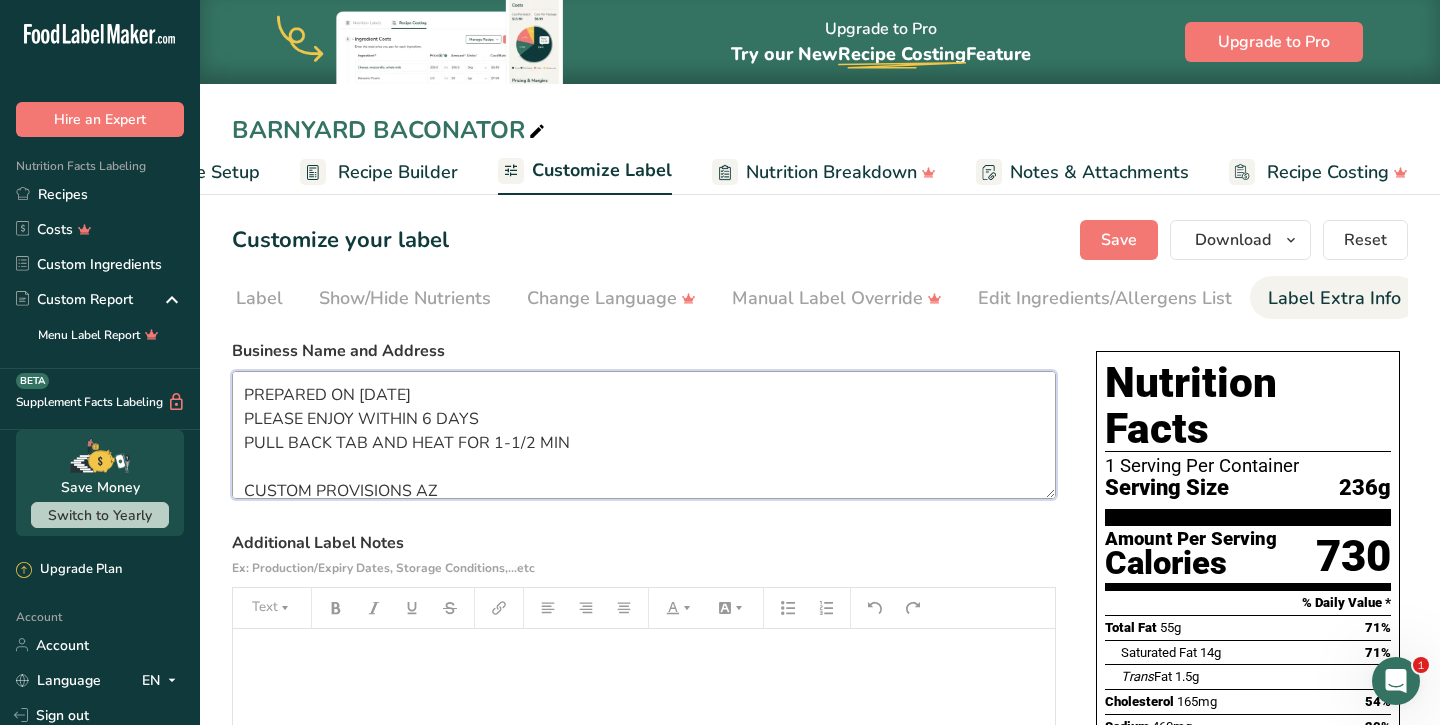 click on "PREPARED ON [DATE]
PLEASE ENJOY WITHIN 6 DAYS
PULL BACK TAB AND HEAT FOR 1-1/2 MIN
CUSTOM PROVISIONS AZ
[NUMBER] [STREET]" at bounding box center [644, 435] 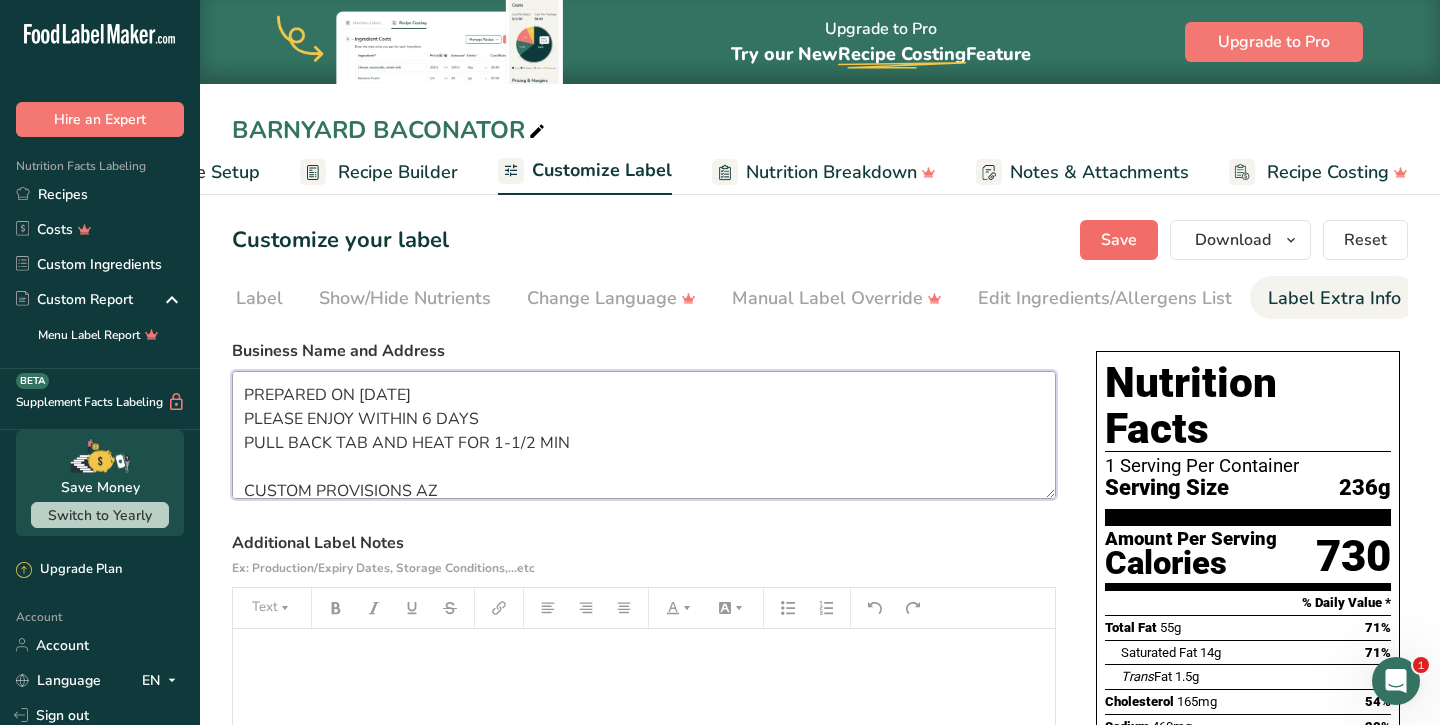type on "PREPARED ON [DATE]
PLEASE ENJOY WITHIN 6 DAYS
PULL BACK TAB AND HEAT FOR 1-1/2 MIN
CUSTOM PROVISIONS AZ
[NUMBER] [STREET]" 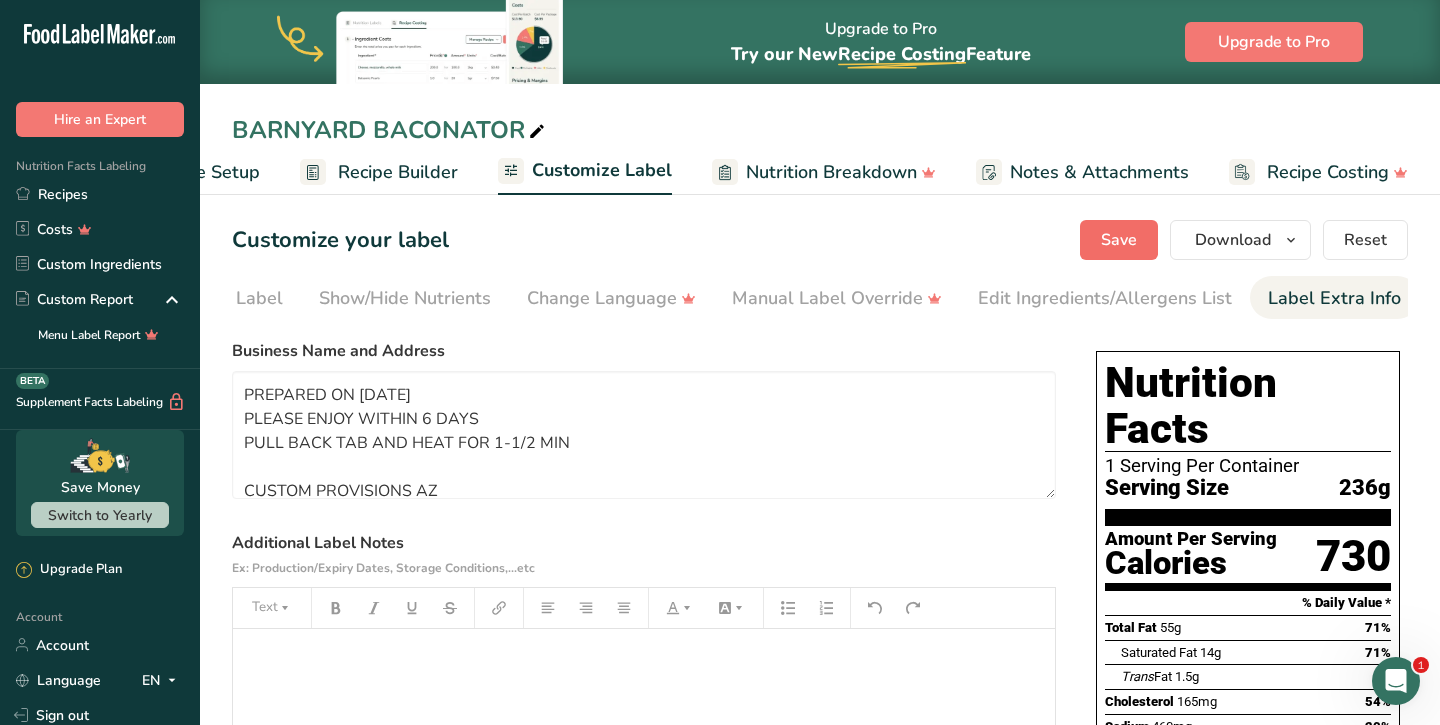 click on "Save" at bounding box center (1119, 240) 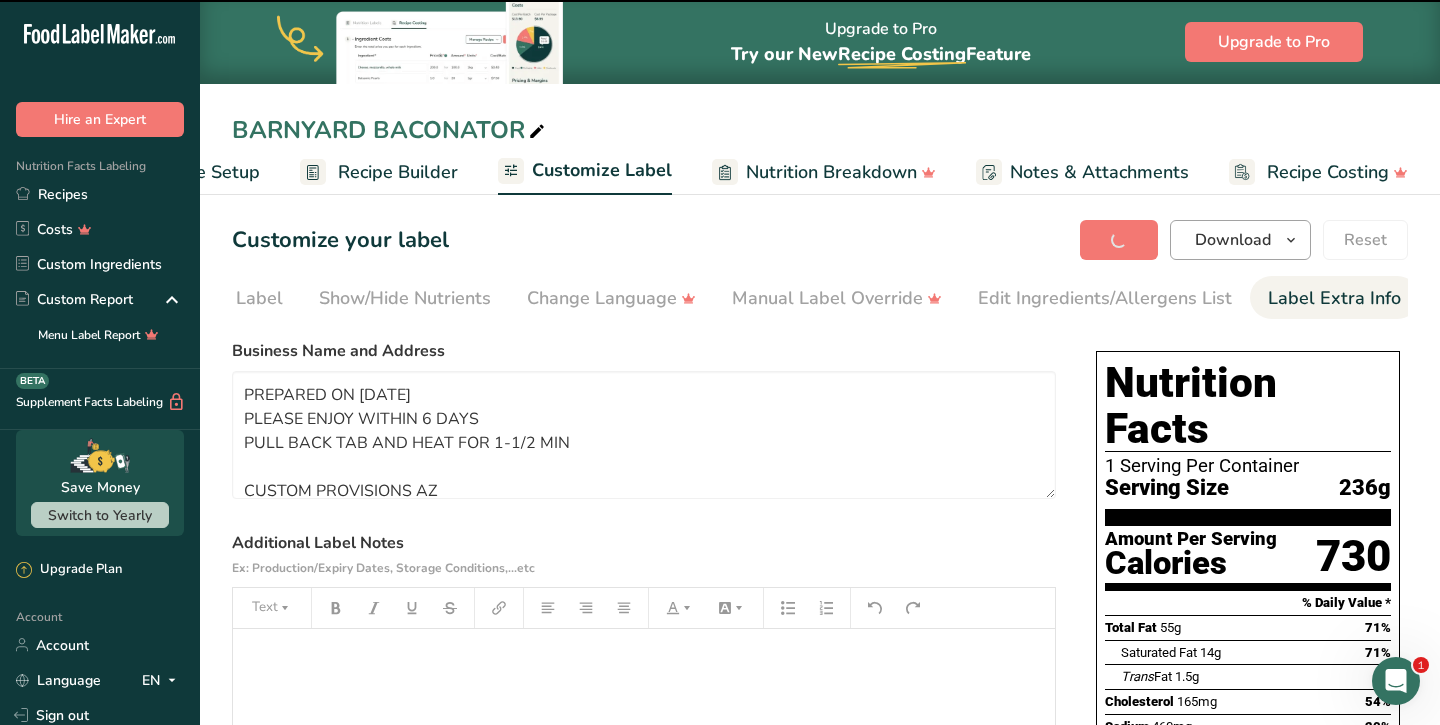 click on "Download" at bounding box center [1233, 240] 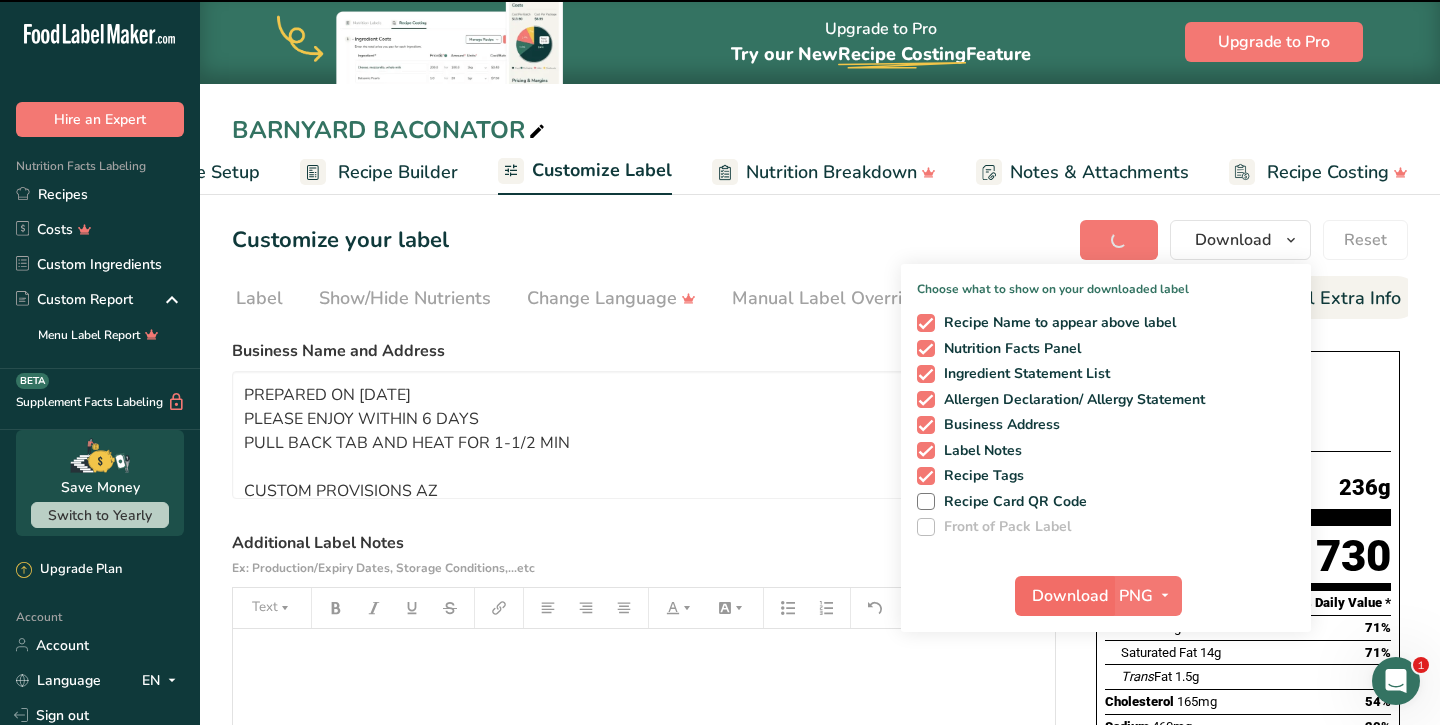 click on "Download" at bounding box center [1070, 596] 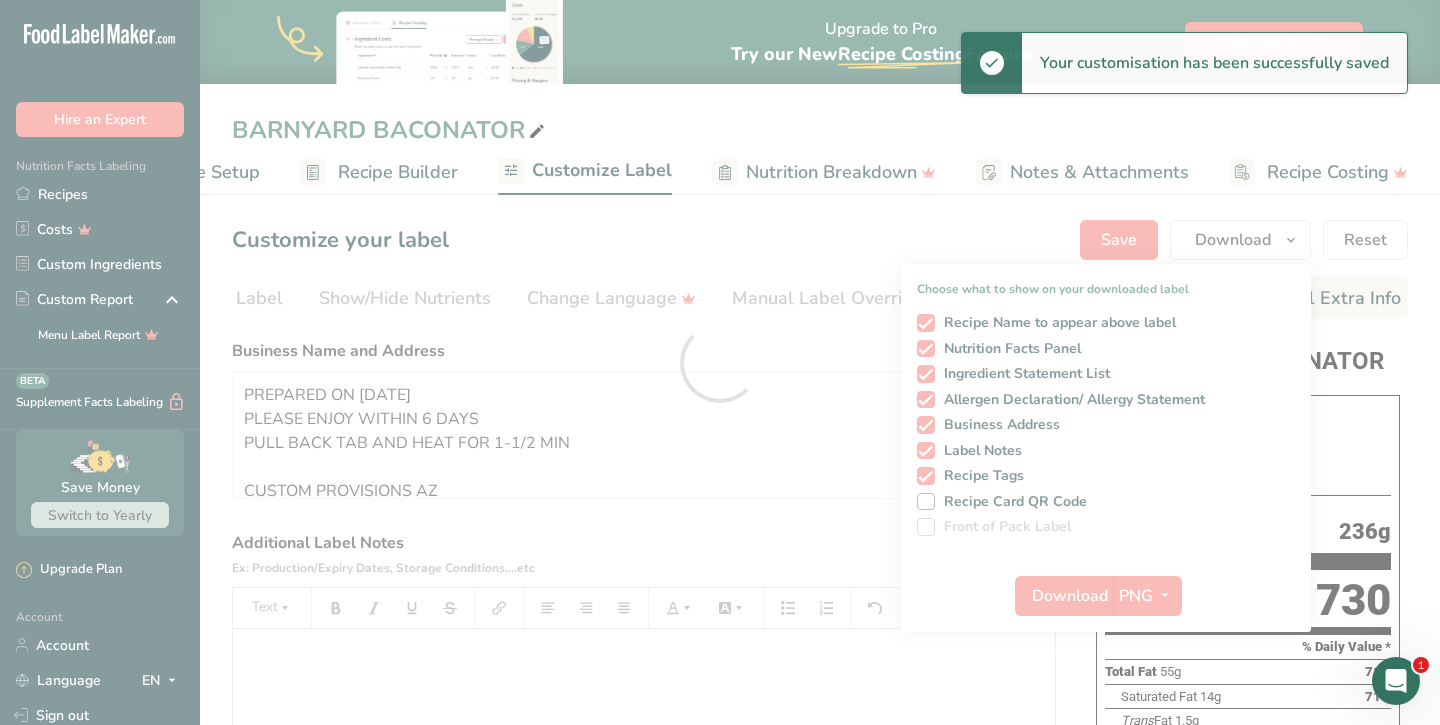 click at bounding box center (720, 362) 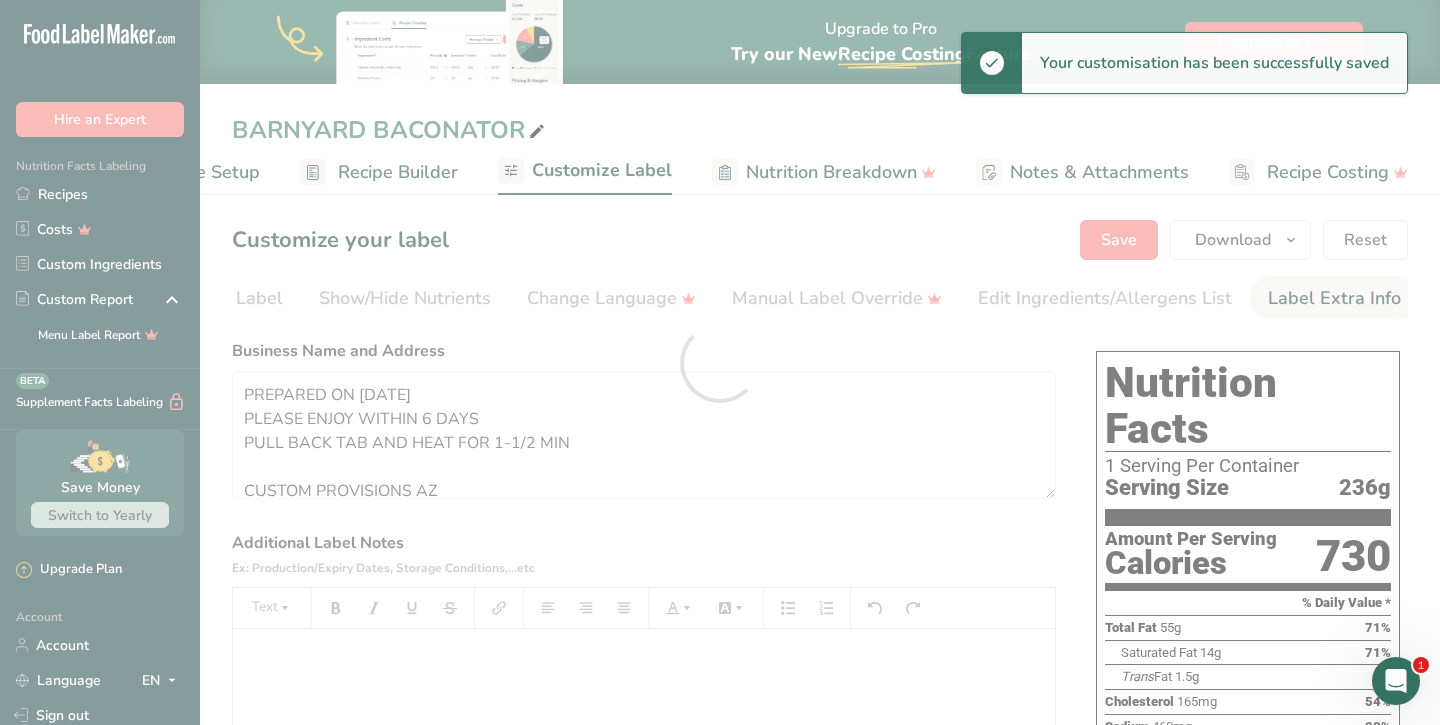 click on ".a-20{fill:#fff;}
Hire an Expert
Nutrition Facts Labeling
Recipes
Costs
Custom Ingredients
Custom Report
Menu Label Report
Supplement Facts Labeling
BETA
Save Money
Switch to Yearly
Upgrade Plan
Account
Account
Language
EN
English
Spanish" at bounding box center [720, 638] 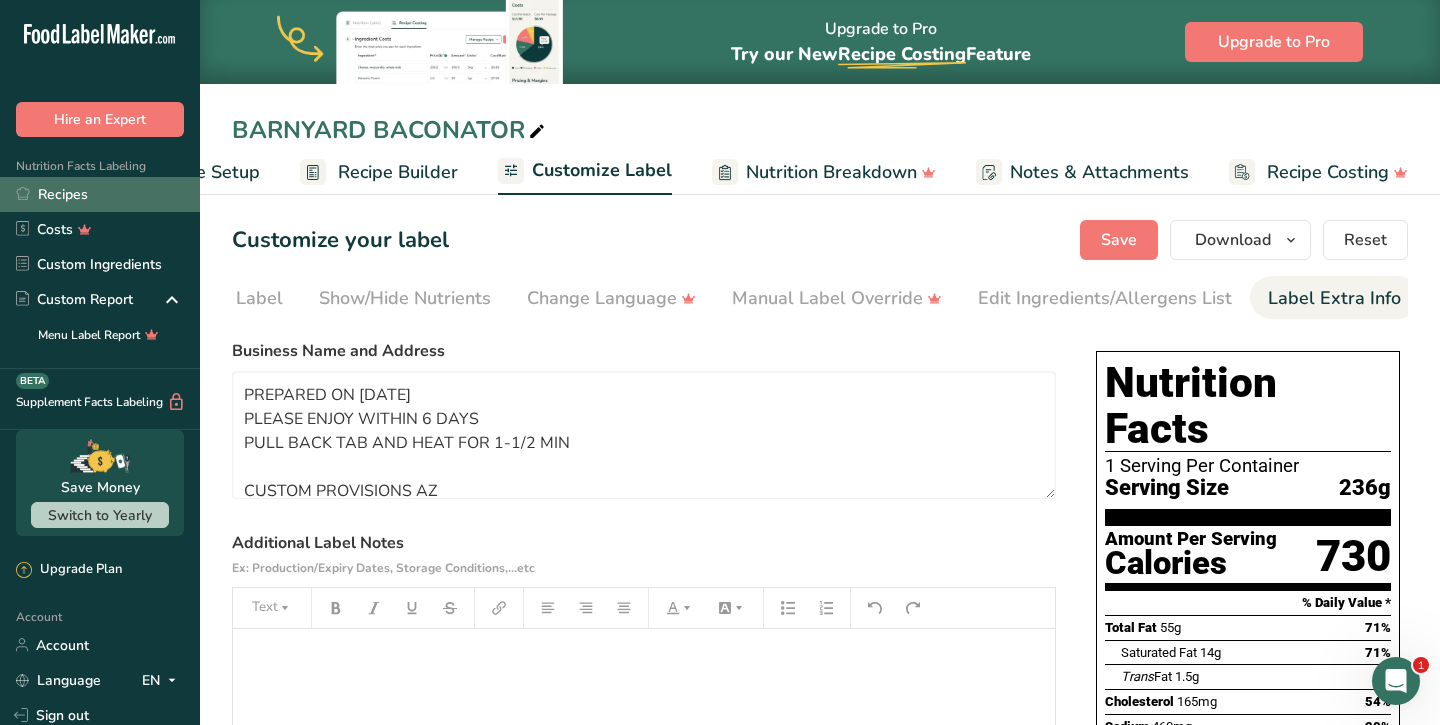 click on "Recipes" at bounding box center (100, 194) 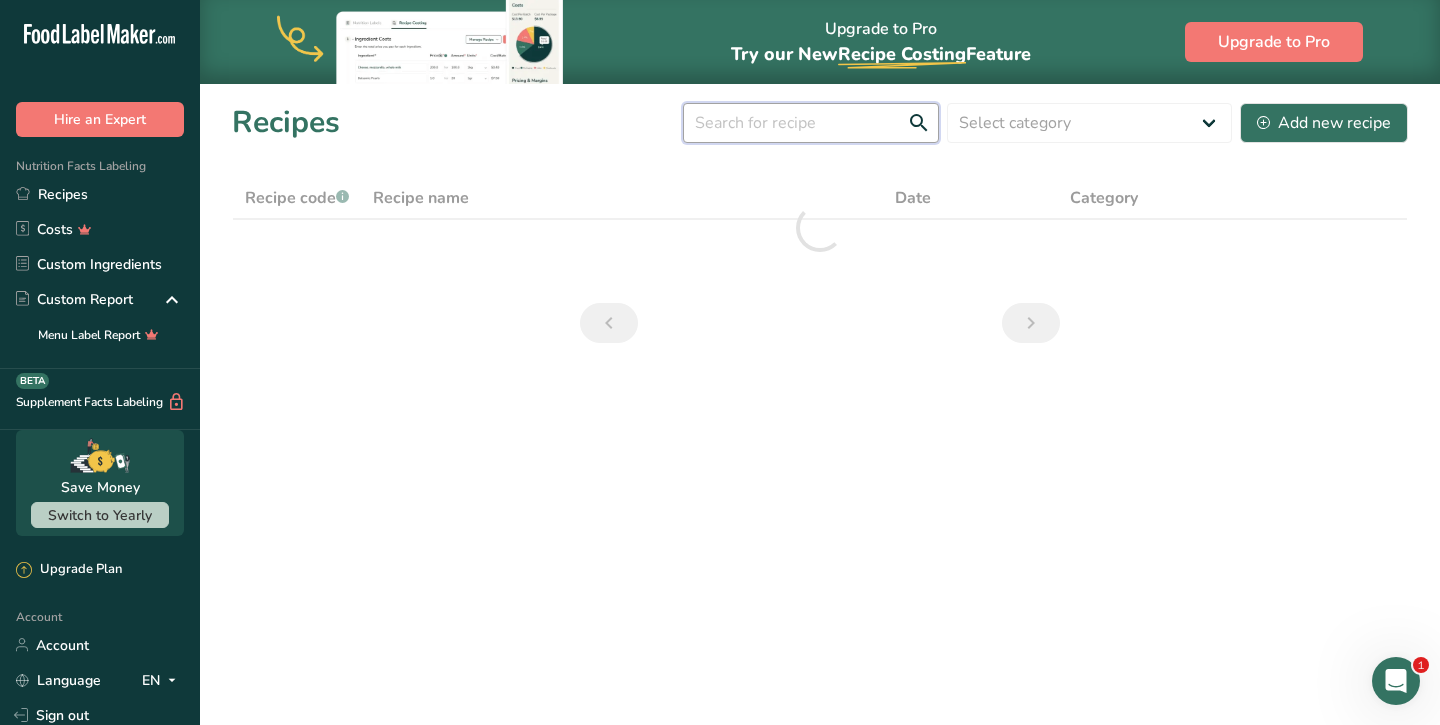 click at bounding box center (811, 123) 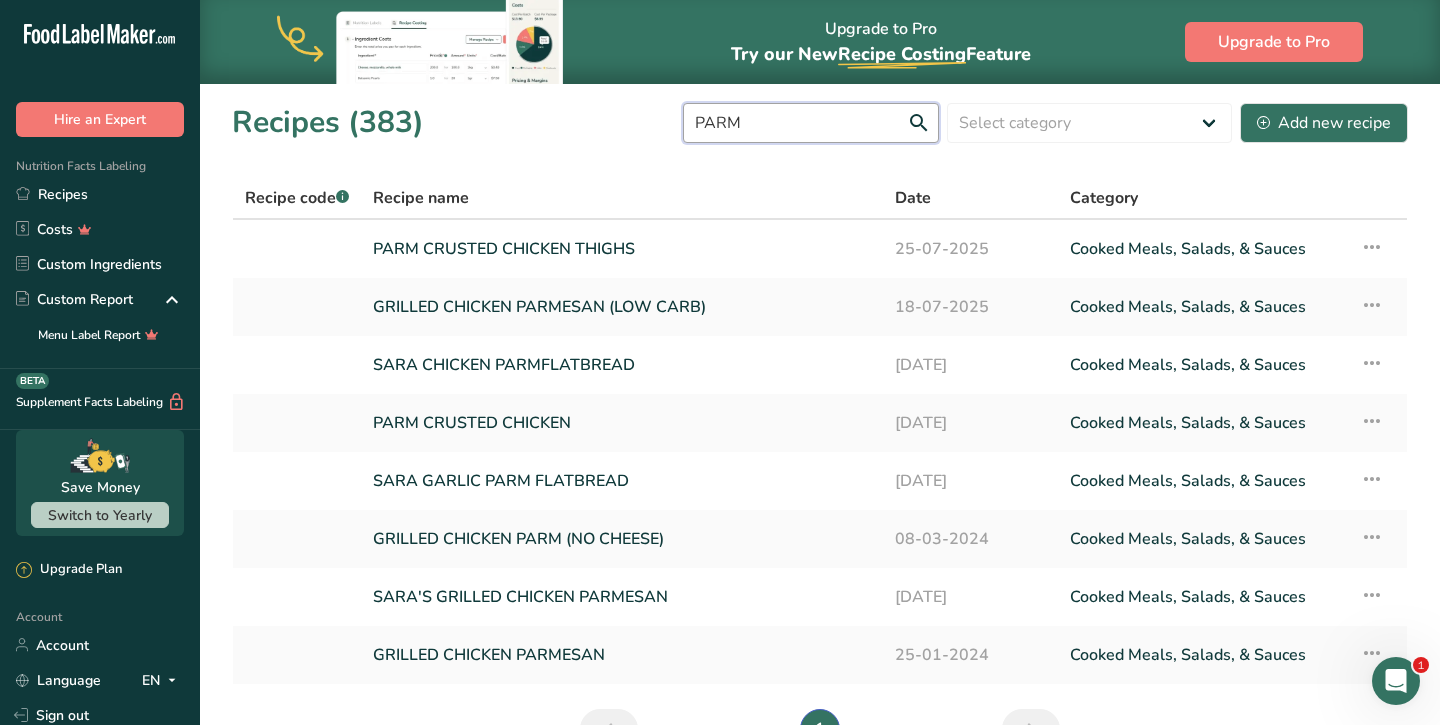 type on "PARM" 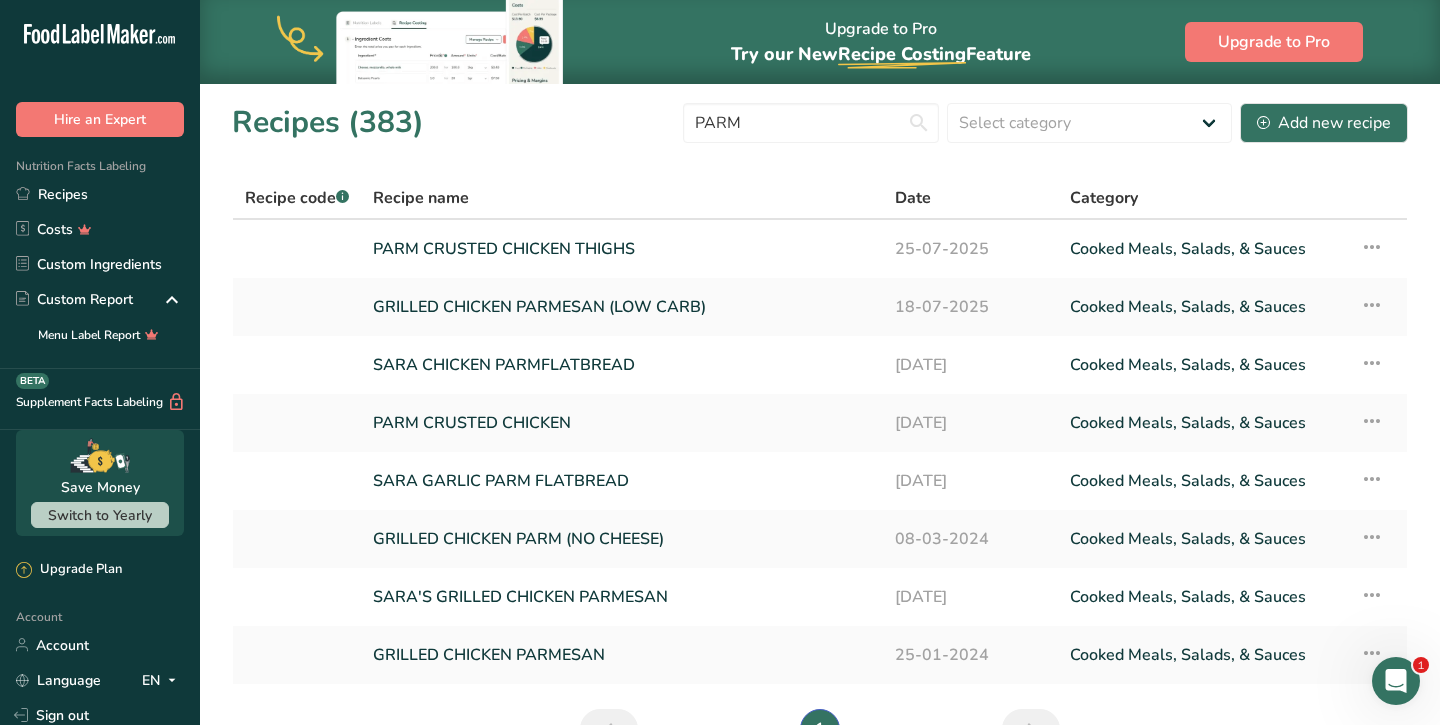 click on "PARM CRUSTED CHICKEN THIGHS" at bounding box center [622, 249] 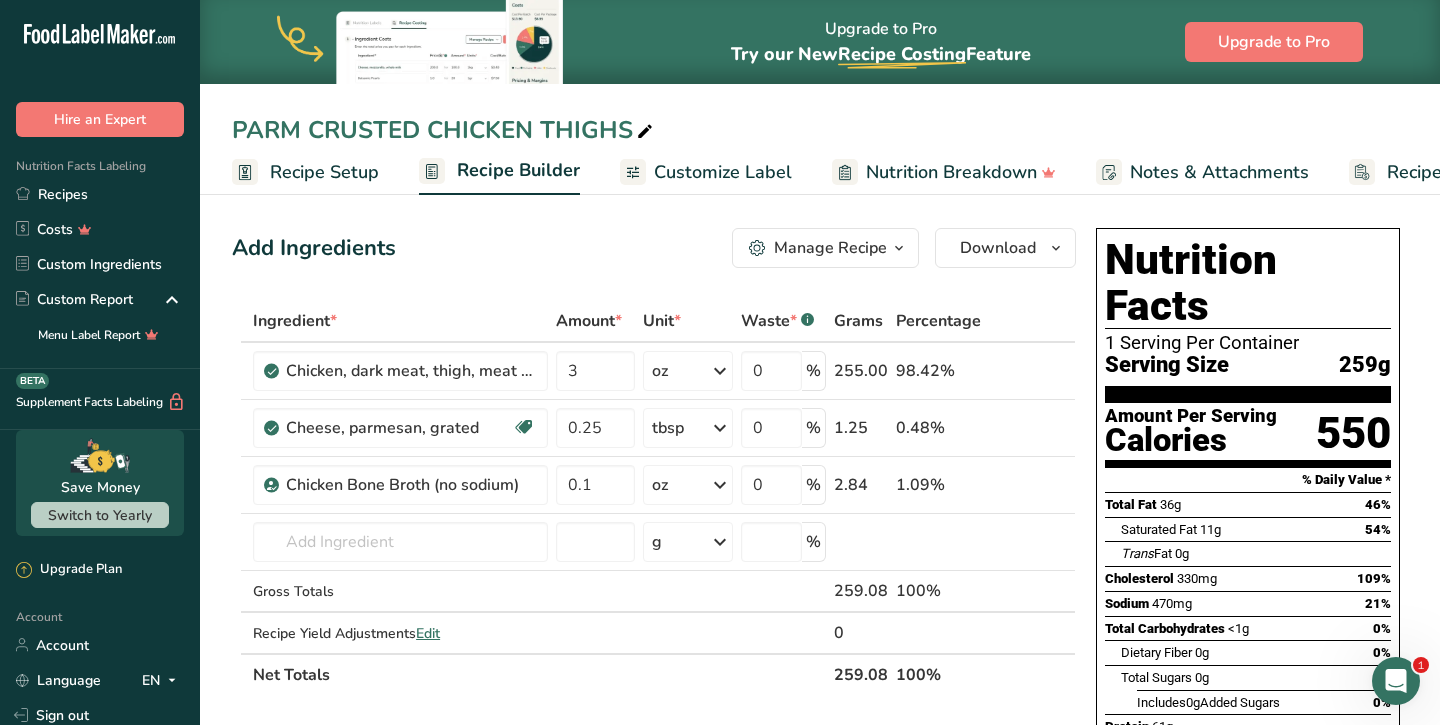 click on "Customize Label" at bounding box center [723, 172] 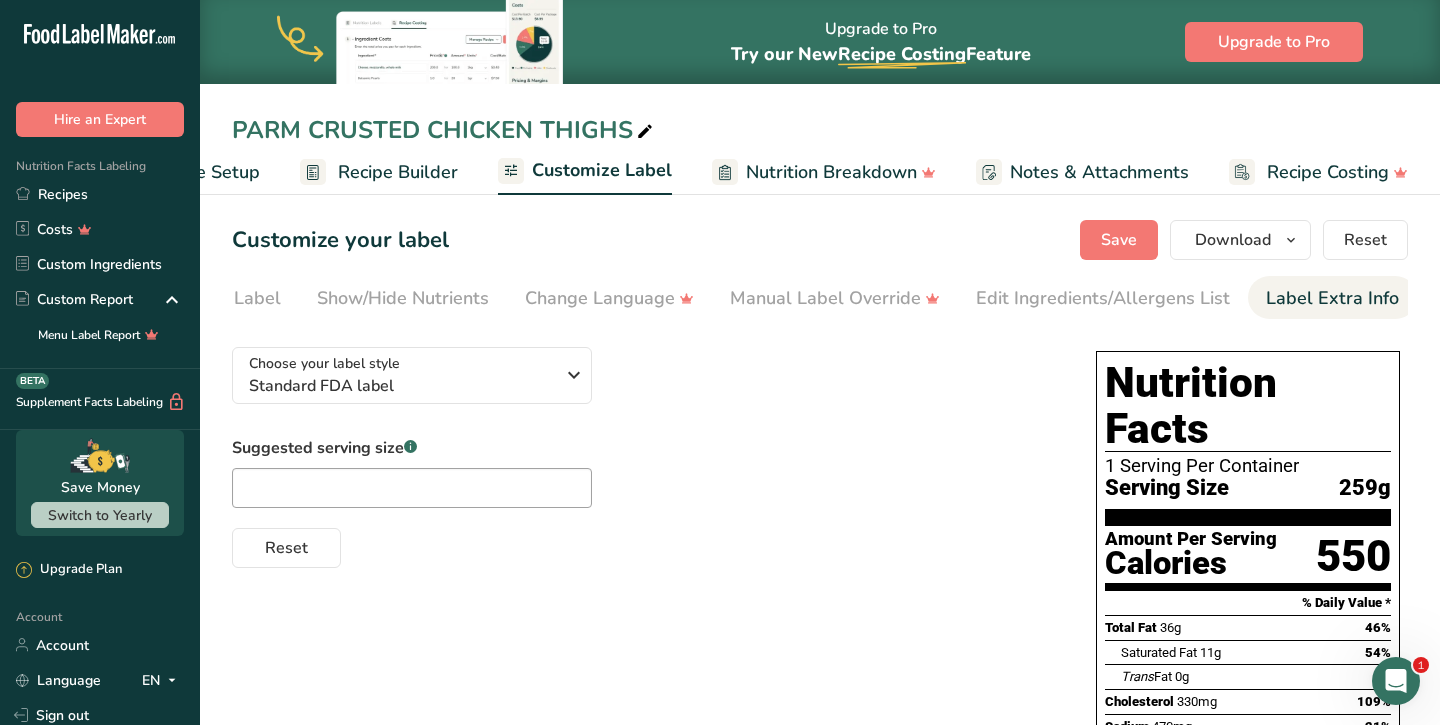 click on "Label Extra Info" at bounding box center [1332, 298] 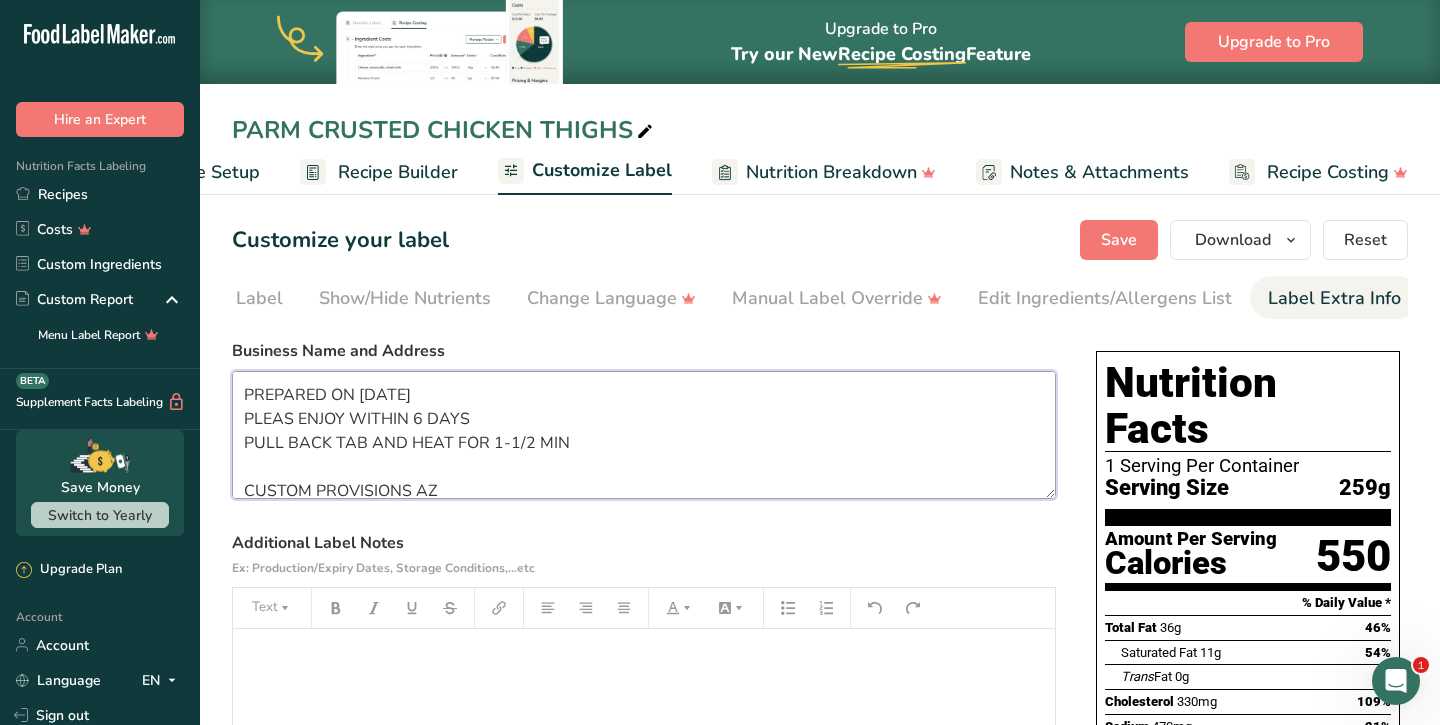 click on "PREPARED ON [DATE]
PLEAS ENJOY WITHIN 6 DAYS
PULL BACK TAB AND HEAT FOR 1-1/2 MIN
CUSTOM PROVISIONS AZ
[NUMBER] [STREET]" at bounding box center (644, 435) 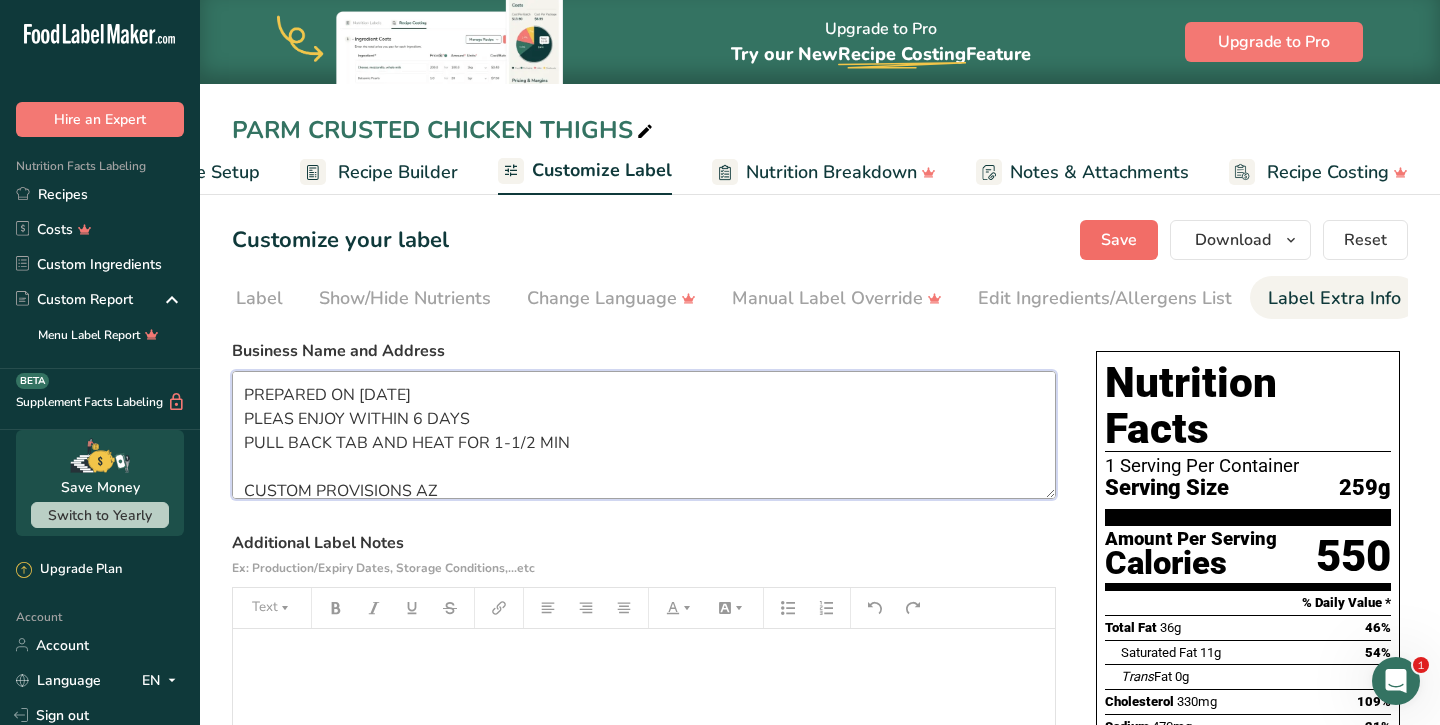 type on "PREPARED ON [DATE]
PLEAS ENJOY WITHIN 6 DAYS
PULL BACK TAB AND HEAT FOR 1-1/2 MIN
CUSTOM PROVISIONS AZ
[NUMBER] [STREET]" 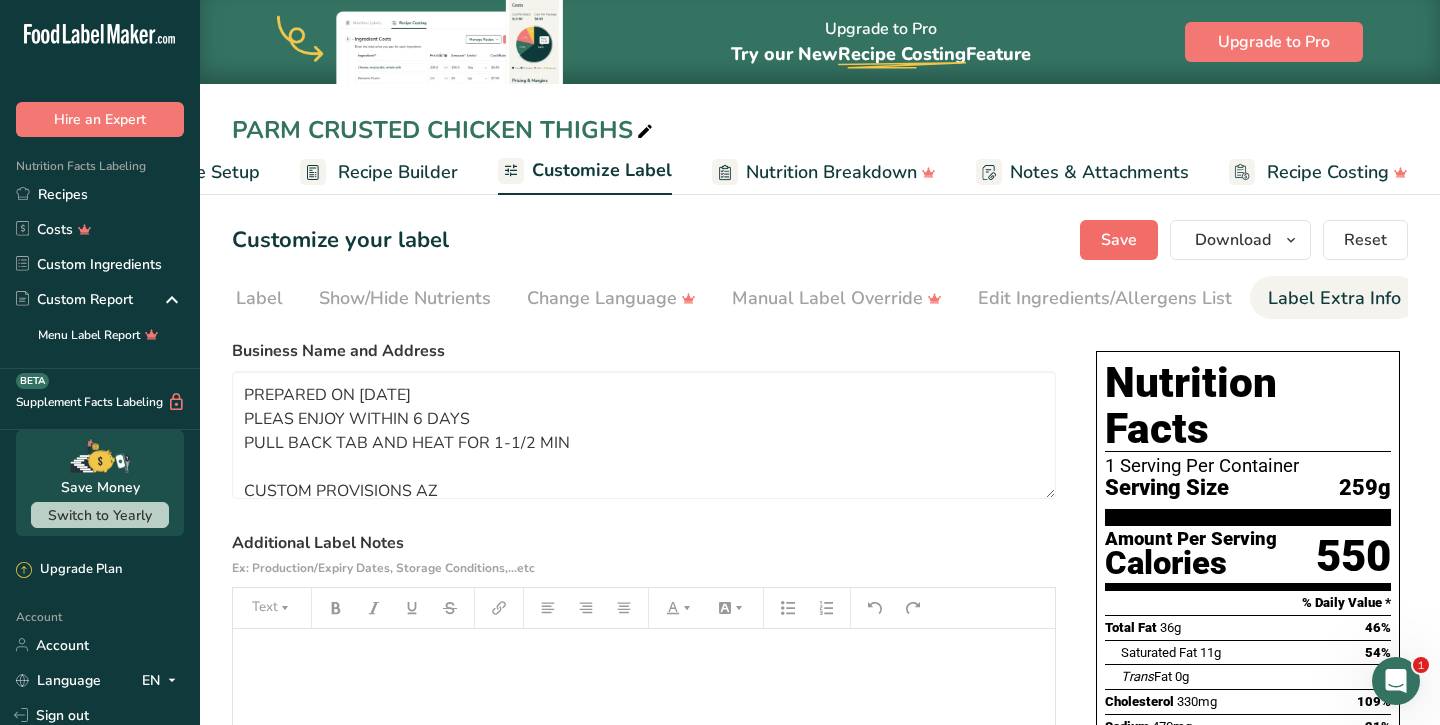 click on "Save" at bounding box center (1119, 240) 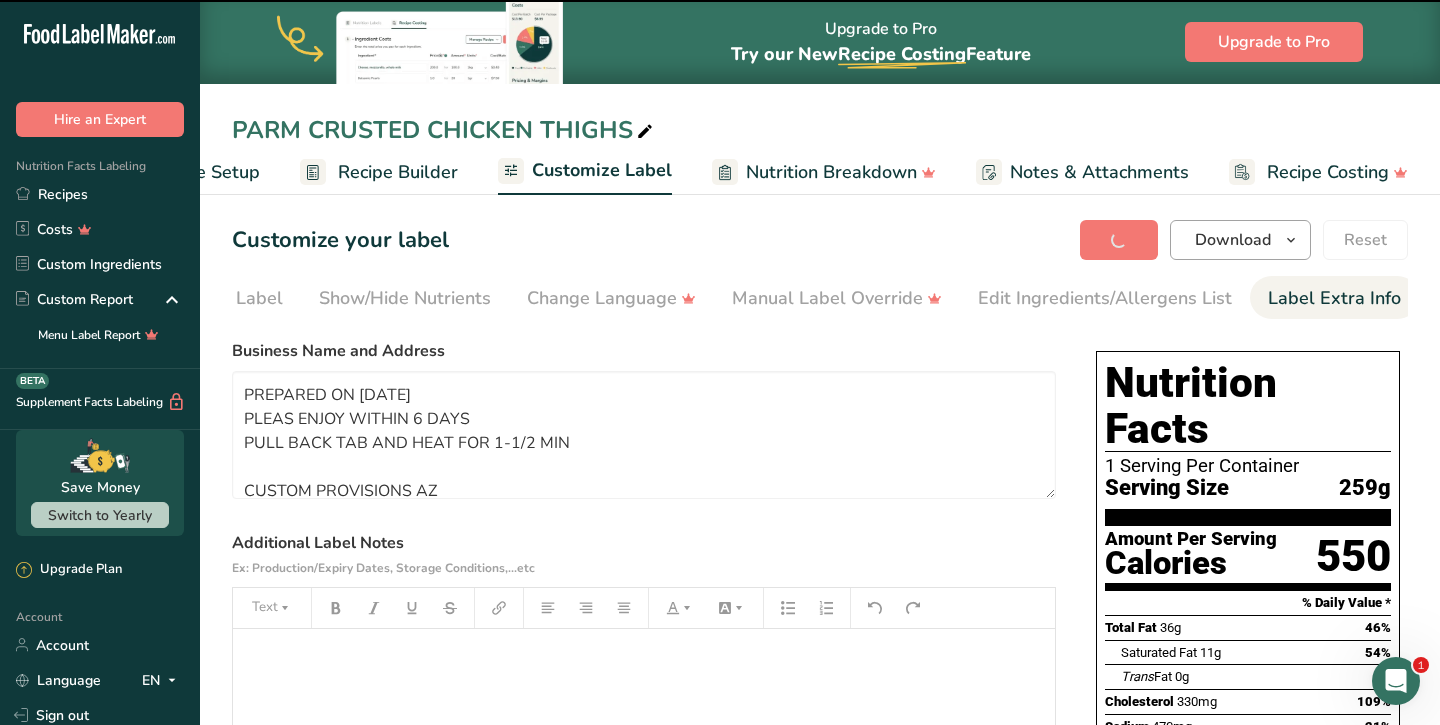 click on "Download" at bounding box center [1233, 240] 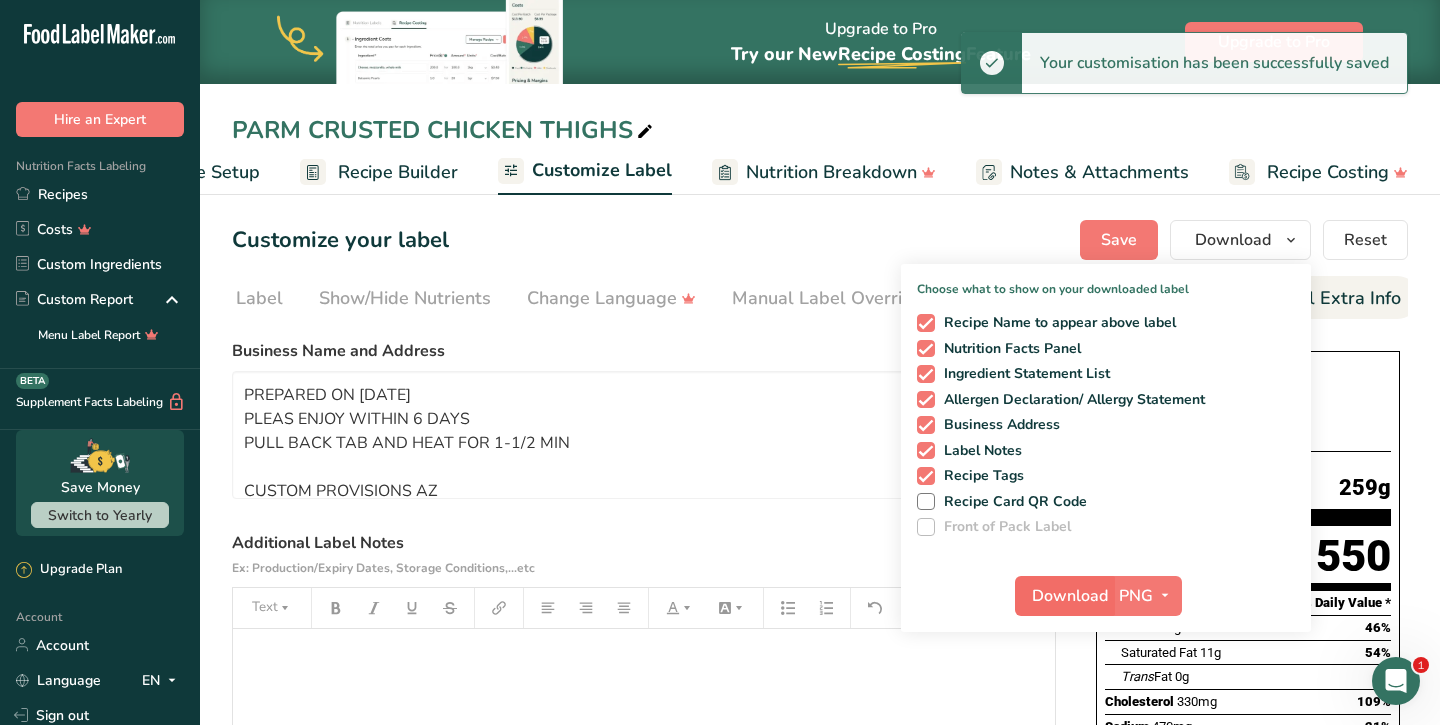 click on "Download" at bounding box center (1070, 596) 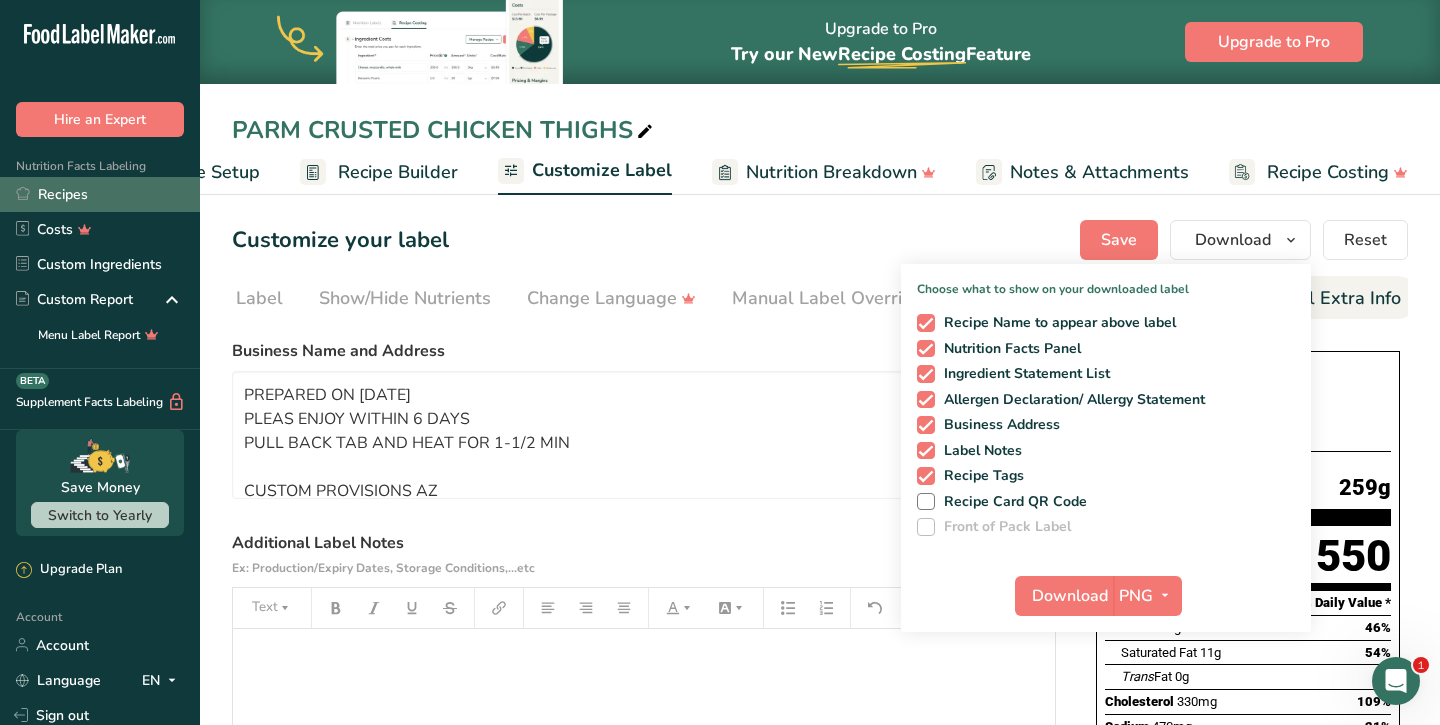 click on "Recipes" at bounding box center (100, 194) 